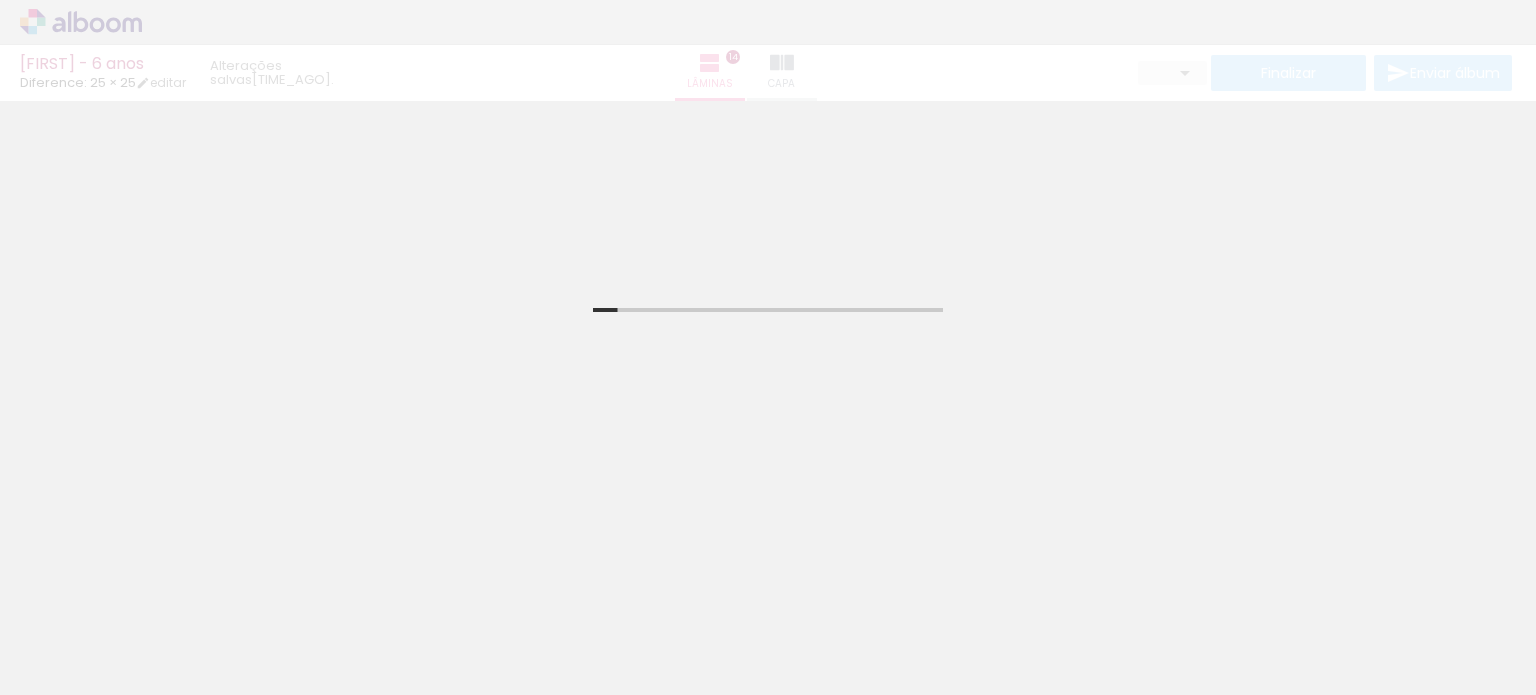 scroll, scrollTop: 0, scrollLeft: 0, axis: both 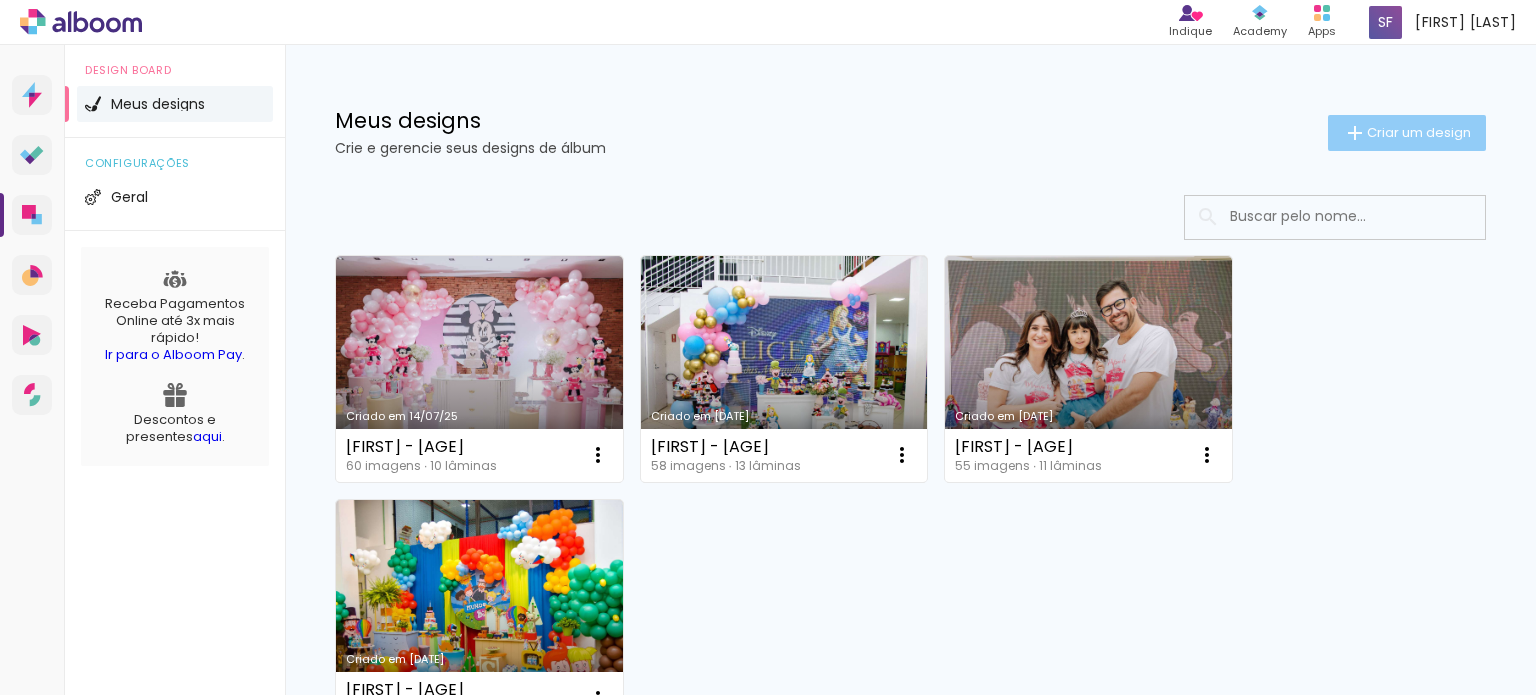 click on "Criar um design" 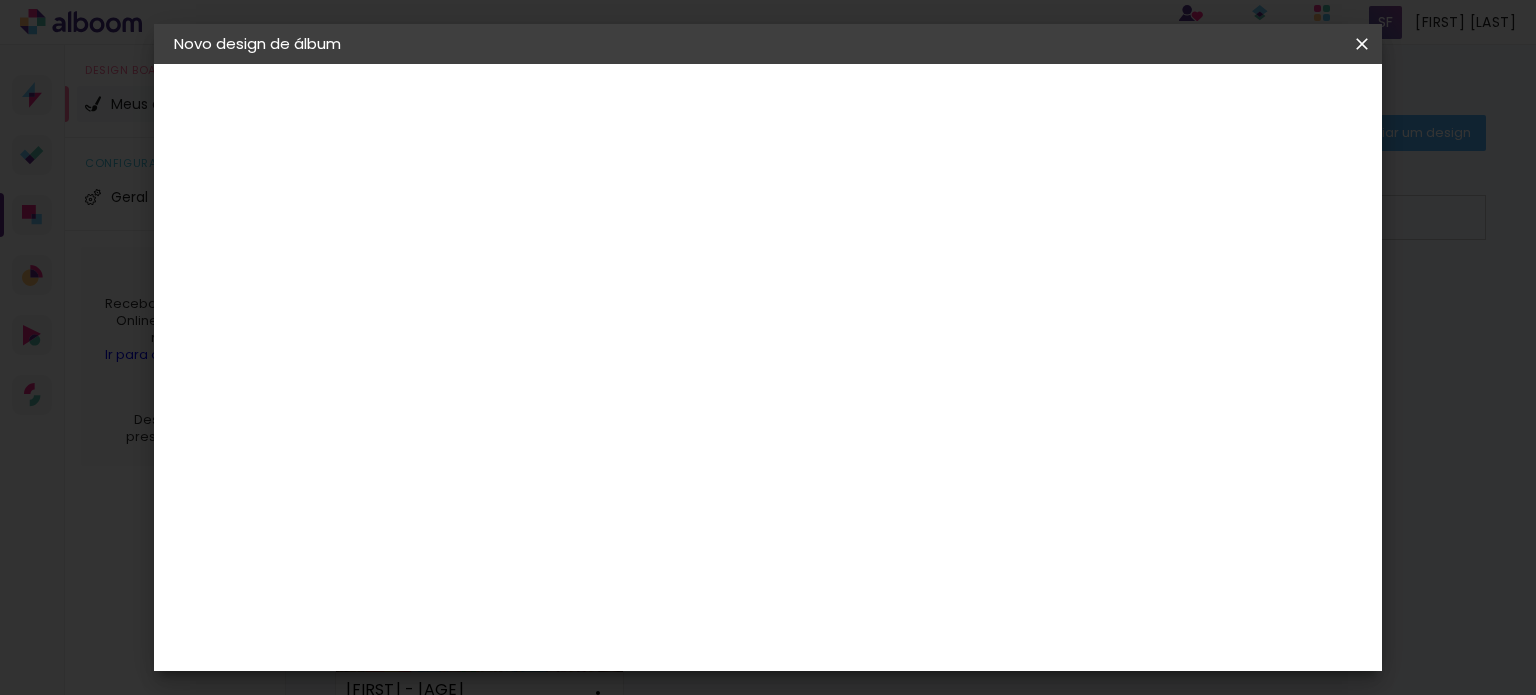 click on "Título do álbum" at bounding box center (0, 0) 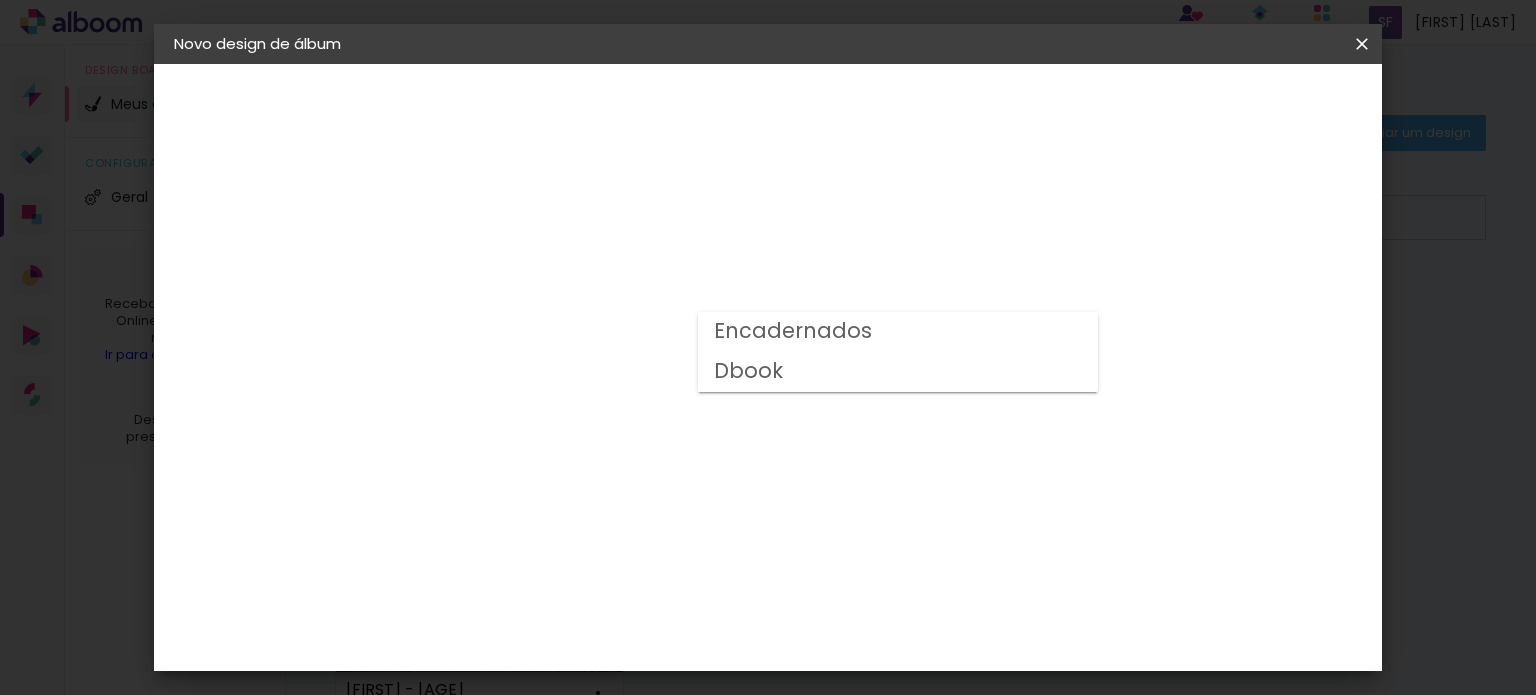 click on "Dbook" at bounding box center [898, 372] 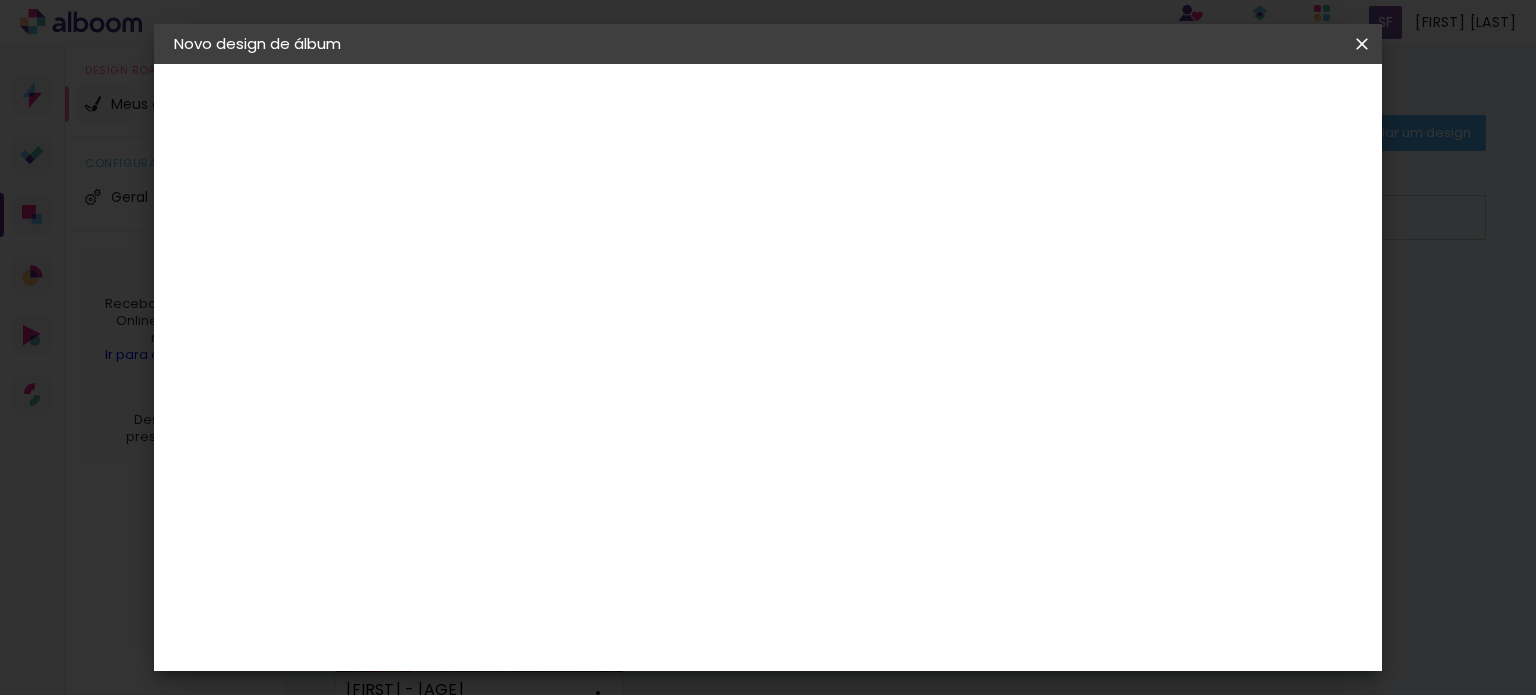 scroll, scrollTop: 400, scrollLeft: 0, axis: vertical 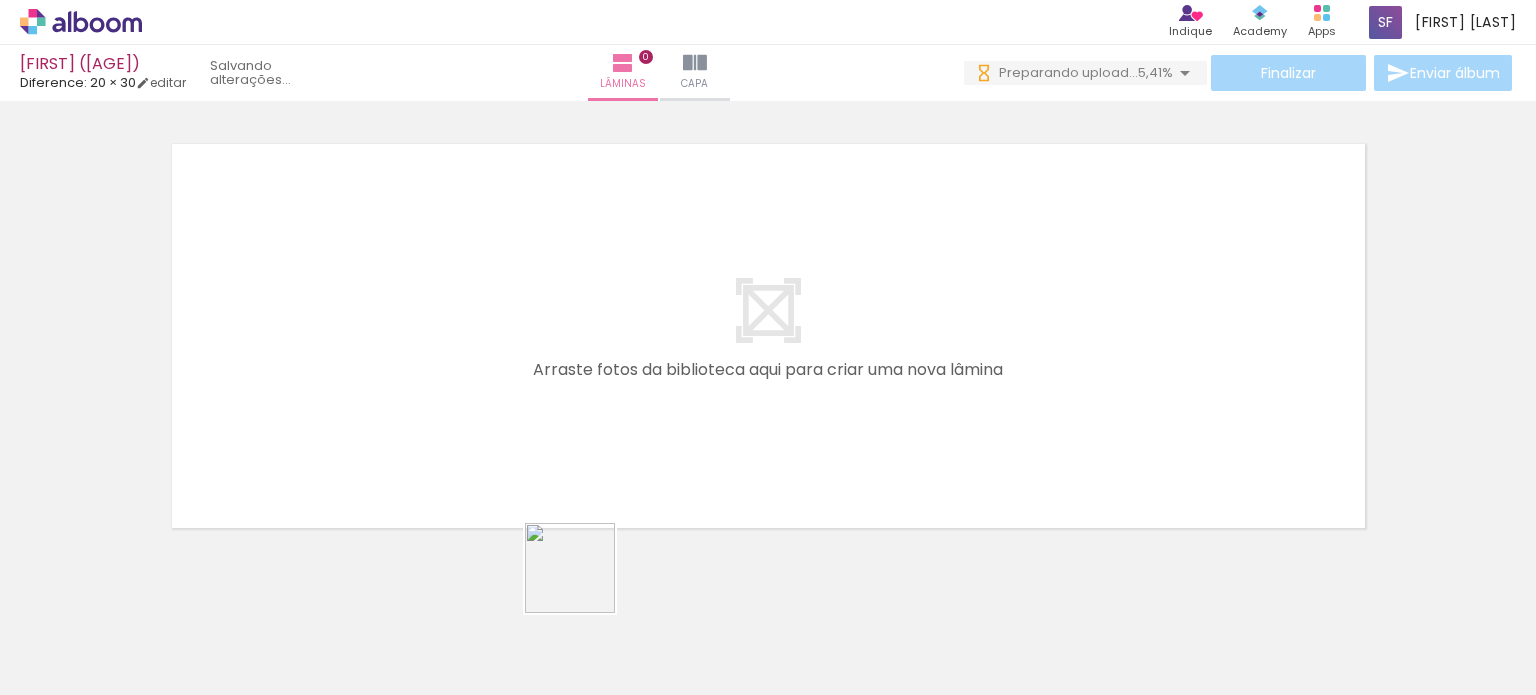 drag, startPoint x: 569, startPoint y: 639, endPoint x: 684, endPoint y: 525, distance: 161.929 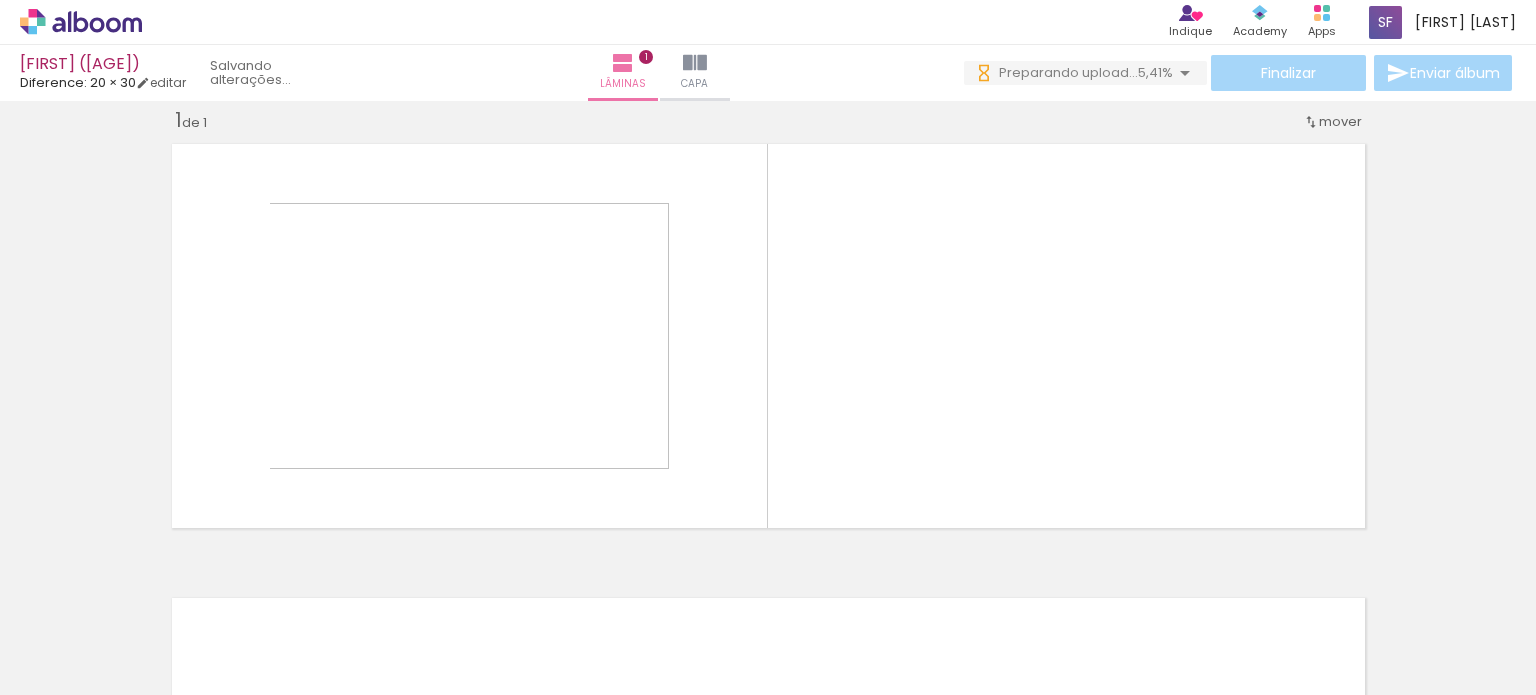 scroll, scrollTop: 25, scrollLeft: 0, axis: vertical 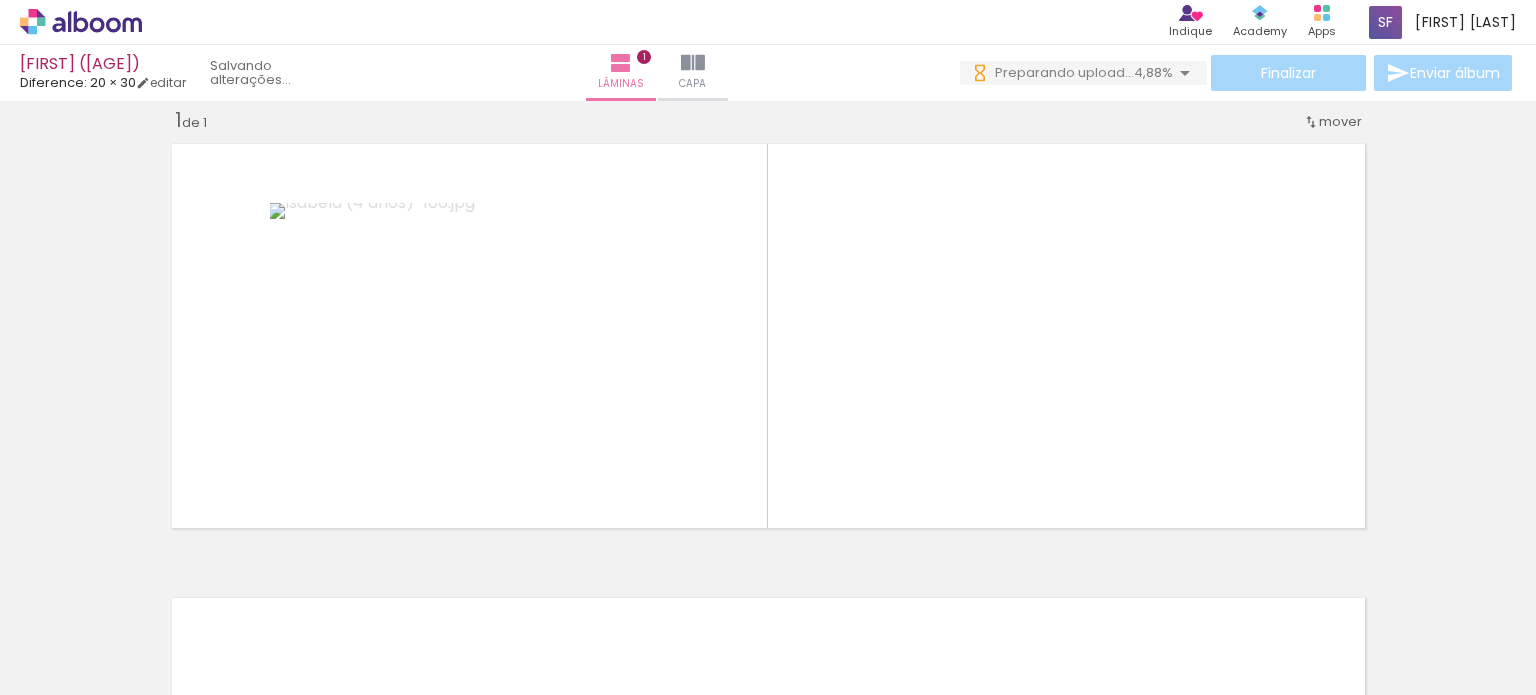 drag, startPoint x: 684, startPoint y: 626, endPoint x: 772, endPoint y: 534, distance: 127.310646 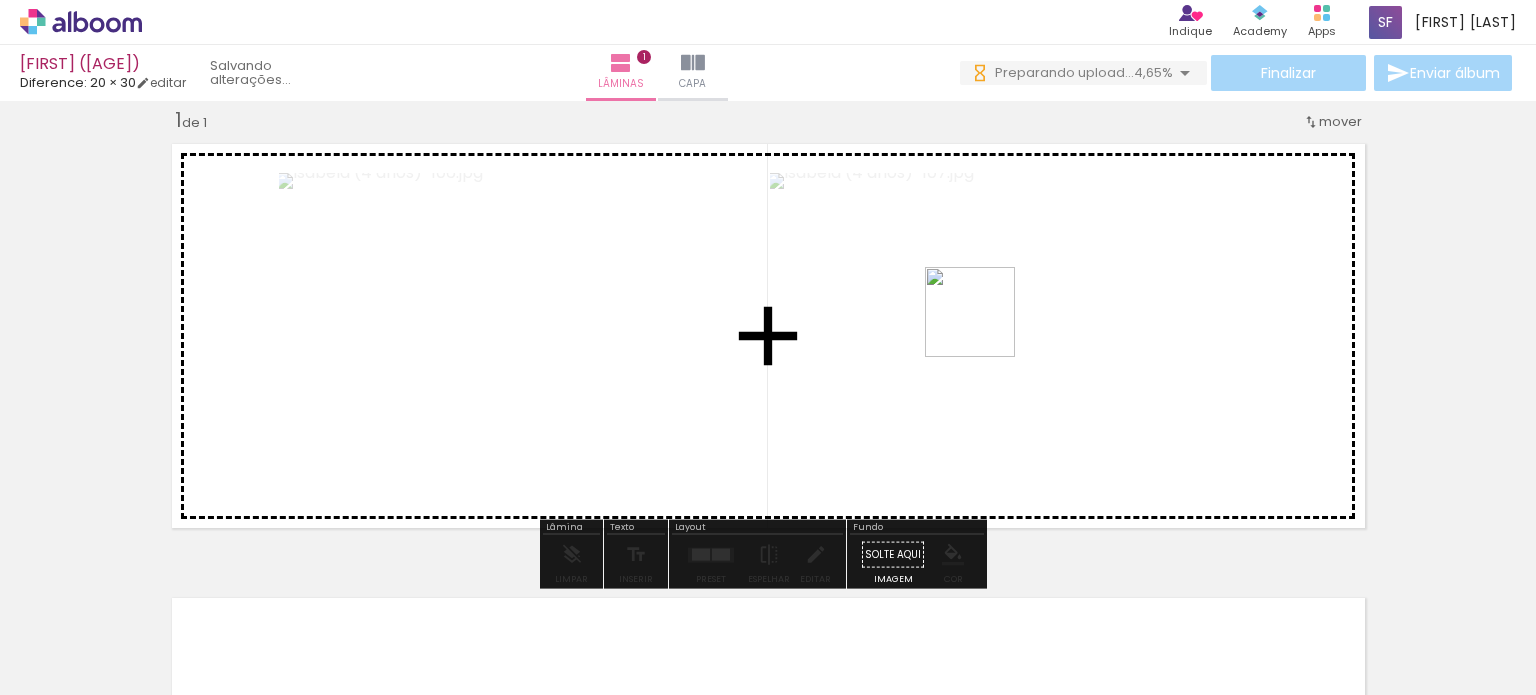drag, startPoint x: 809, startPoint y: 627, endPoint x: 985, endPoint y: 327, distance: 347.81604 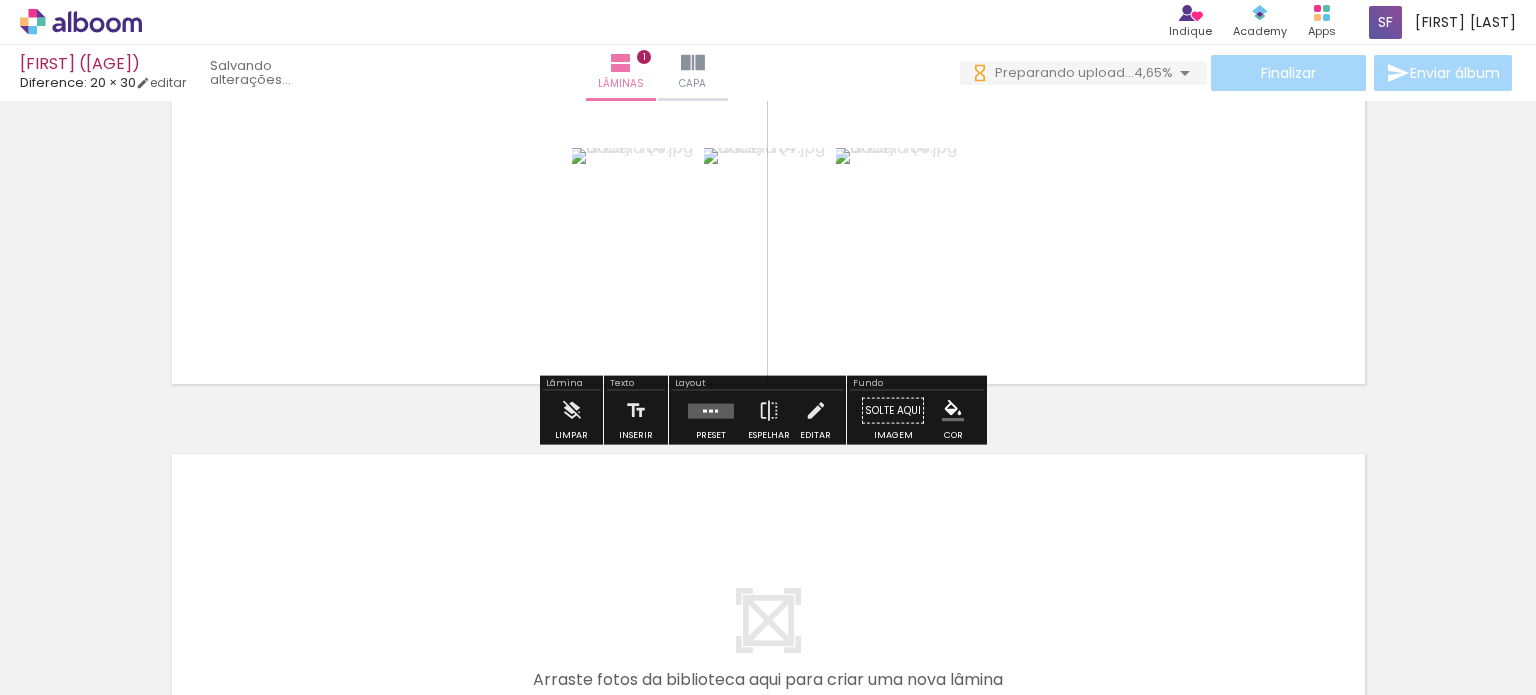 scroll, scrollTop: 225, scrollLeft: 0, axis: vertical 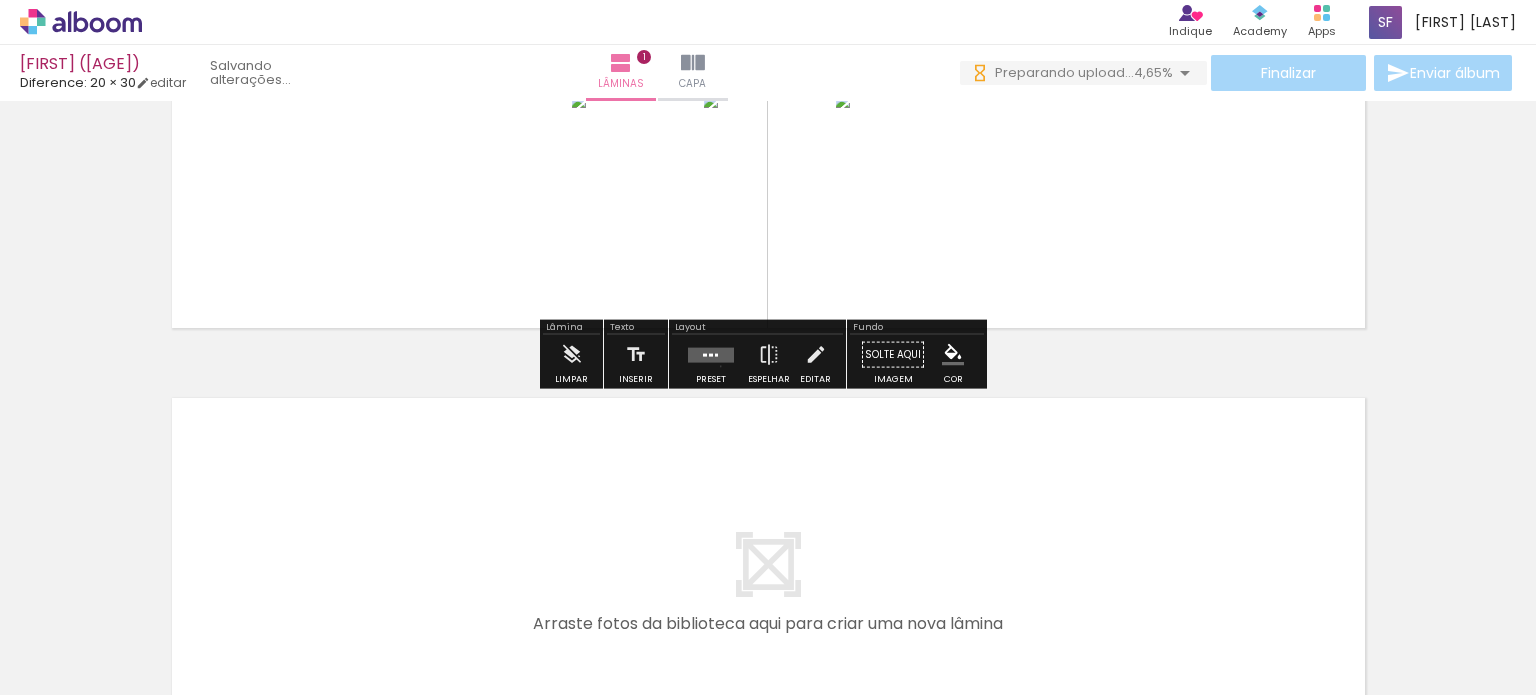 click at bounding box center (711, 355) 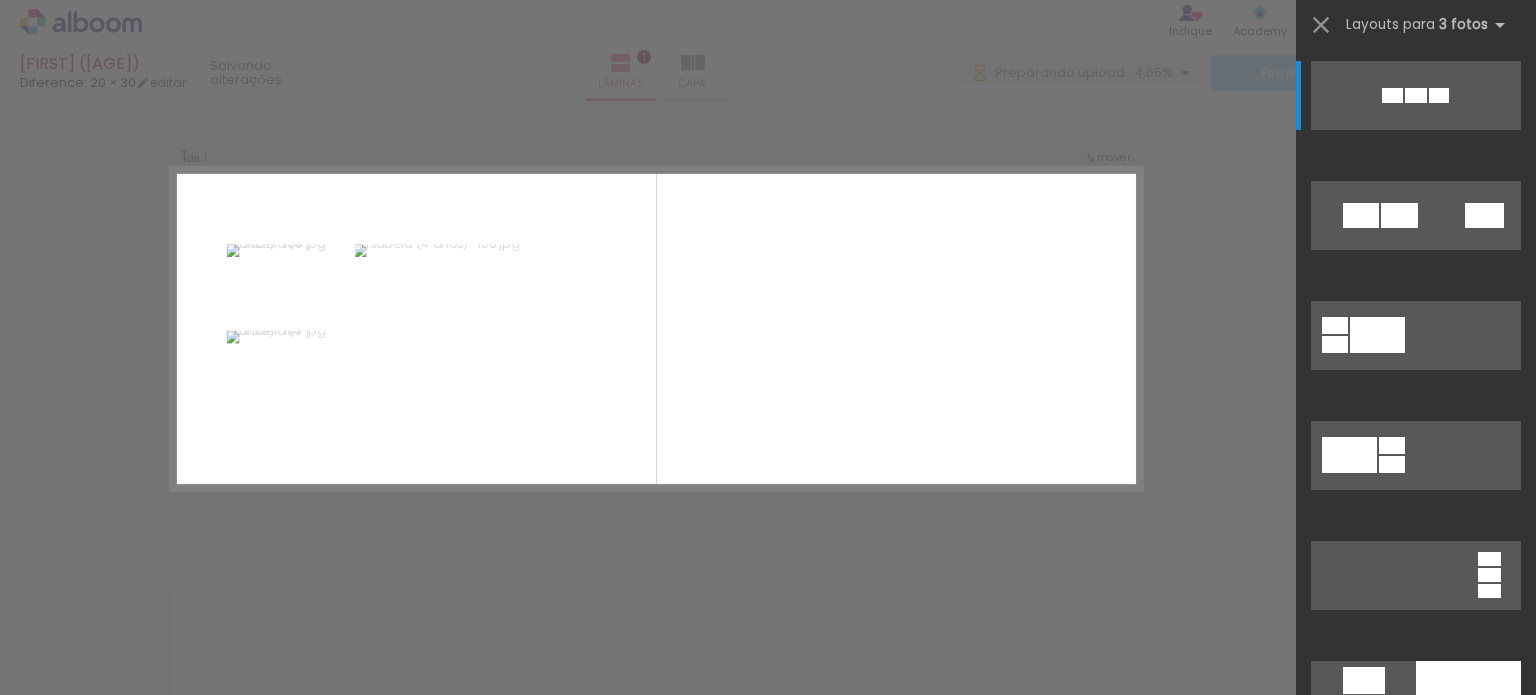 scroll, scrollTop: 25, scrollLeft: 0, axis: vertical 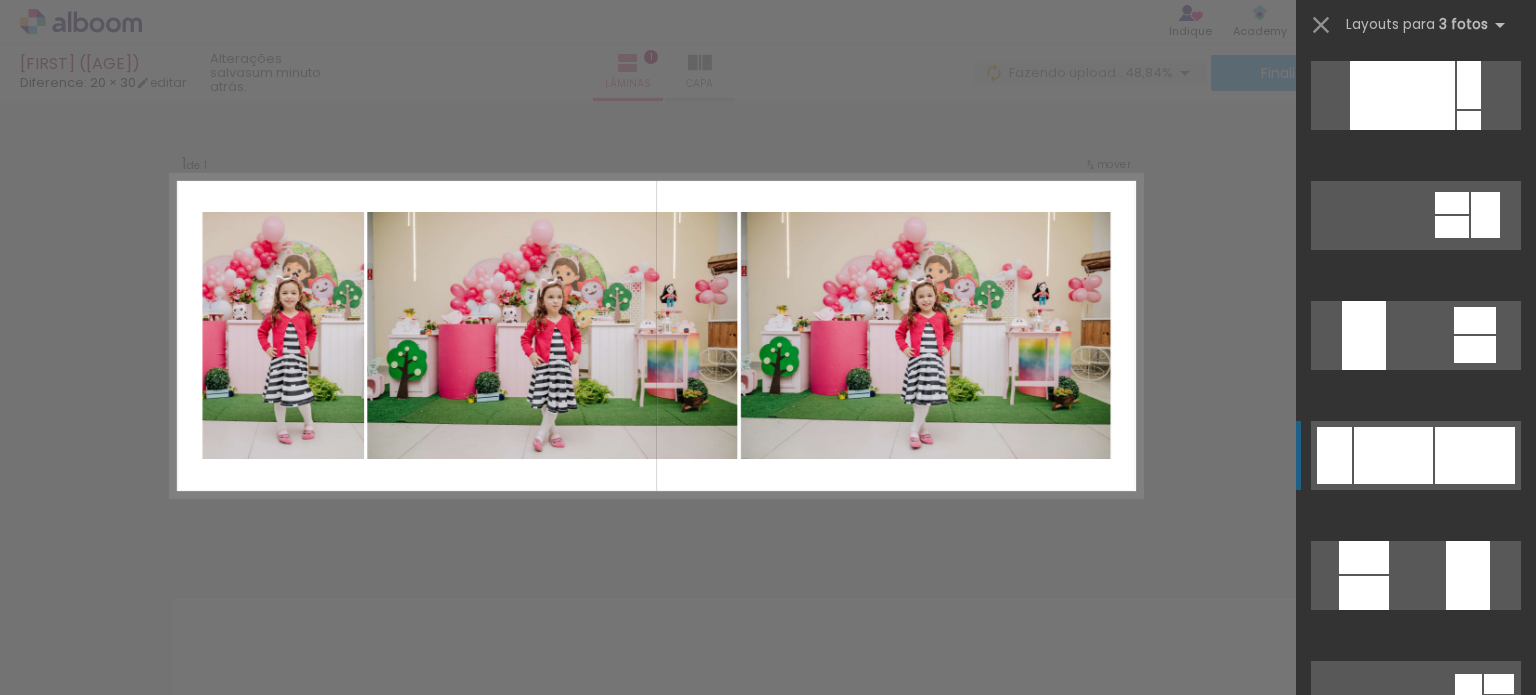click at bounding box center (1439, -16505) 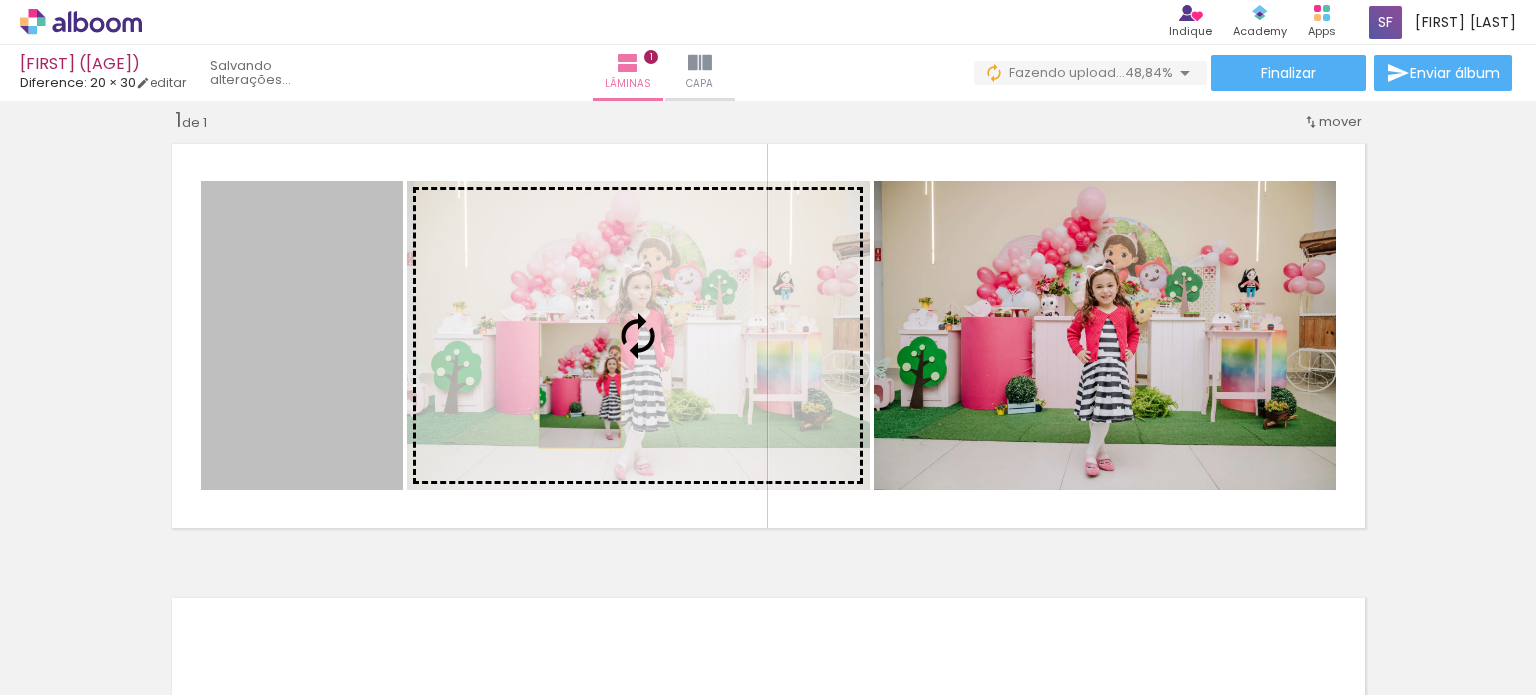 drag, startPoint x: 324, startPoint y: 412, endPoint x: 572, endPoint y: 385, distance: 249.46542 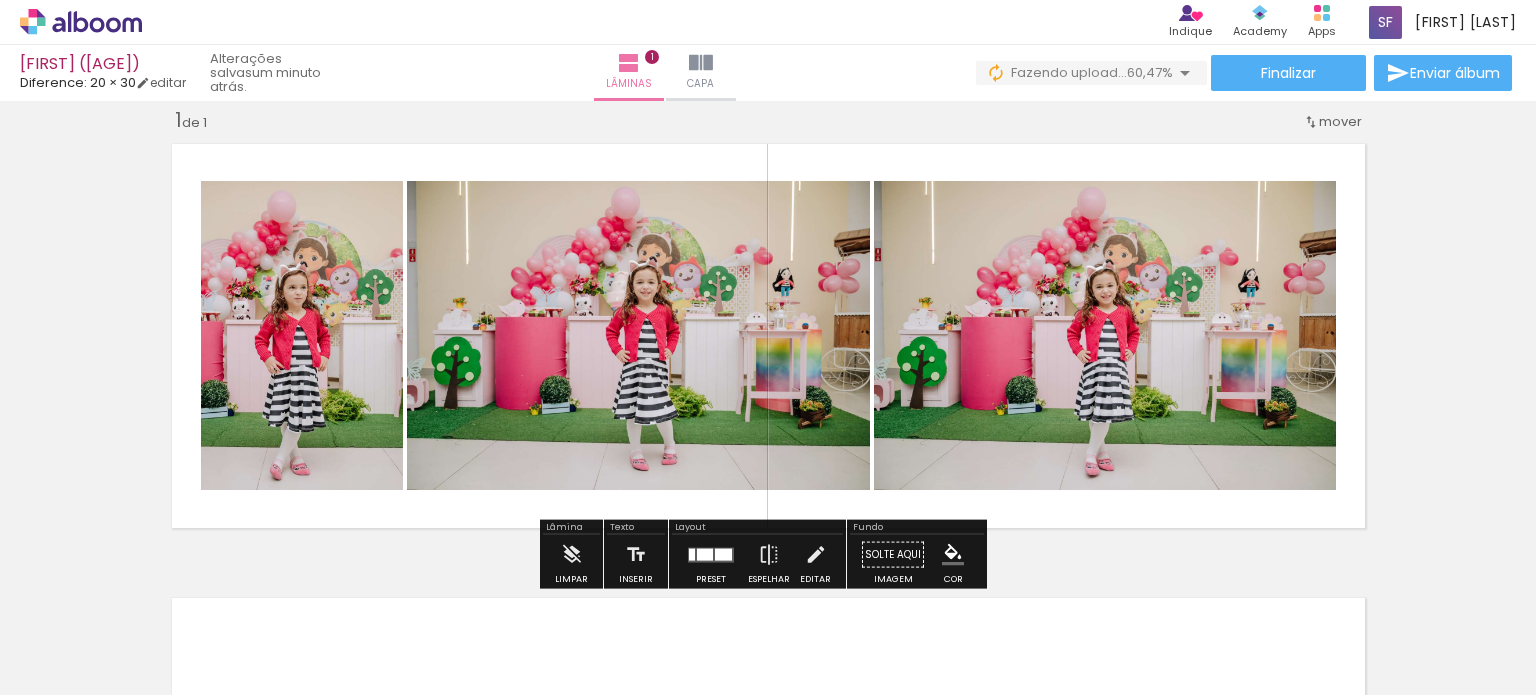 click on "Inserir lâmina 1  de 1" at bounding box center [768, 537] 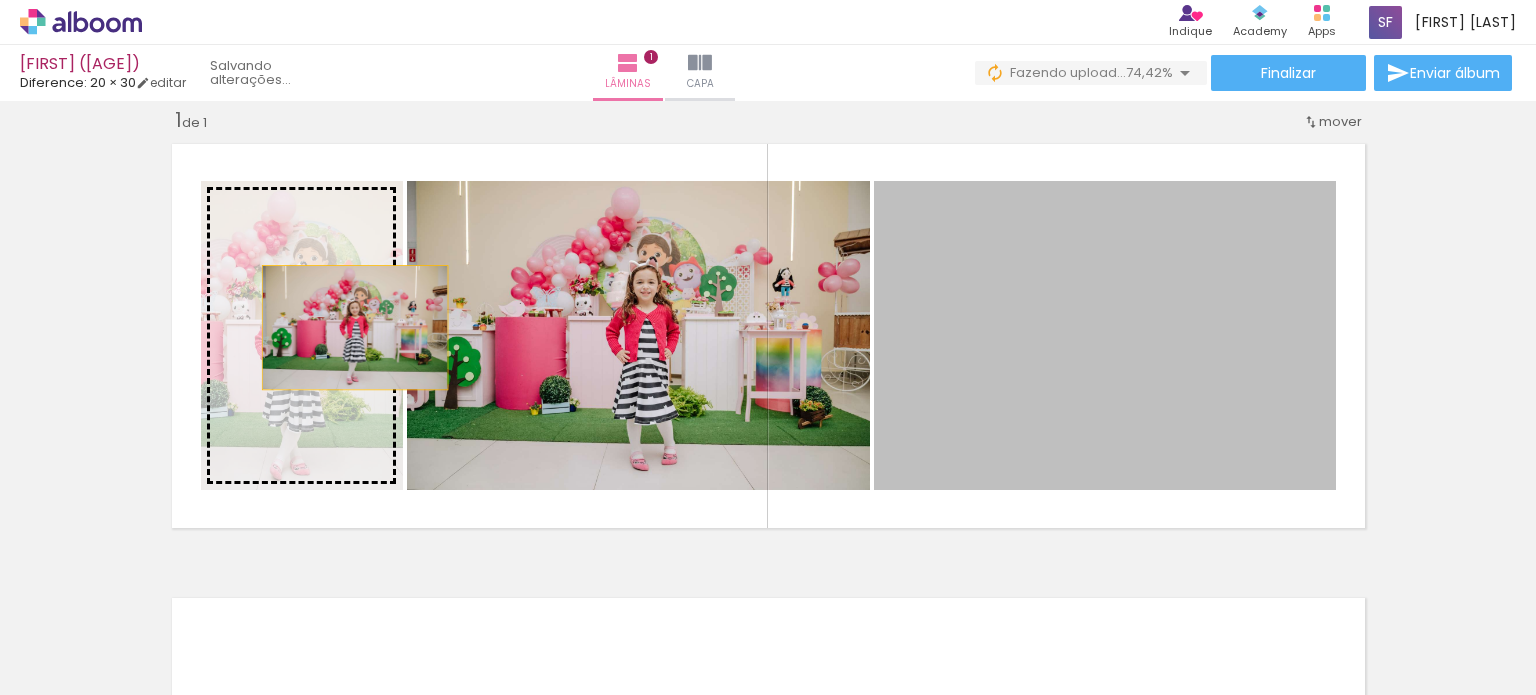 drag, startPoint x: 1128, startPoint y: 313, endPoint x: 347, endPoint y: 327, distance: 781.1255 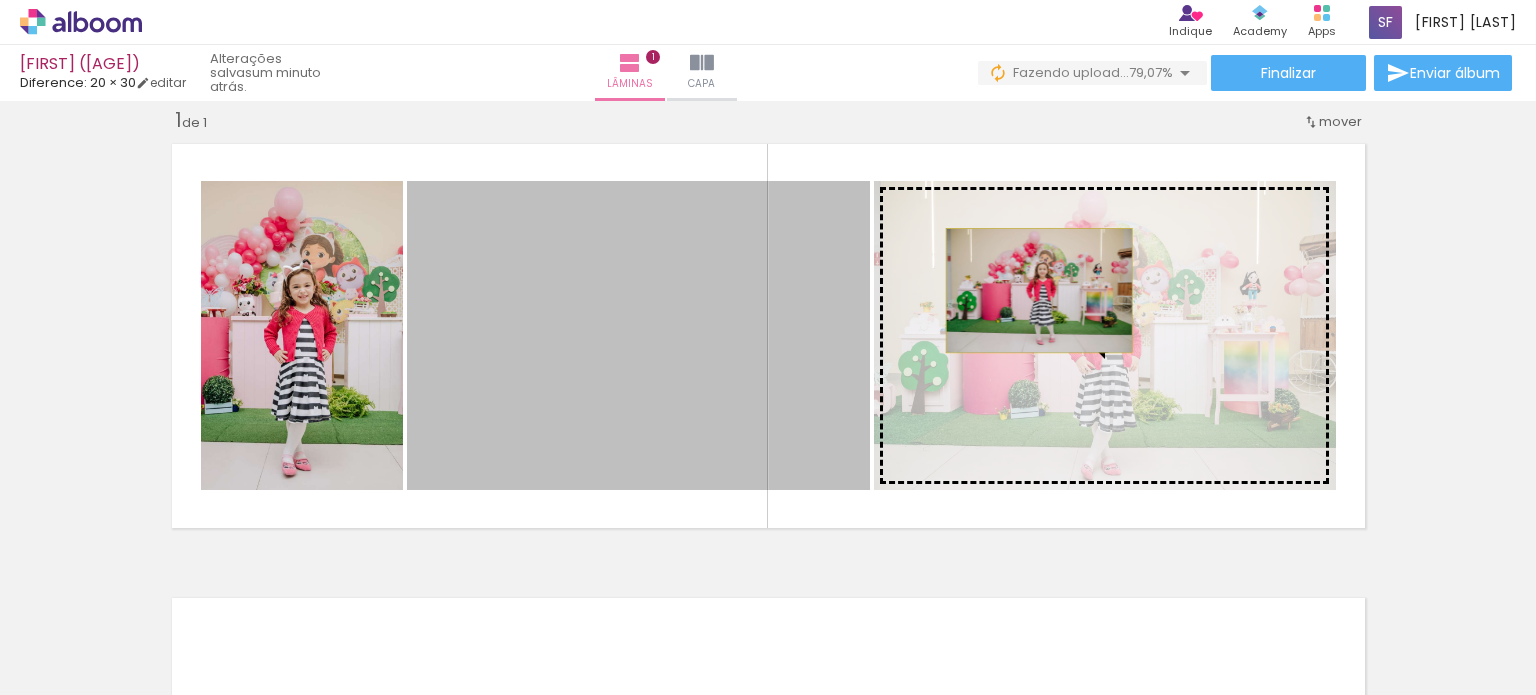 drag, startPoint x: 634, startPoint y: 331, endPoint x: 1031, endPoint y: 290, distance: 399.1115 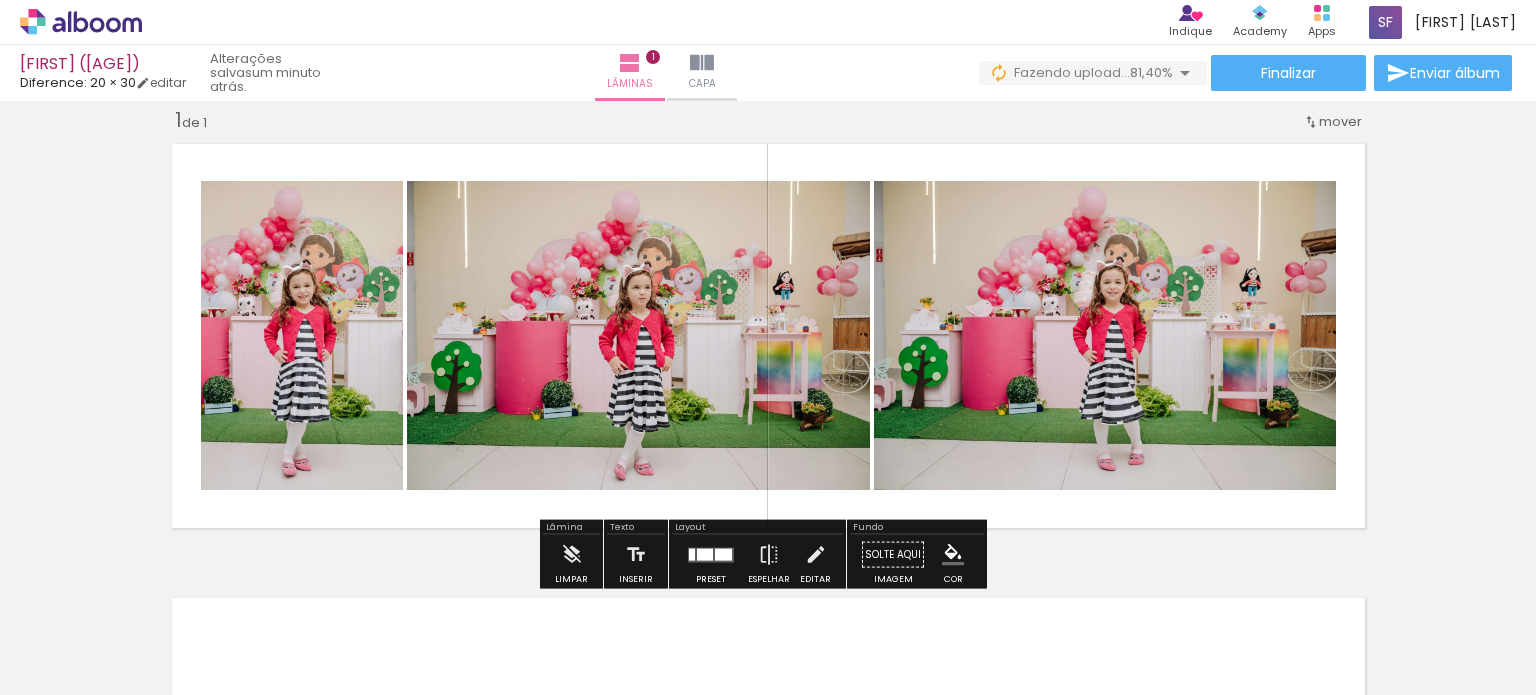 click on "Inserir lâmina 1  de 1" at bounding box center [768, 537] 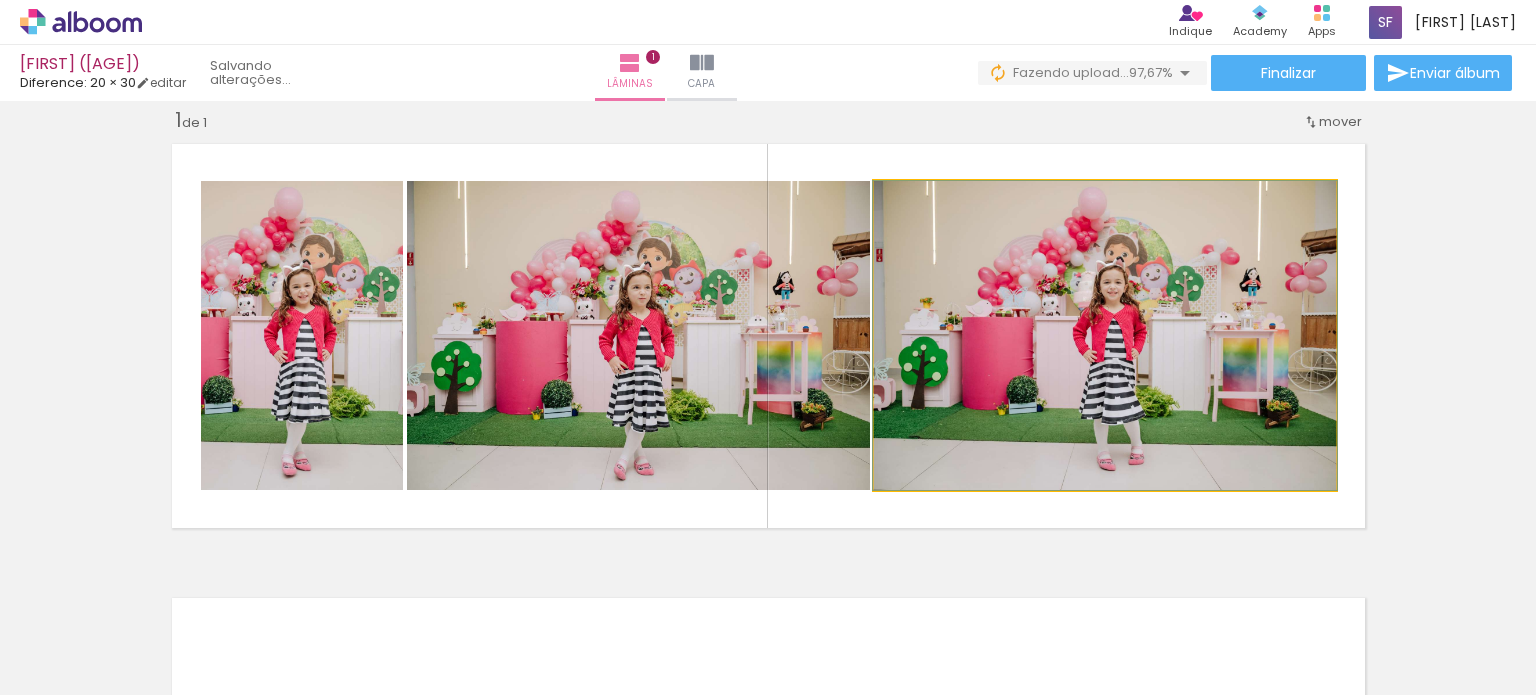click 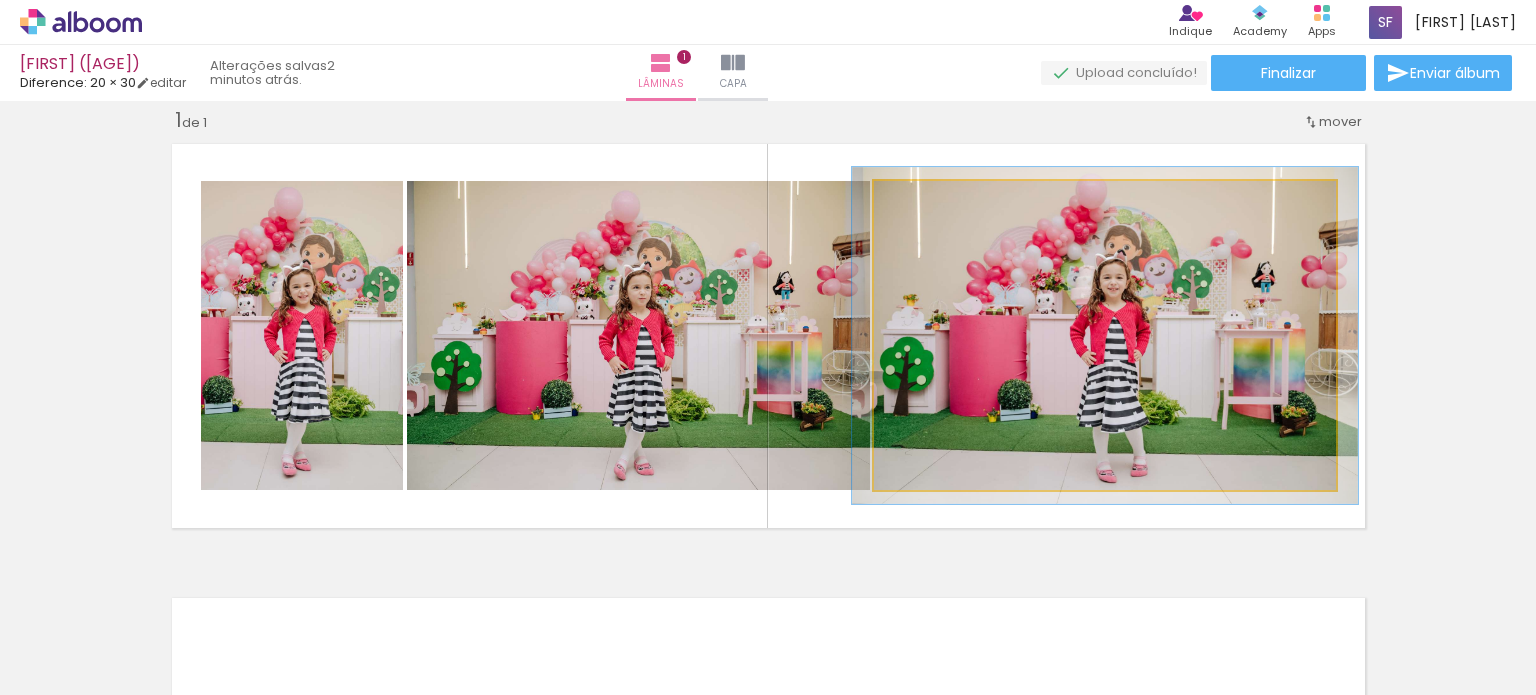 type on "109" 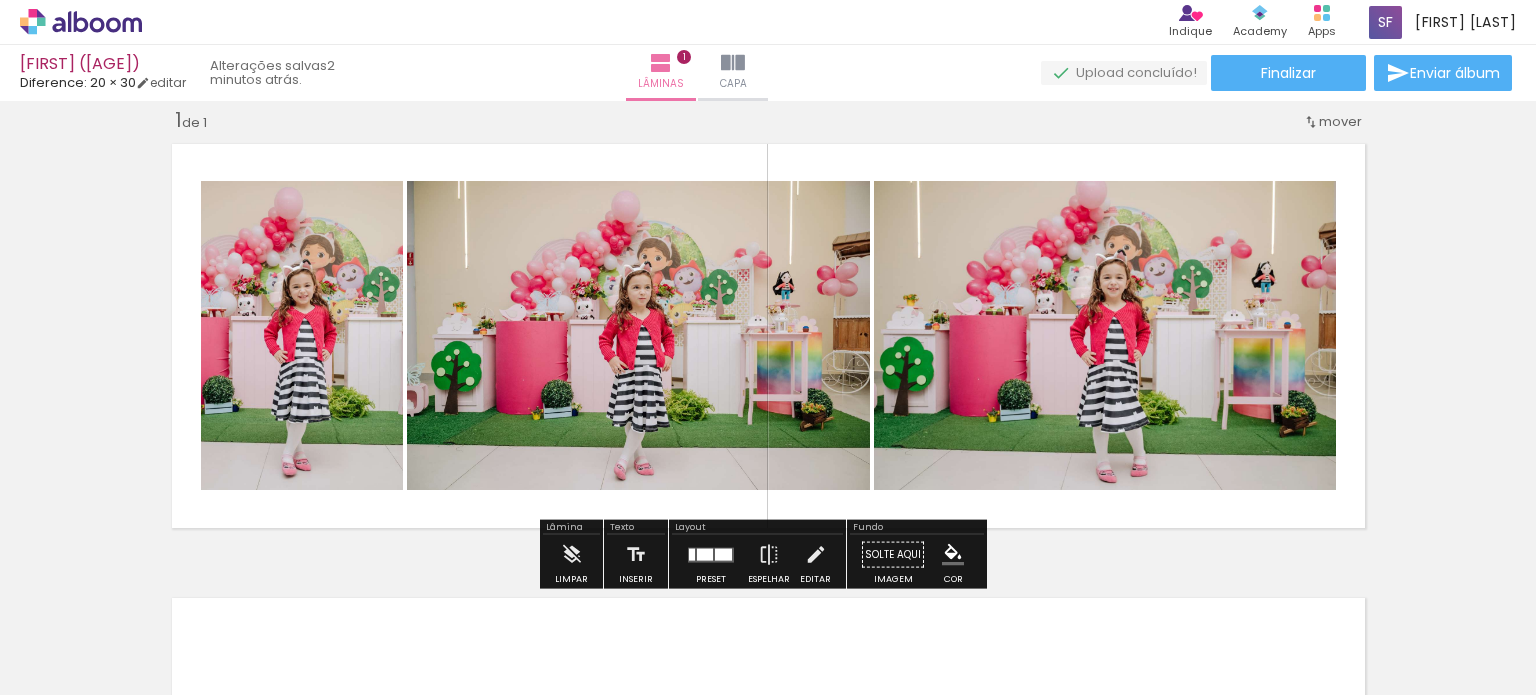 click on "Inserir lâmina 1  de 1" at bounding box center (768, 537) 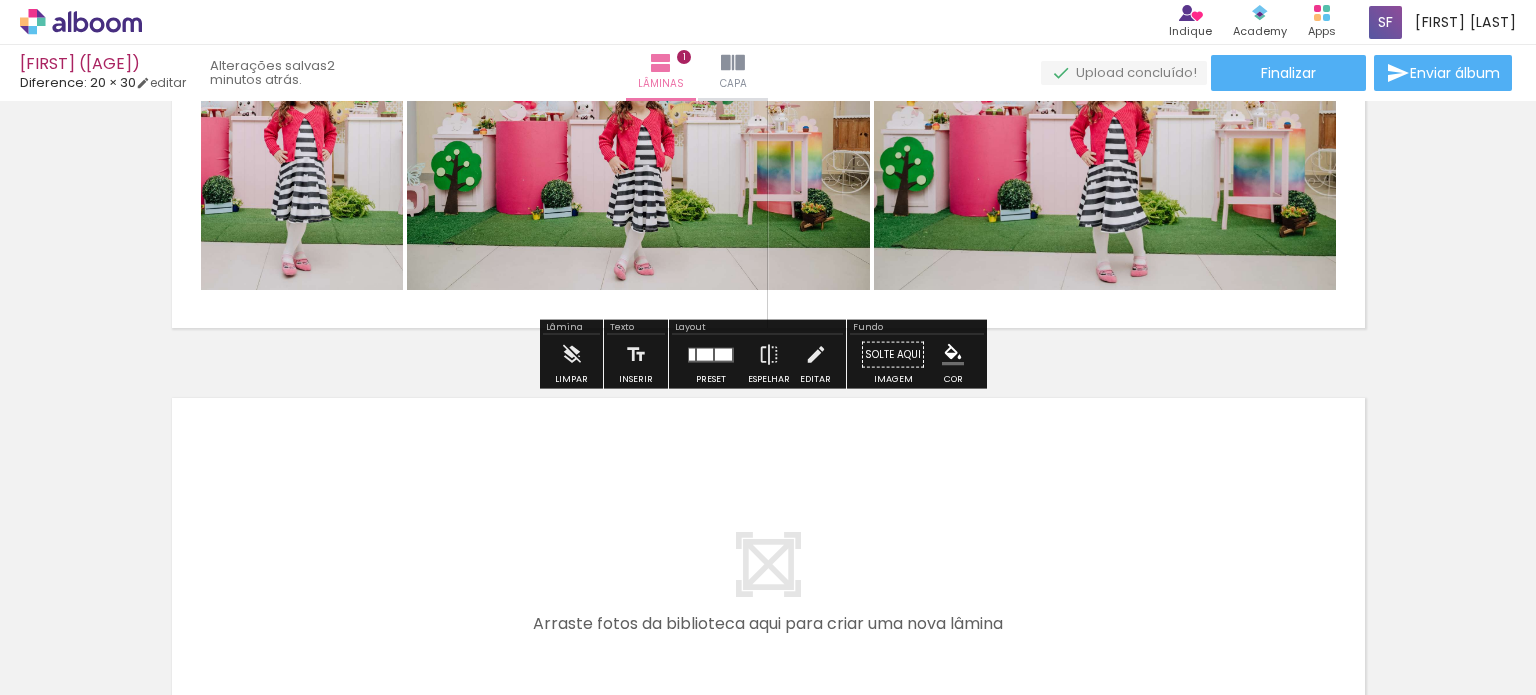 scroll, scrollTop: 425, scrollLeft: 0, axis: vertical 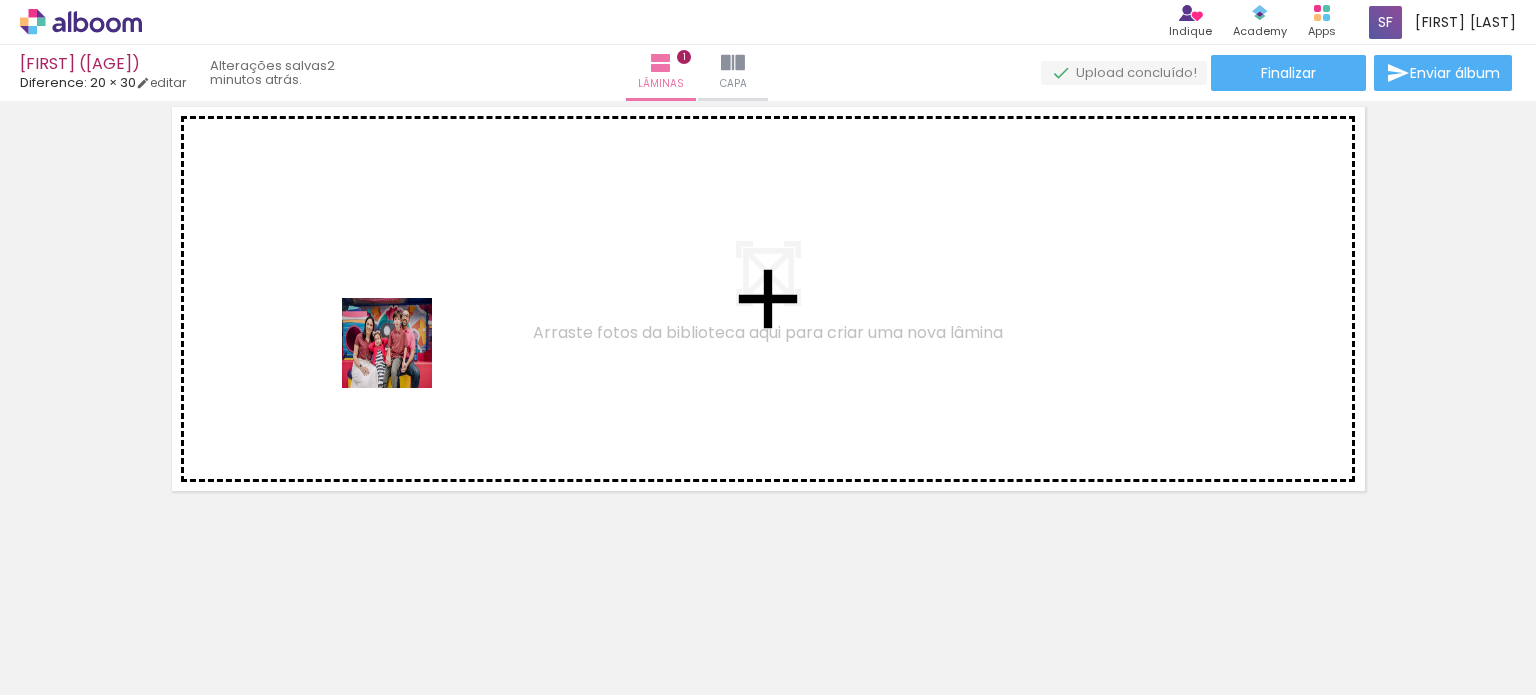 drag, startPoint x: 369, startPoint y: 516, endPoint x: 427, endPoint y: 562, distance: 74.02702 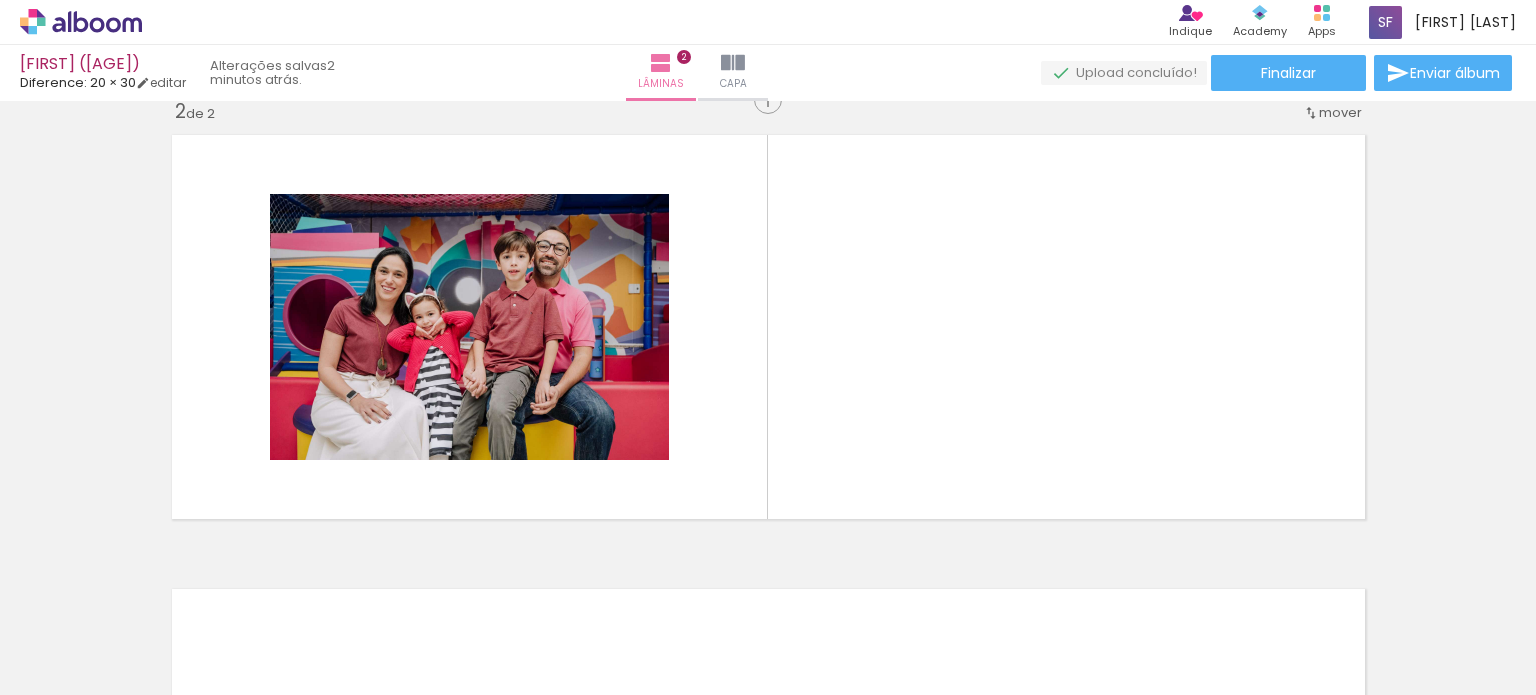scroll, scrollTop: 479, scrollLeft: 0, axis: vertical 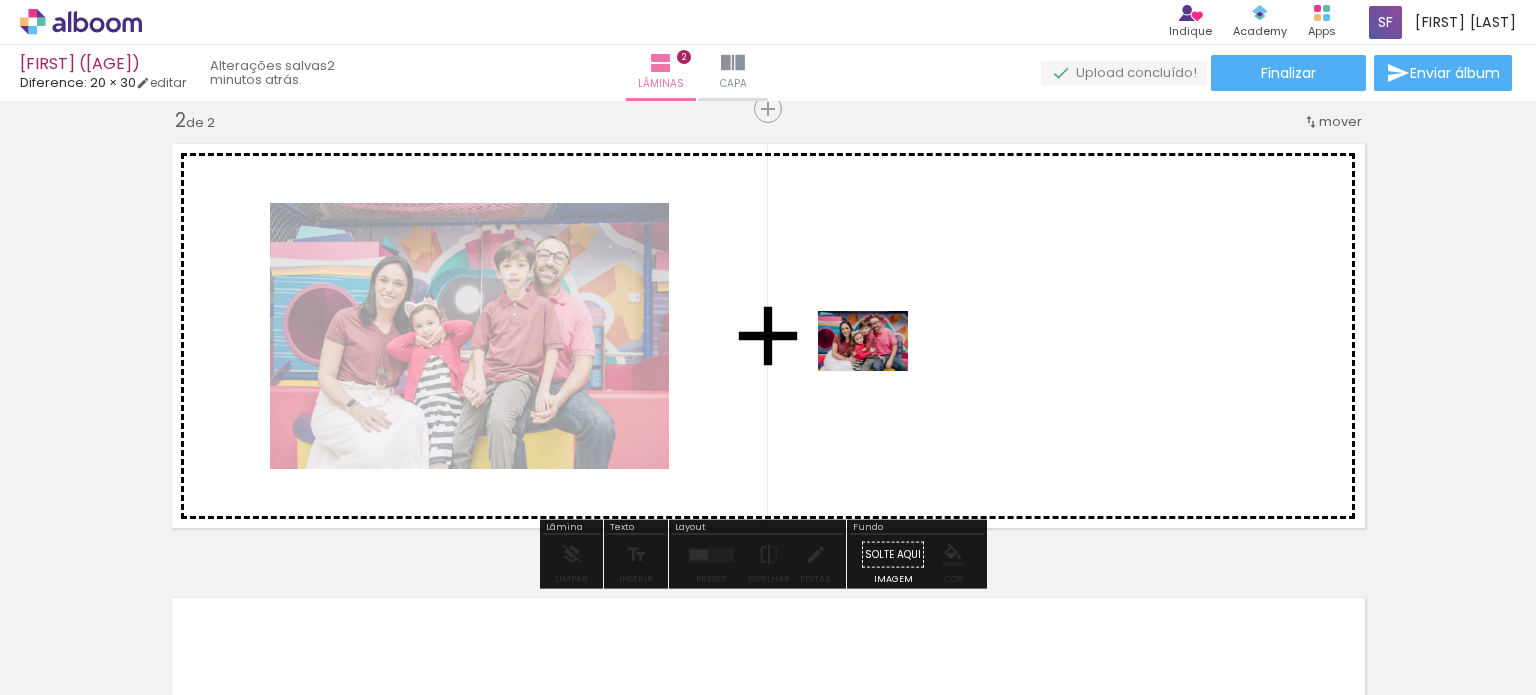 drag, startPoint x: 448, startPoint y: 635, endPoint x: 878, endPoint y: 371, distance: 504.57507 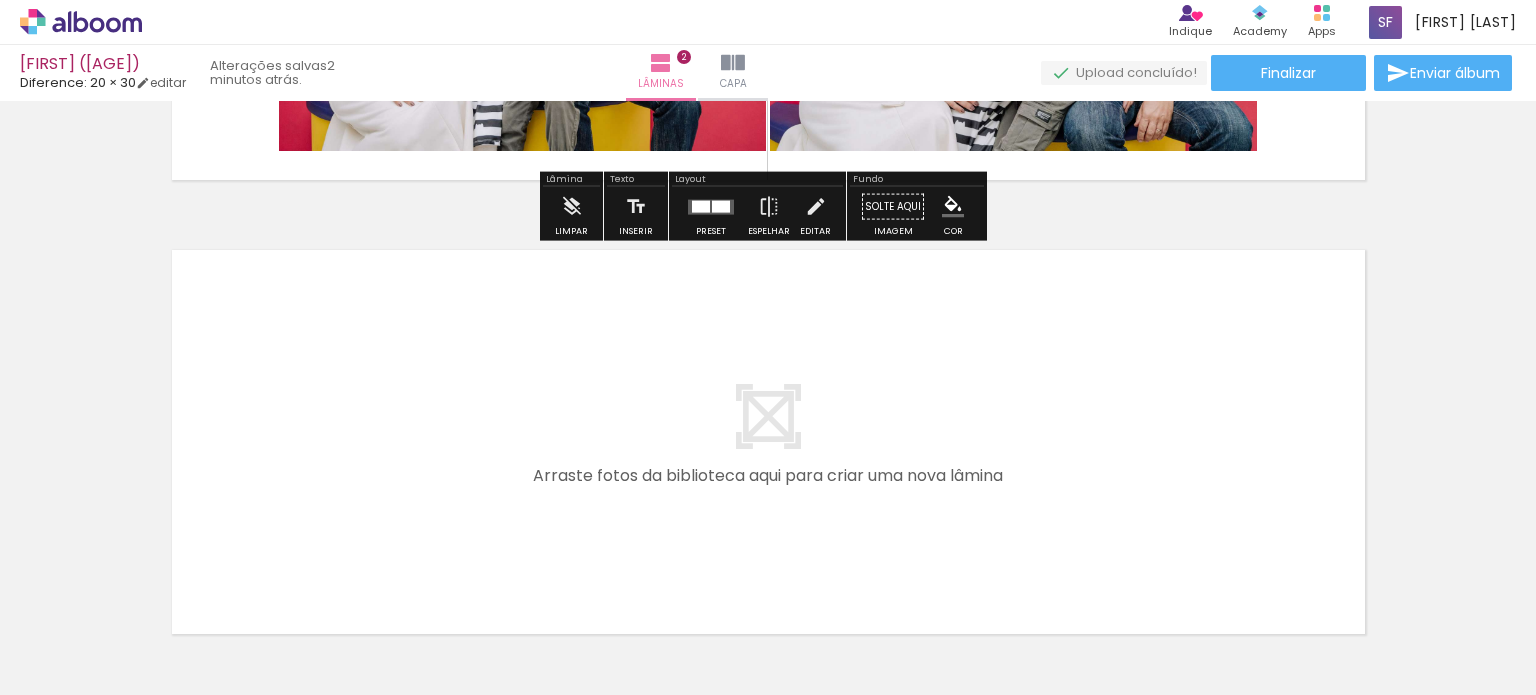 scroll, scrollTop: 879, scrollLeft: 0, axis: vertical 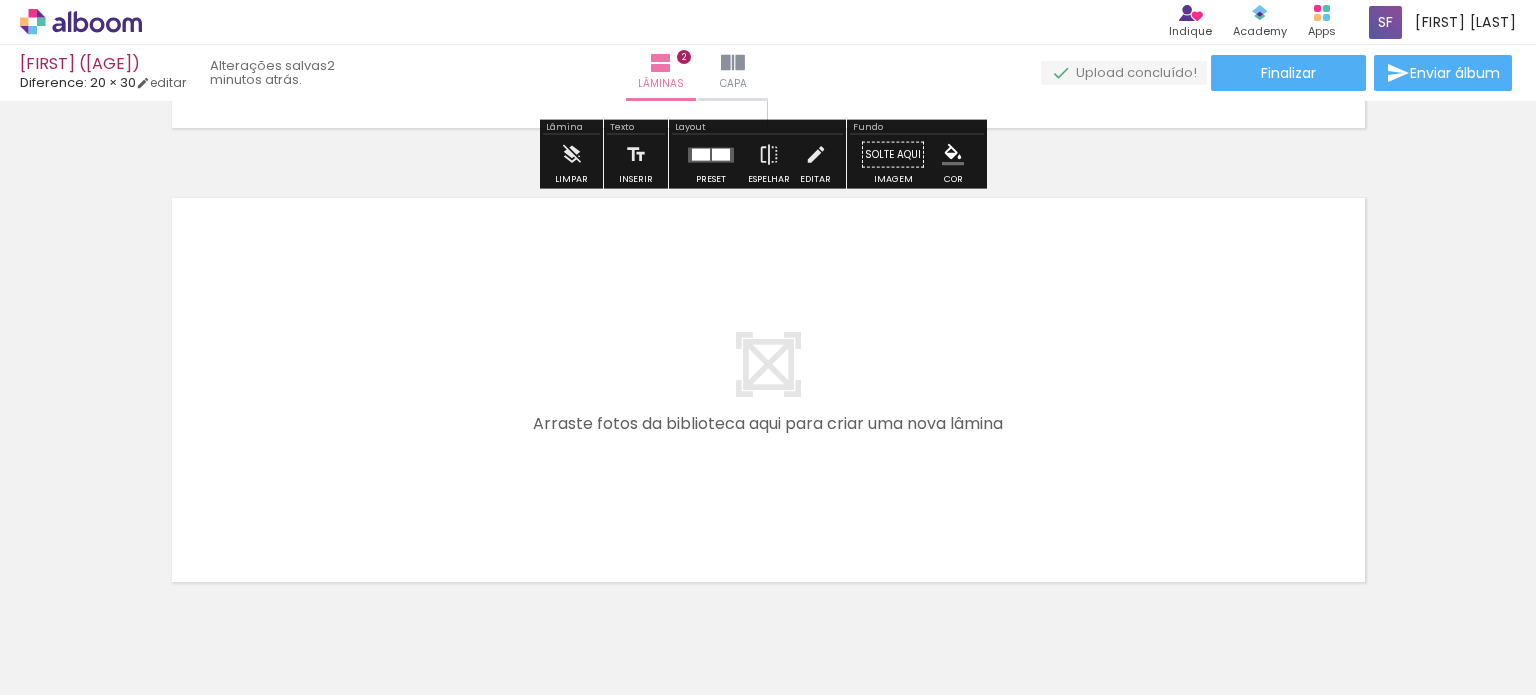 drag, startPoint x: 564, startPoint y: 520, endPoint x: 560, endPoint y: 455, distance: 65.12296 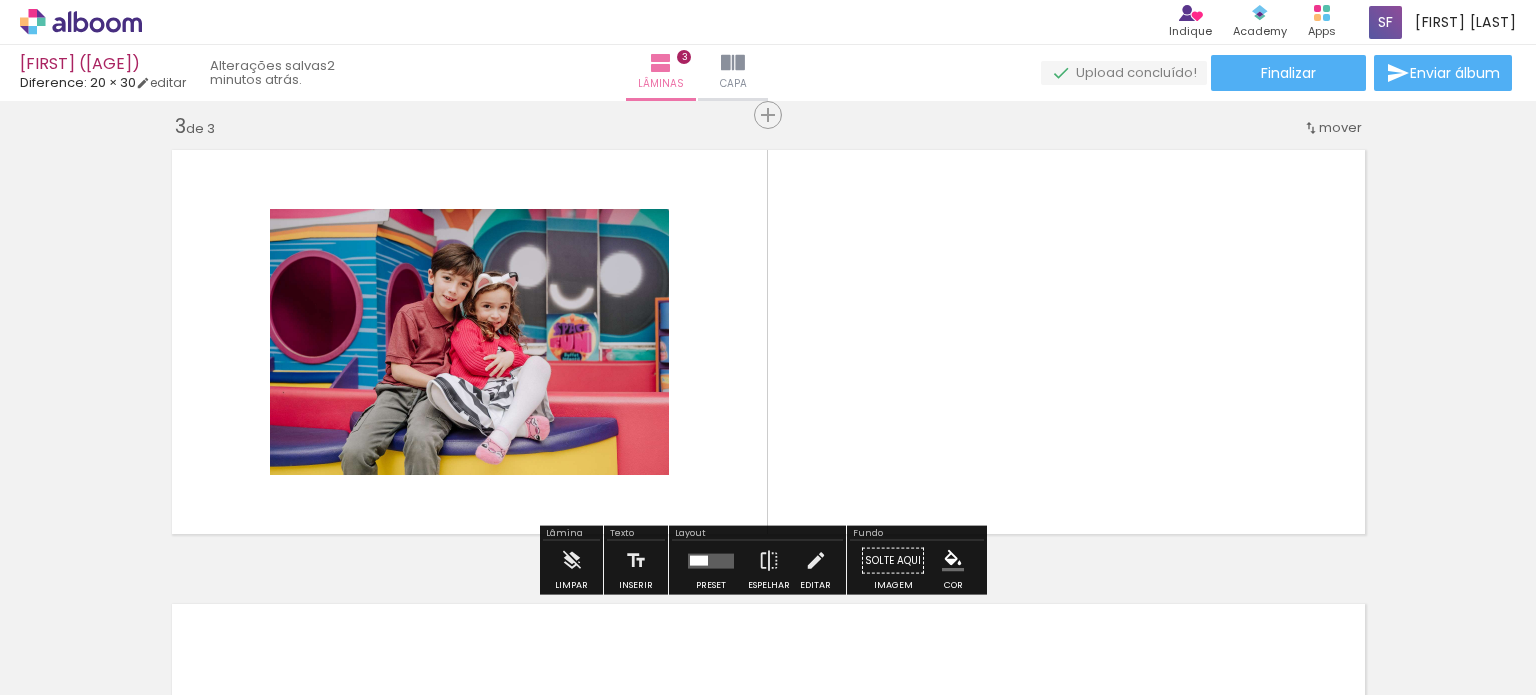 scroll, scrollTop: 933, scrollLeft: 0, axis: vertical 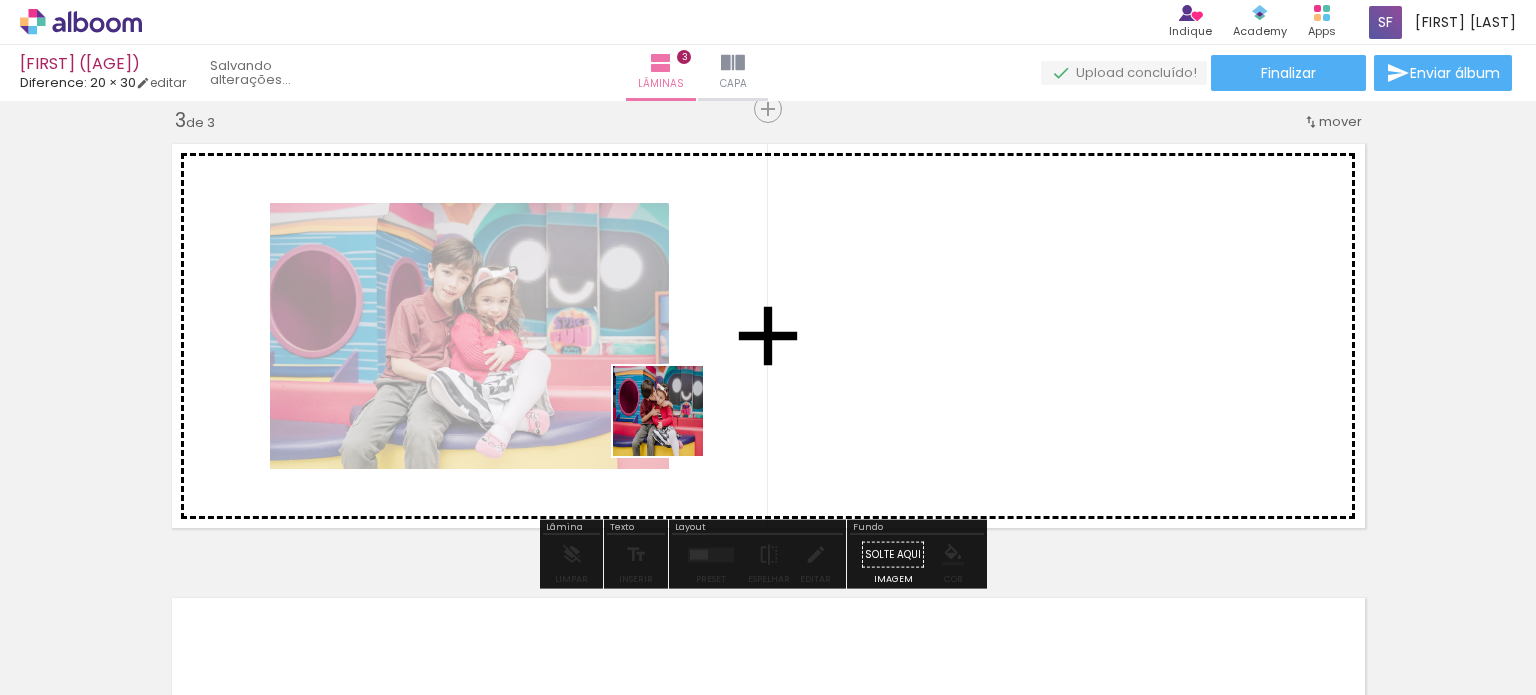 drag, startPoint x: 693, startPoint y: 641, endPoint x: 680, endPoint y: 383, distance: 258.3273 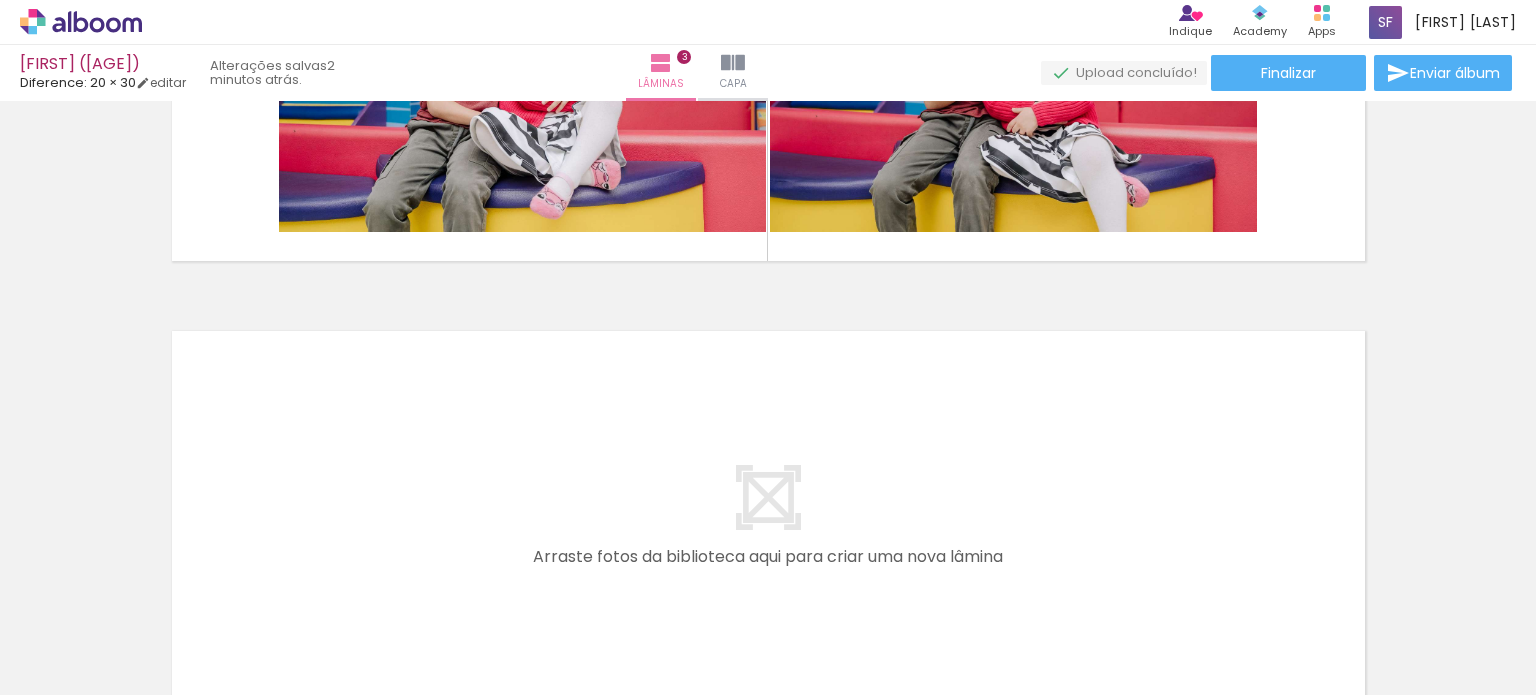 scroll, scrollTop: 1400, scrollLeft: 0, axis: vertical 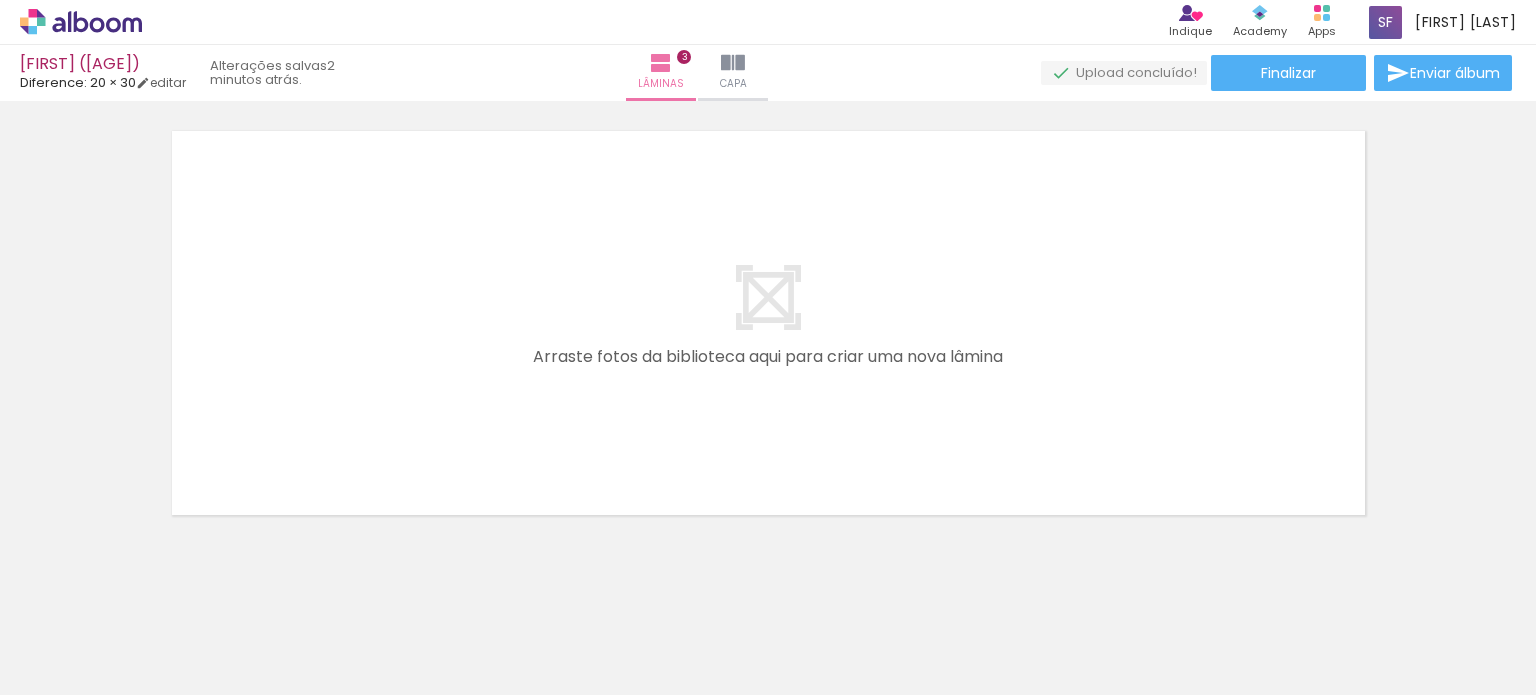 drag, startPoint x: 748, startPoint y: 549, endPoint x: 780, endPoint y: 576, distance: 41.868843 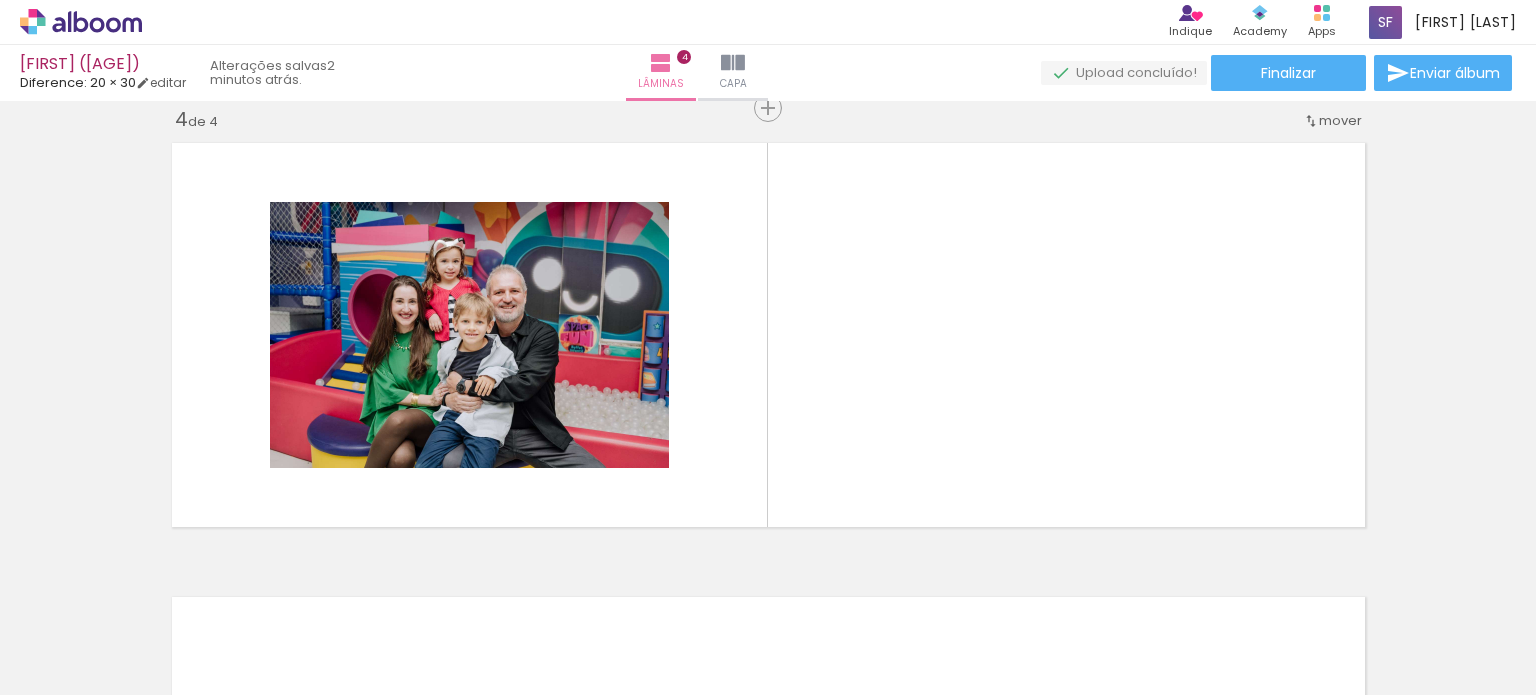 scroll, scrollTop: 1387, scrollLeft: 0, axis: vertical 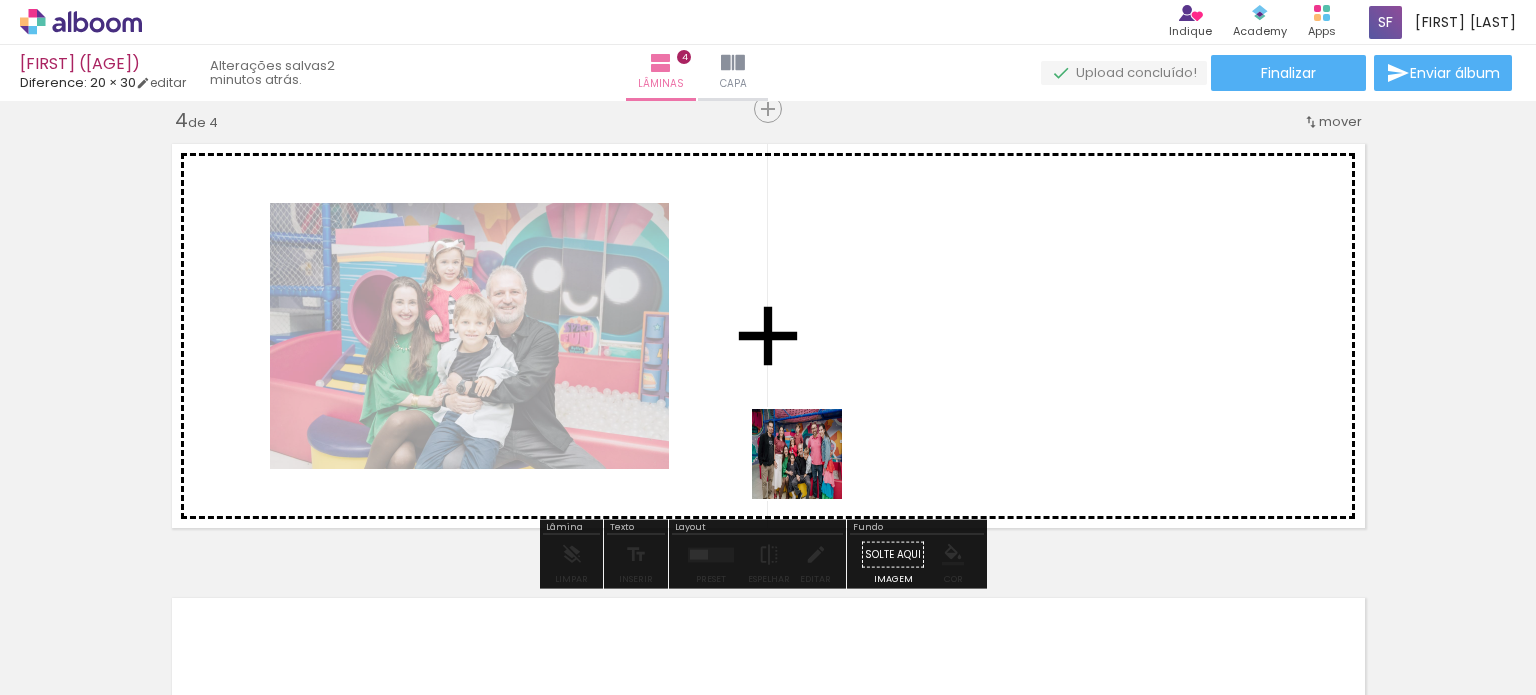 drag, startPoint x: 879, startPoint y: 623, endPoint x: 945, endPoint y: 596, distance: 71.30919 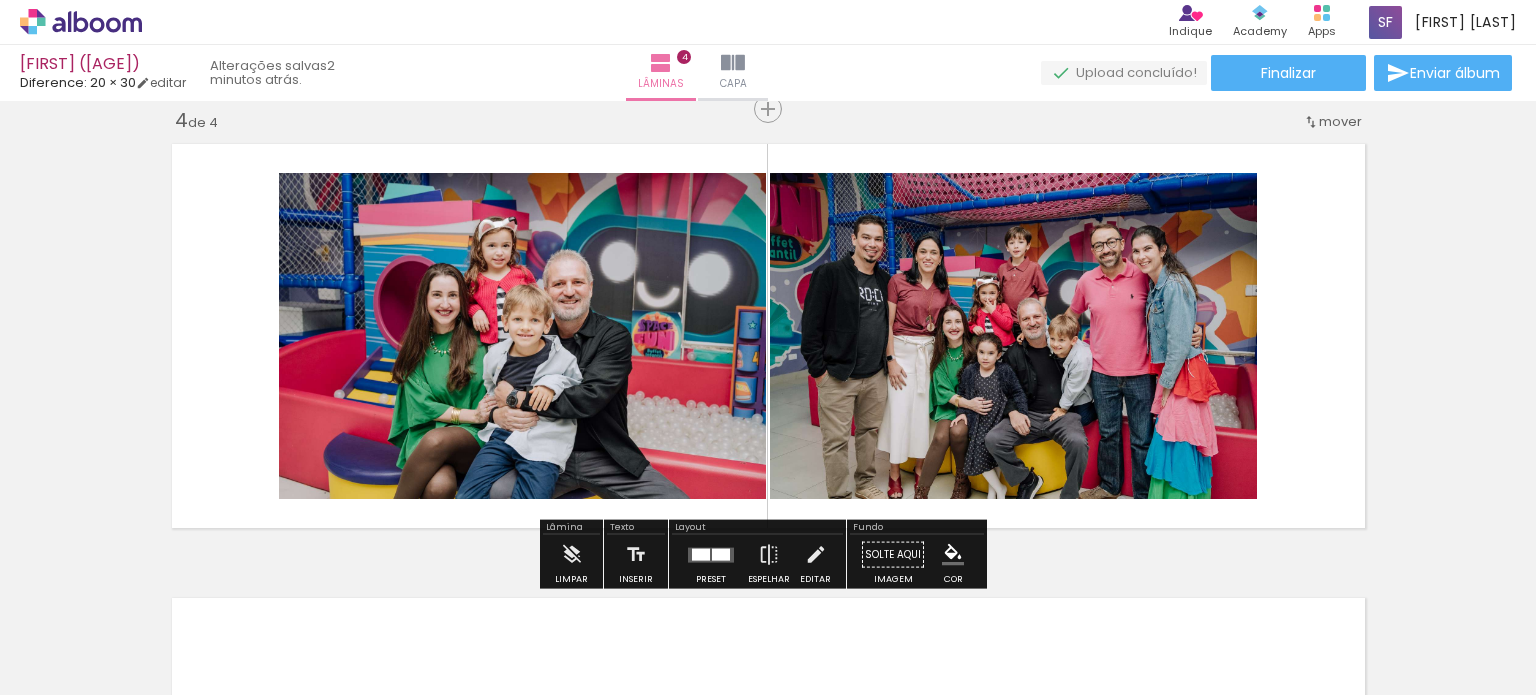 drag, startPoint x: 1018, startPoint y: 651, endPoint x: 1102, endPoint y: 598, distance: 99.32271 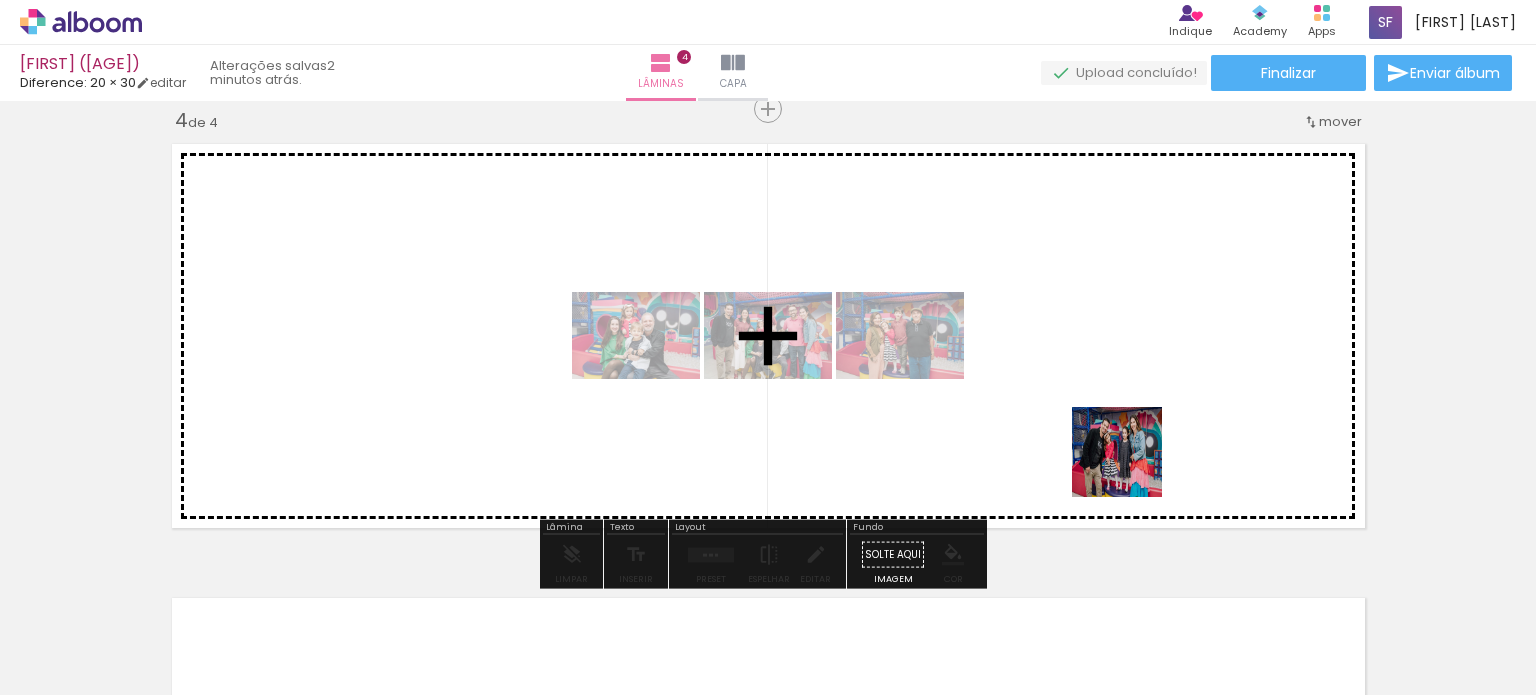 drag, startPoint x: 1132, startPoint y: 467, endPoint x: 1155, endPoint y: 351, distance: 118.258194 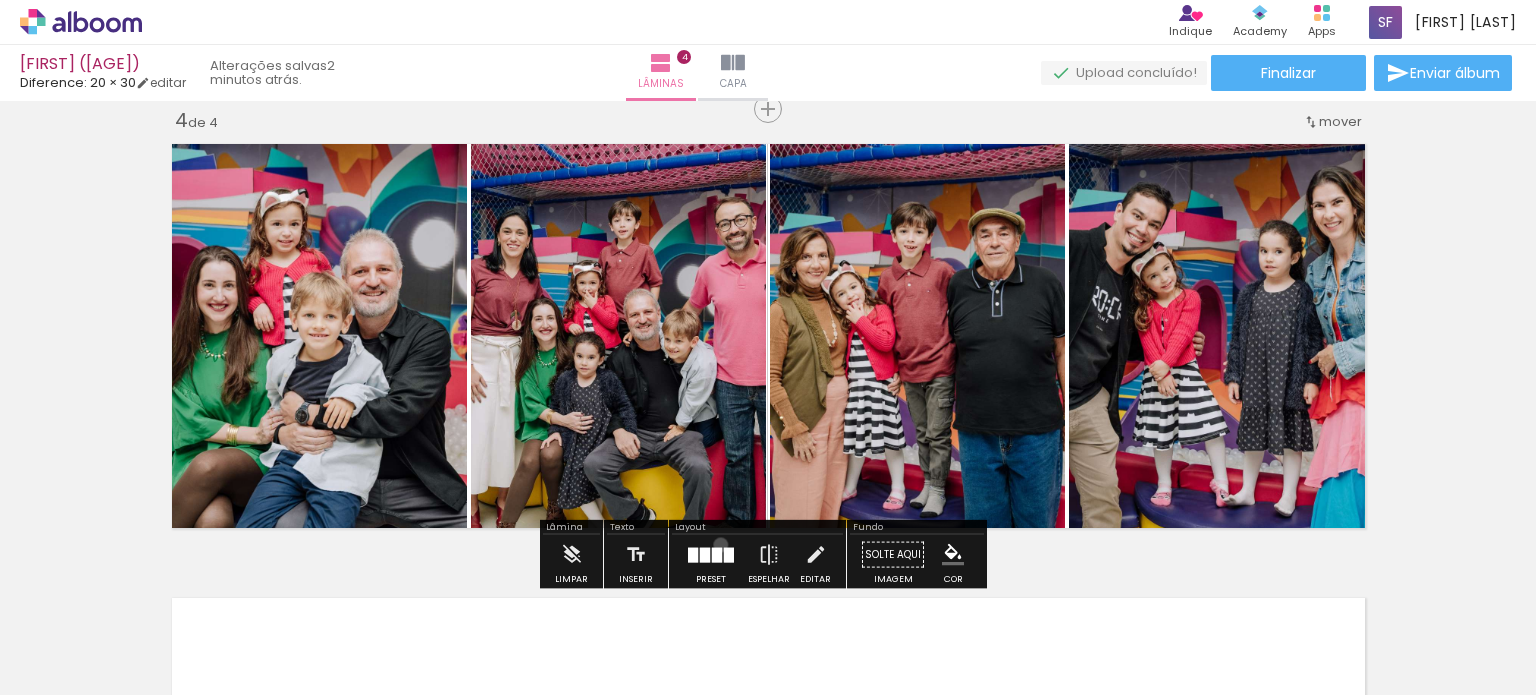 click at bounding box center (711, 555) 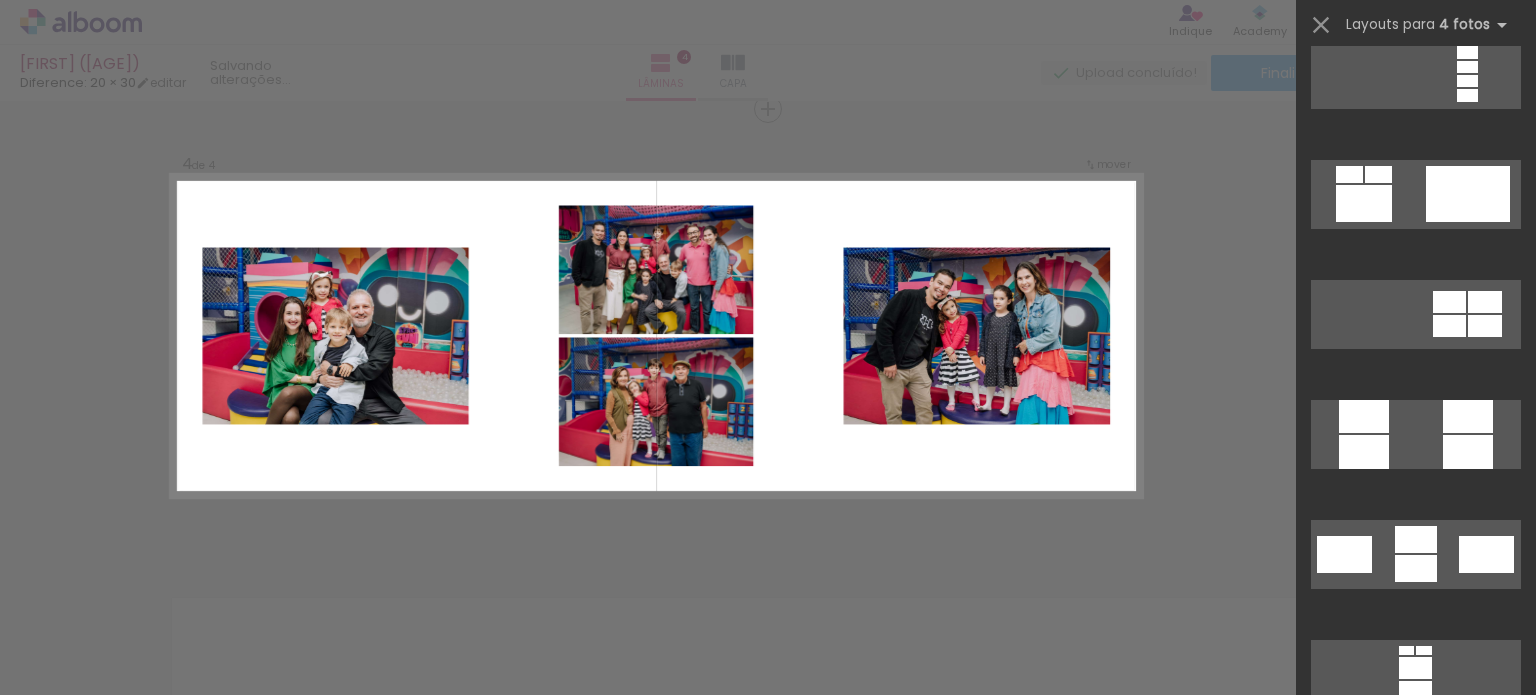 scroll, scrollTop: 6800, scrollLeft: 0, axis: vertical 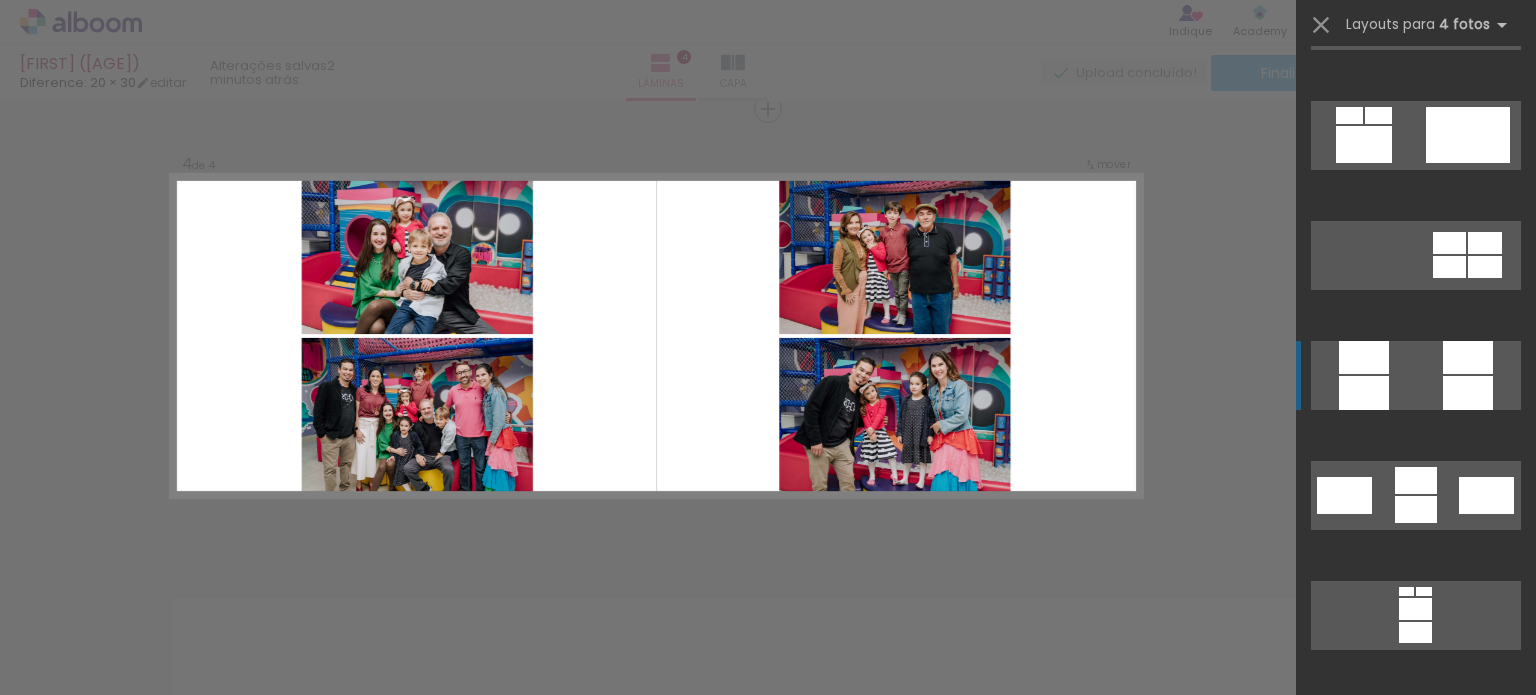 click at bounding box center [1416, -204] 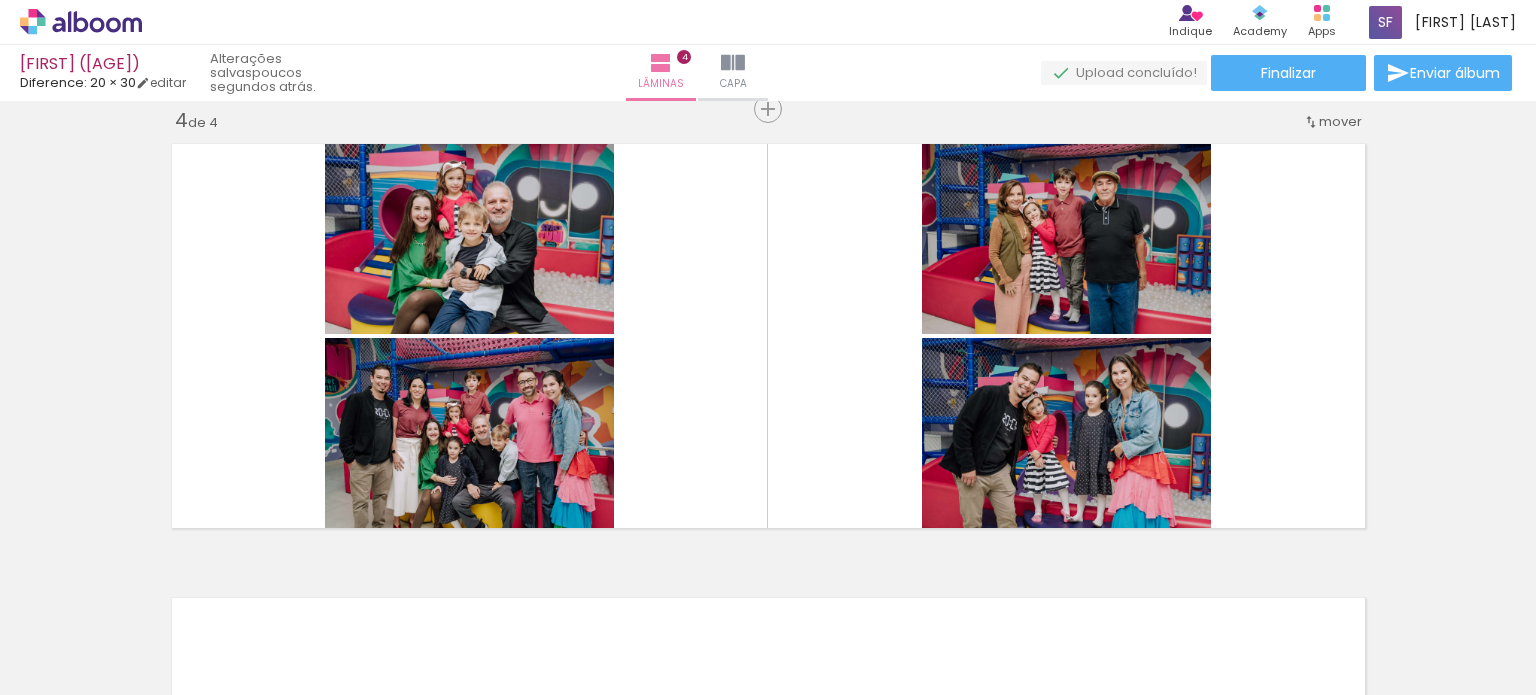 scroll, scrollTop: 0, scrollLeft: 2204, axis: horizontal 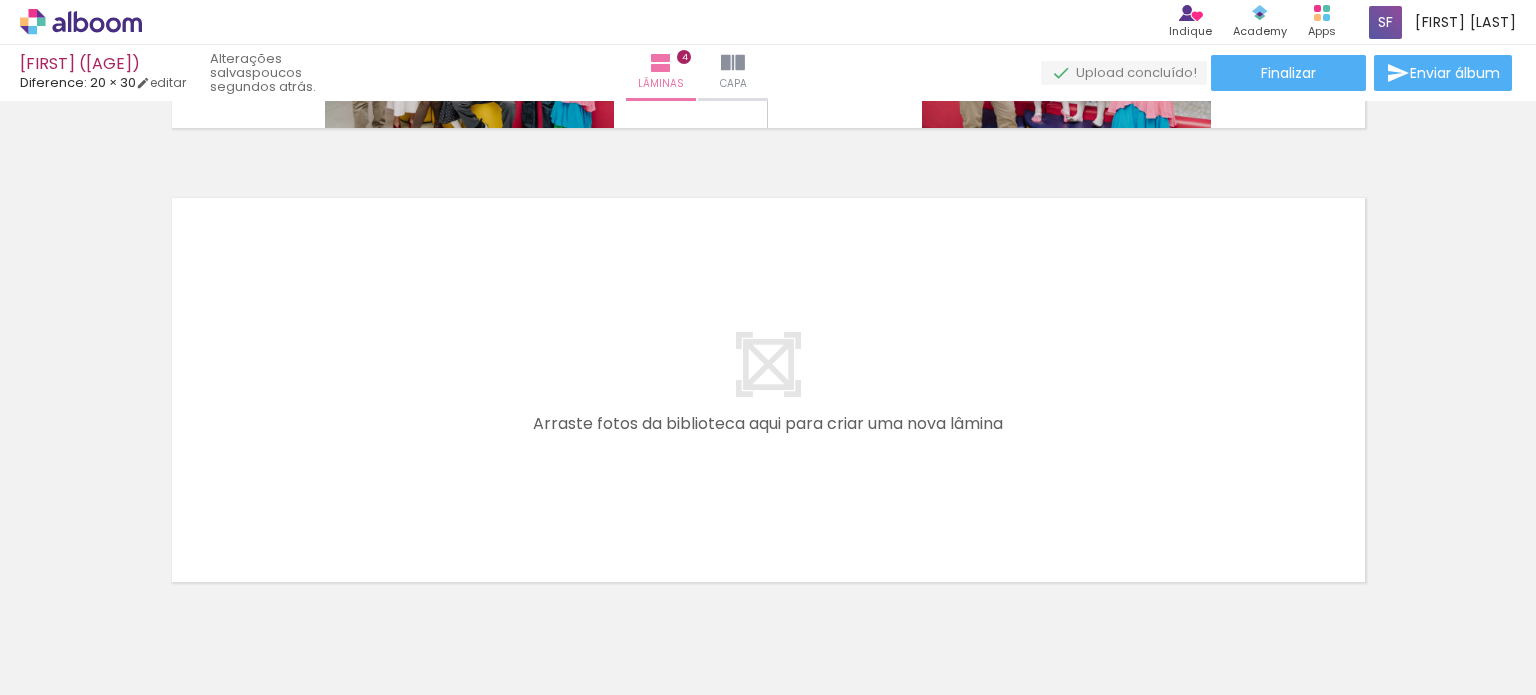drag, startPoint x: 200, startPoint y: 652, endPoint x: 327, endPoint y: 635, distance: 128.13274 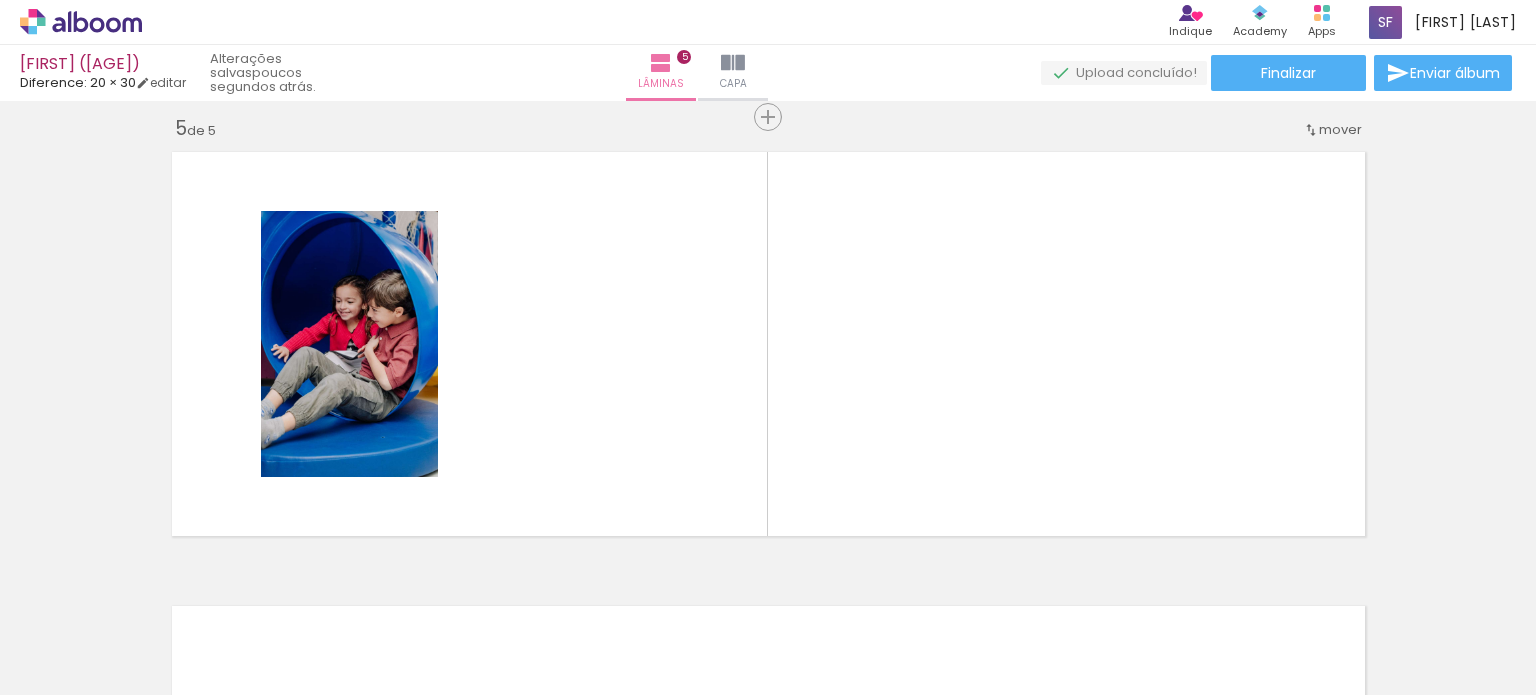scroll, scrollTop: 1841, scrollLeft: 0, axis: vertical 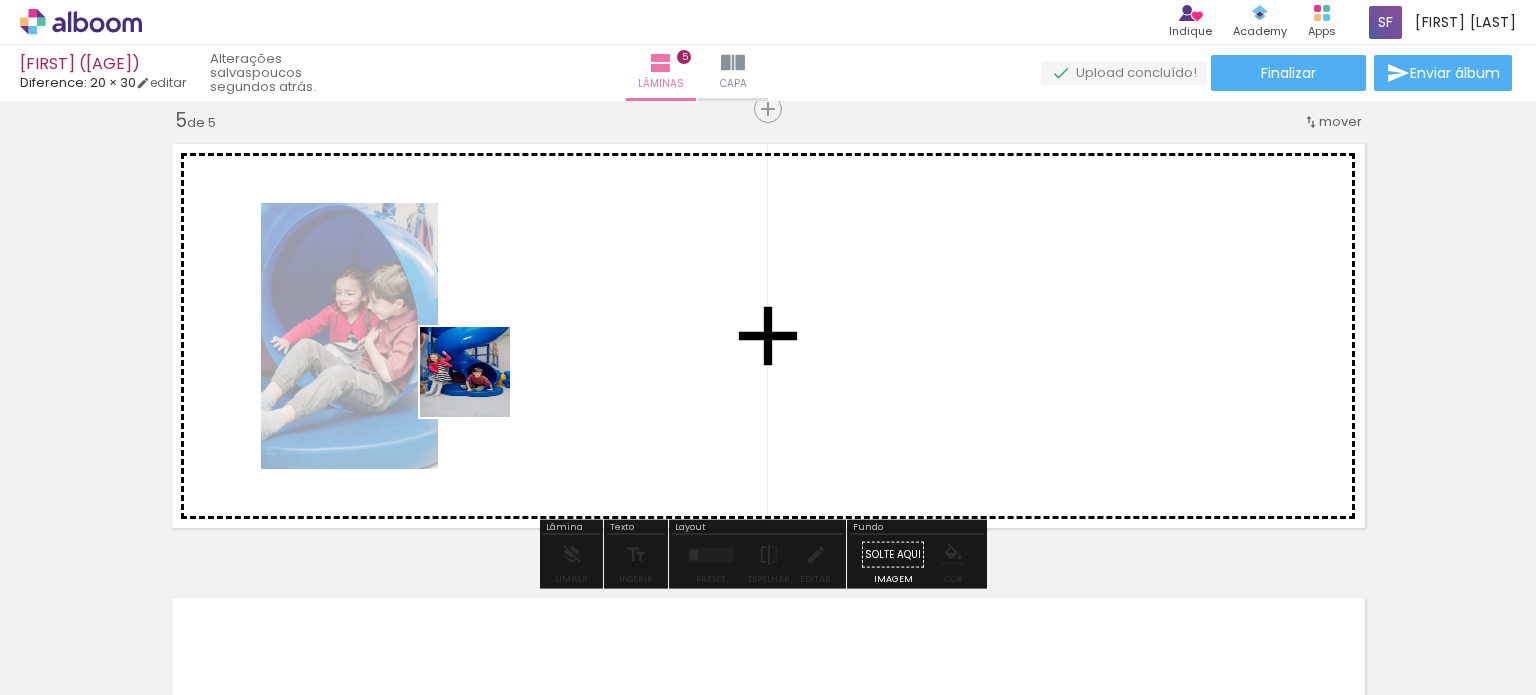 drag, startPoint x: 436, startPoint y: 447, endPoint x: 480, endPoint y: 387, distance: 74.404305 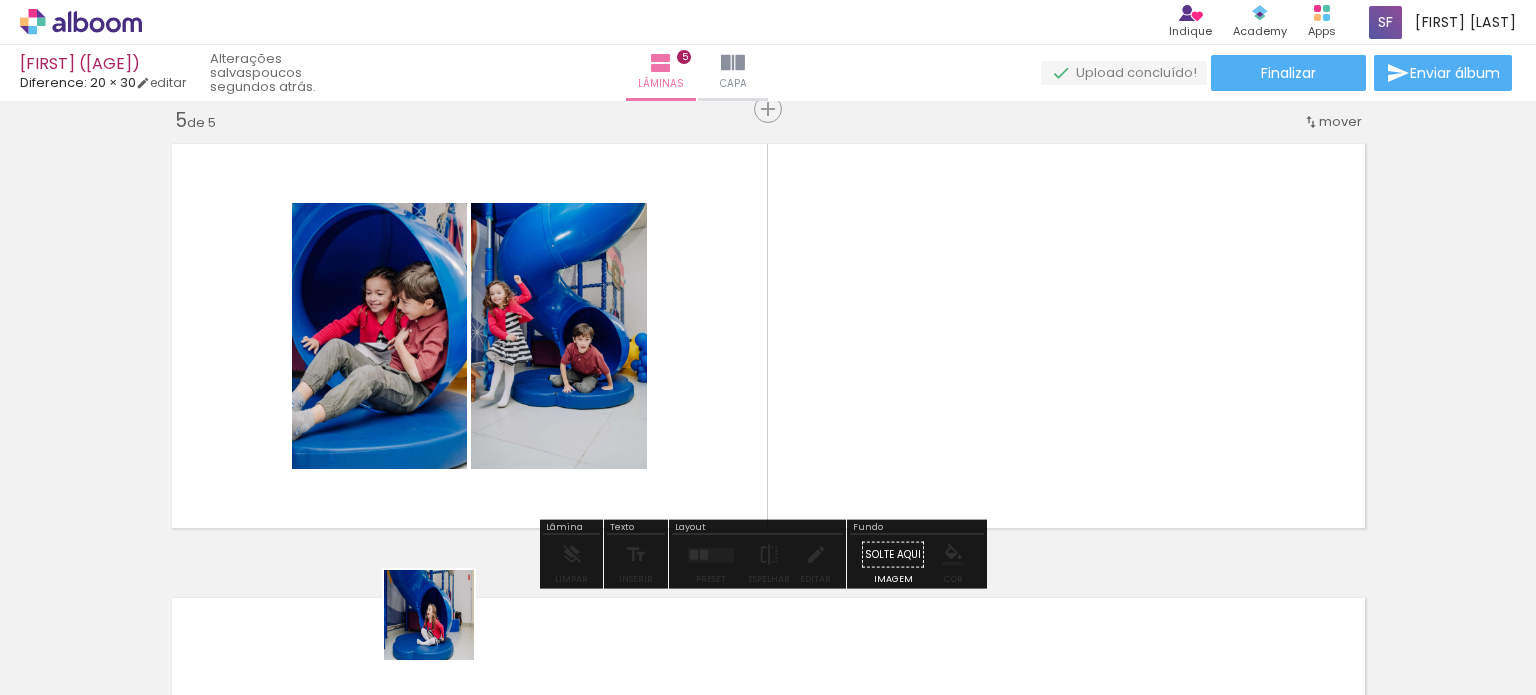 drag, startPoint x: 444, startPoint y: 630, endPoint x: 464, endPoint y: 641, distance: 22.825424 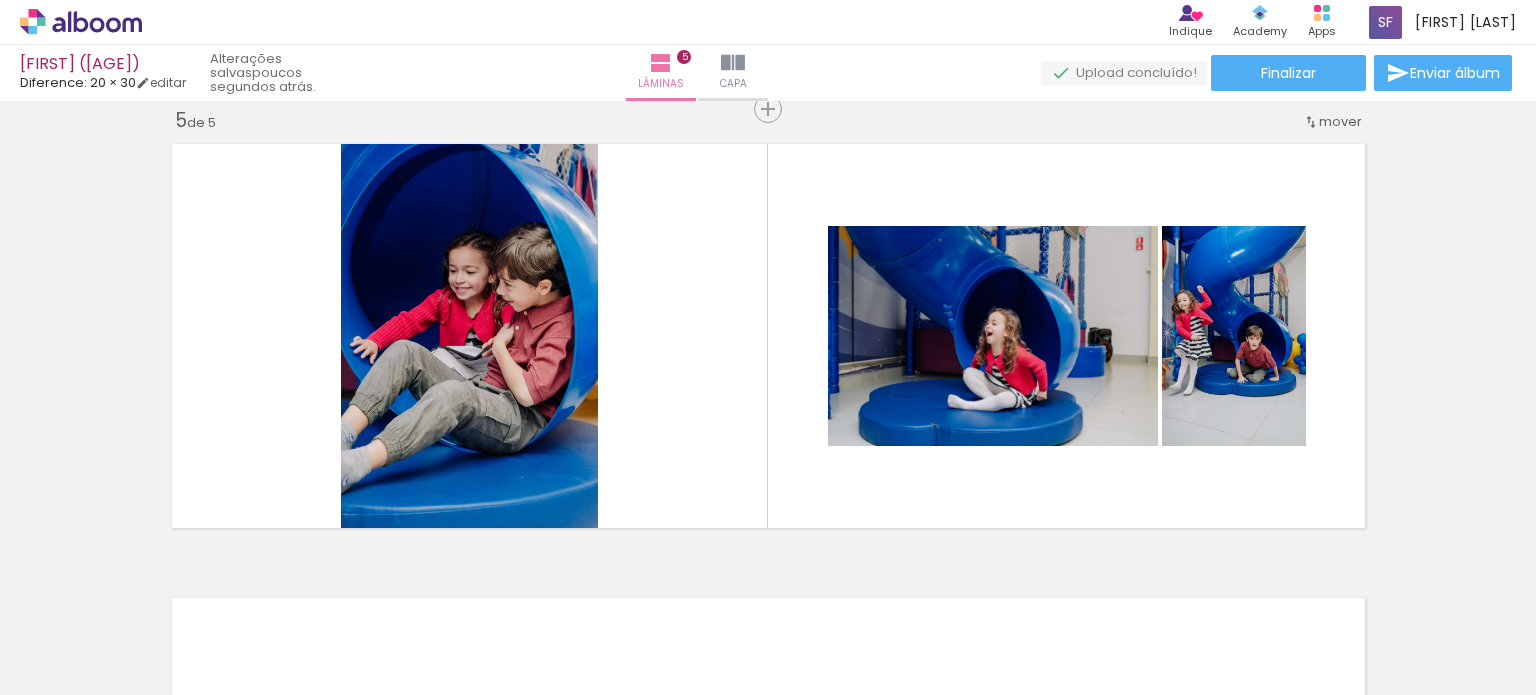 scroll, scrollTop: 0, scrollLeft: 1612, axis: horizontal 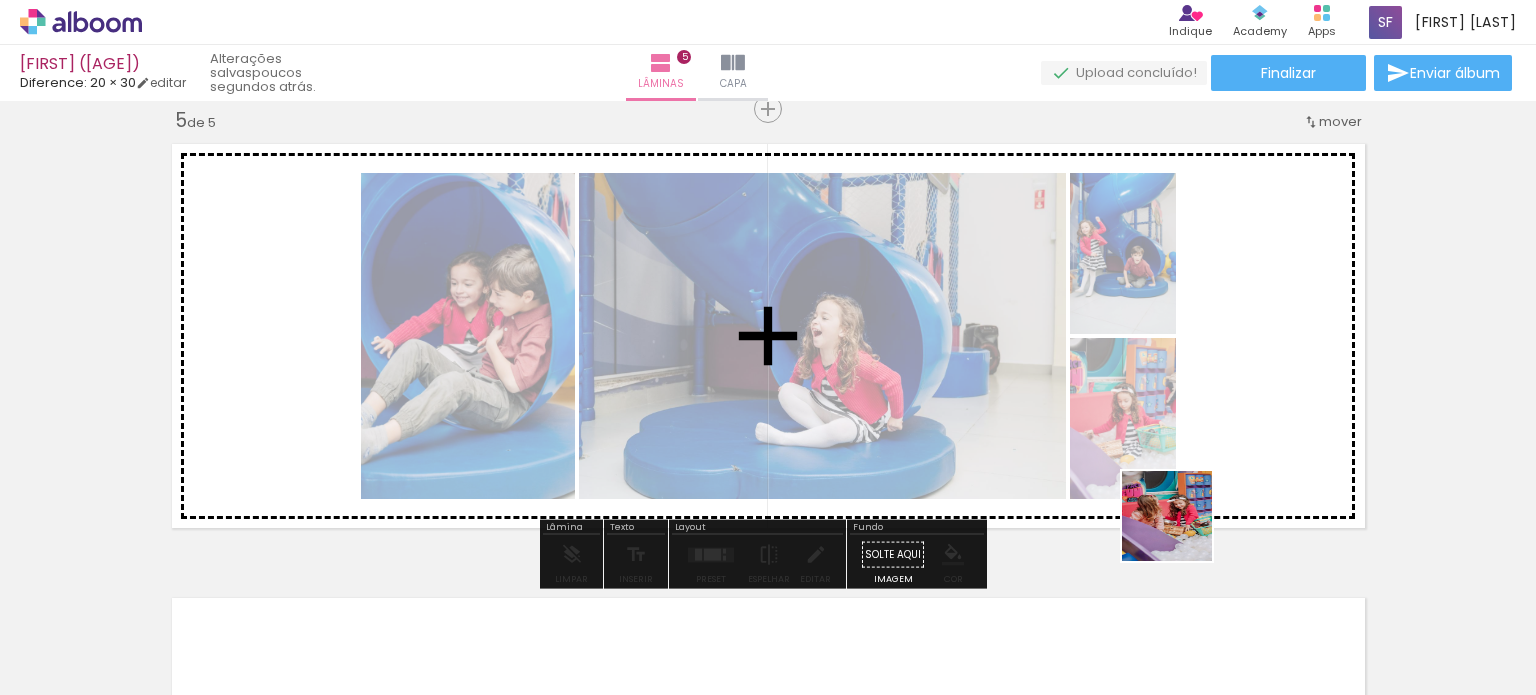 drag, startPoint x: 1183, startPoint y: 634, endPoint x: 1200, endPoint y: 417, distance: 217.66489 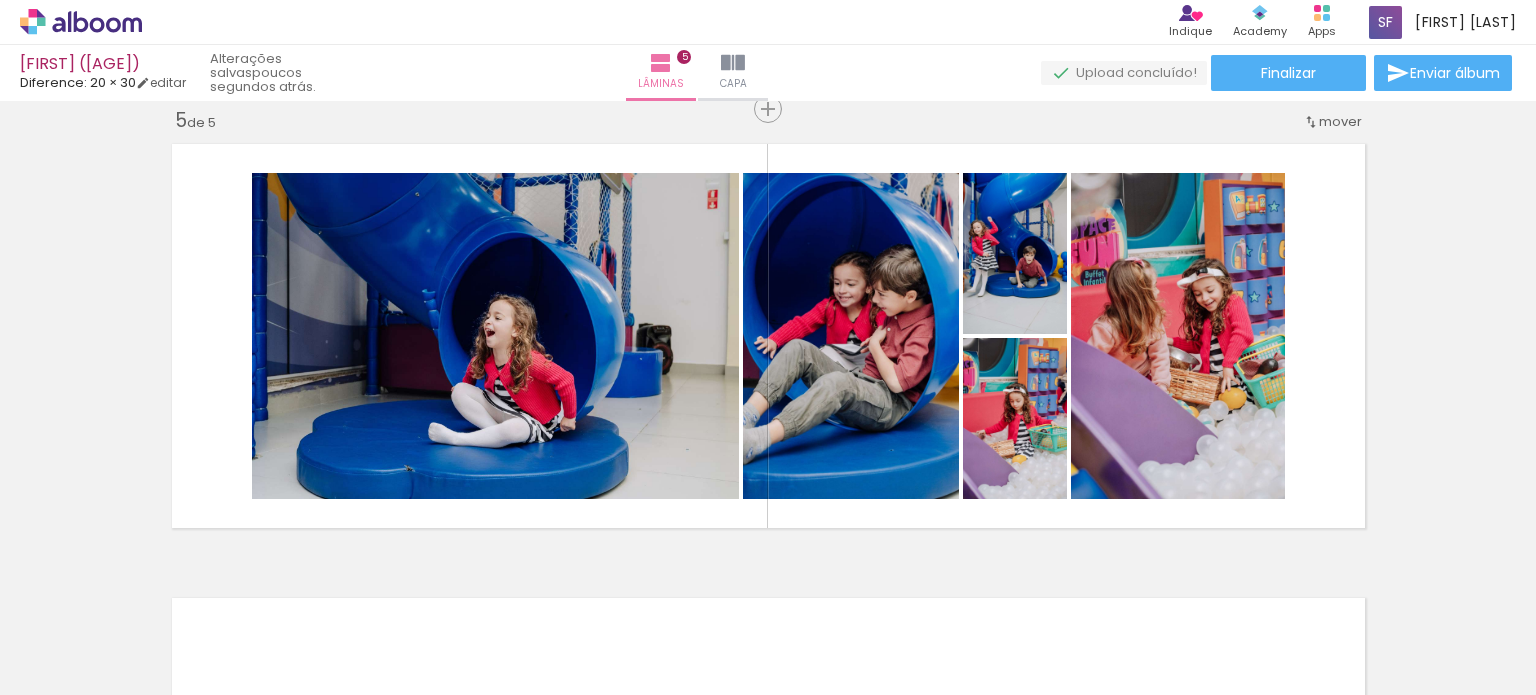 scroll, scrollTop: 0, scrollLeft: 1170, axis: horizontal 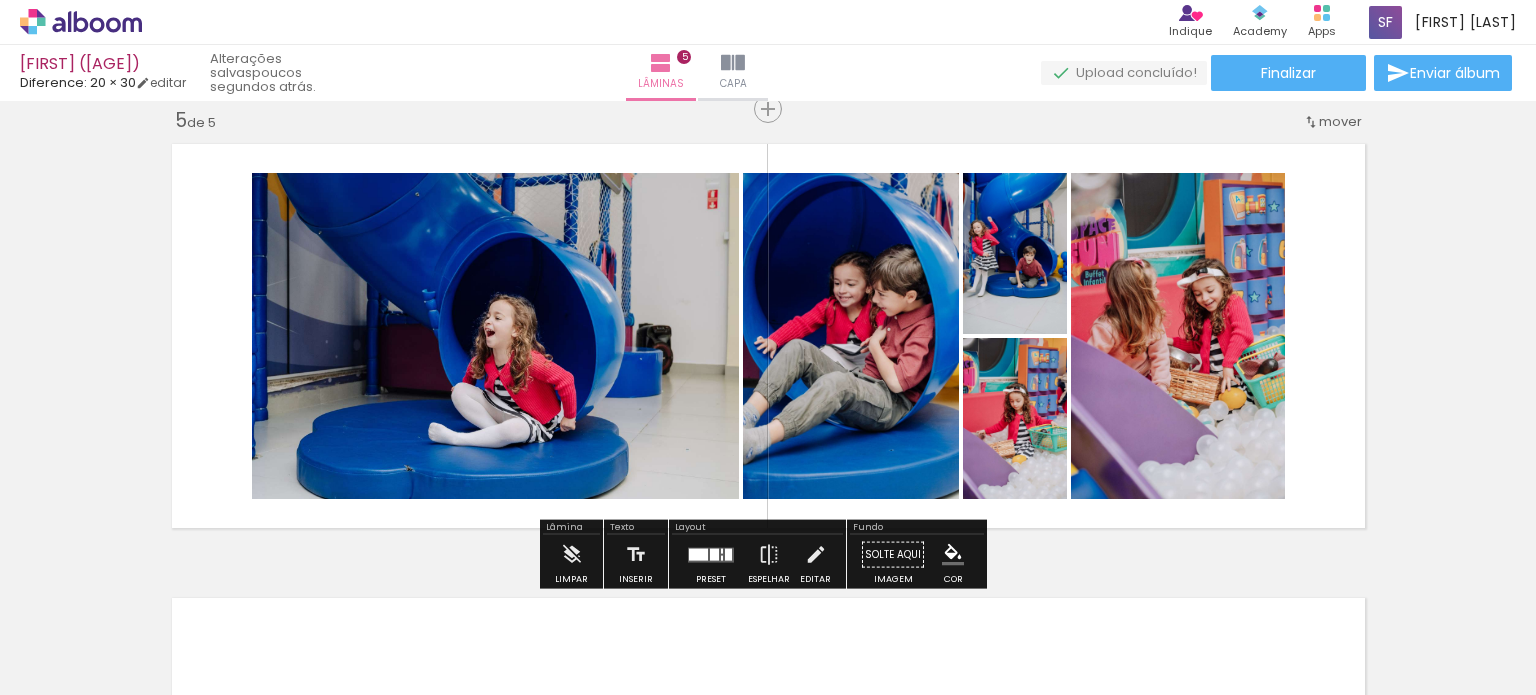 click at bounding box center [714, 554] 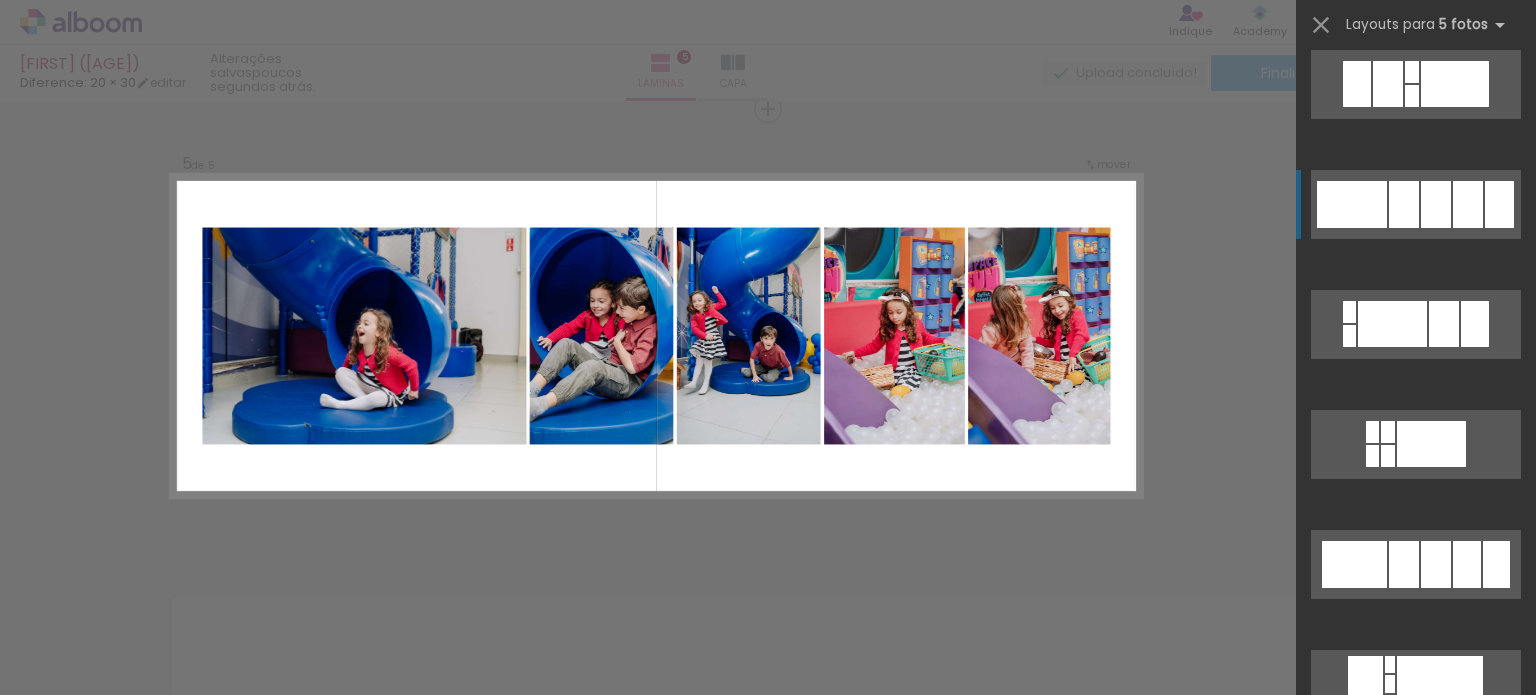 scroll, scrollTop: 400, scrollLeft: 0, axis: vertical 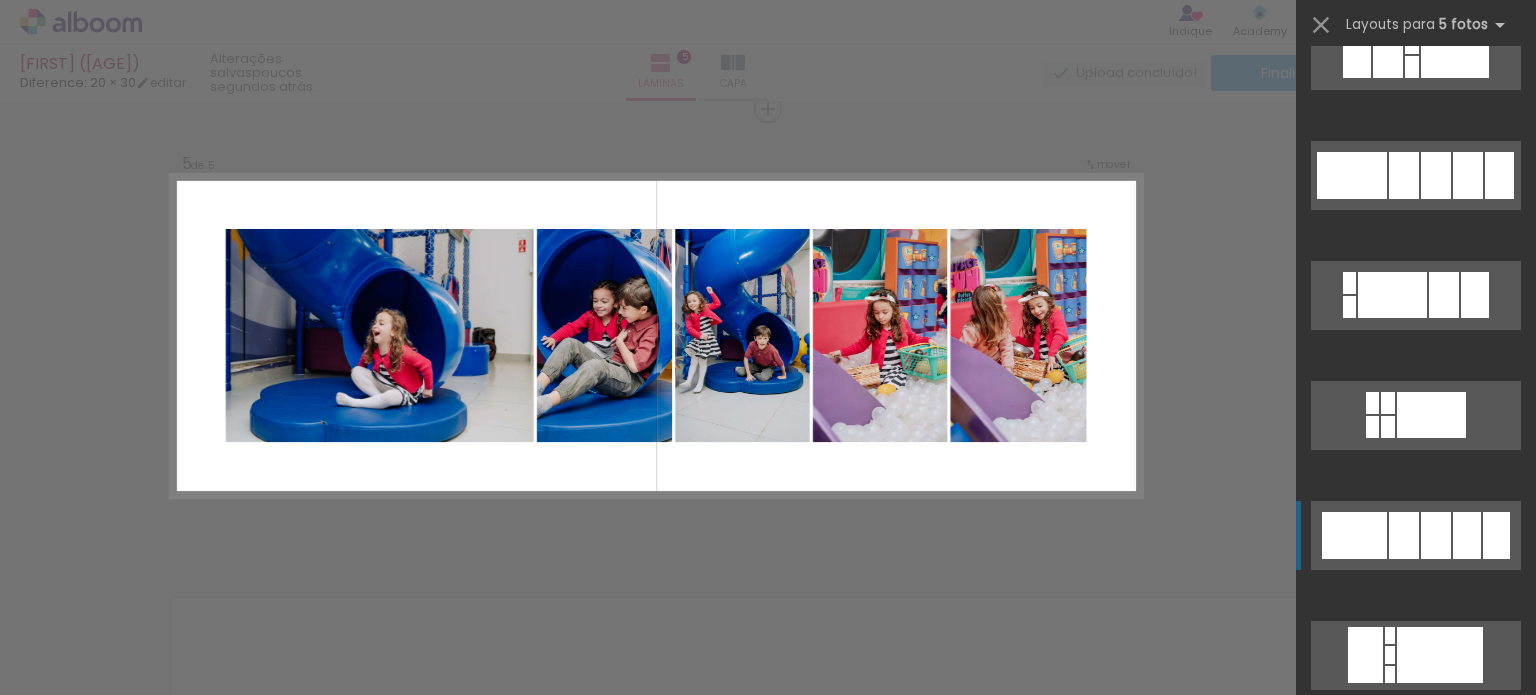 click at bounding box center [1477, -200] 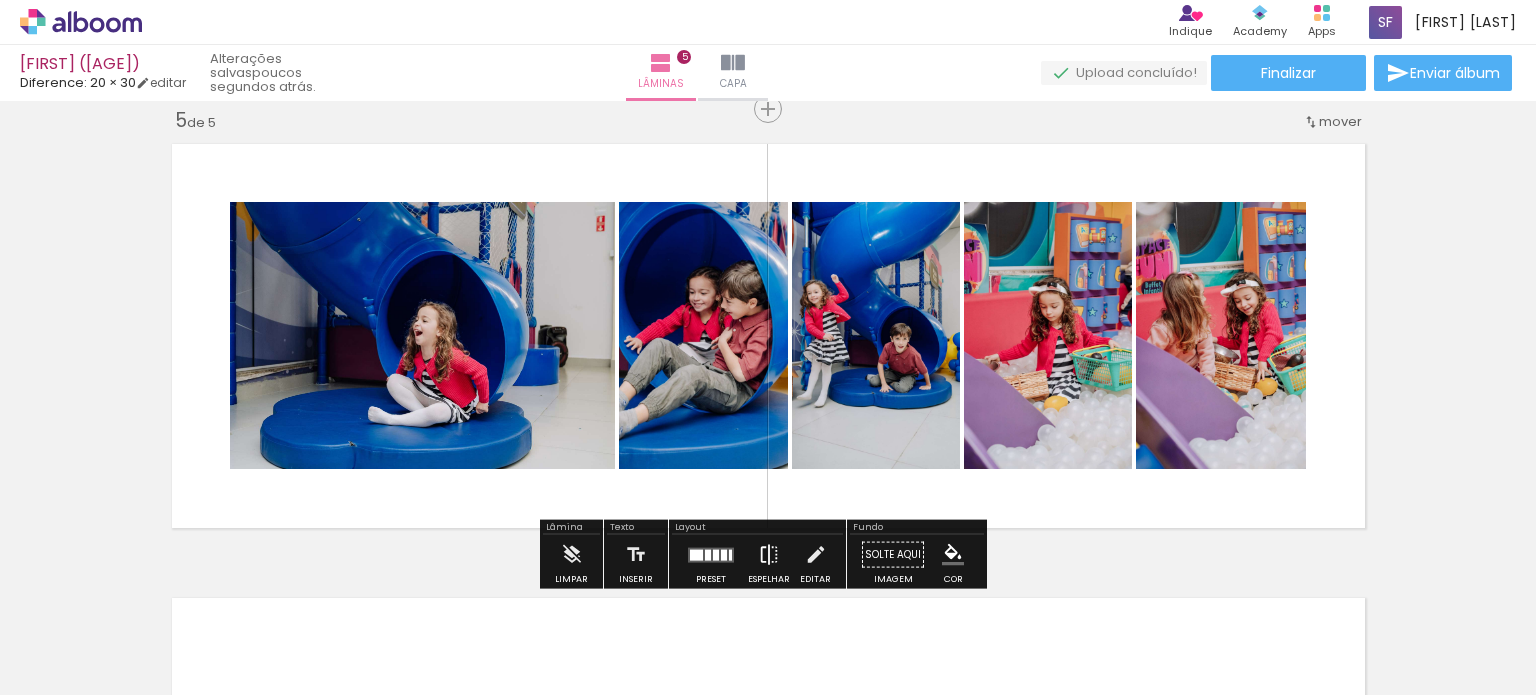 click at bounding box center (769, 555) 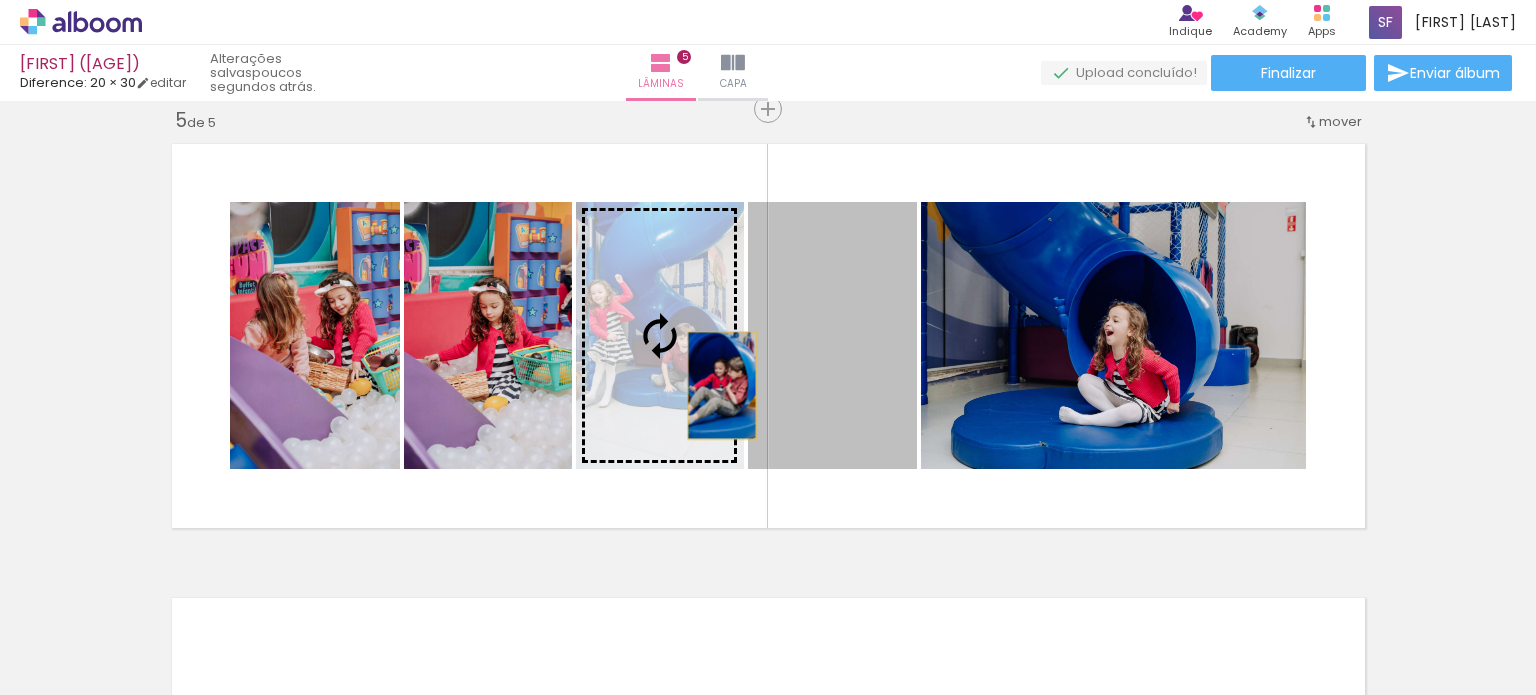 drag, startPoint x: 838, startPoint y: 391, endPoint x: 713, endPoint y: 385, distance: 125.14392 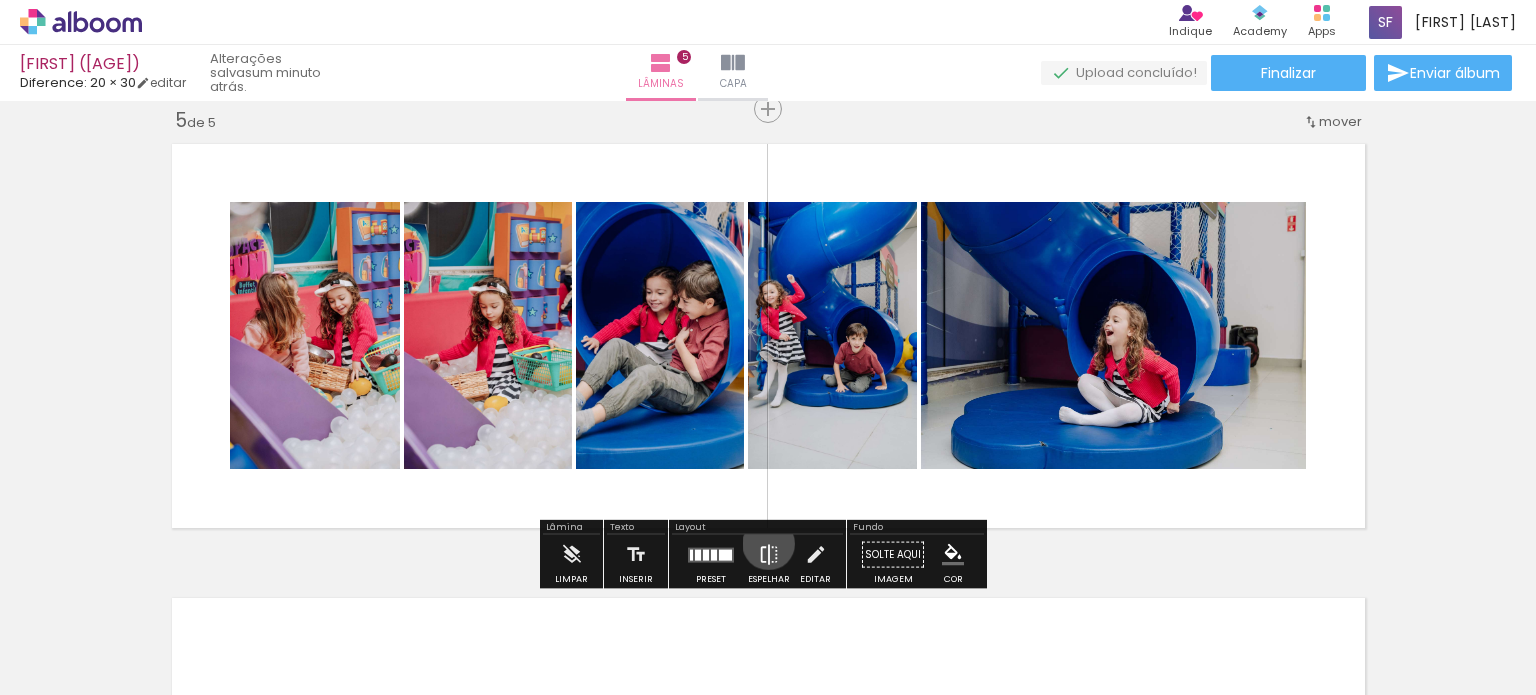 click at bounding box center (769, 555) 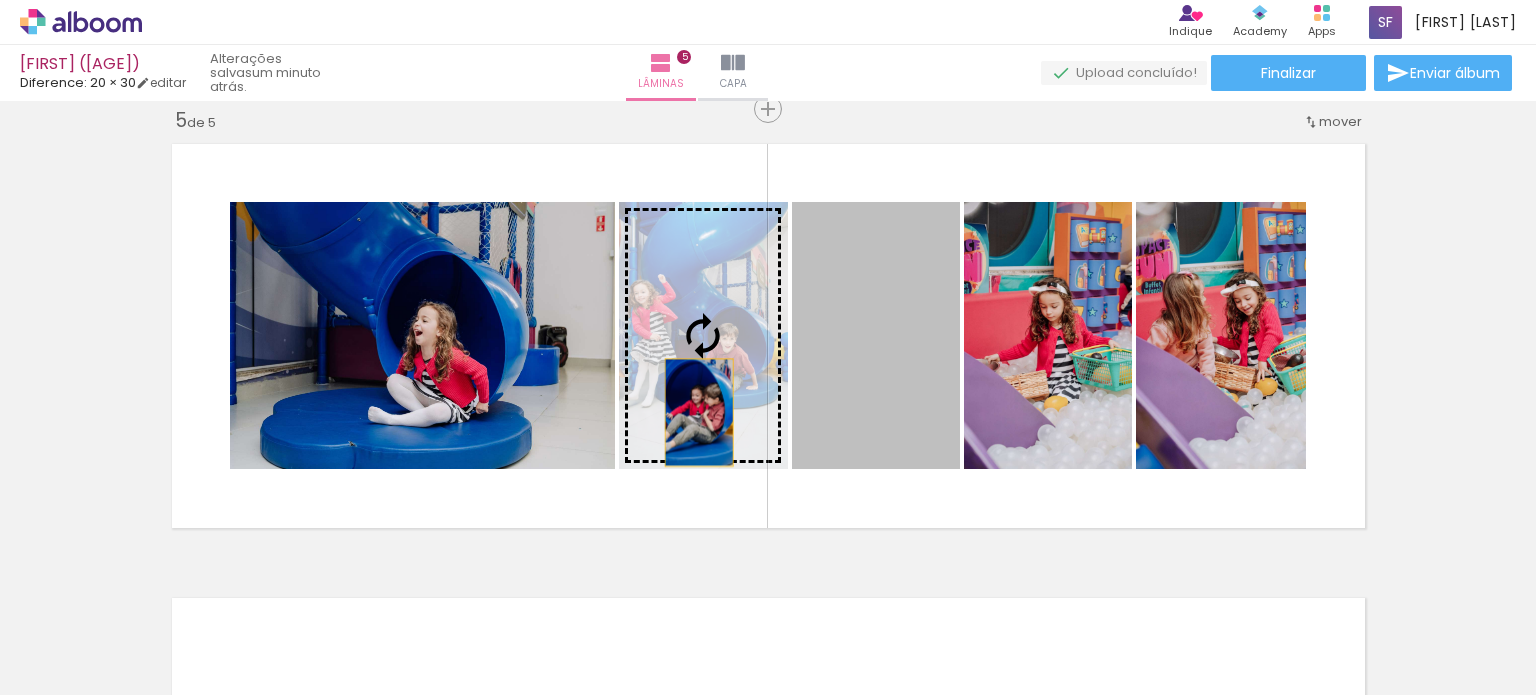 drag, startPoint x: 840, startPoint y: 407, endPoint x: 688, endPoint y: 412, distance: 152.08221 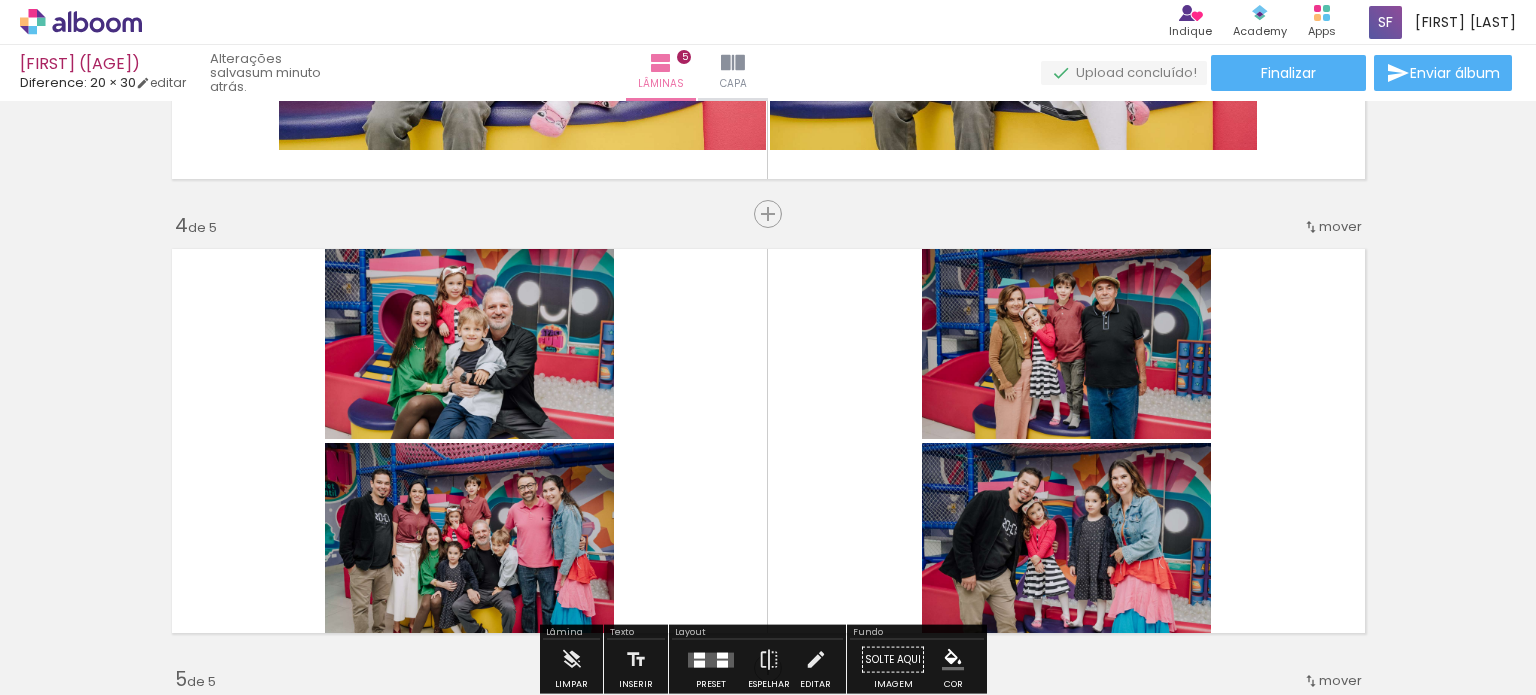 scroll, scrollTop: 1441, scrollLeft: 0, axis: vertical 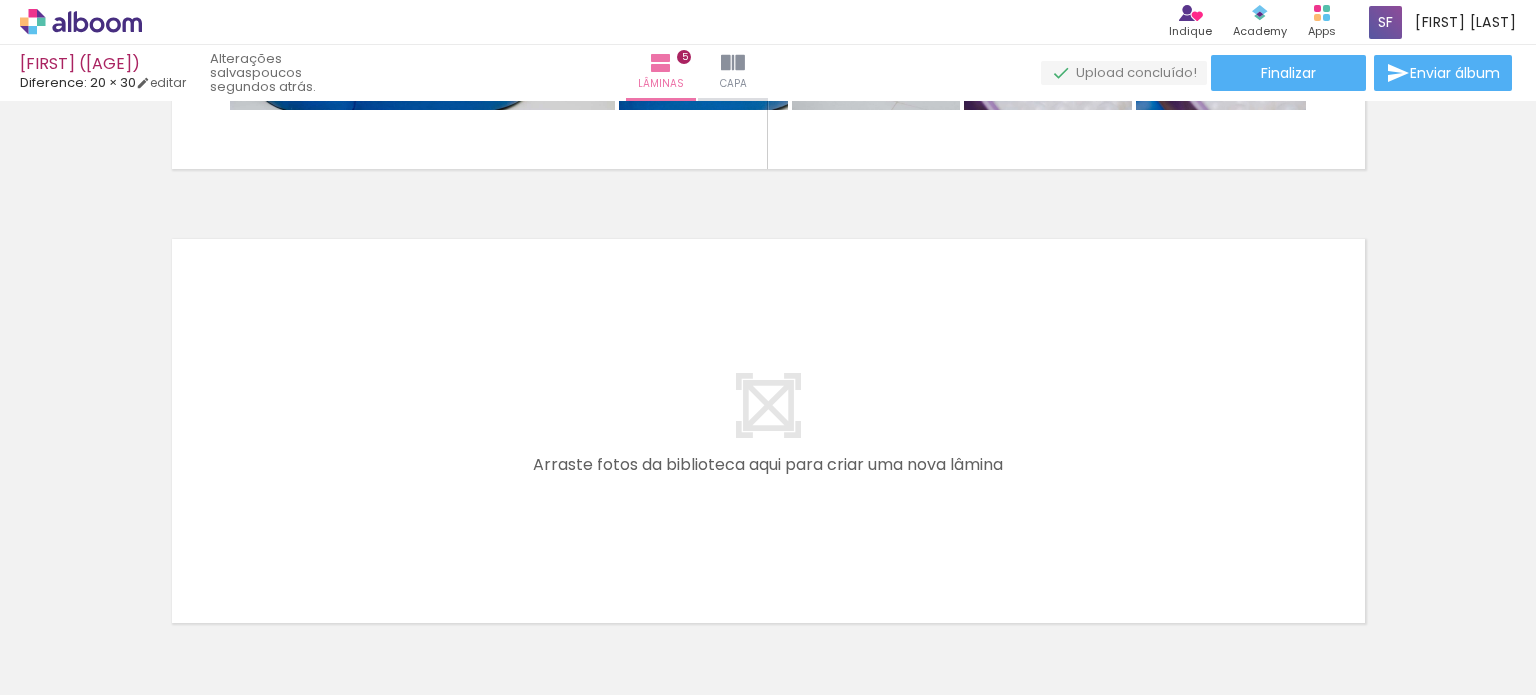 drag, startPoint x: 536, startPoint y: 639, endPoint x: 632, endPoint y: 609, distance: 100.57833 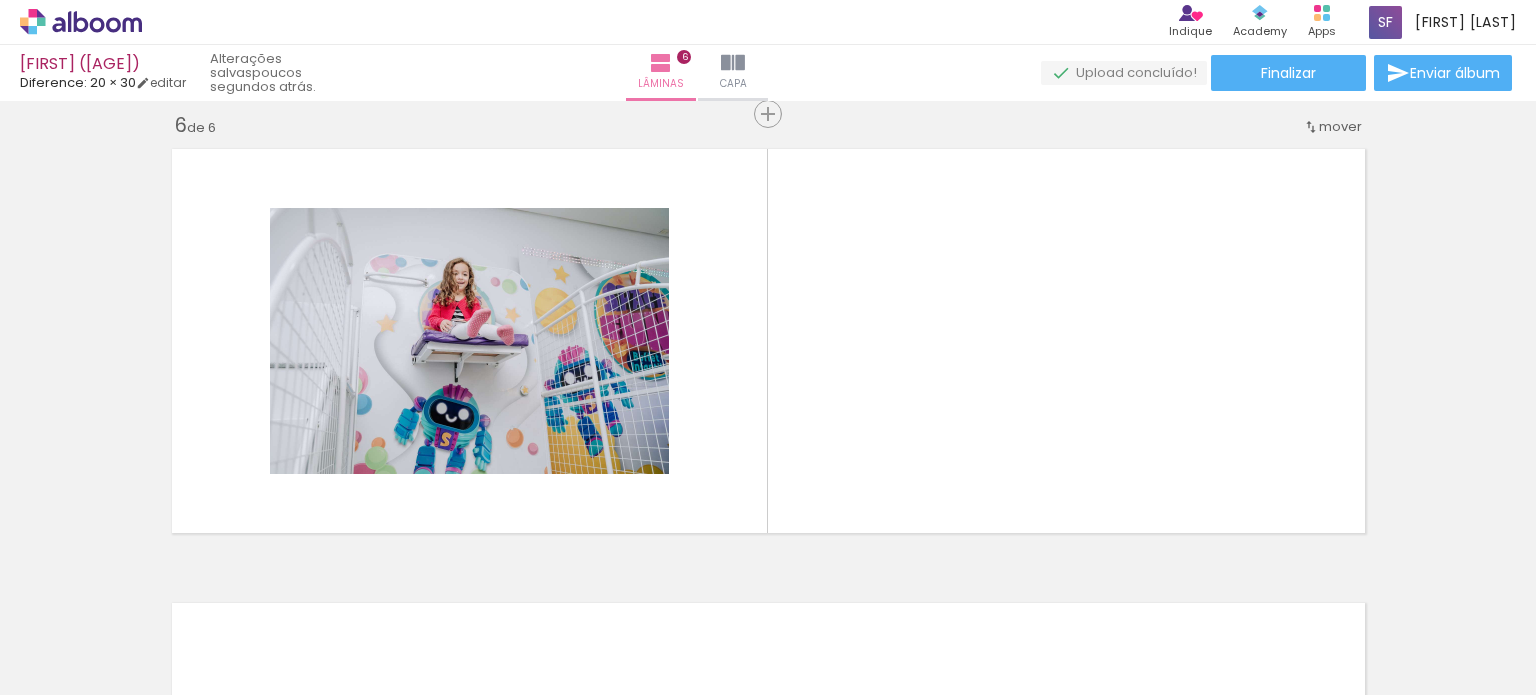 scroll, scrollTop: 2295, scrollLeft: 0, axis: vertical 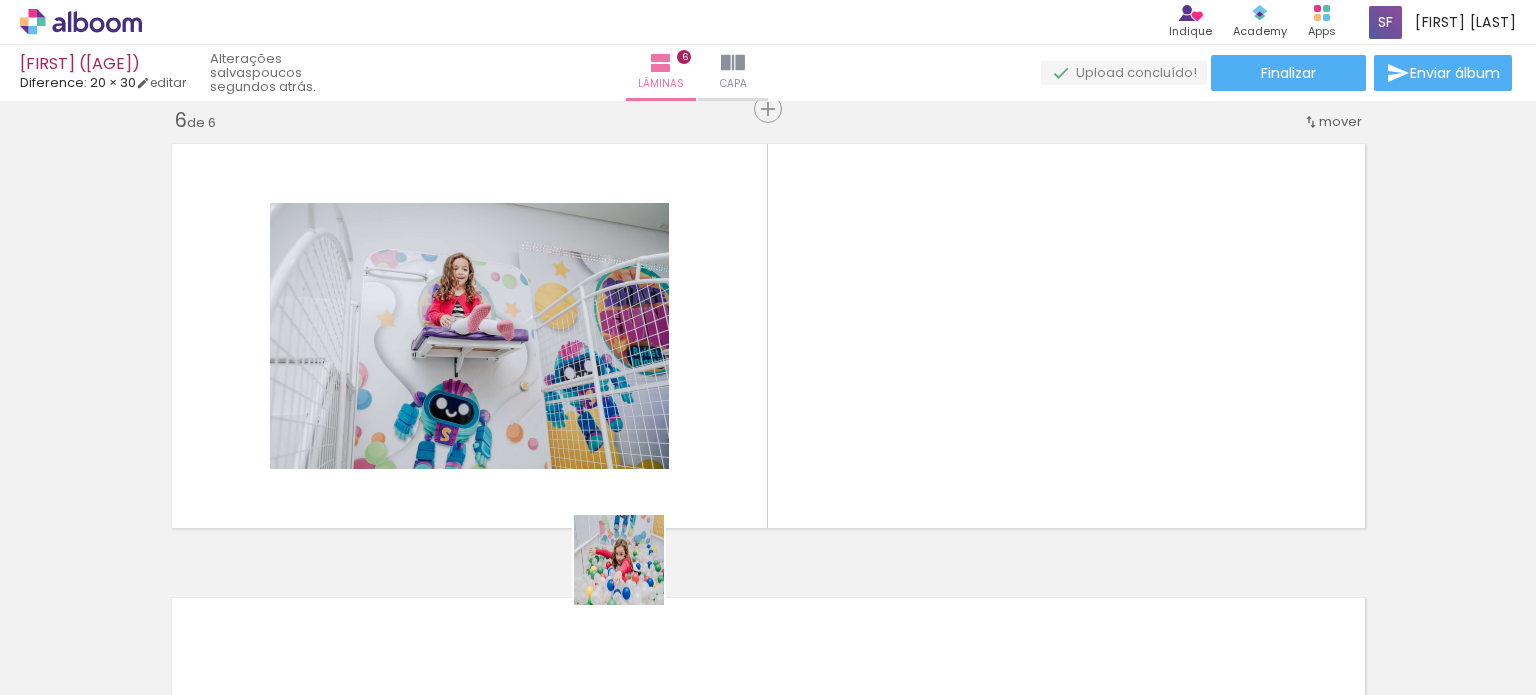 drag, startPoint x: 627, startPoint y: 639, endPoint x: 714, endPoint y: 517, distance: 149.84325 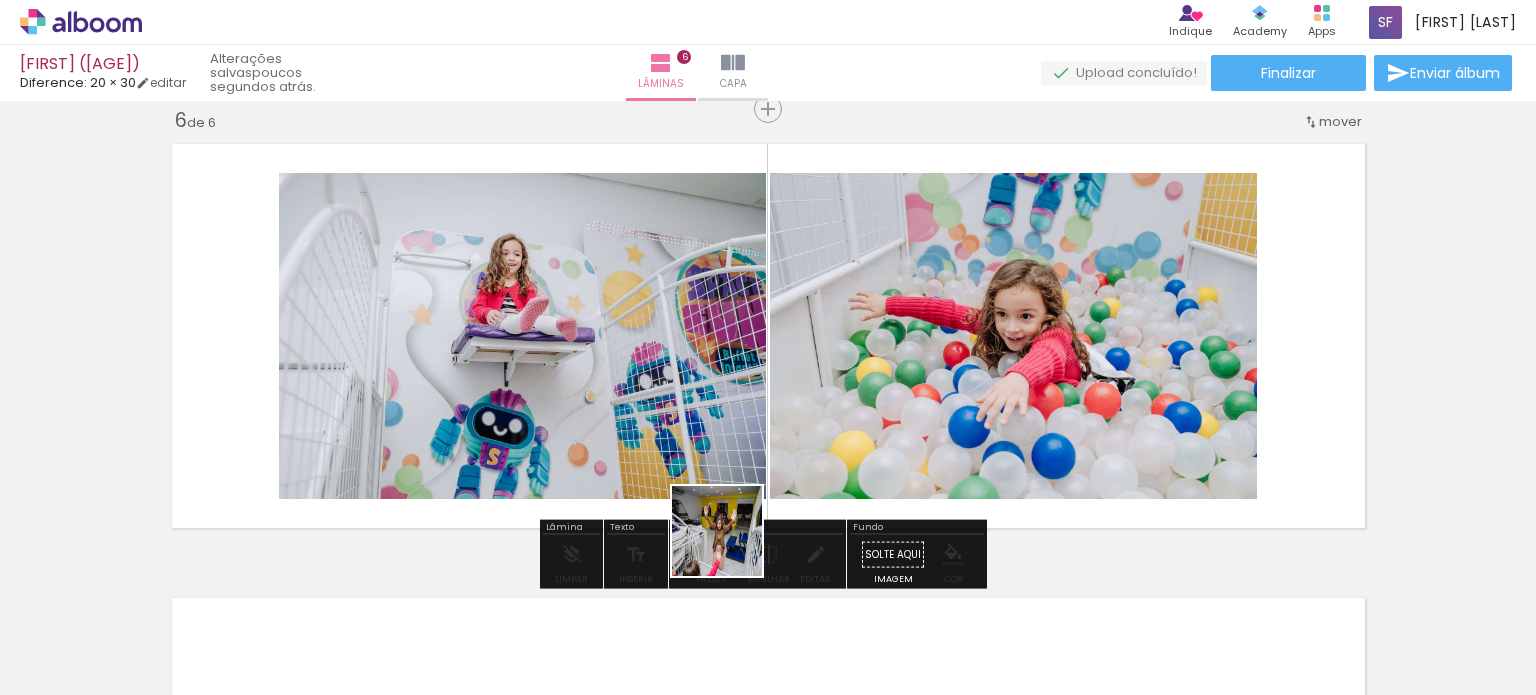 drag, startPoint x: 731, startPoint y: 600, endPoint x: 796, endPoint y: 534, distance: 92.63369 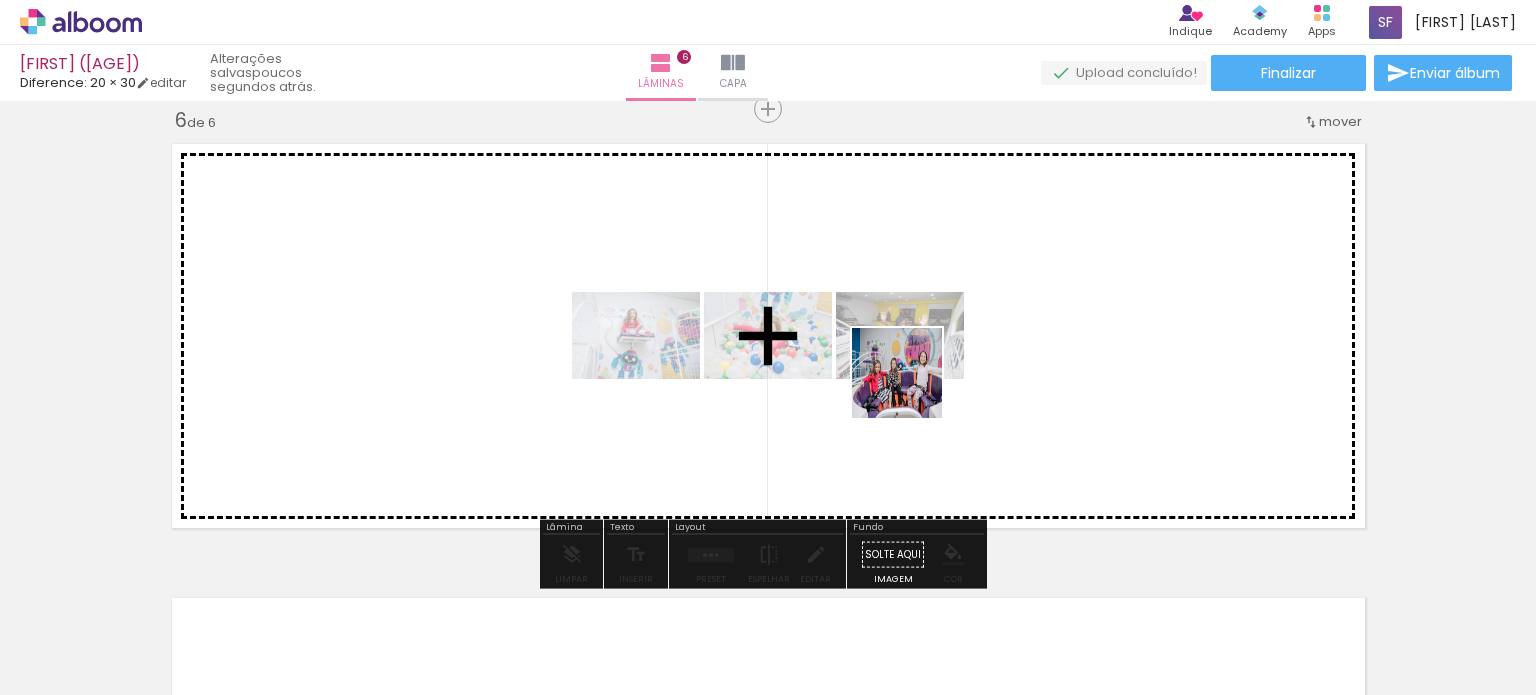 drag, startPoint x: 900, startPoint y: 442, endPoint x: 950, endPoint y: 522, distance: 94.33981 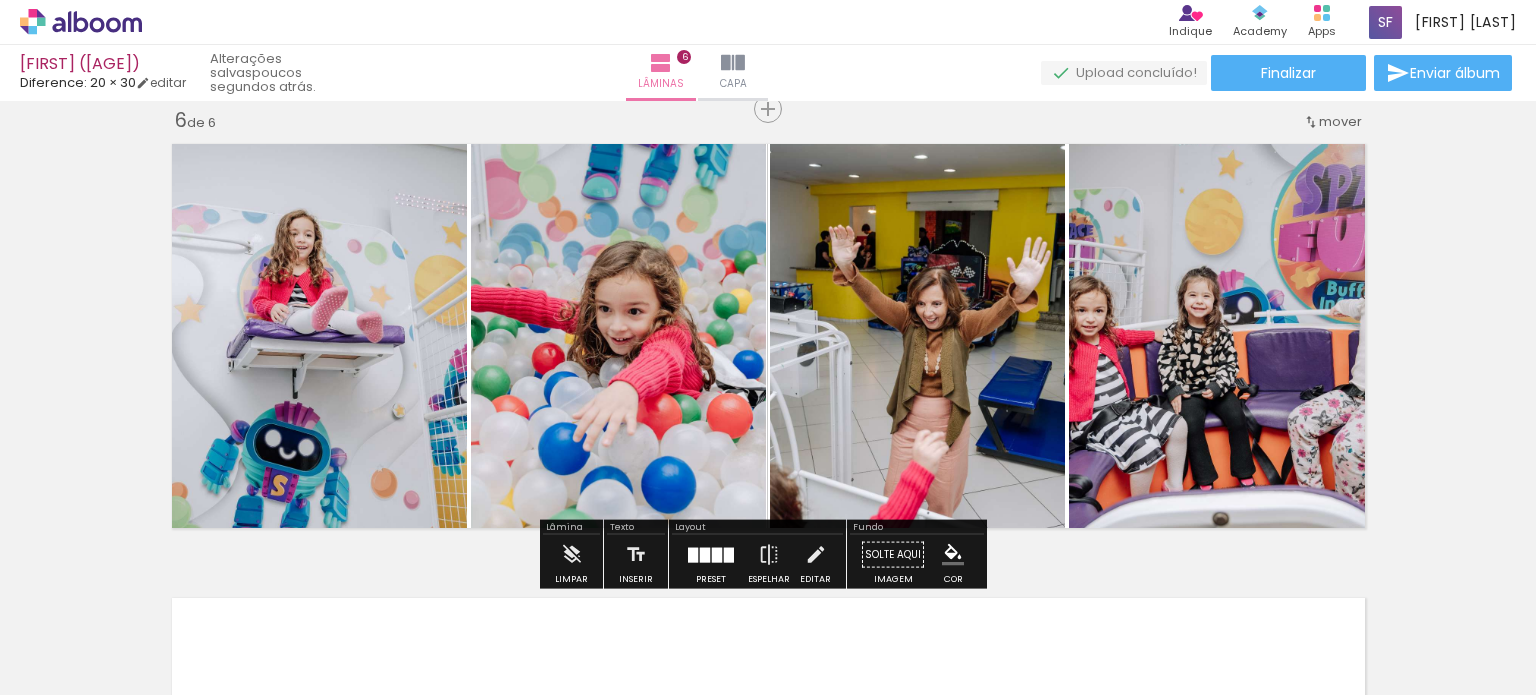 drag, startPoint x: 957, startPoint y: 635, endPoint x: 994, endPoint y: 439, distance: 199.46178 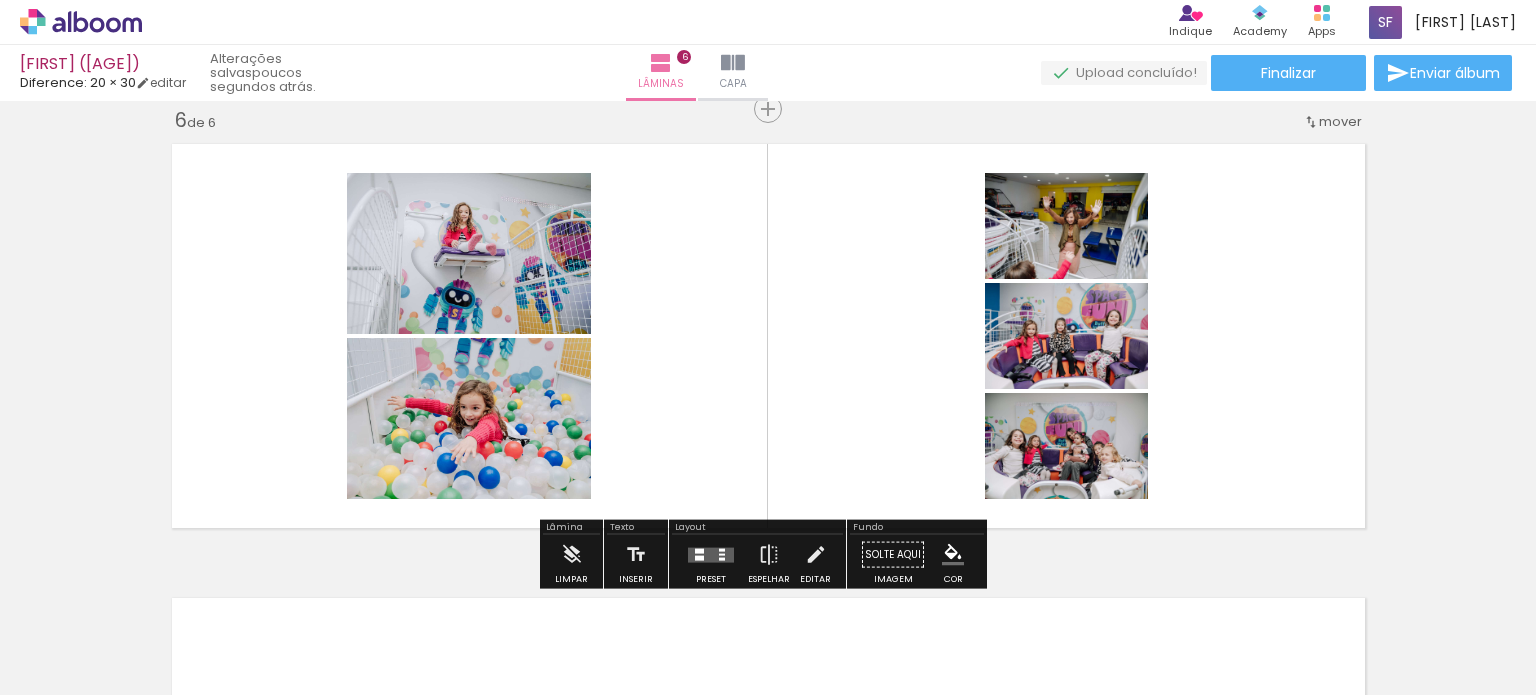 click at bounding box center (711, 554) 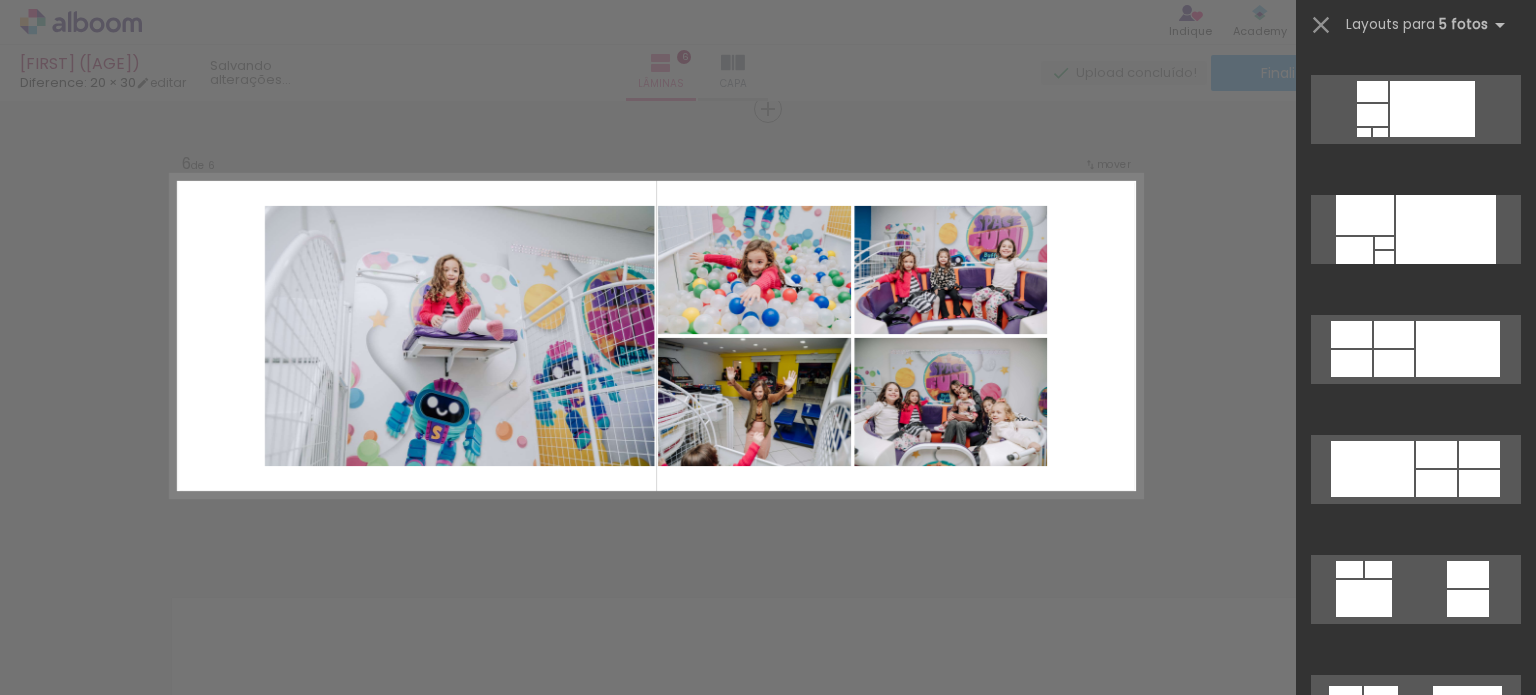 scroll, scrollTop: 600, scrollLeft: 0, axis: vertical 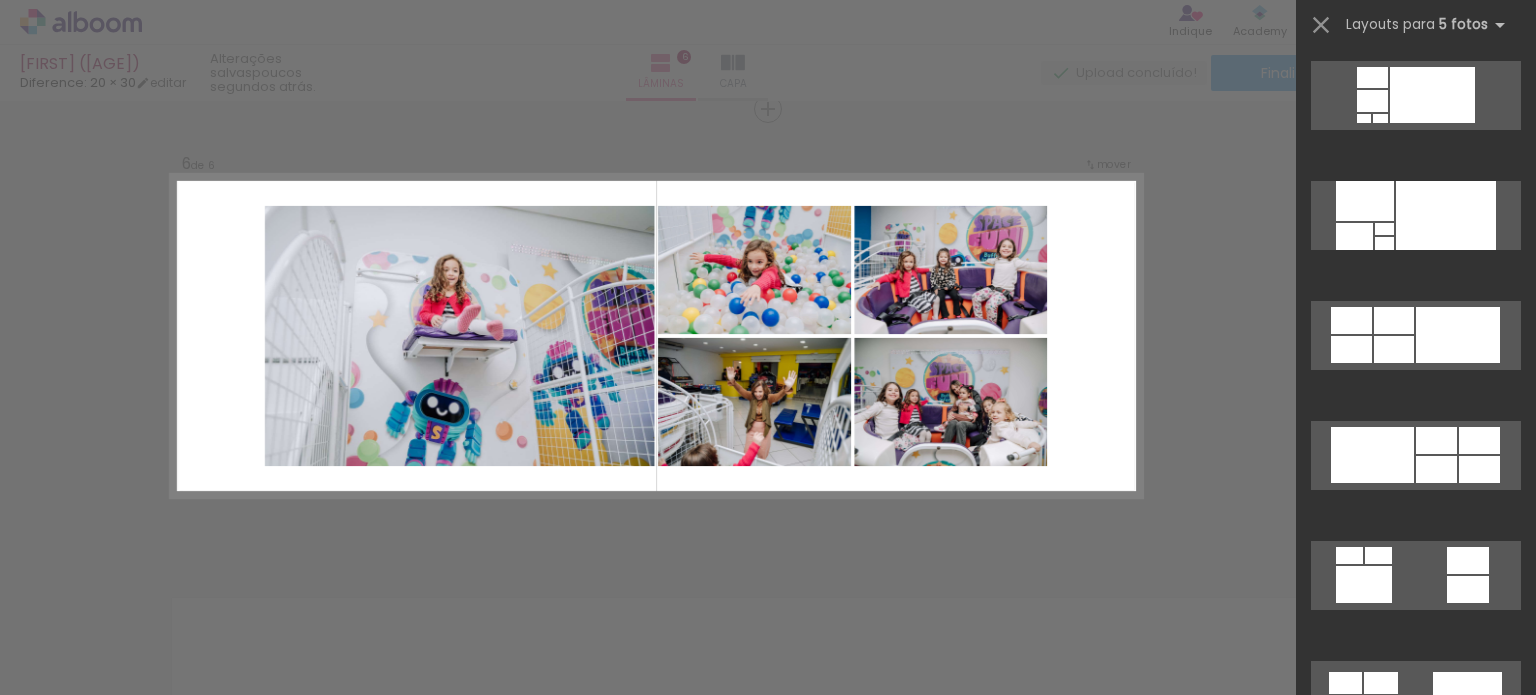 click at bounding box center (1374, -357) 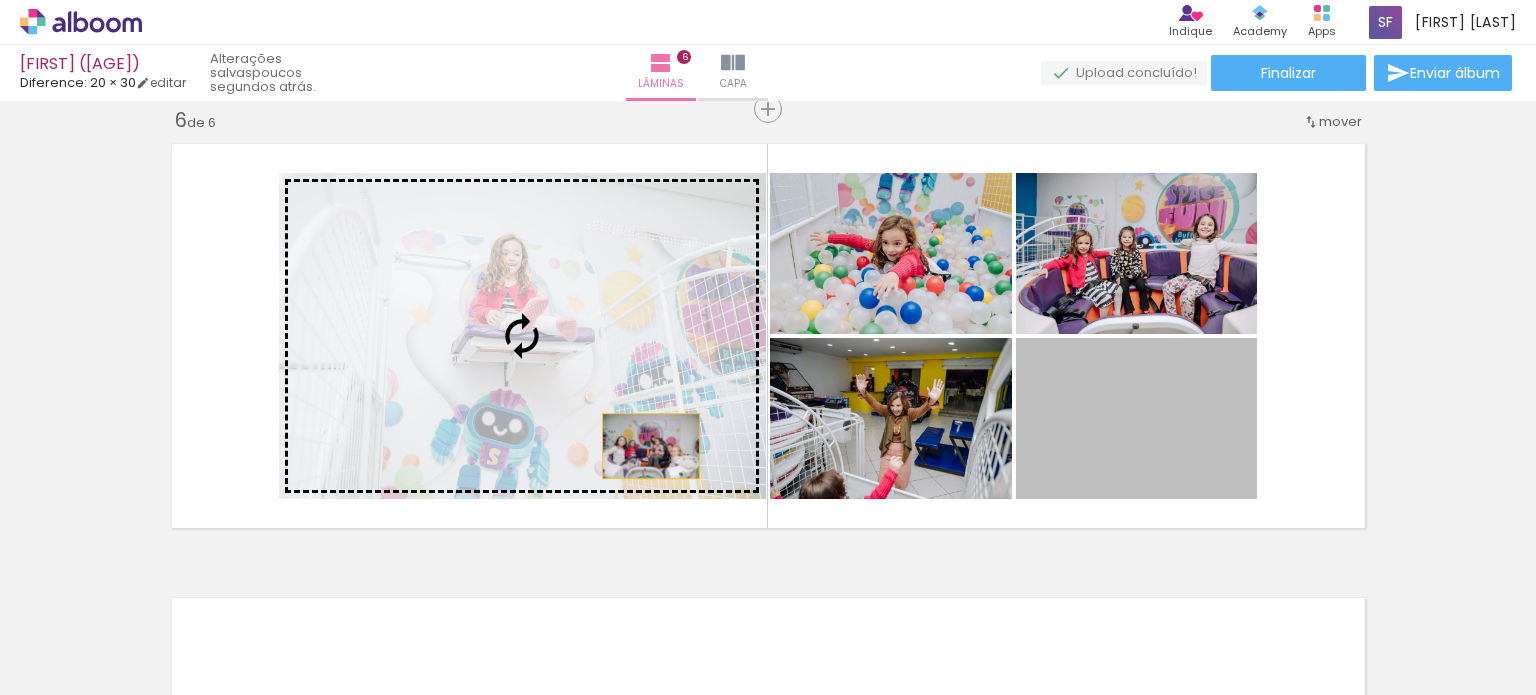 drag, startPoint x: 1212, startPoint y: 475, endPoint x: 643, endPoint y: 446, distance: 569.7385 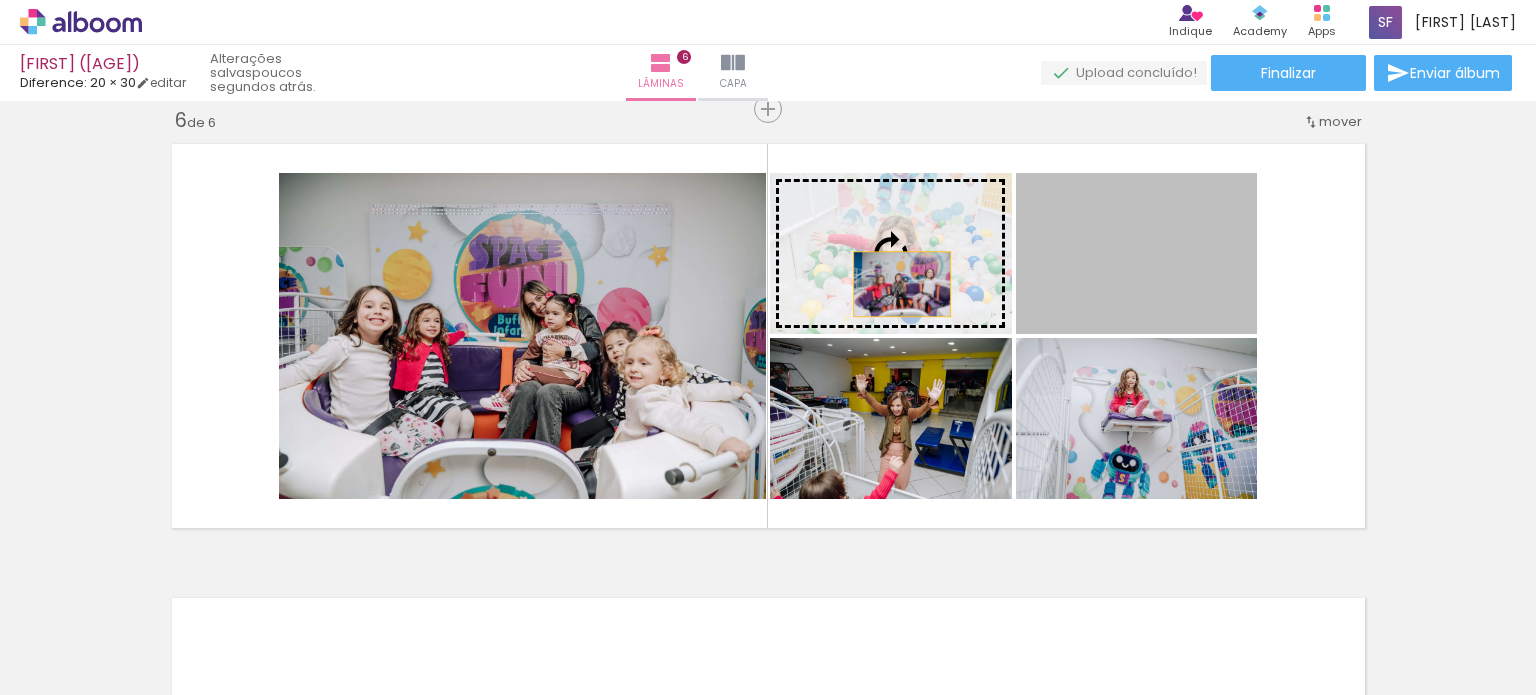 drag, startPoint x: 1160, startPoint y: 263, endPoint x: 894, endPoint y: 284, distance: 266.82767 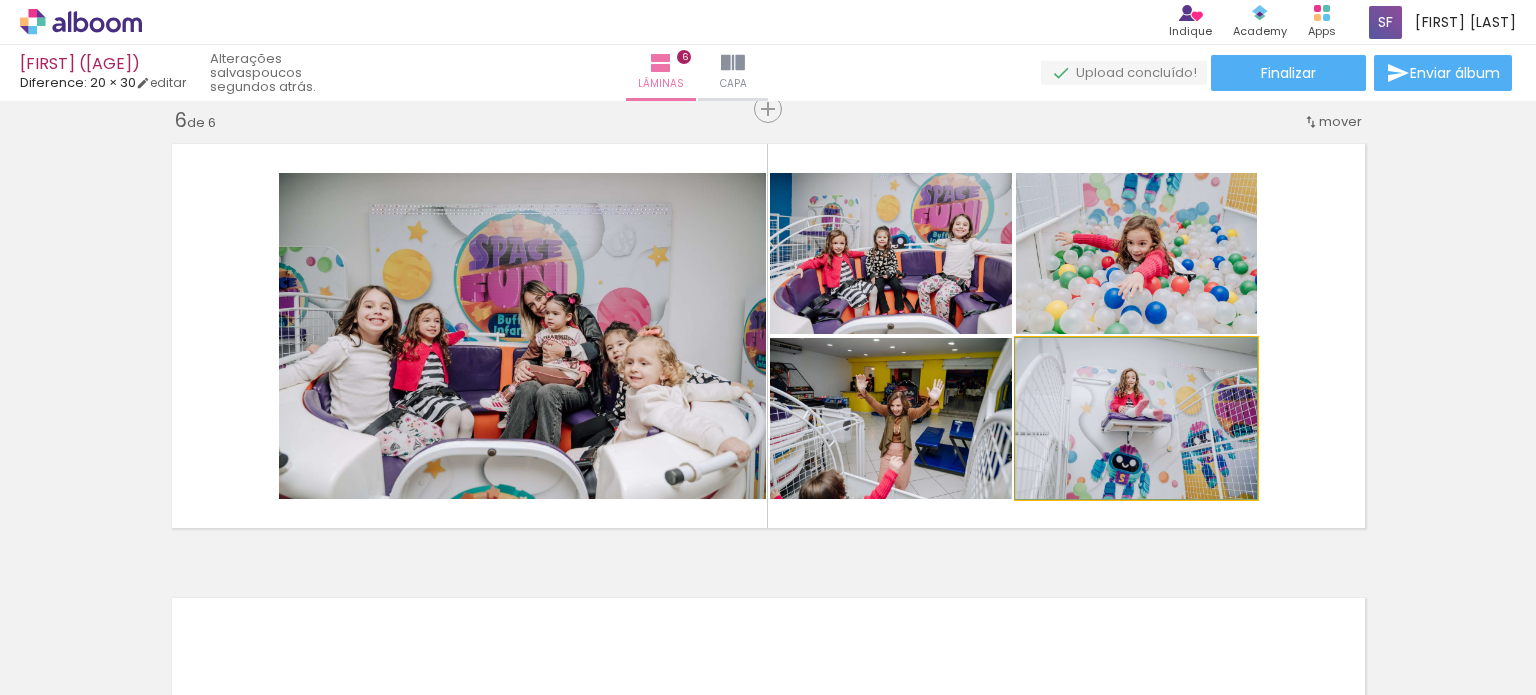 drag, startPoint x: 1096, startPoint y: 431, endPoint x: 1138, endPoint y: 266, distance: 170.26157 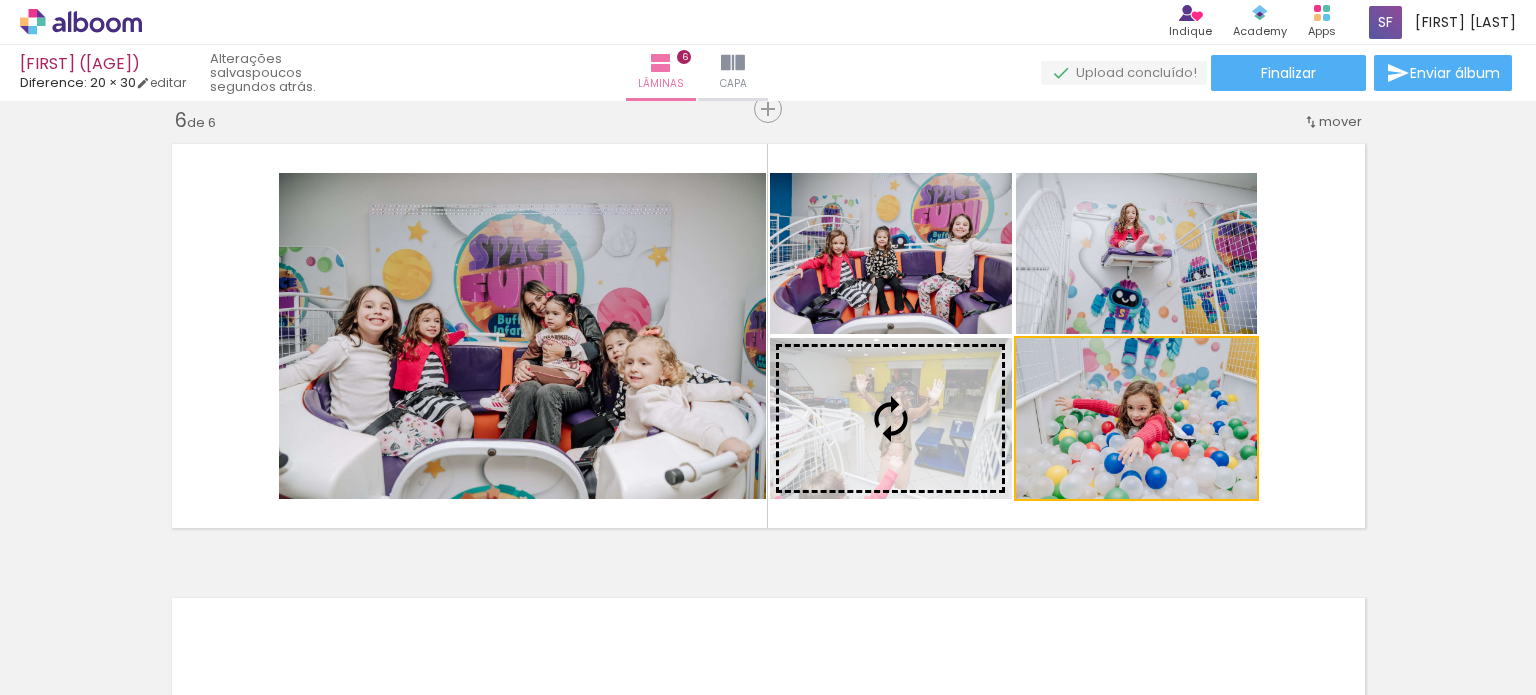 drag, startPoint x: 1140, startPoint y: 451, endPoint x: 843, endPoint y: 448, distance: 297.01514 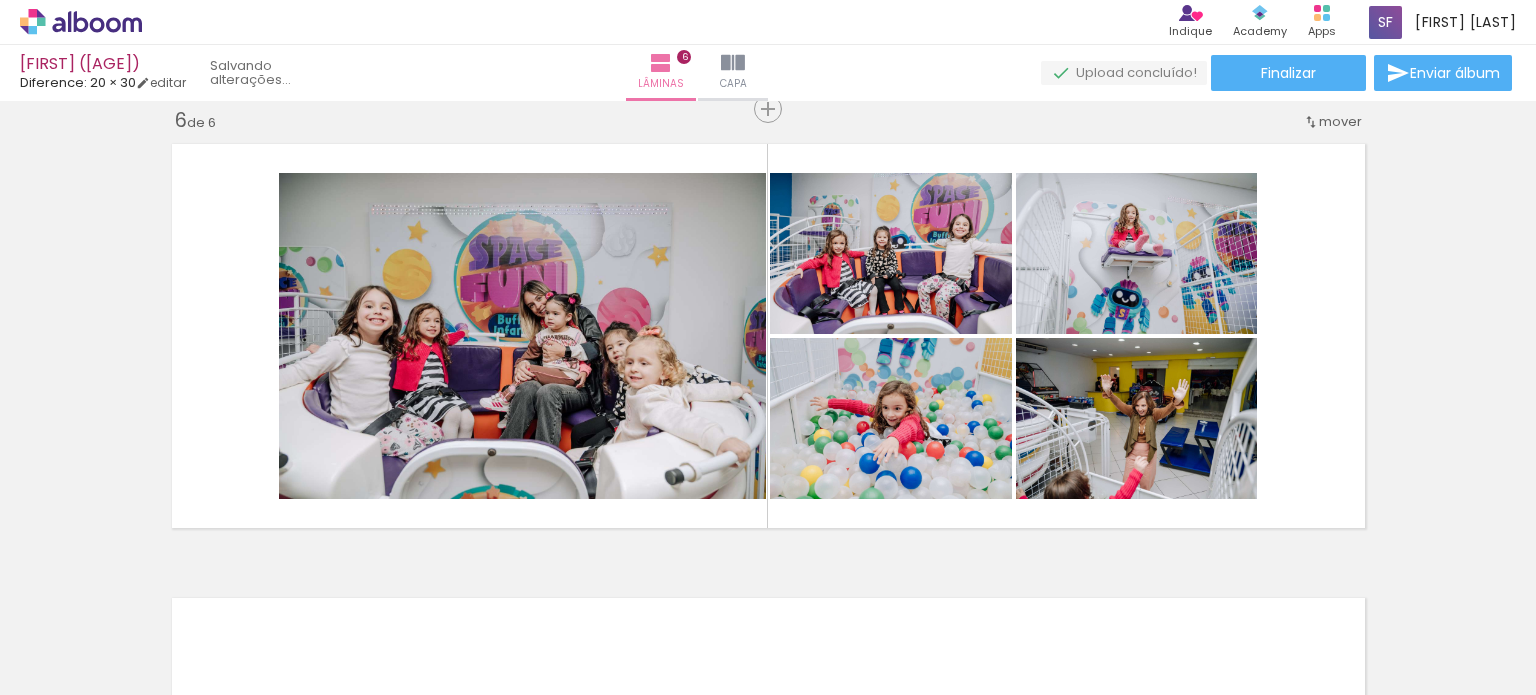 scroll, scrollTop: 0, scrollLeft: 2064, axis: horizontal 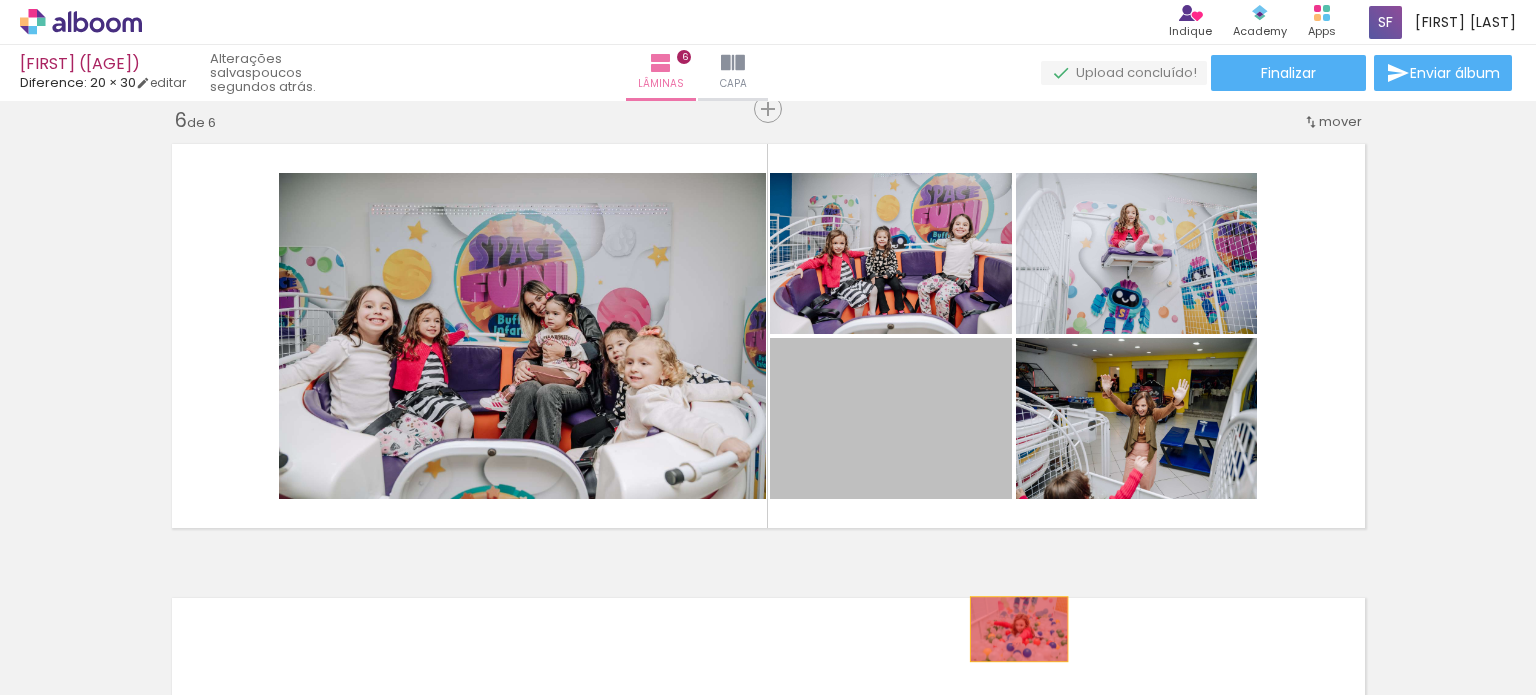drag, startPoint x: 944, startPoint y: 432, endPoint x: 1011, endPoint y: 629, distance: 208.08171 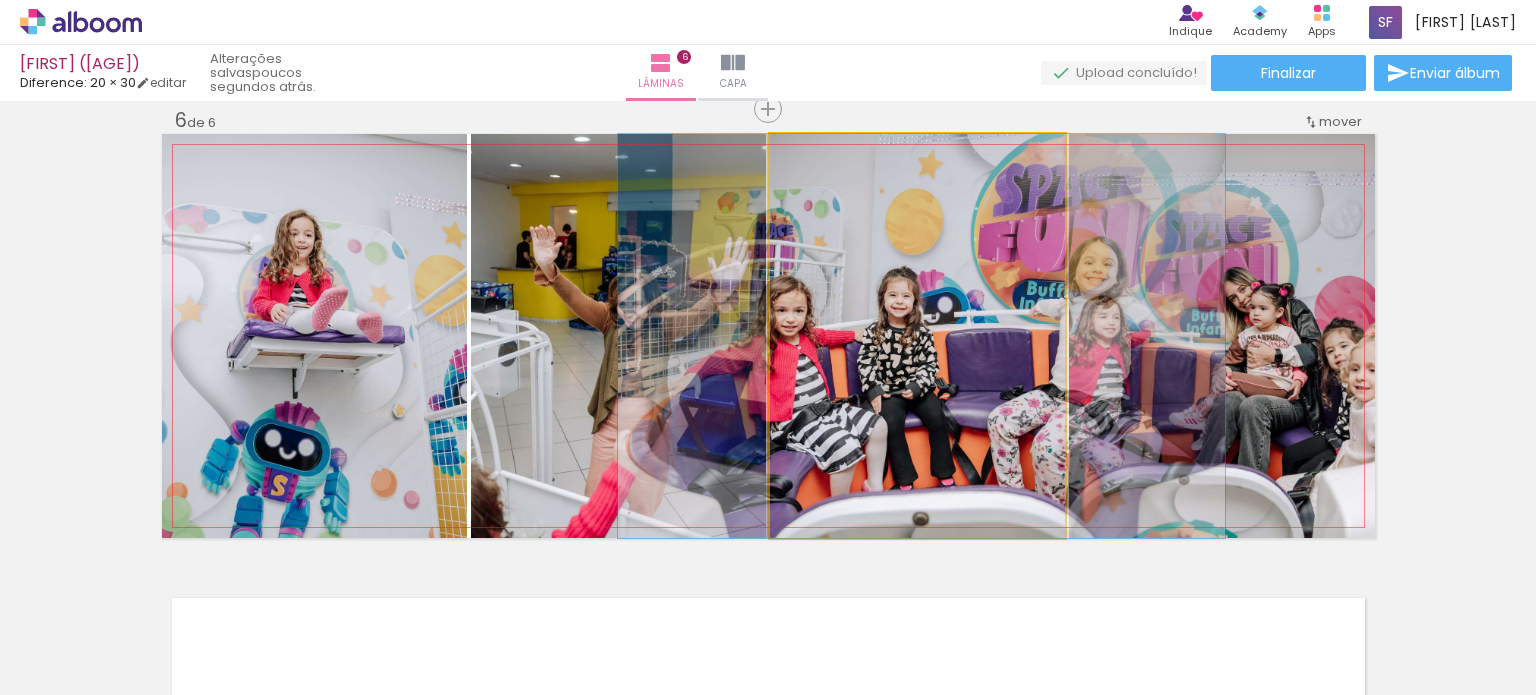 drag, startPoint x: 942, startPoint y: 376, endPoint x: 947, endPoint y: 386, distance: 11.18034 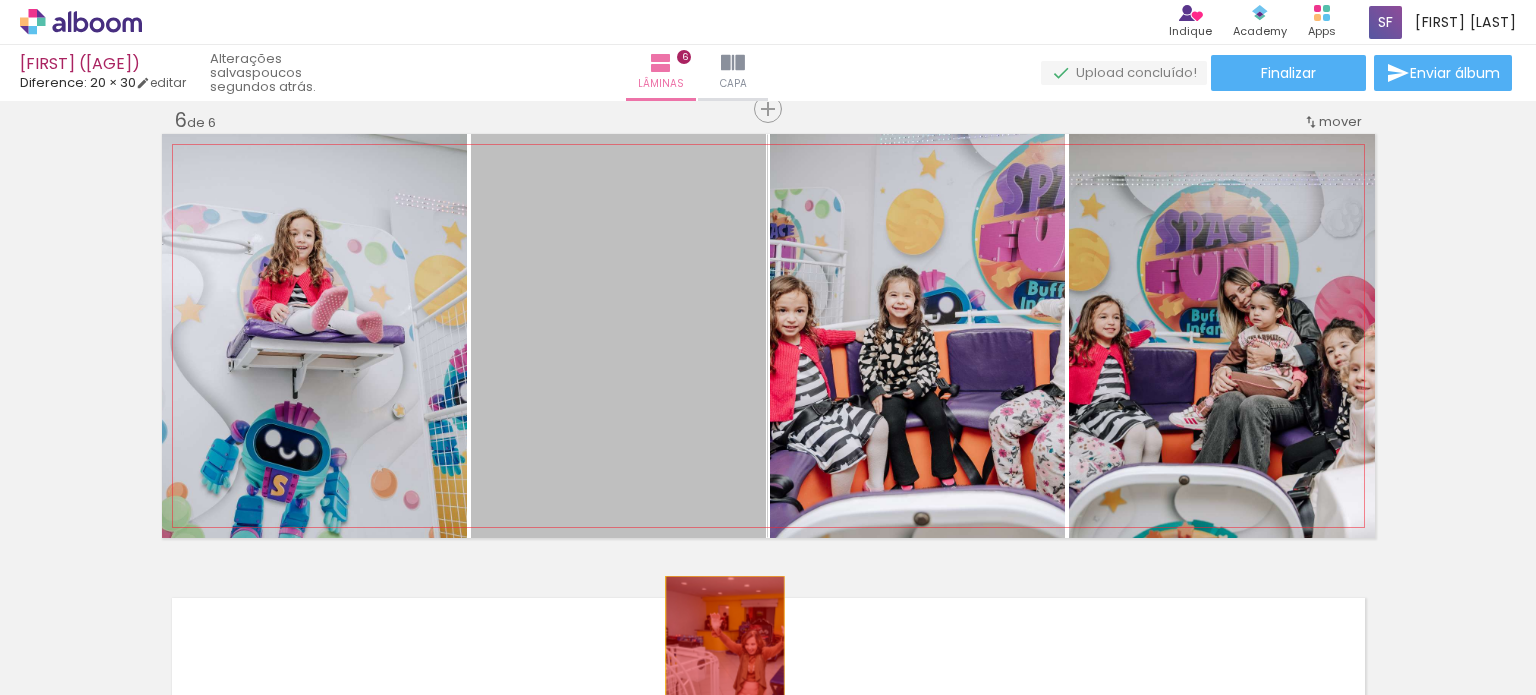drag, startPoint x: 640, startPoint y: 443, endPoint x: 717, endPoint y: 657, distance: 227.4313 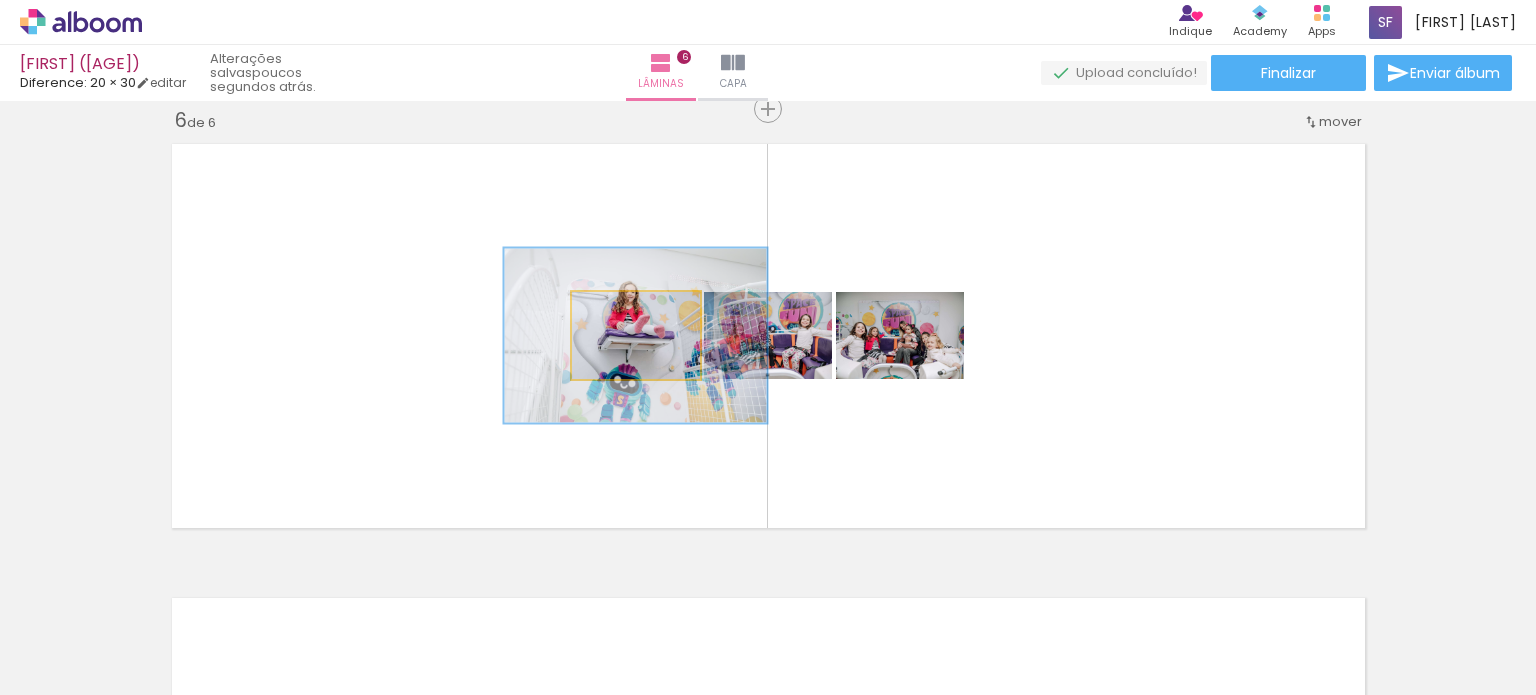 drag, startPoint x: 640, startPoint y: 326, endPoint x: 821, endPoint y: 635, distance: 358.10892 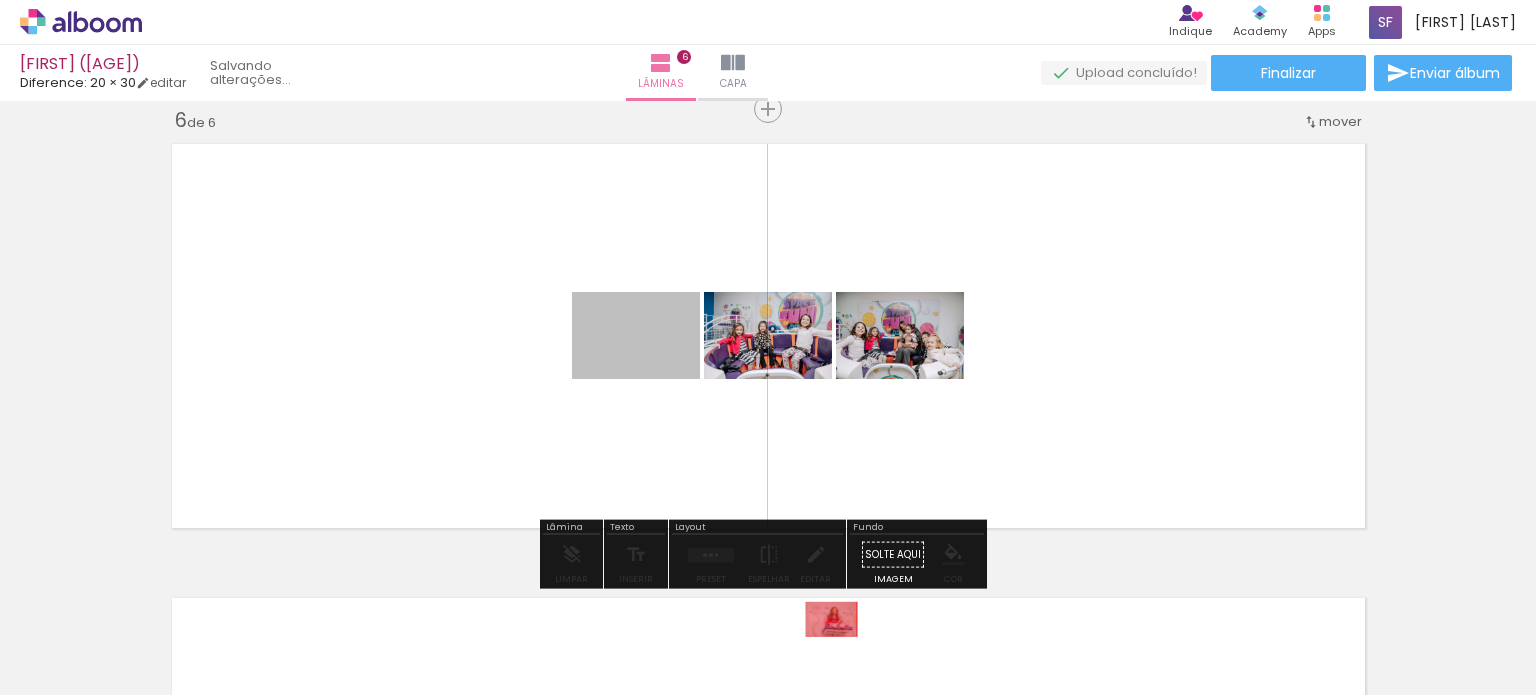 drag, startPoint x: 694, startPoint y: 435, endPoint x: 823, endPoint y: 619, distance: 224.71538 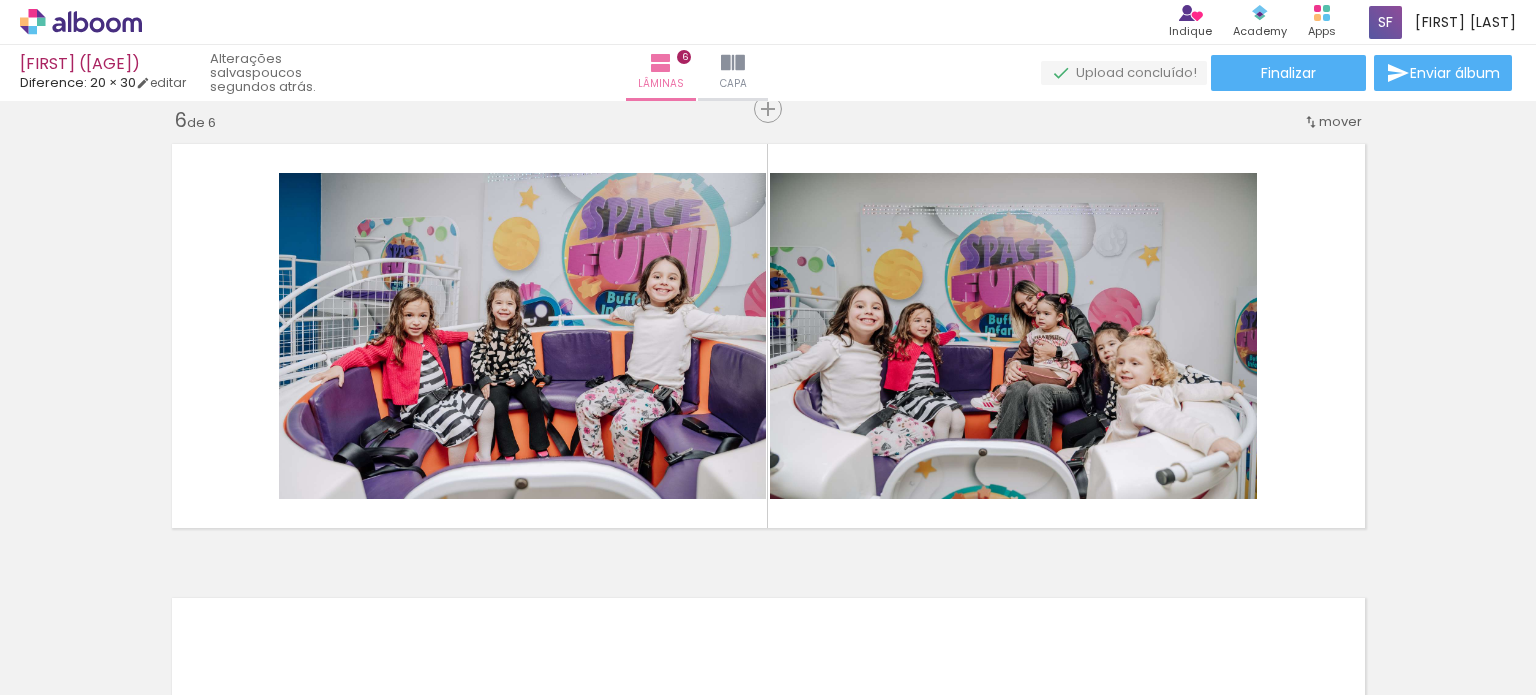 scroll, scrollTop: 0, scrollLeft: 1590, axis: horizontal 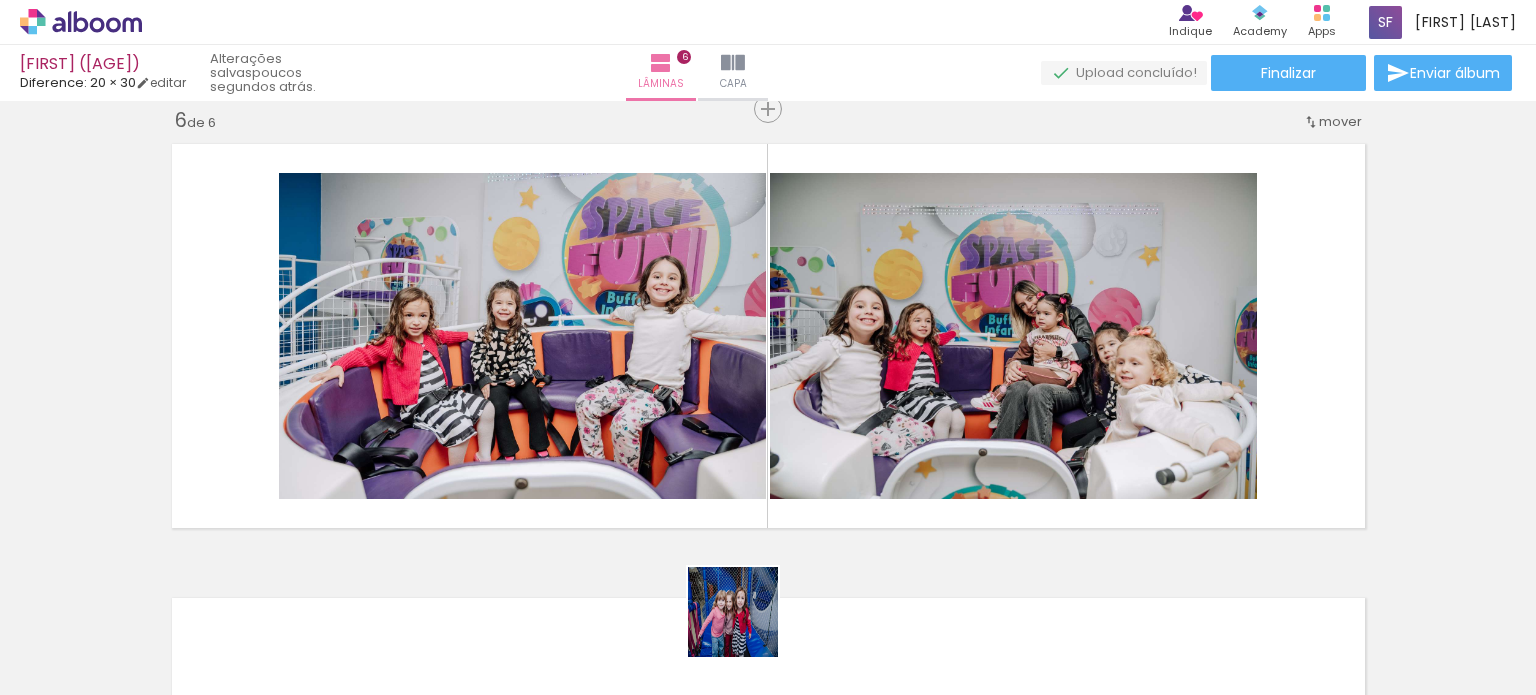 drag, startPoint x: 744, startPoint y: 640, endPoint x: 864, endPoint y: 555, distance: 147.05441 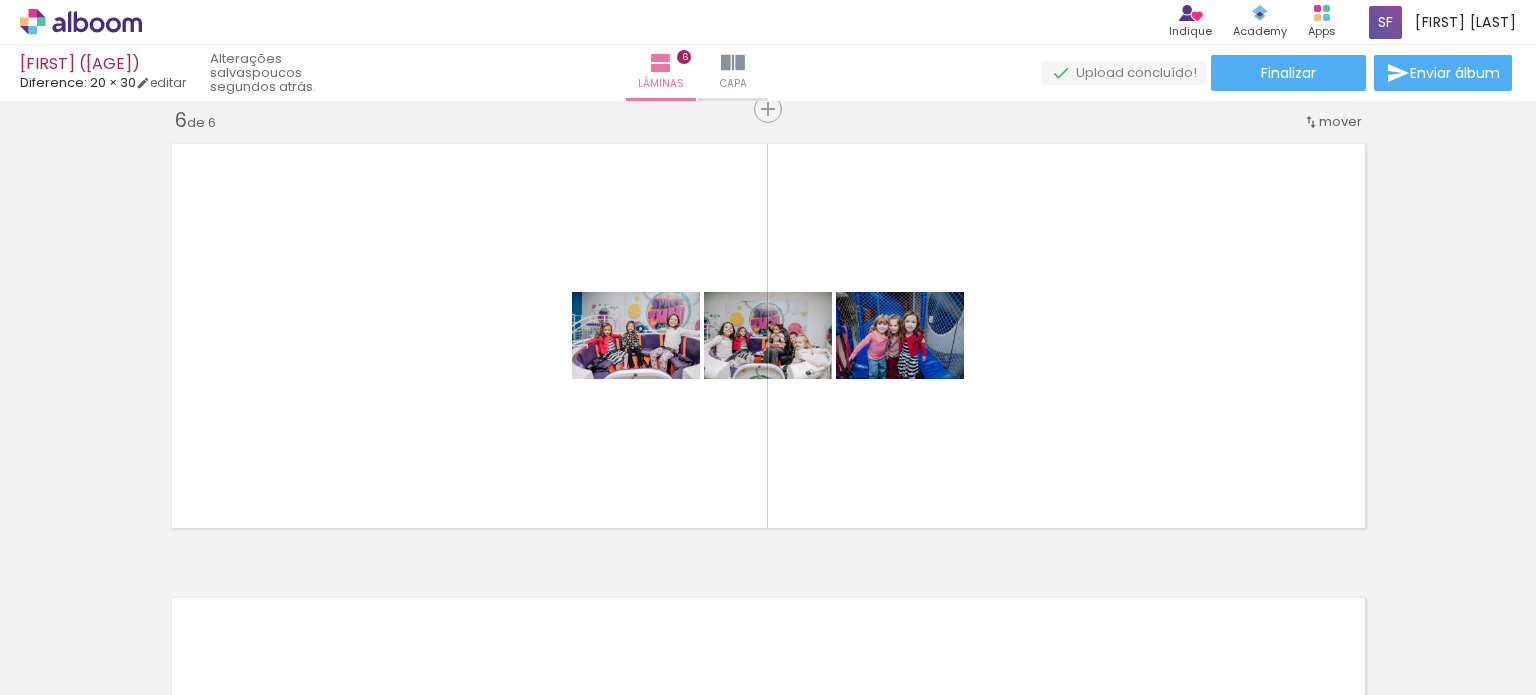 scroll, scrollTop: 0, scrollLeft: 2649, axis: horizontal 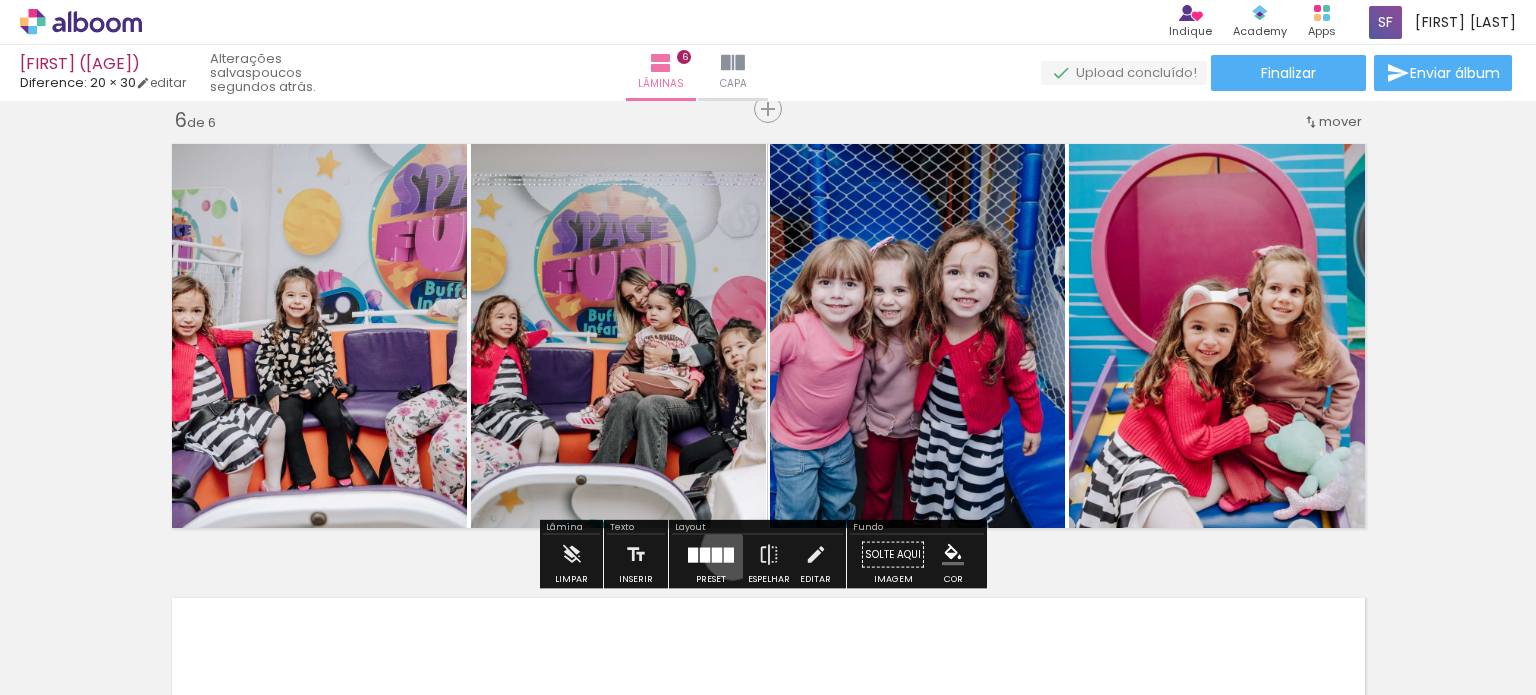 click at bounding box center [729, 554] 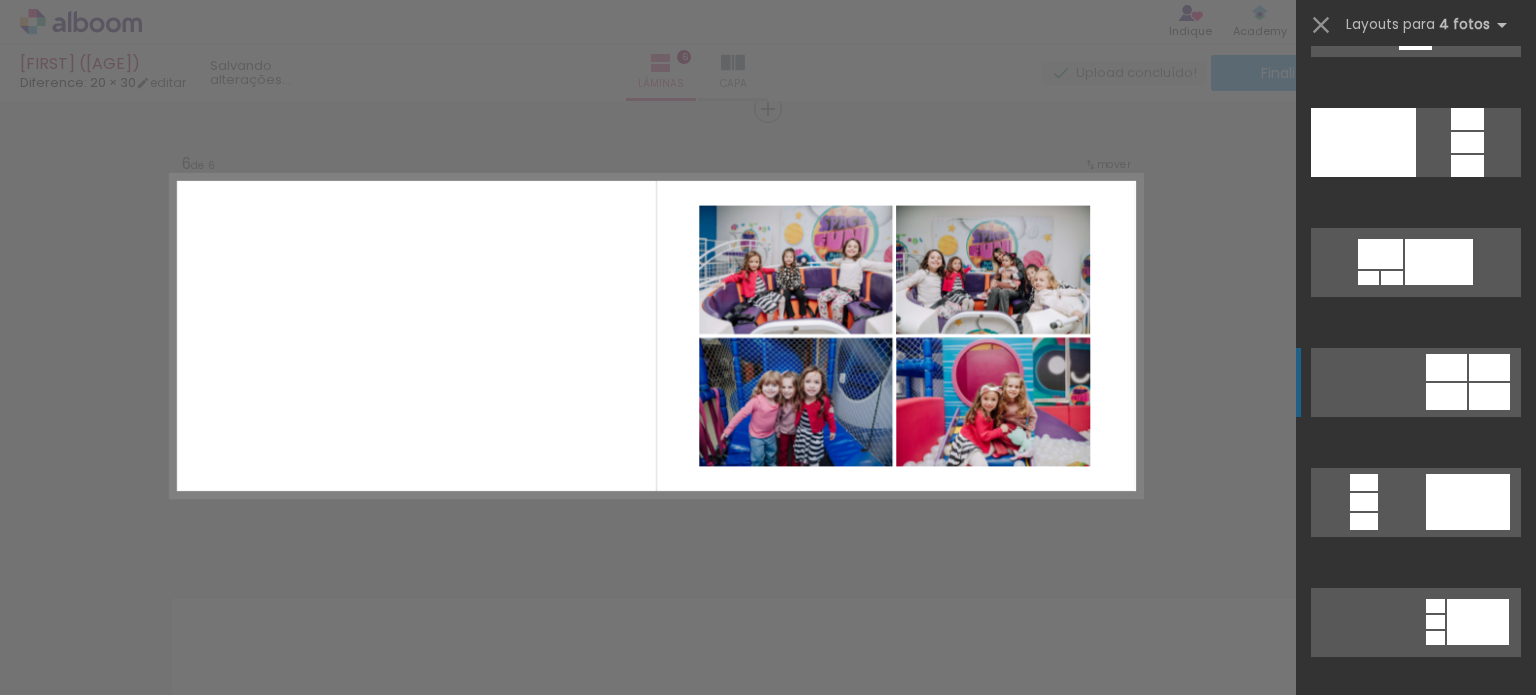 scroll, scrollTop: 200, scrollLeft: 0, axis: vertical 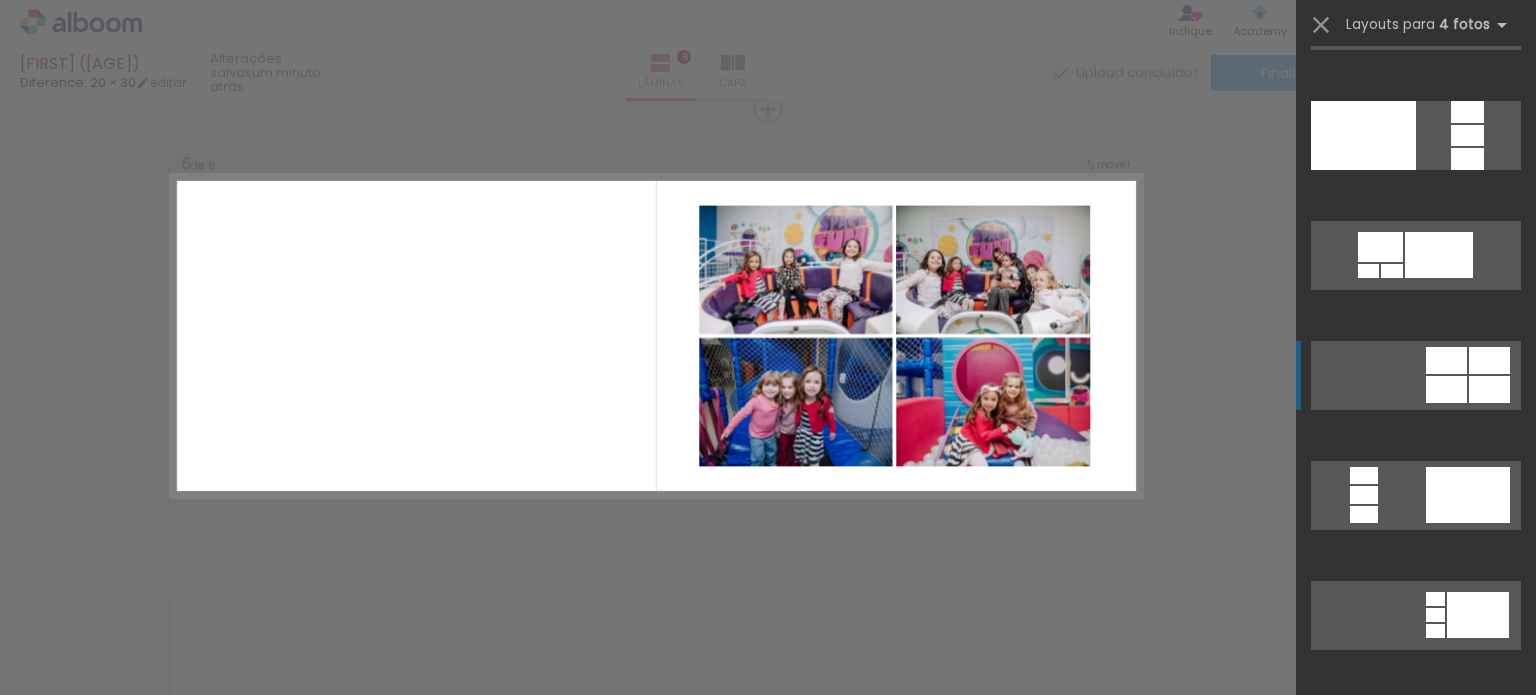 click at bounding box center [1406, 15] 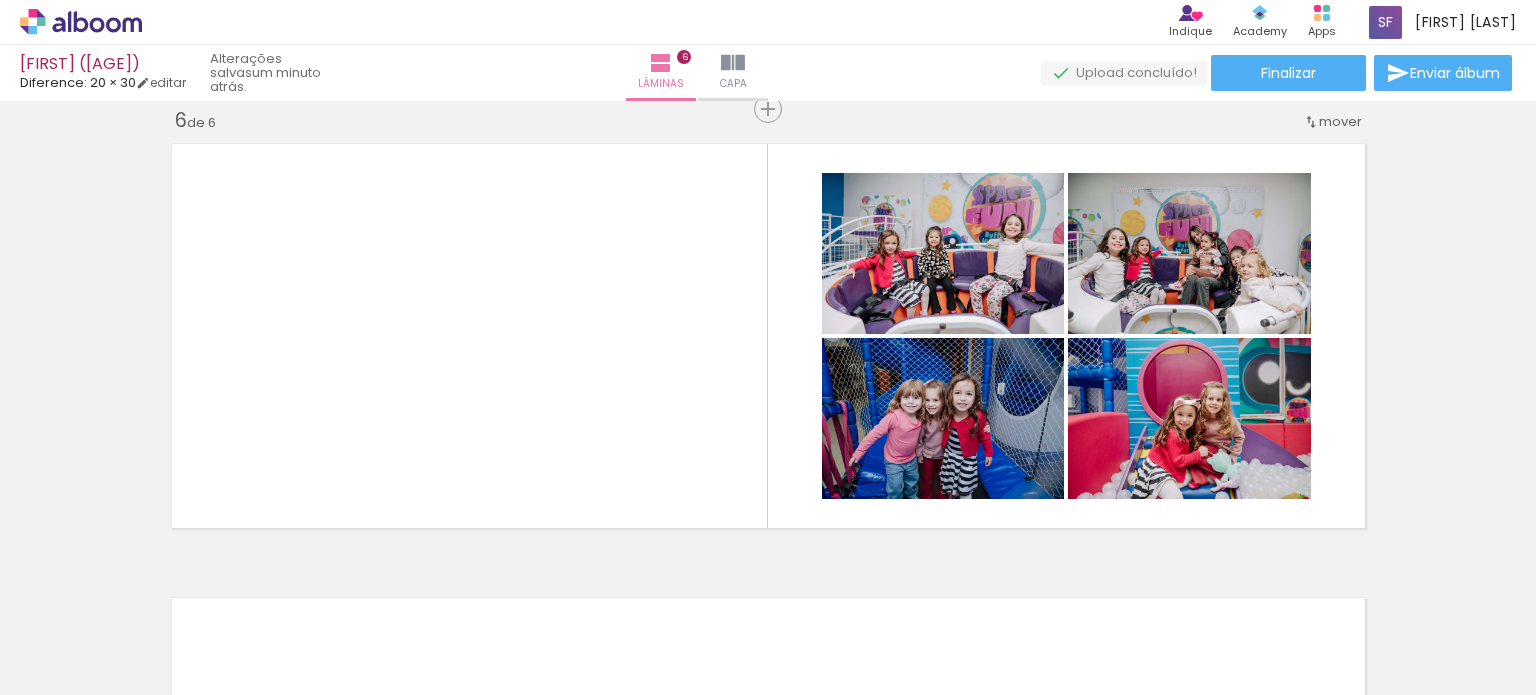 scroll, scrollTop: 0, scrollLeft: 1214, axis: horizontal 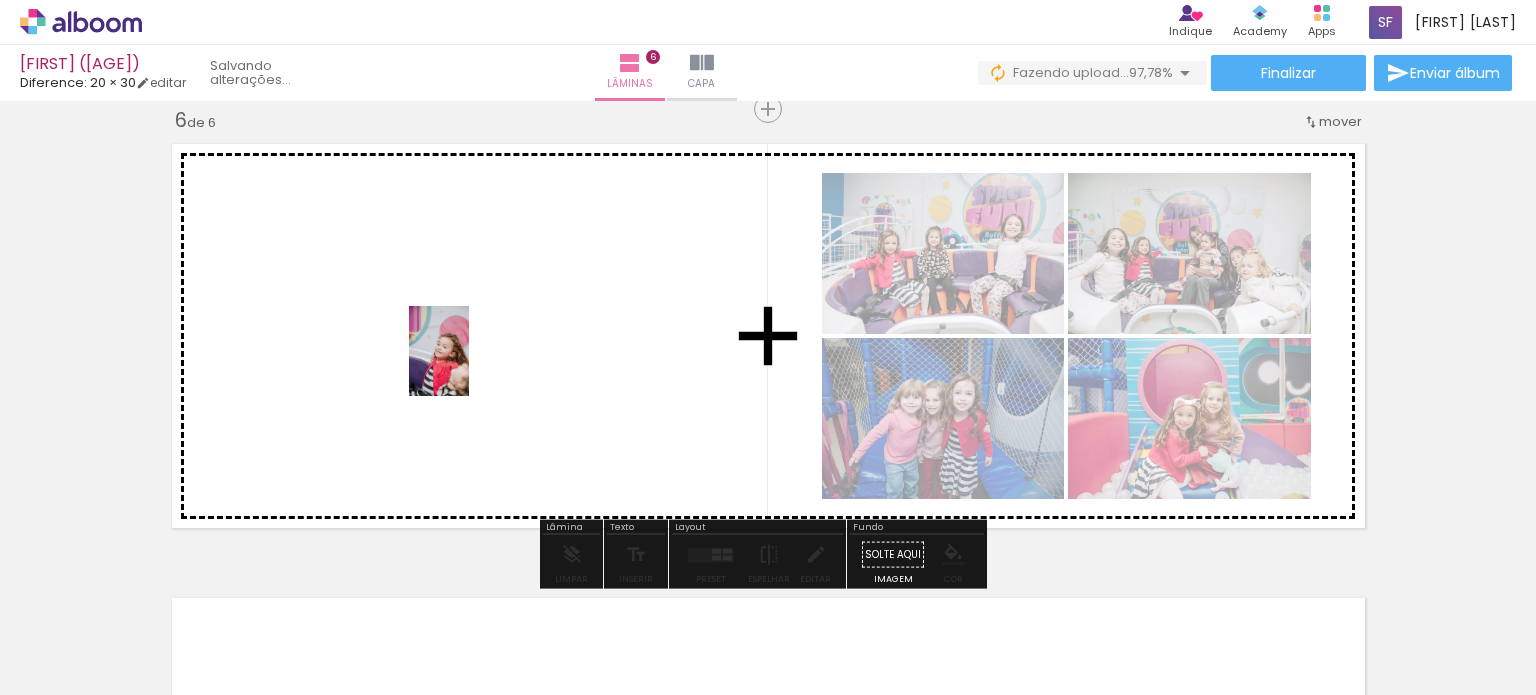 drag, startPoint x: 1177, startPoint y: 585, endPoint x: 469, endPoint y: 366, distance: 741.09717 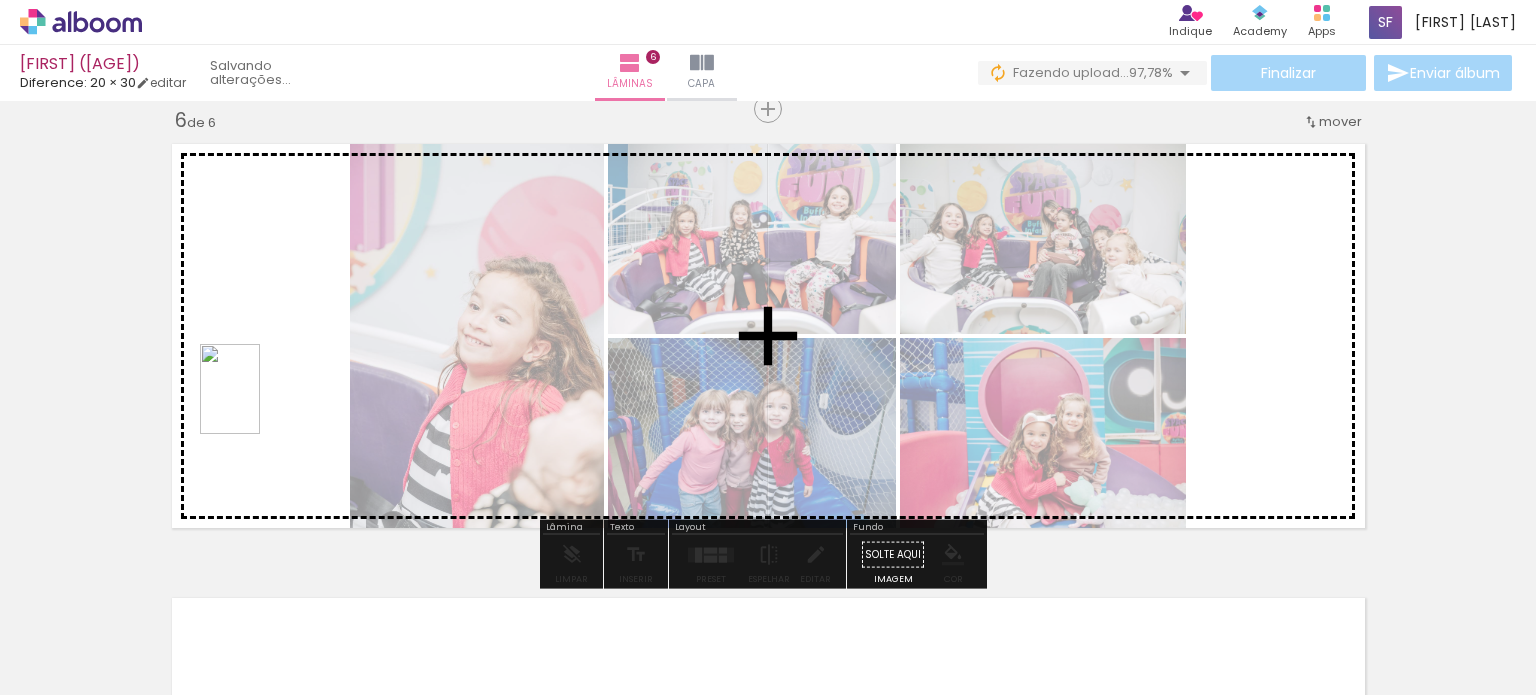 drag, startPoint x: 1469, startPoint y: 623, endPoint x: 260, endPoint y: 404, distance: 1228.6749 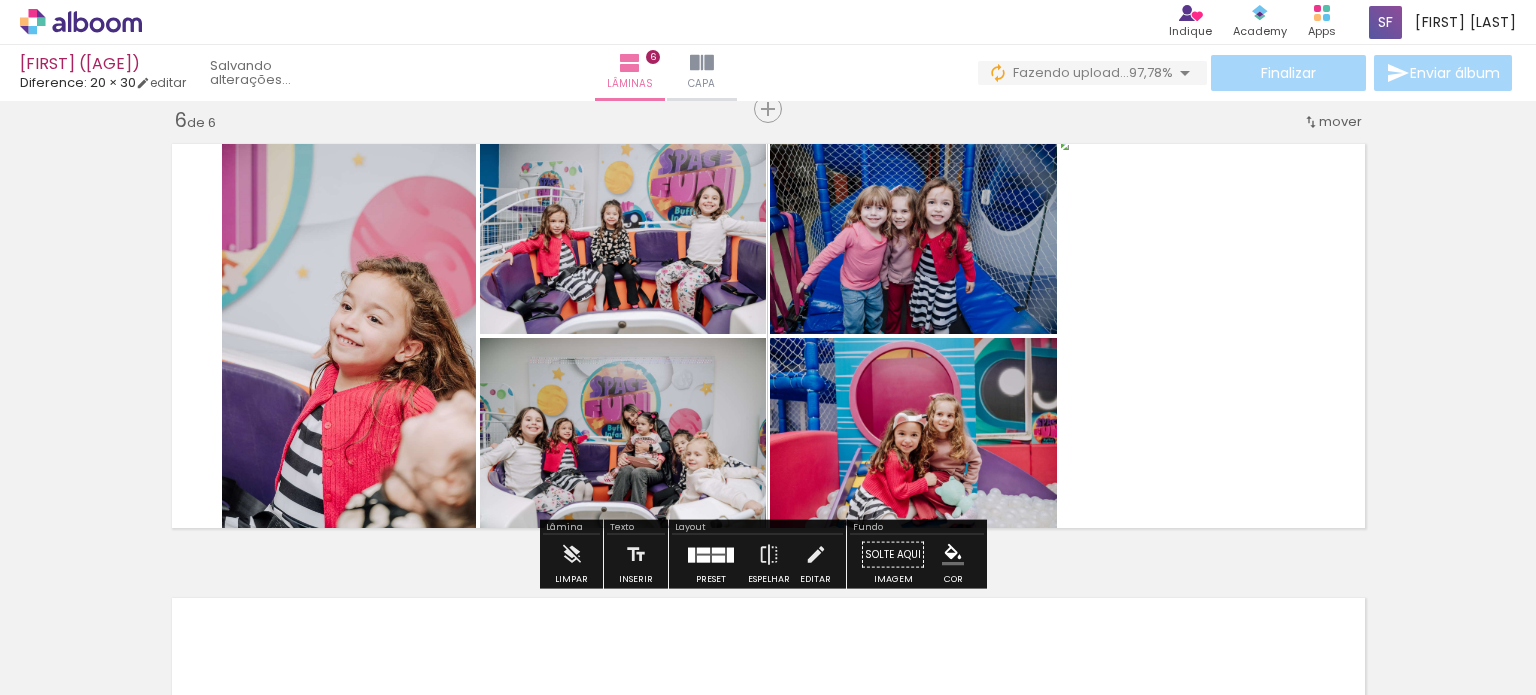 click at bounding box center (711, 555) 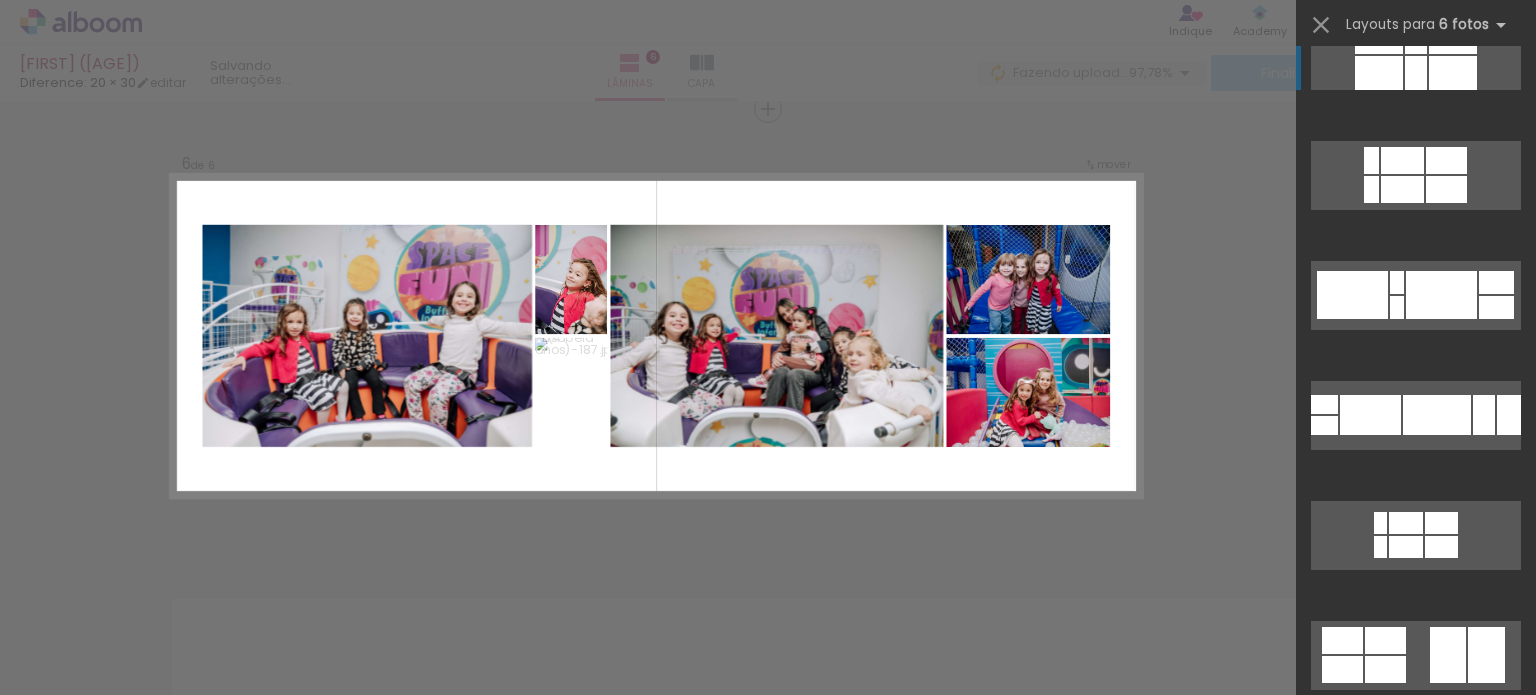 scroll, scrollTop: 2400, scrollLeft: 0, axis: vertical 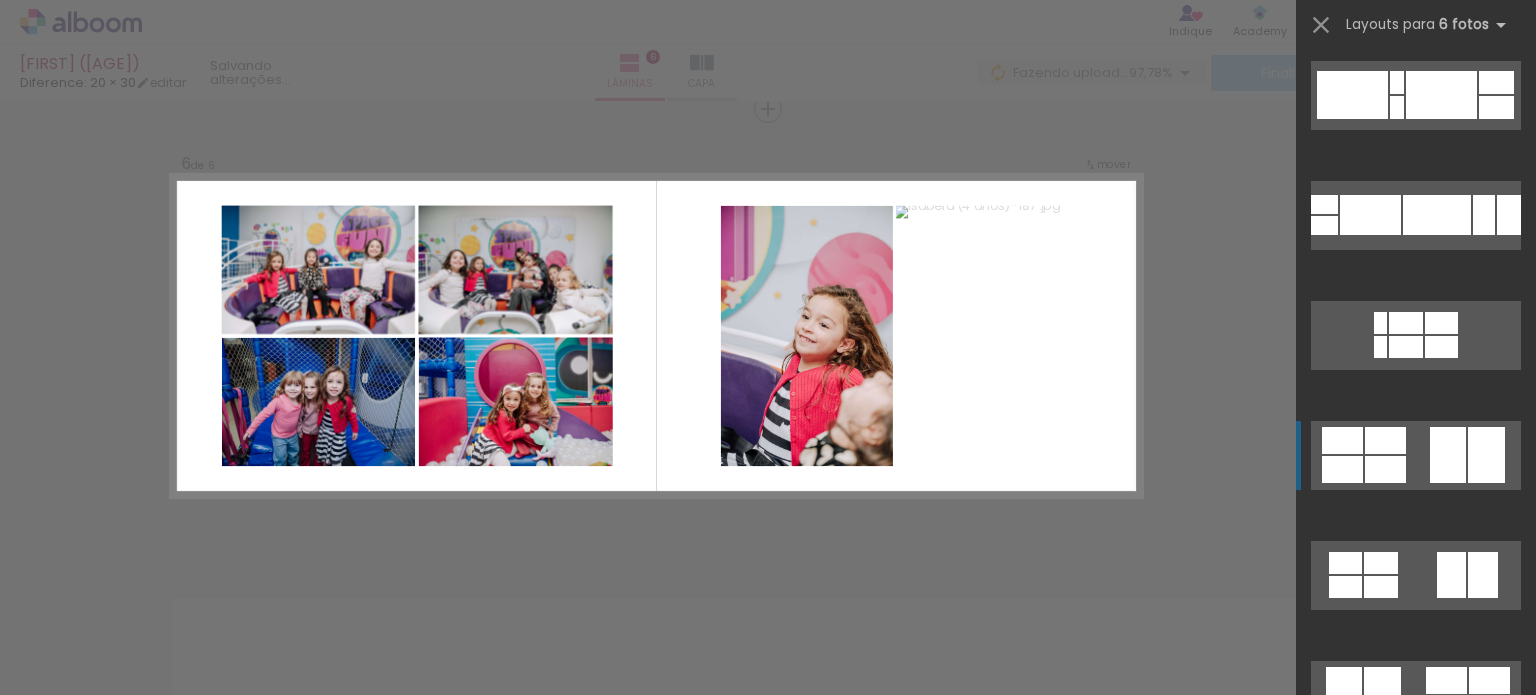 click at bounding box center [1416, 695] 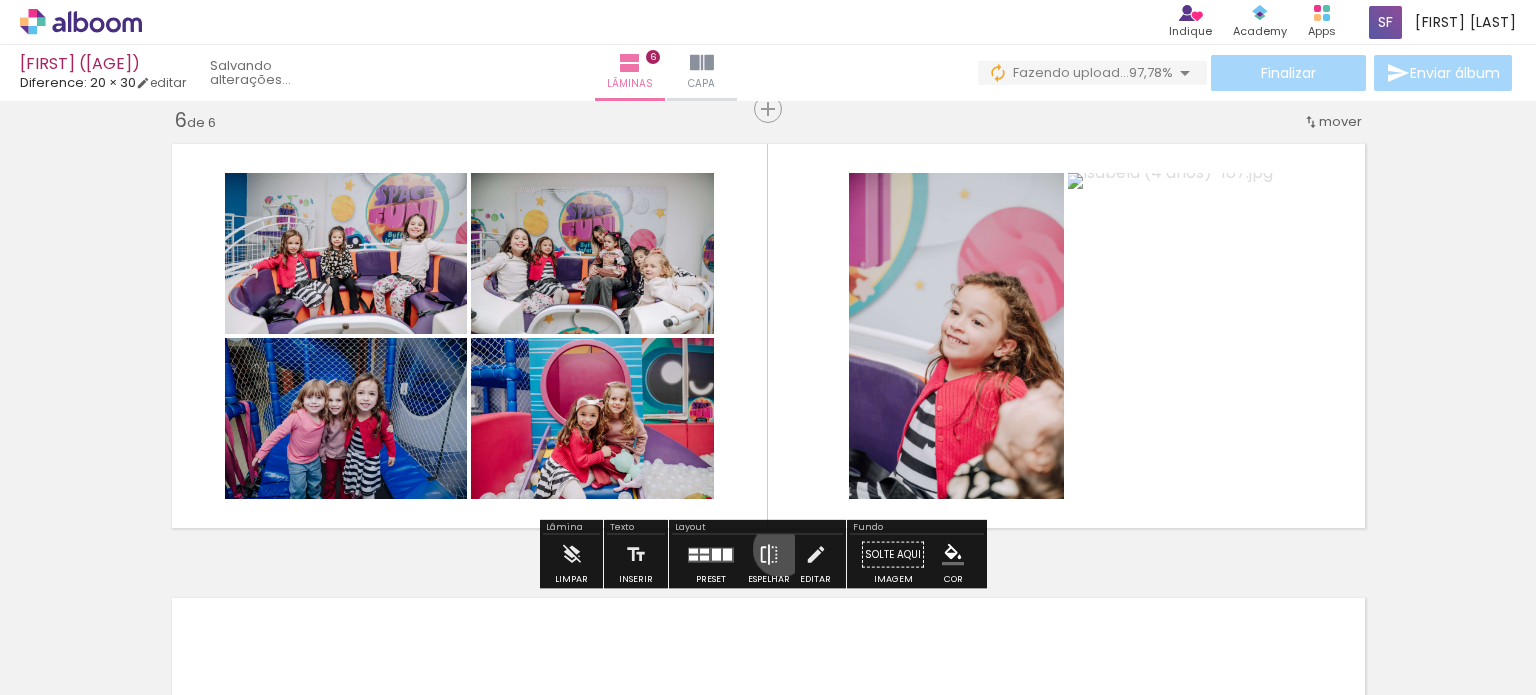 click on "Espelhar" at bounding box center [769, 560] 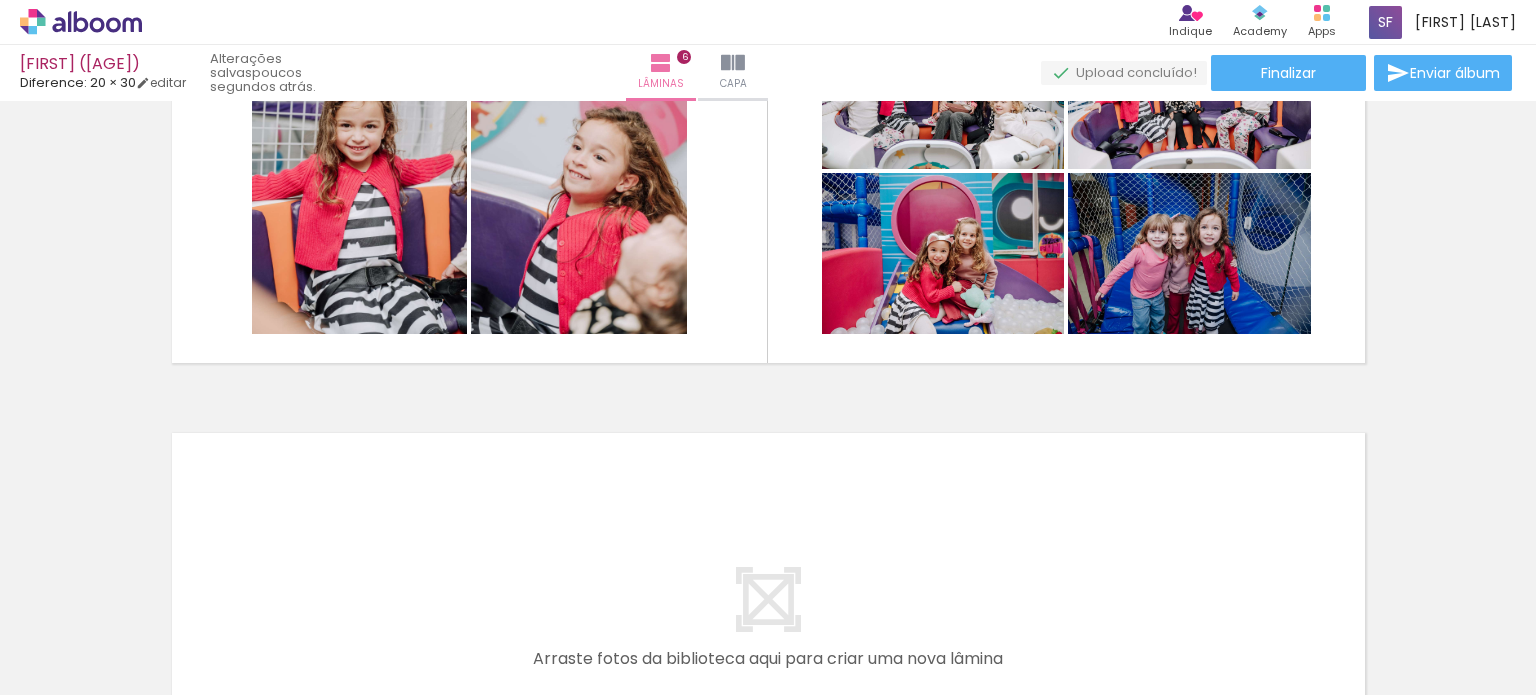 scroll, scrollTop: 2495, scrollLeft: 0, axis: vertical 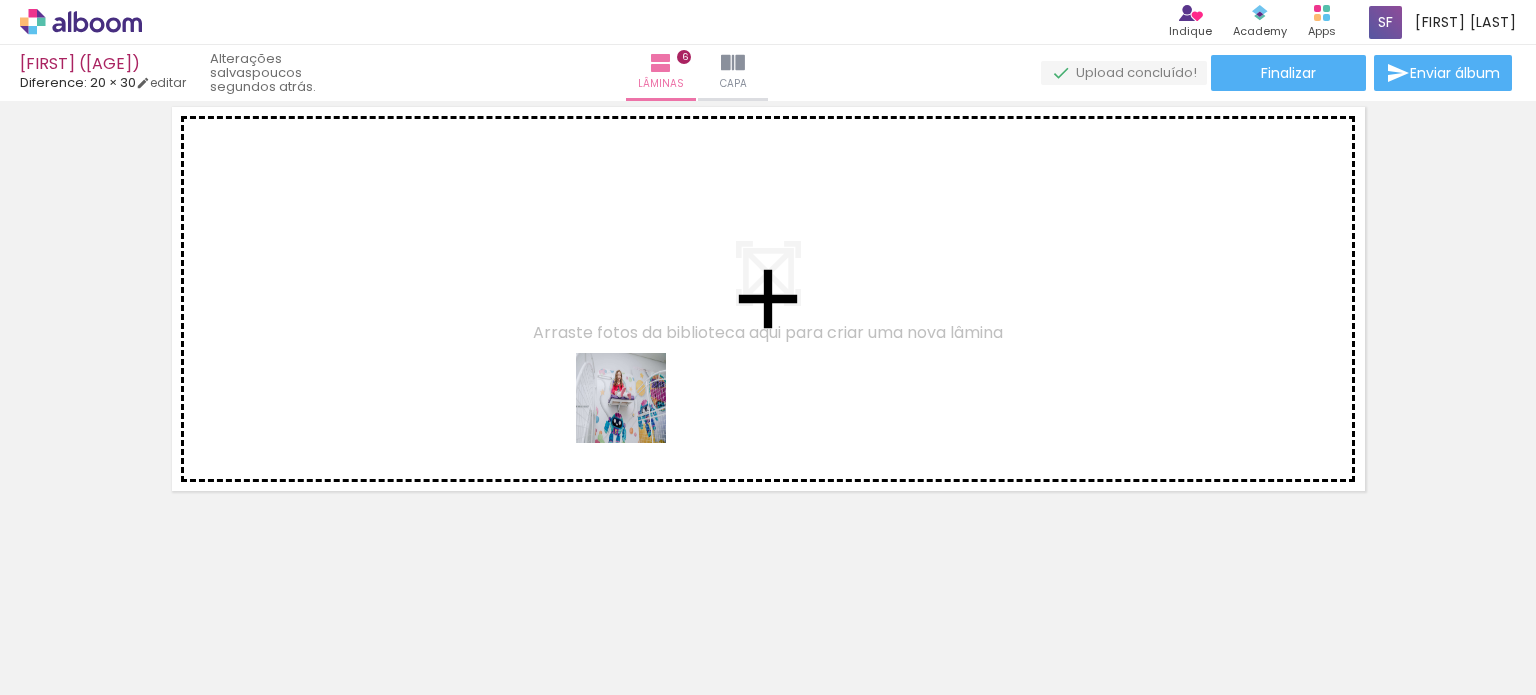 drag, startPoint x: 691, startPoint y: 506, endPoint x: 756, endPoint y: 629, distance: 139.11865 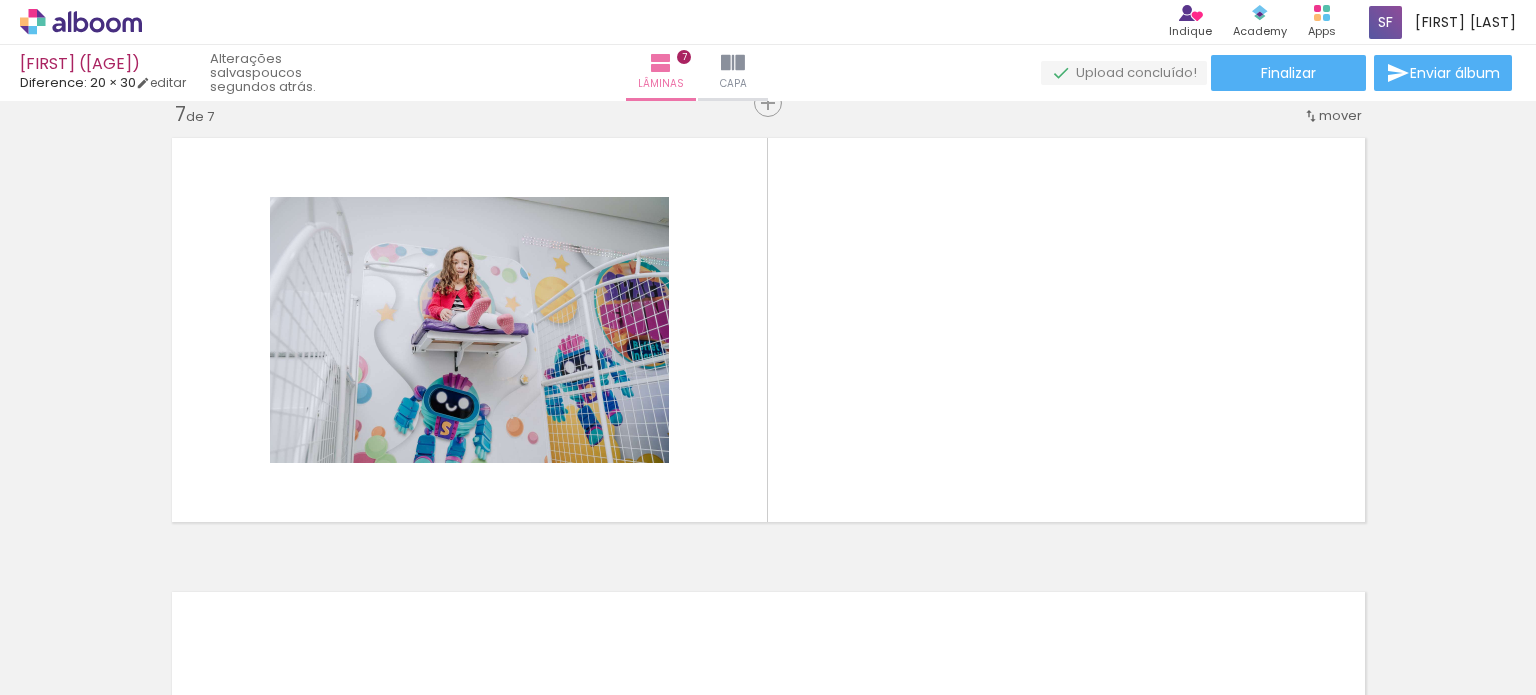 scroll, scrollTop: 2749, scrollLeft: 0, axis: vertical 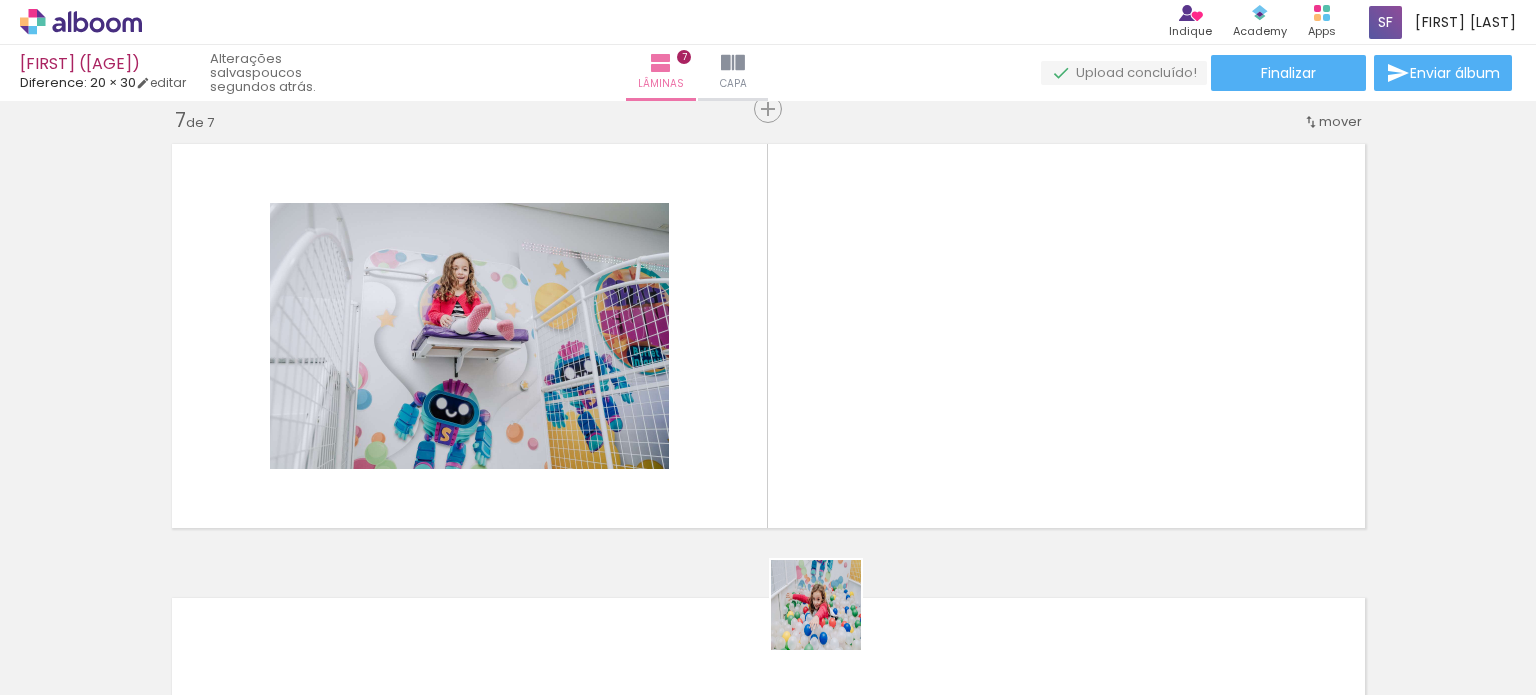 drag, startPoint x: 832, startPoint y: 647, endPoint x: 933, endPoint y: 640, distance: 101.24229 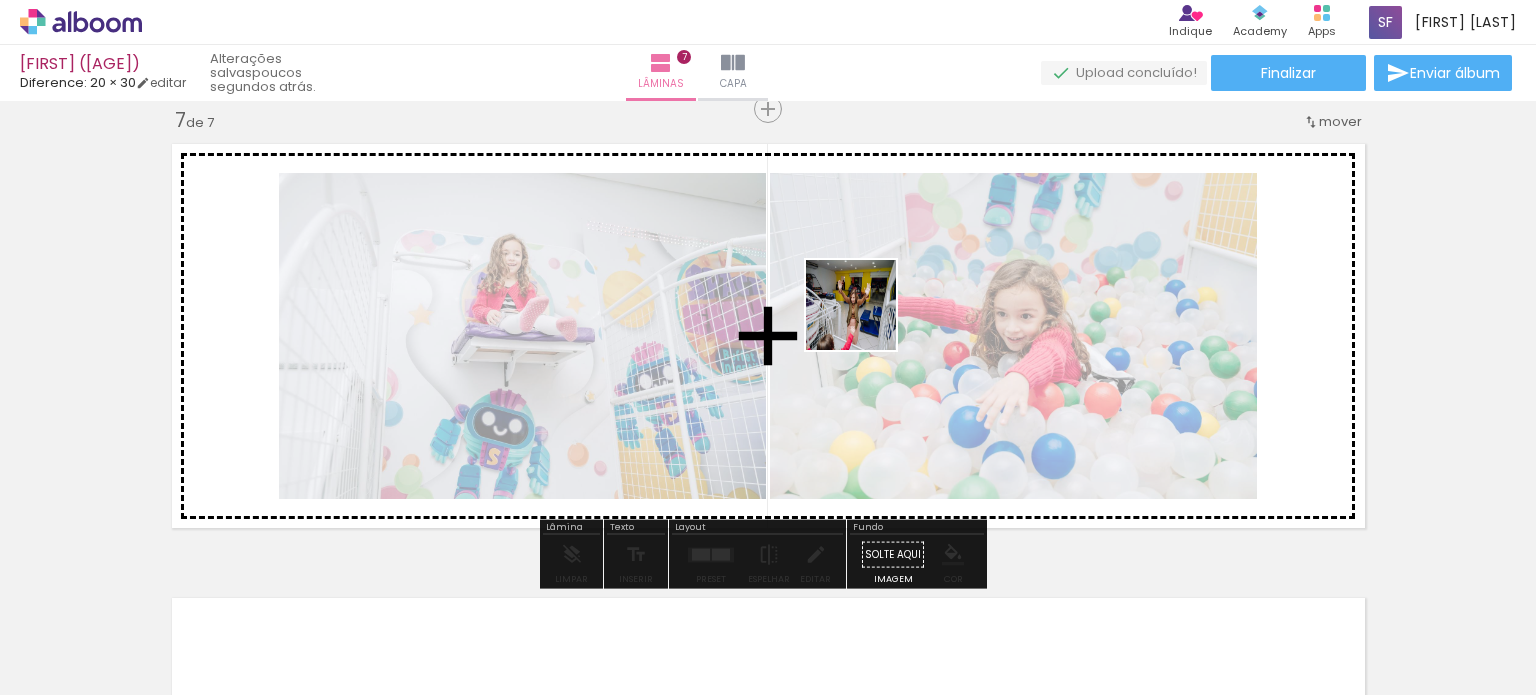 drag, startPoint x: 963, startPoint y: 647, endPoint x: 847, endPoint y: 266, distance: 398.2675 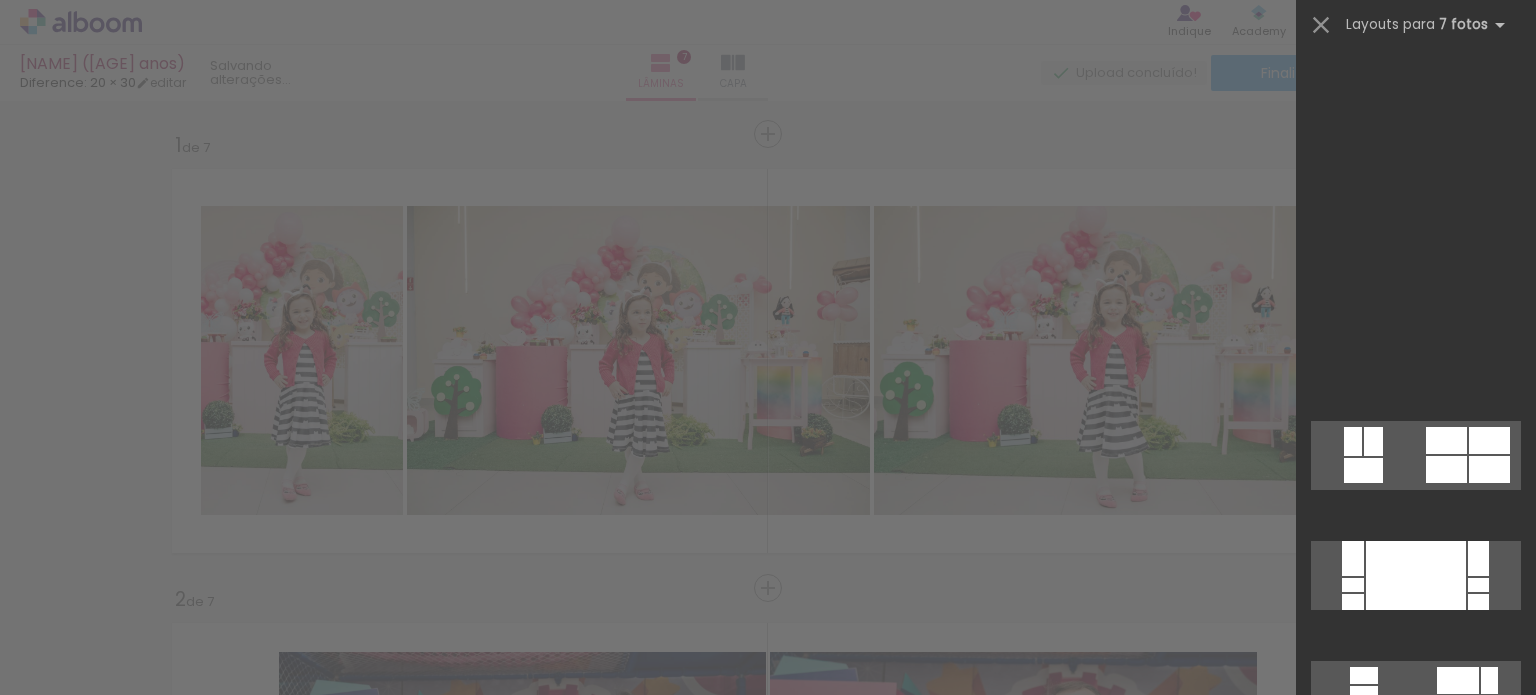 scroll, scrollTop: 0, scrollLeft: 0, axis: both 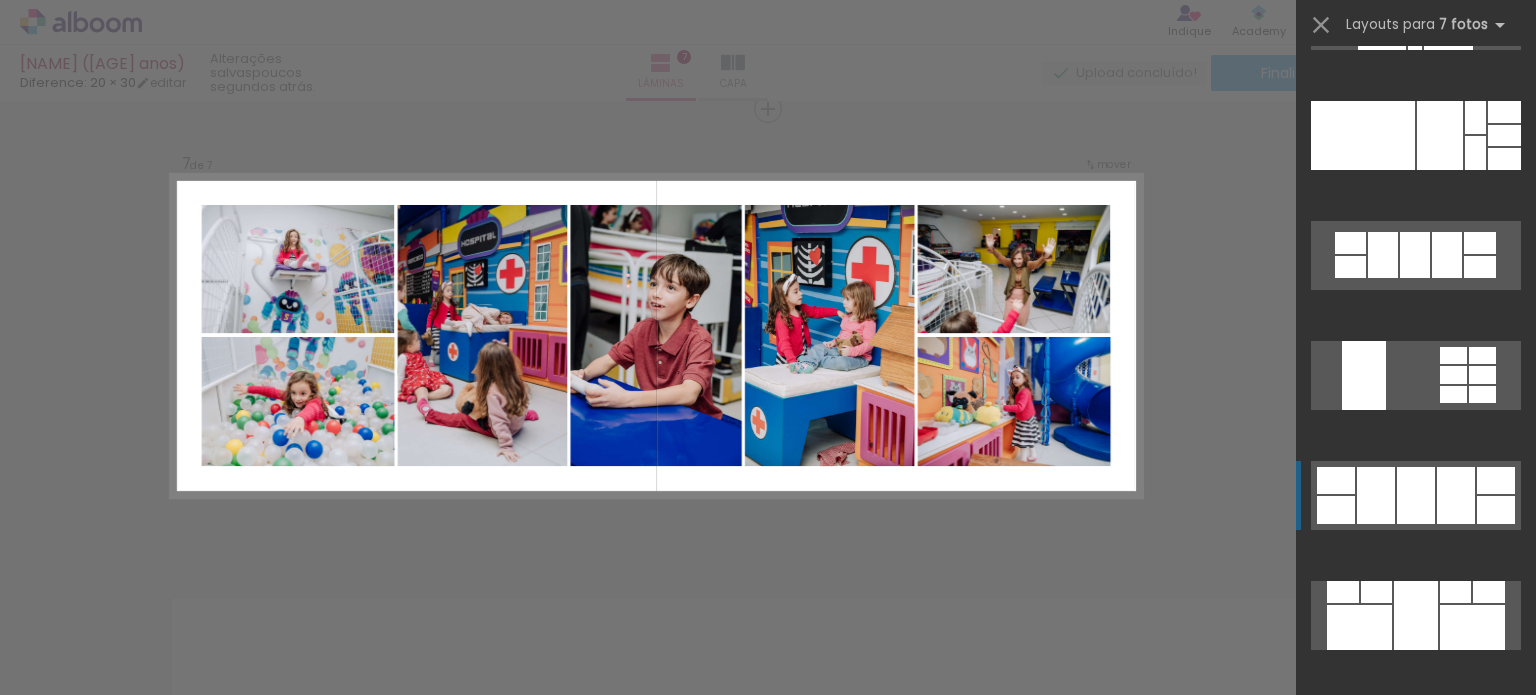 click at bounding box center (1456, 495) 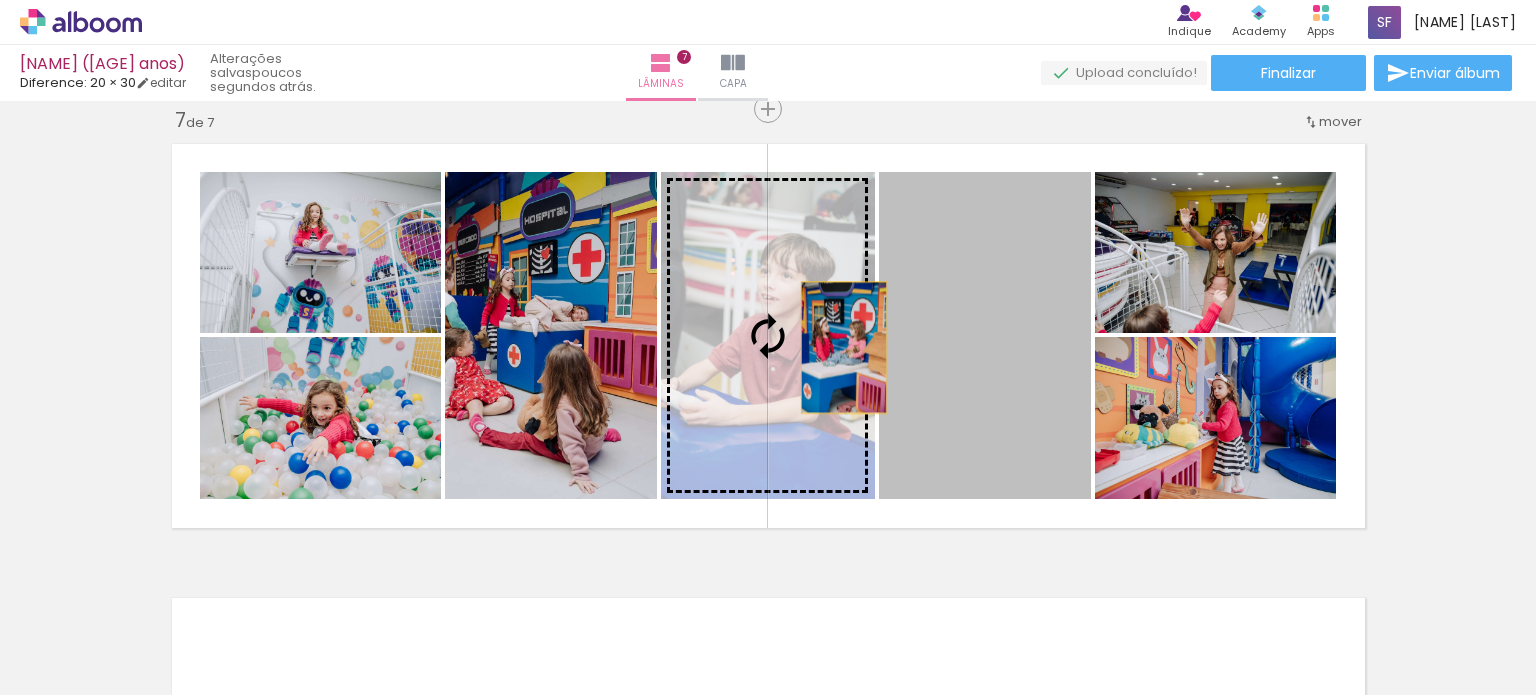 drag, startPoint x: 971, startPoint y: 373, endPoint x: 843, endPoint y: 348, distance: 130.41856 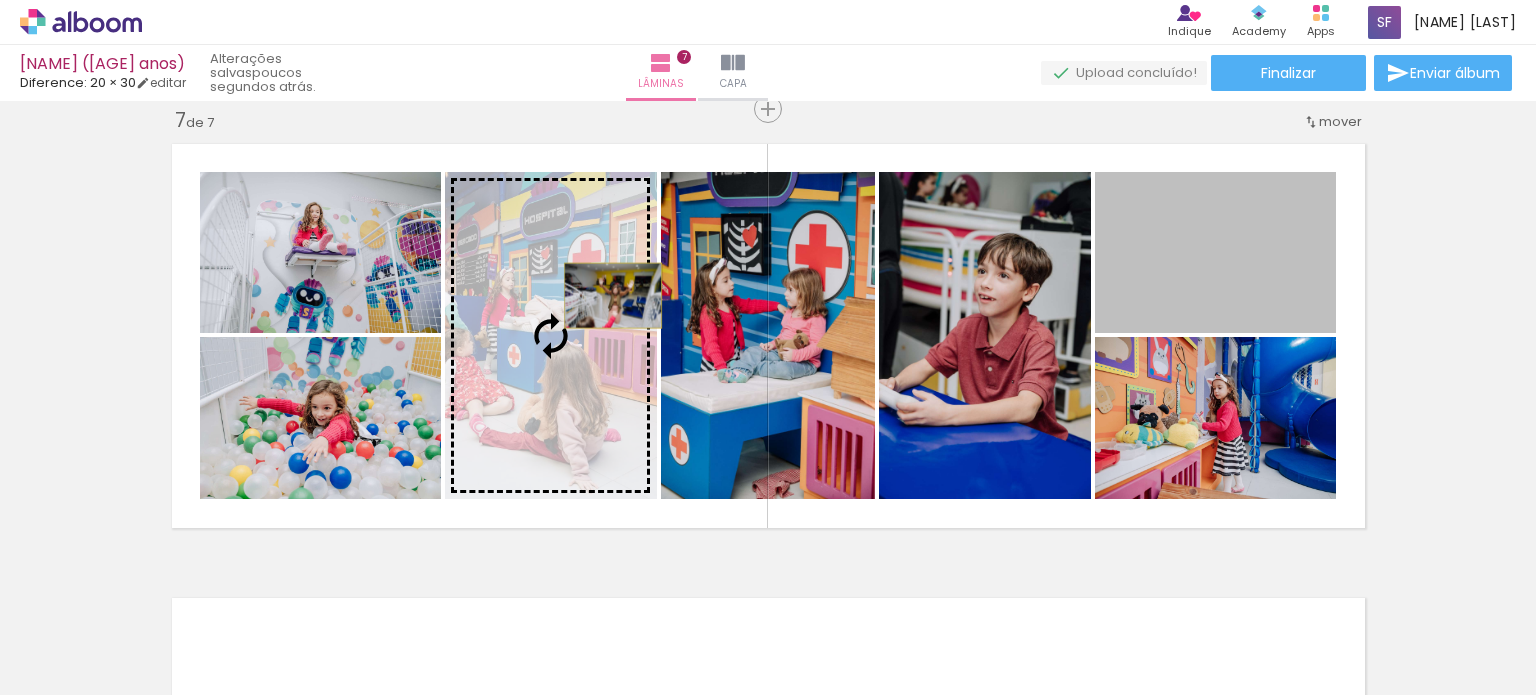 drag, startPoint x: 1263, startPoint y: 289, endPoint x: 600, endPoint y: 296, distance: 663.0369 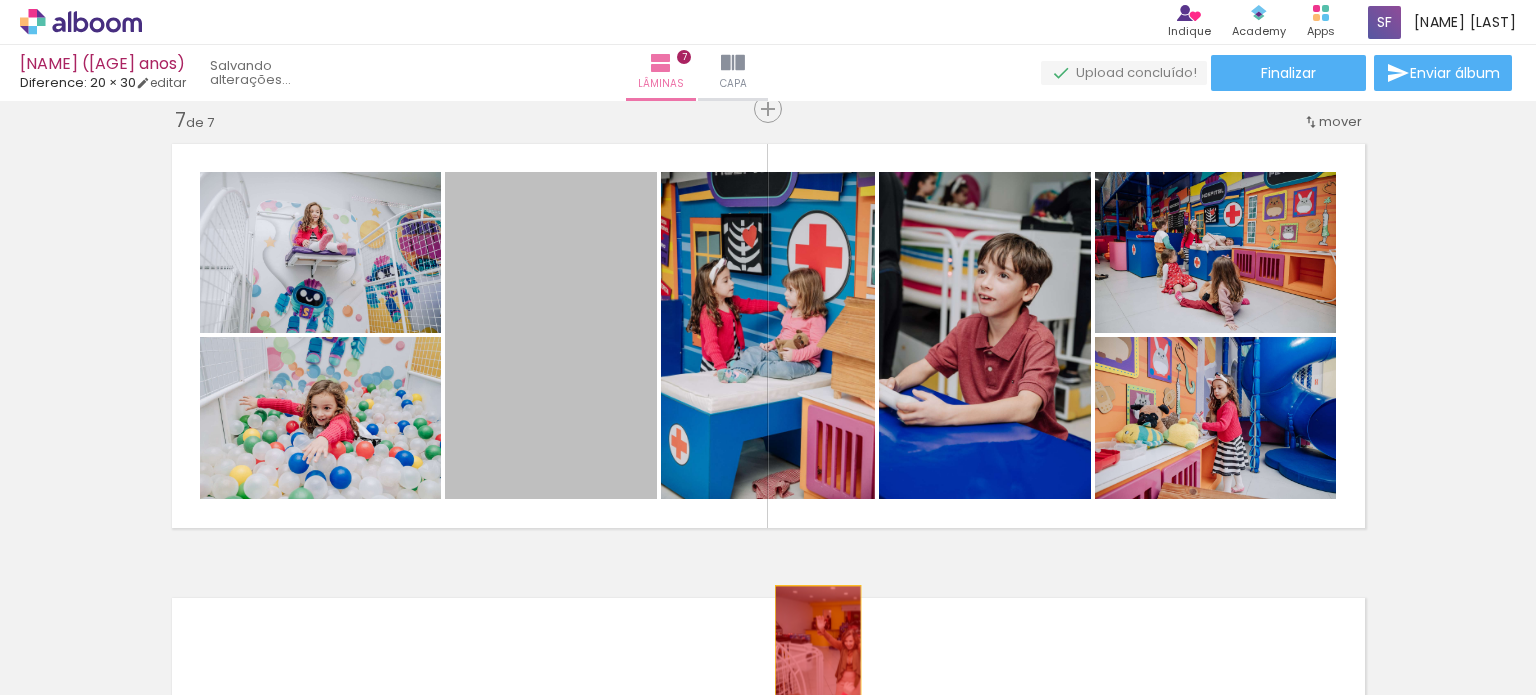 drag, startPoint x: 568, startPoint y: 328, endPoint x: 810, endPoint y: 651, distance: 403.60004 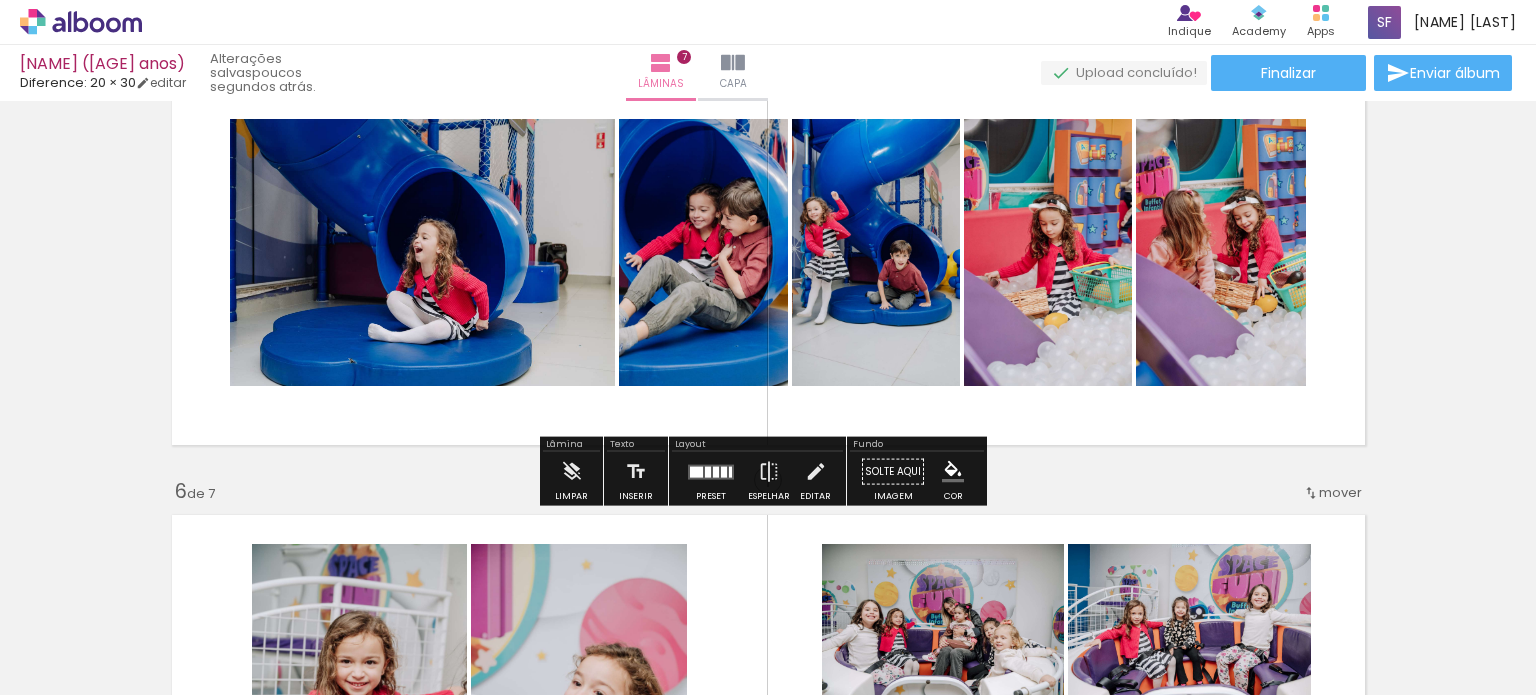 scroll, scrollTop: 1949, scrollLeft: 0, axis: vertical 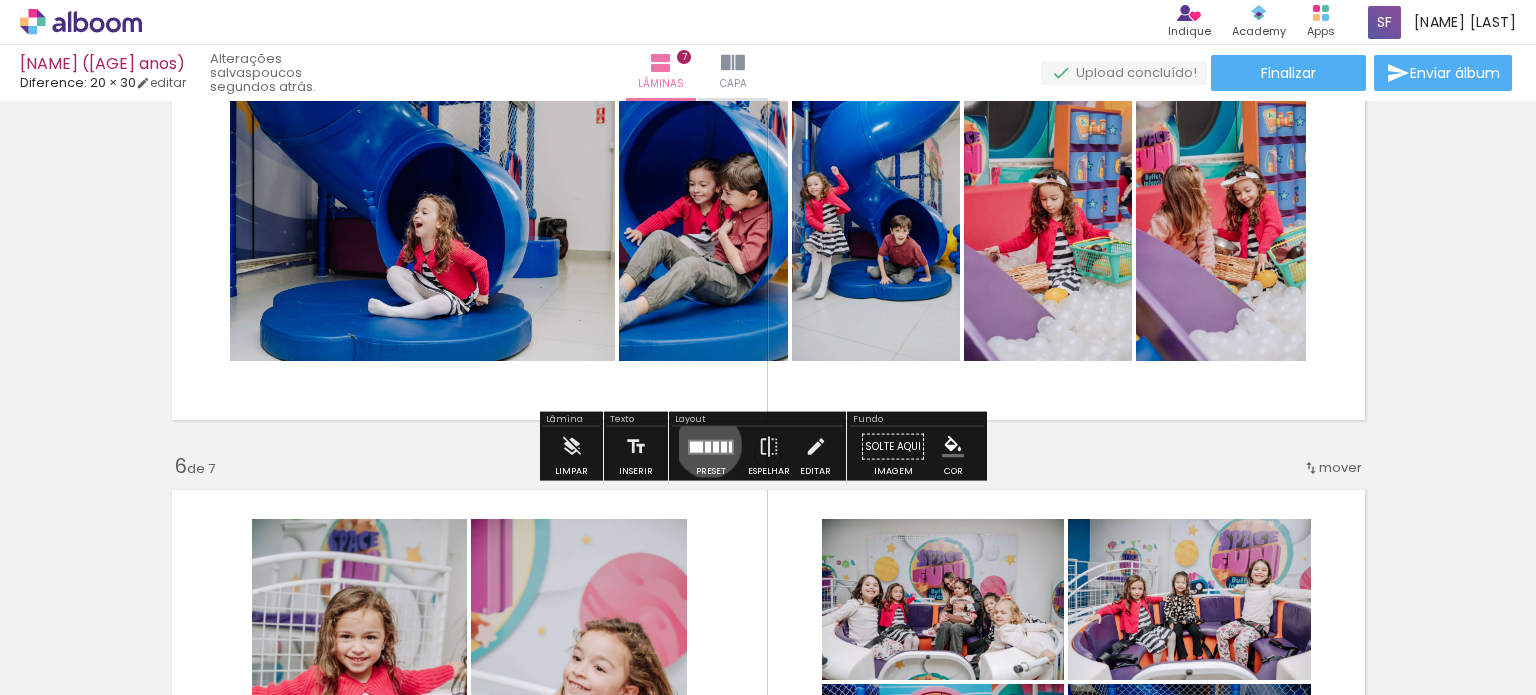 click at bounding box center [708, 446] 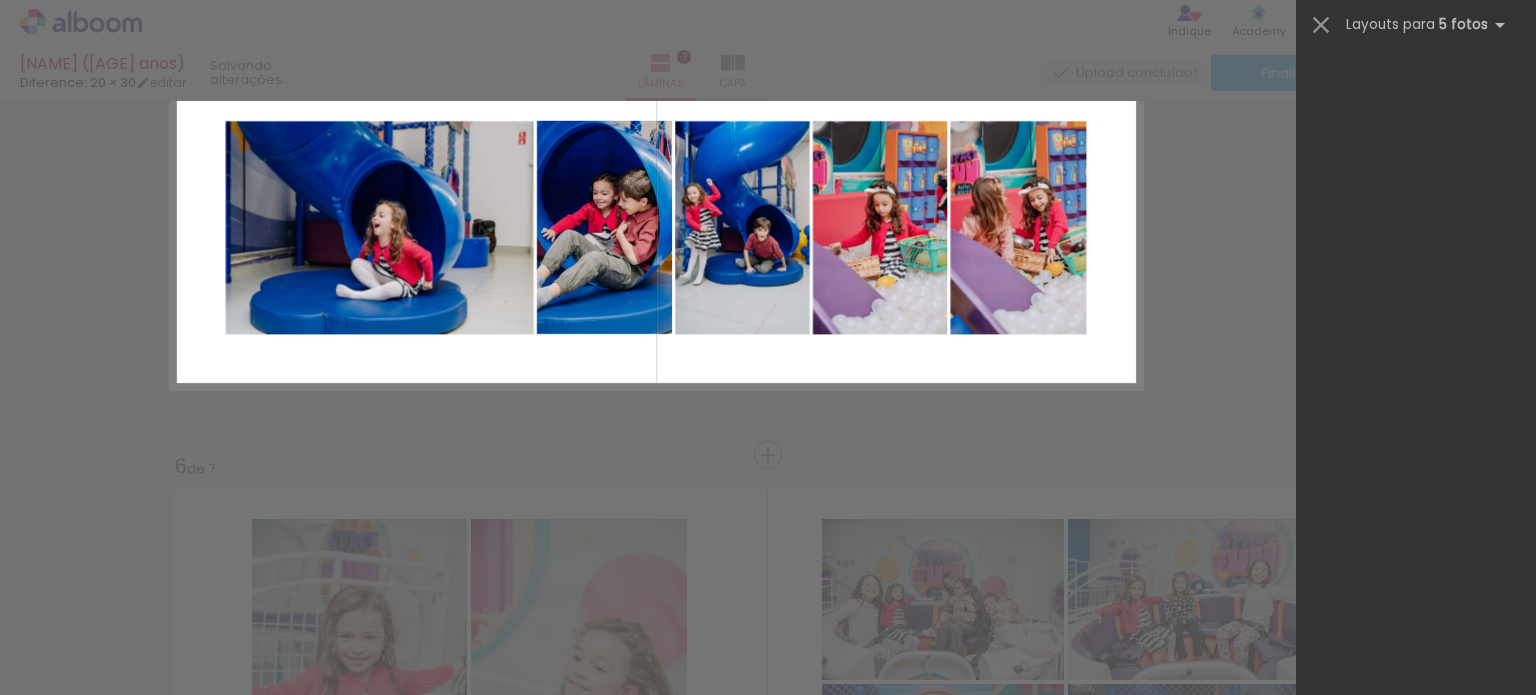 scroll, scrollTop: 840, scrollLeft: 0, axis: vertical 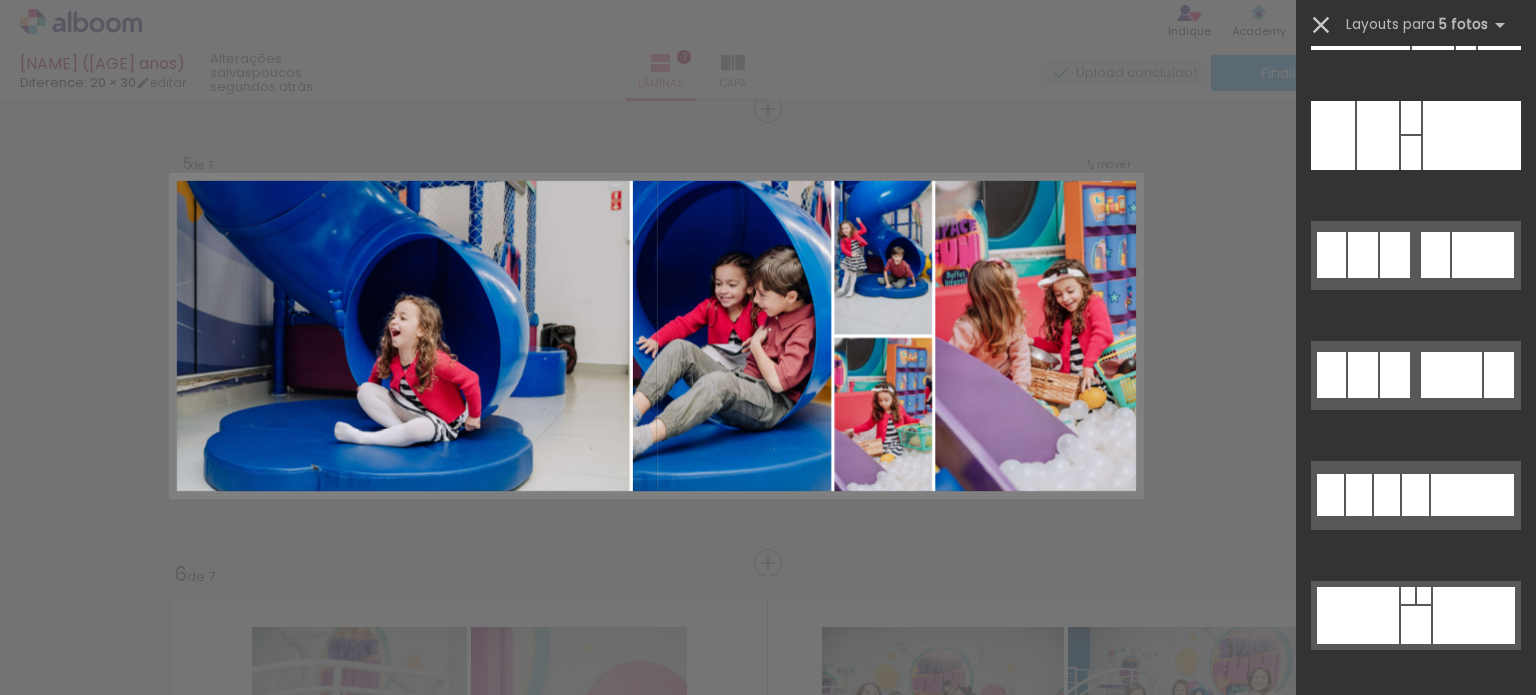 click at bounding box center [1321, 25] 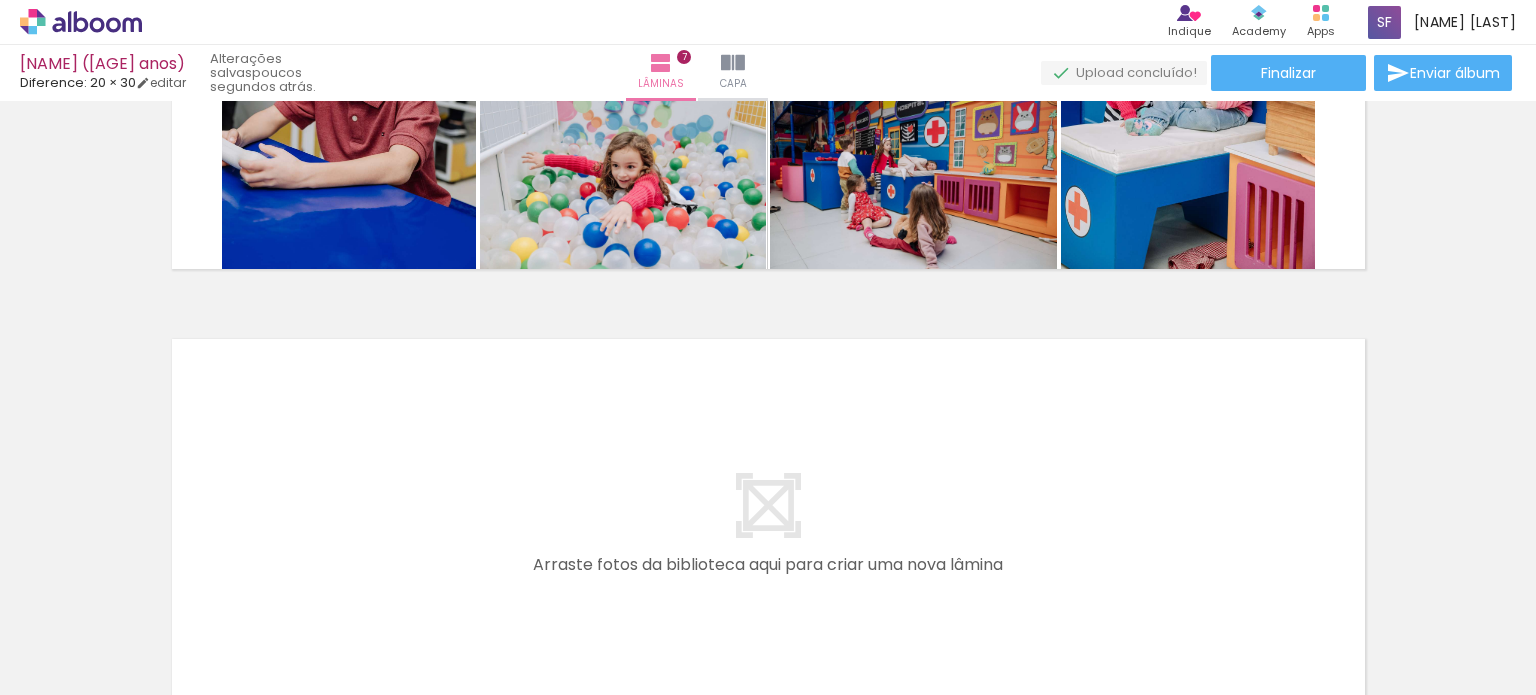 scroll, scrollTop: 3041, scrollLeft: 0, axis: vertical 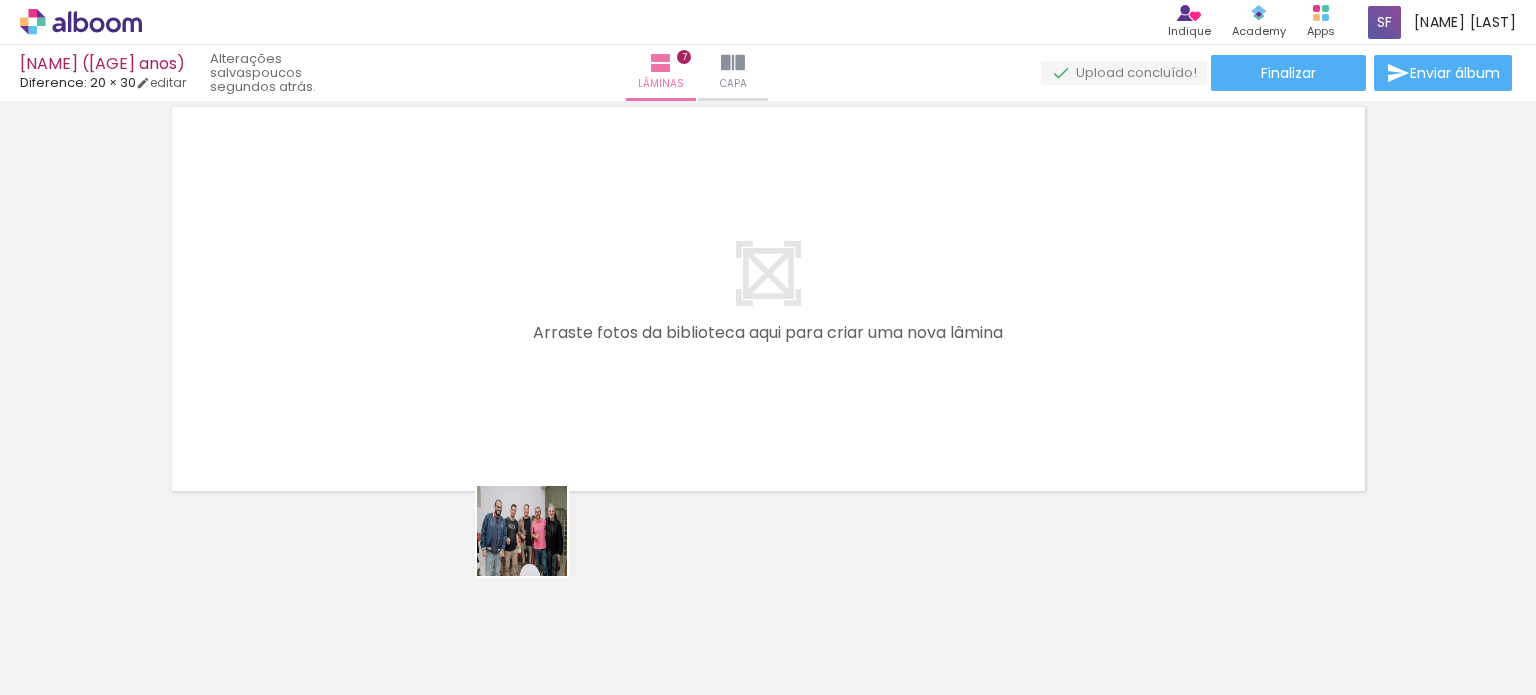 drag, startPoint x: 525, startPoint y: 603, endPoint x: 676, endPoint y: 568, distance: 155.00322 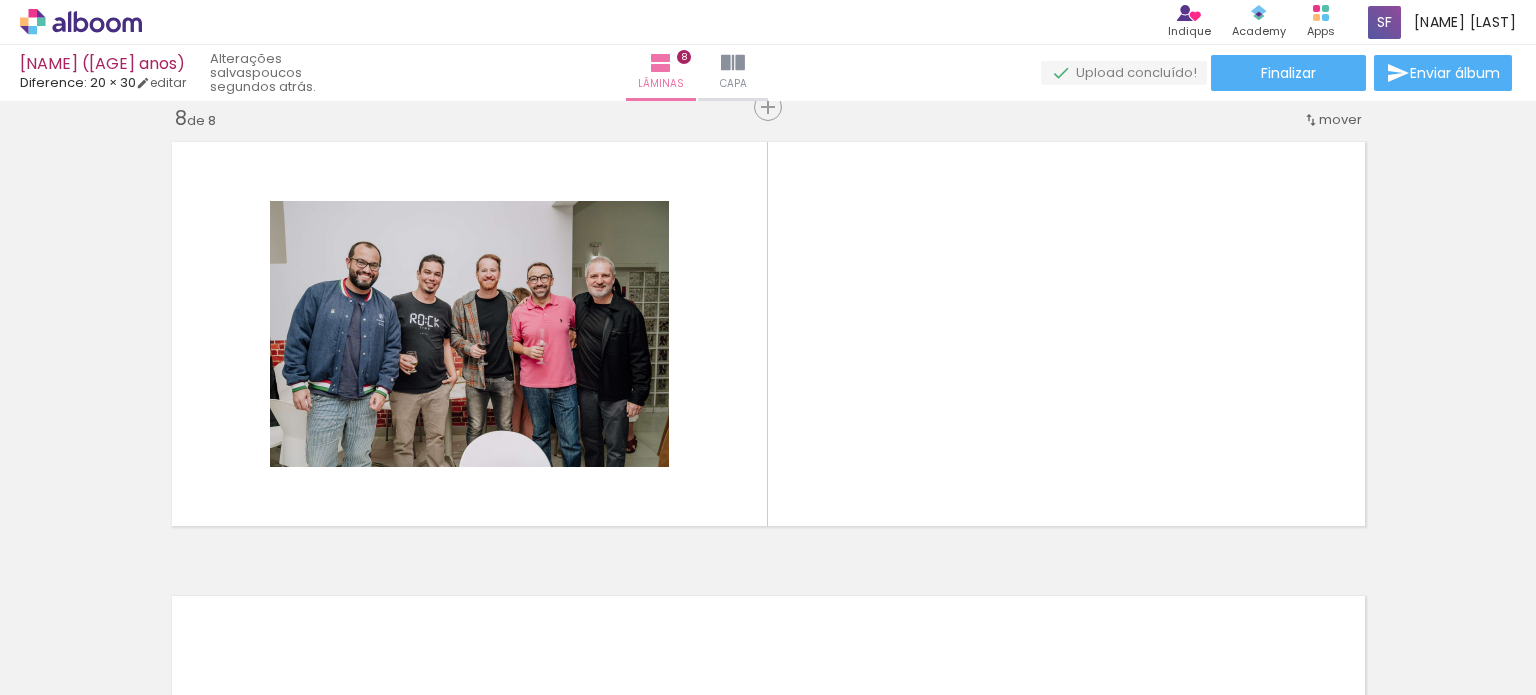 scroll, scrollTop: 3203, scrollLeft: 0, axis: vertical 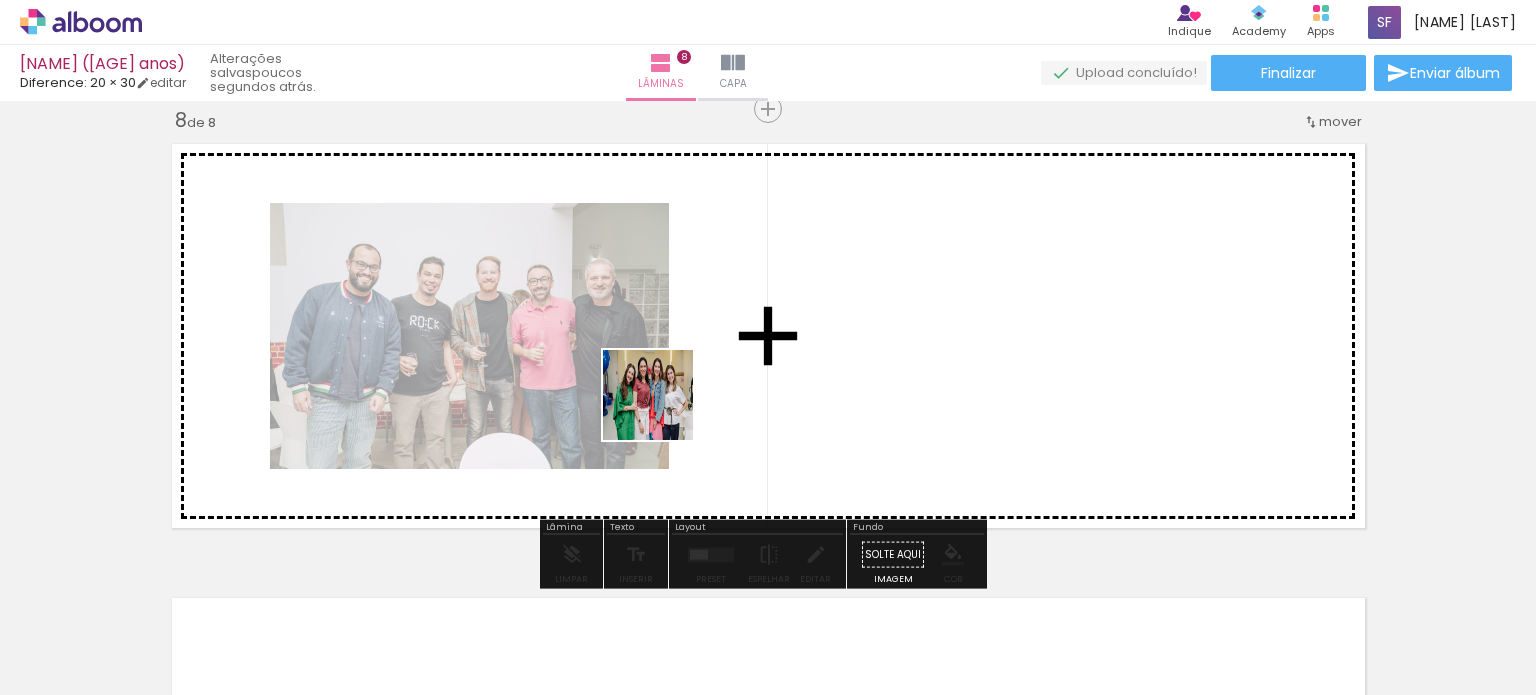 drag, startPoint x: 620, startPoint y: 647, endPoint x: 810, endPoint y: 509, distance: 234.82759 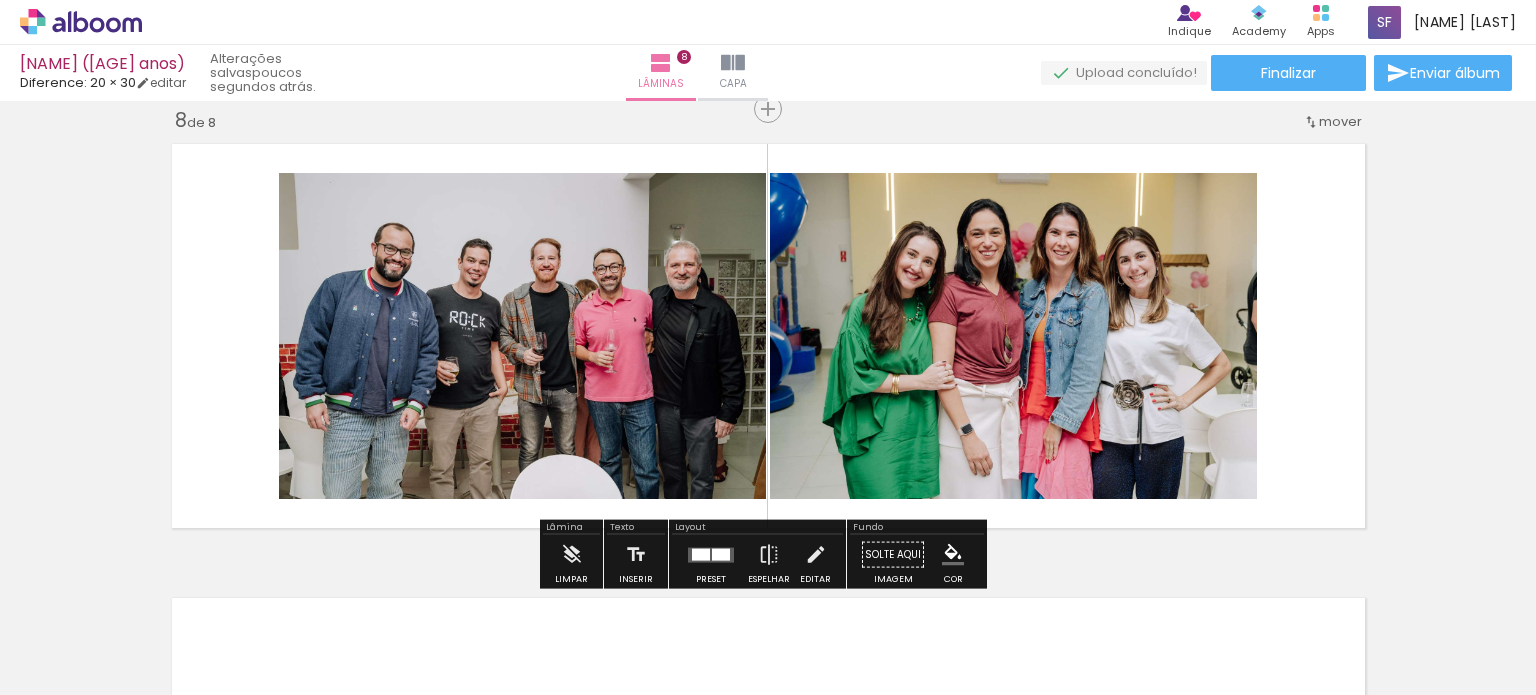 drag, startPoint x: 936, startPoint y: 631, endPoint x: 928, endPoint y: 259, distance: 372.086 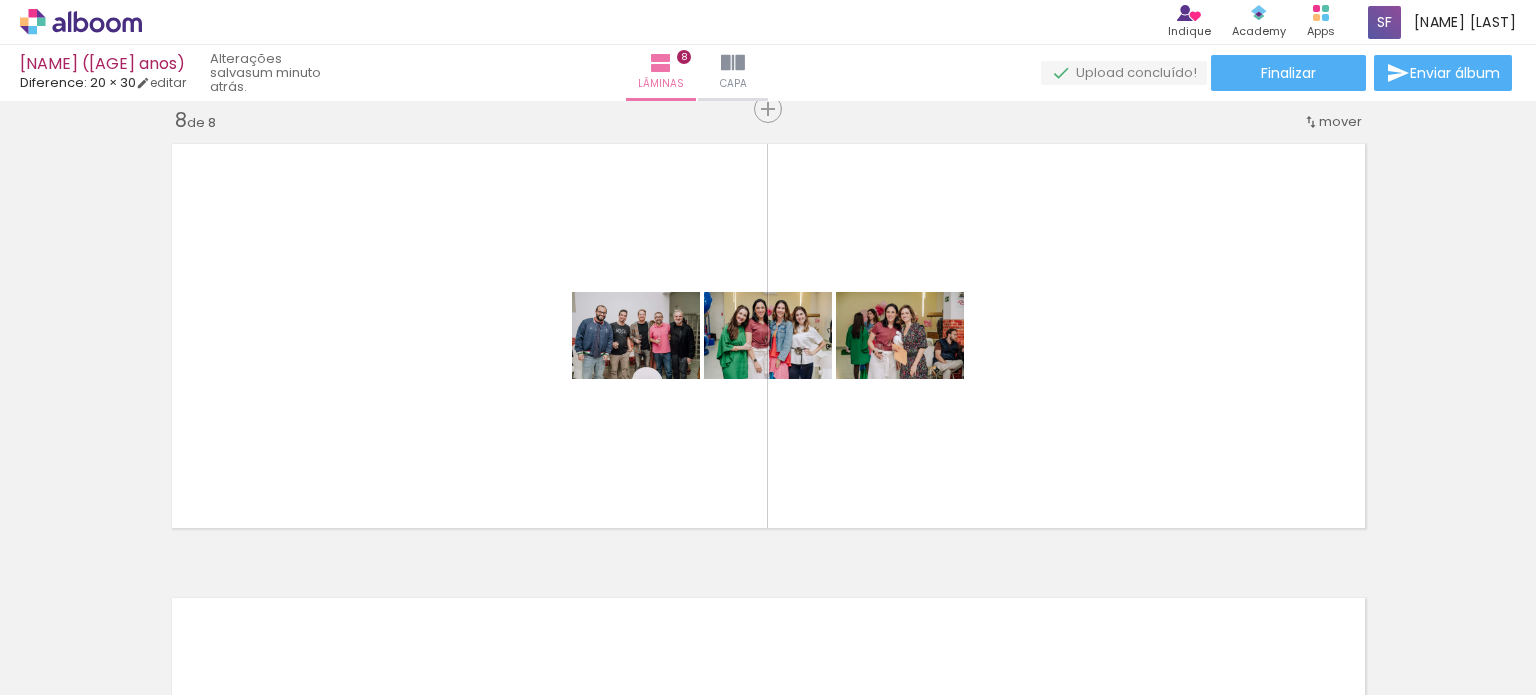 scroll, scrollTop: 0, scrollLeft: 2708, axis: horizontal 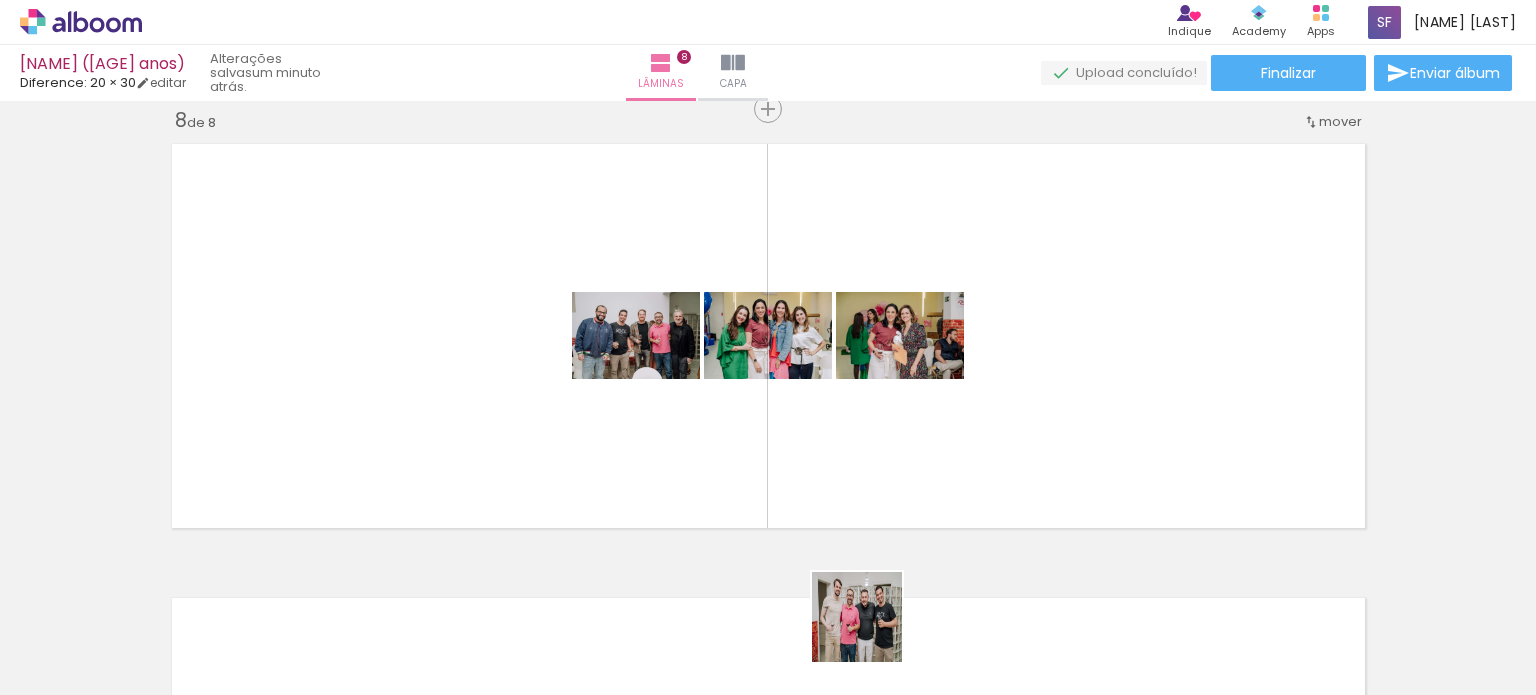 drag, startPoint x: 872, startPoint y: 632, endPoint x: 1124, endPoint y: 563, distance: 261.27573 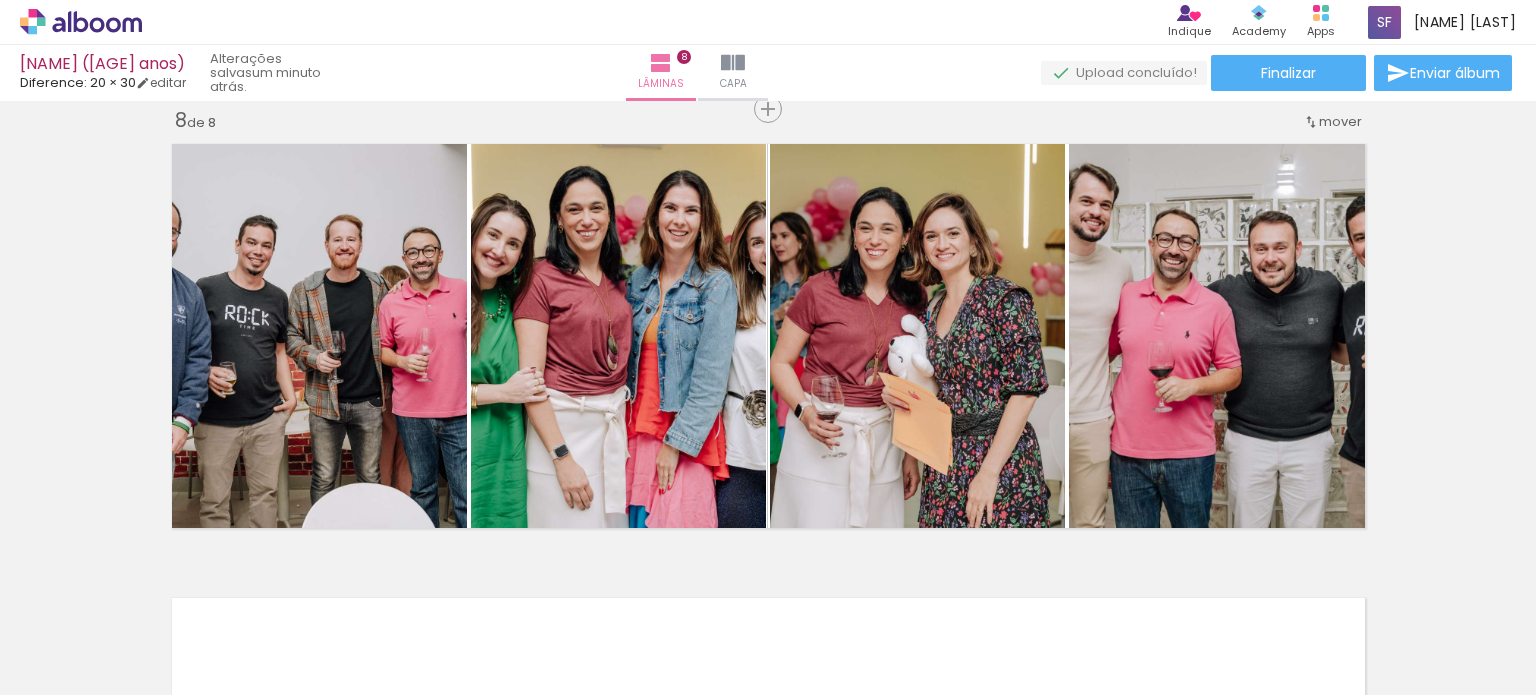 scroll, scrollTop: 0, scrollLeft: 3673, axis: horizontal 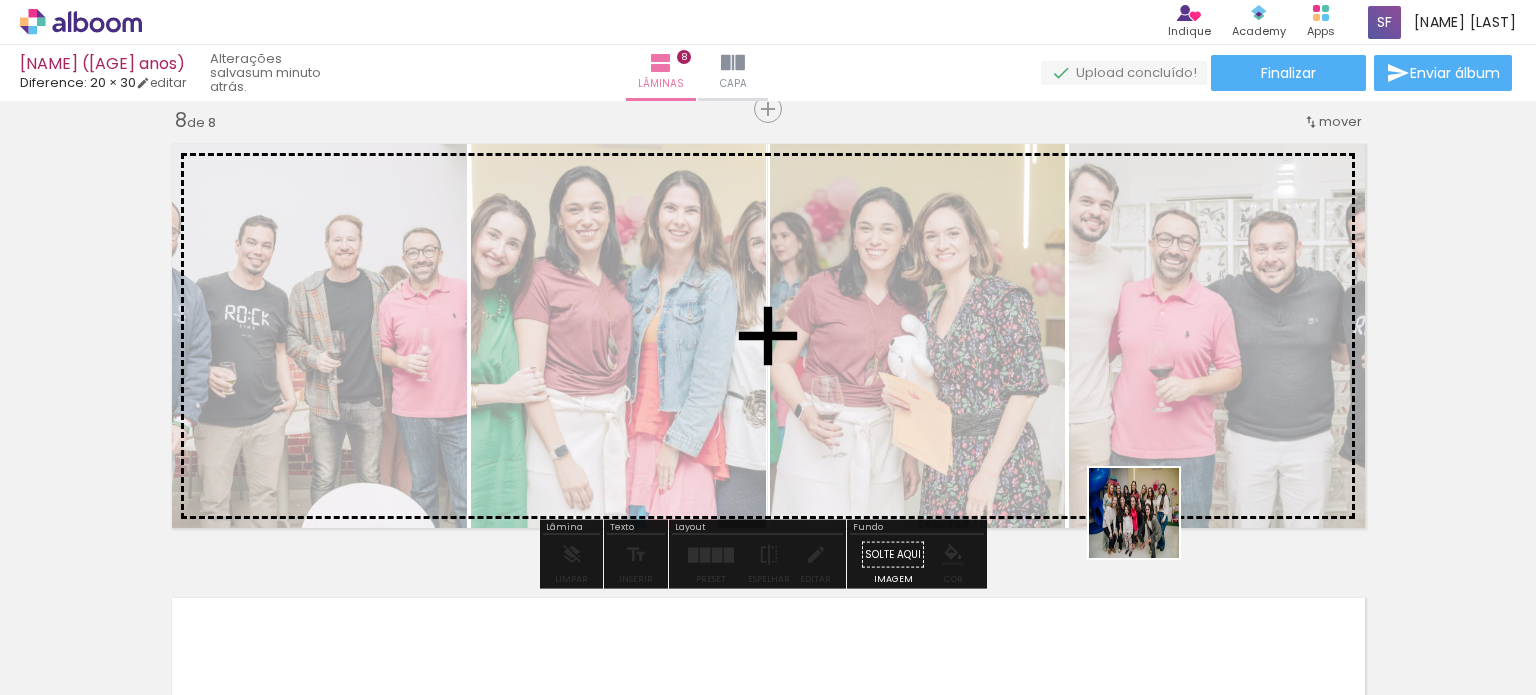 drag, startPoint x: 1139, startPoint y: 635, endPoint x: 1216, endPoint y: 503, distance: 152.81688 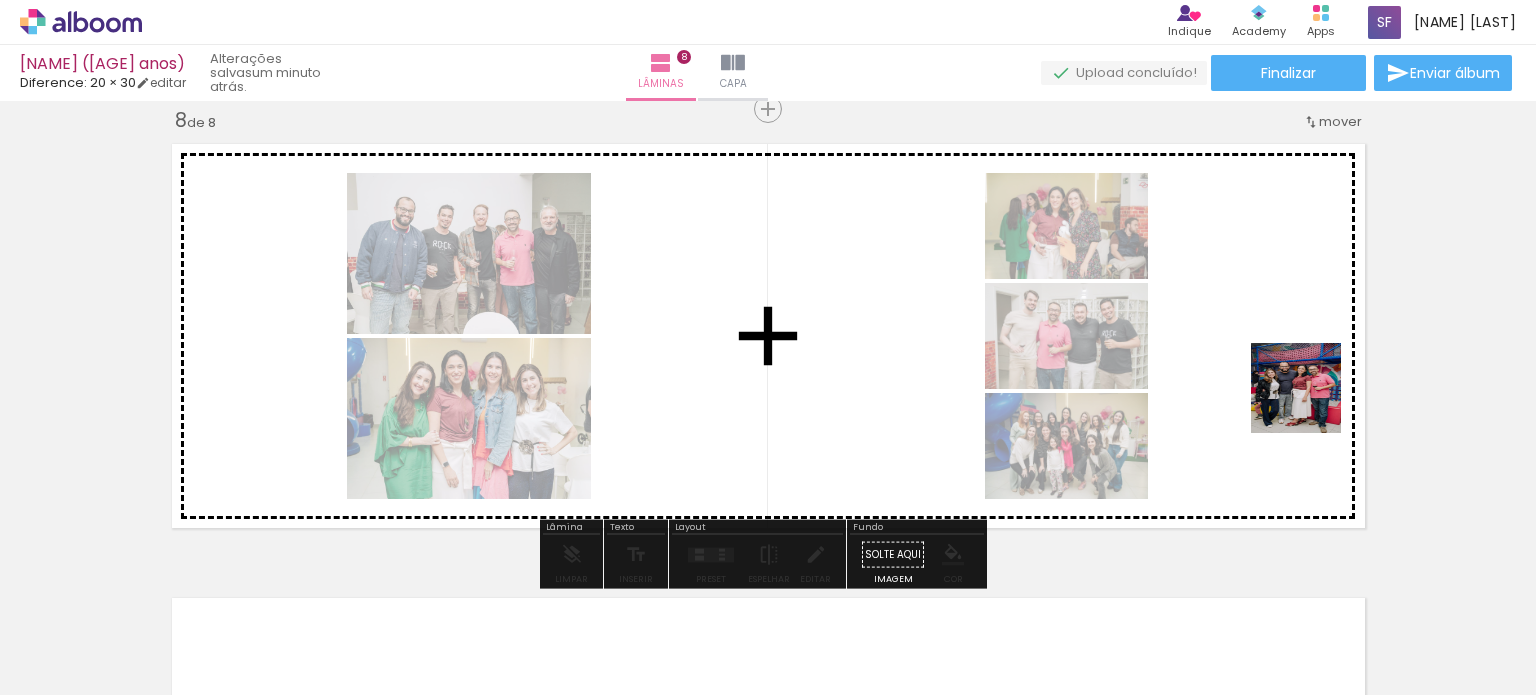 drag, startPoint x: 1258, startPoint y: 592, endPoint x: 1262, endPoint y: 653, distance: 61.13101 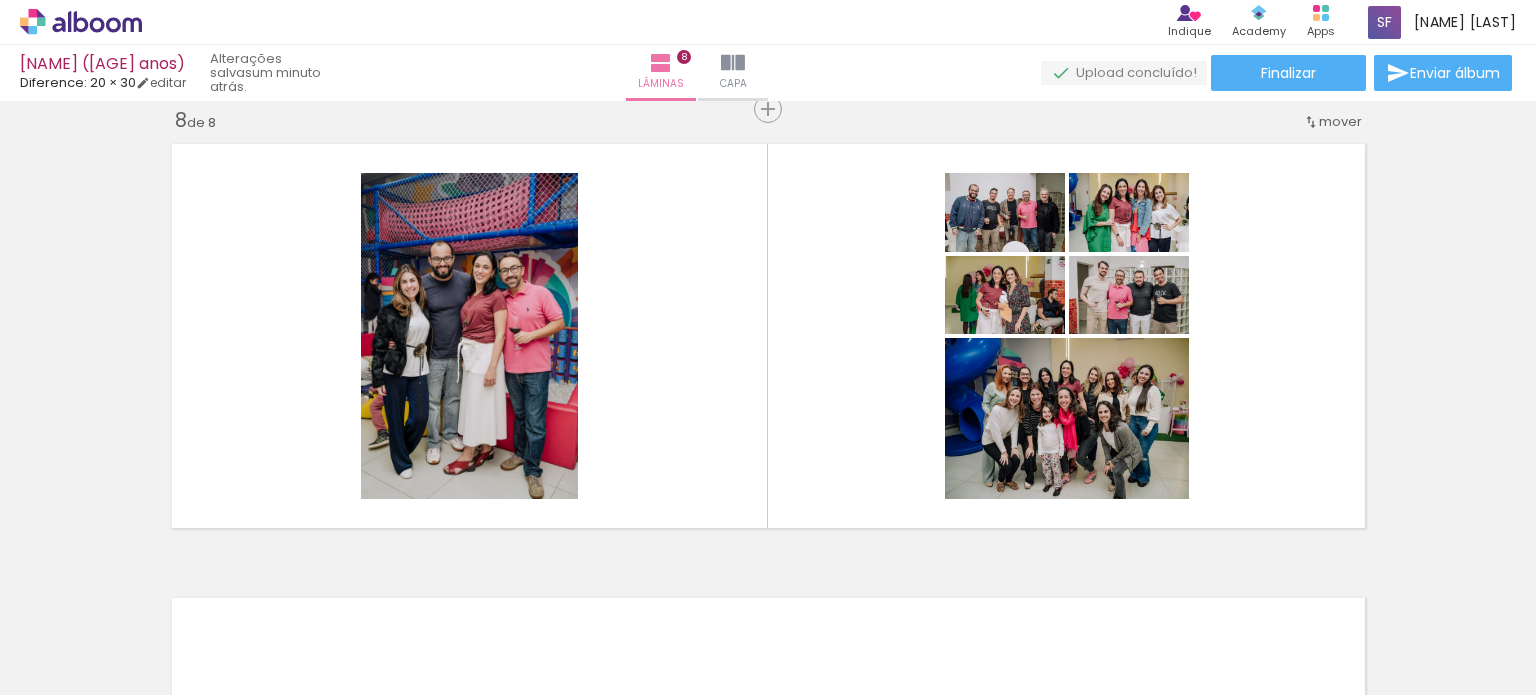 scroll, scrollTop: 0, scrollLeft: 1612, axis: horizontal 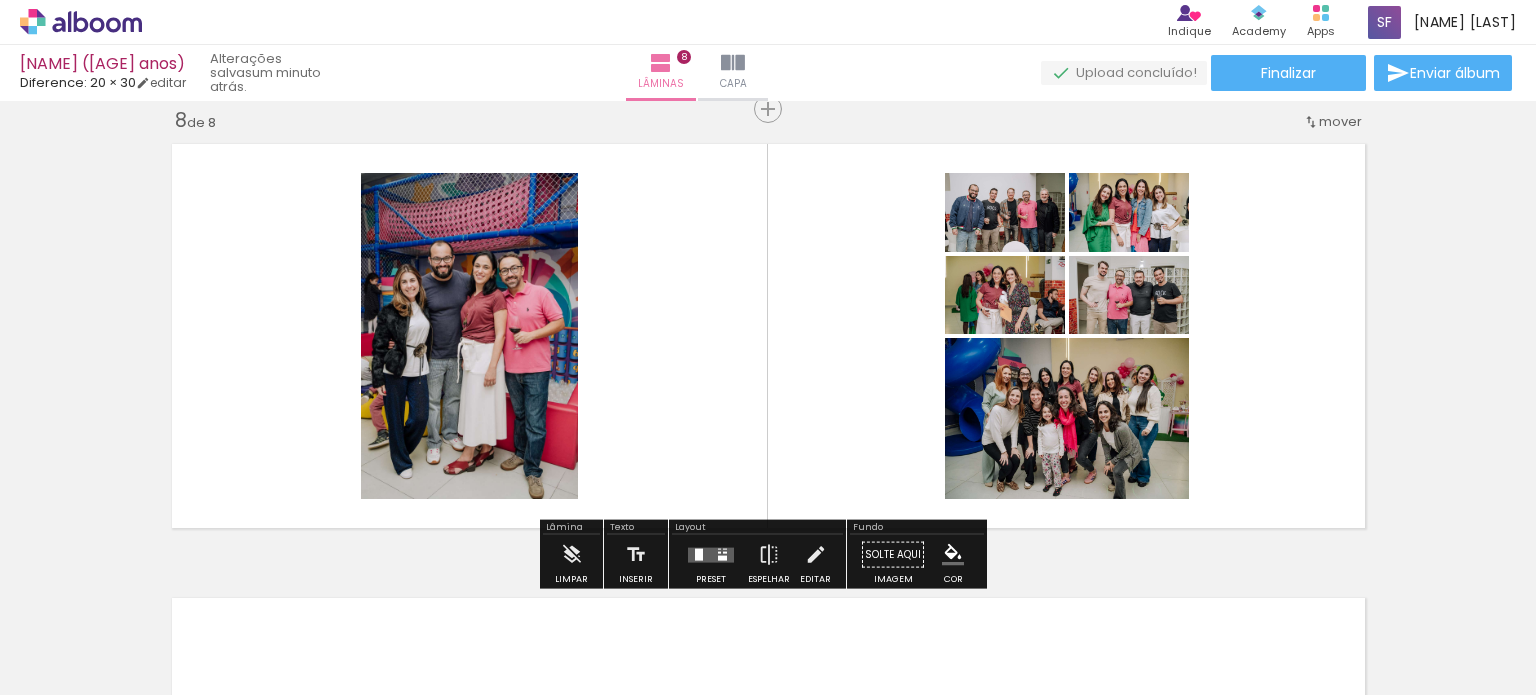 click at bounding box center [711, 554] 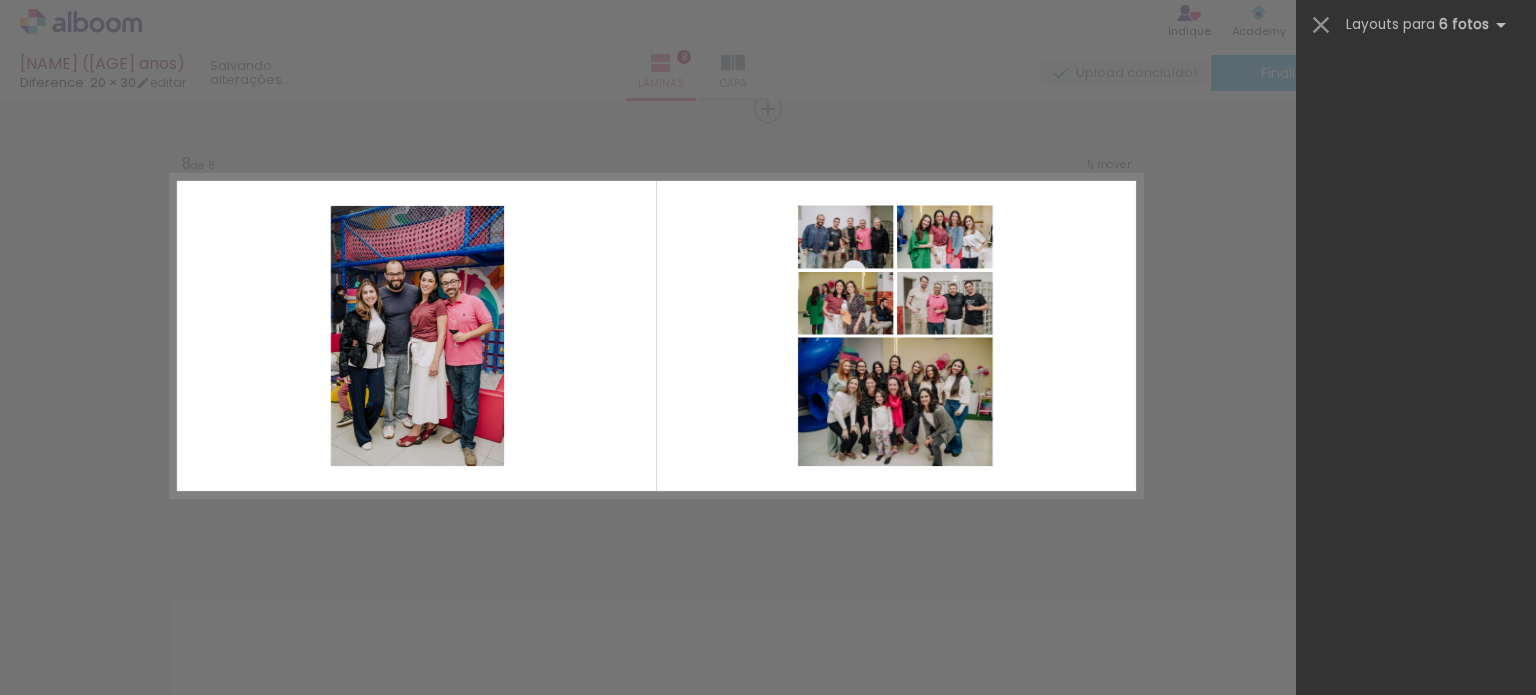 scroll, scrollTop: 0, scrollLeft: 0, axis: both 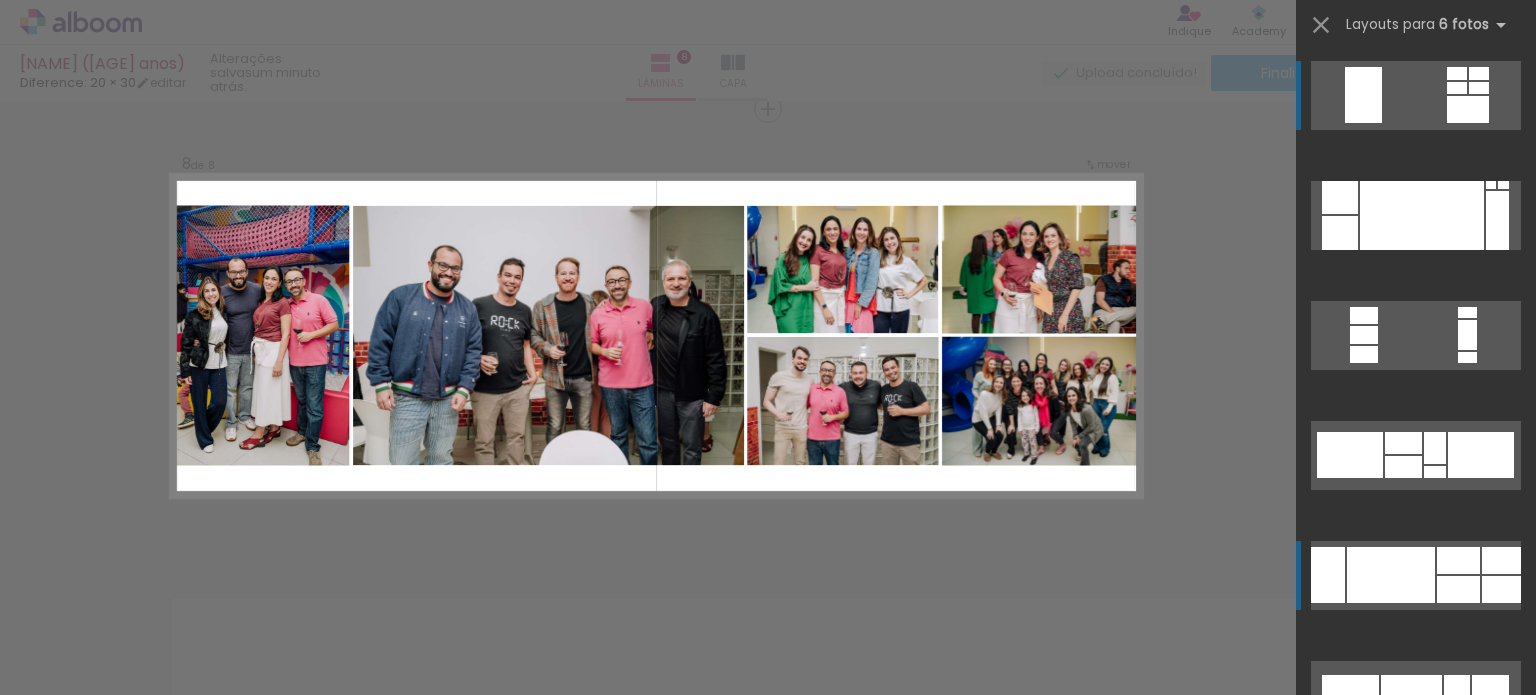 click at bounding box center (1422, 215) 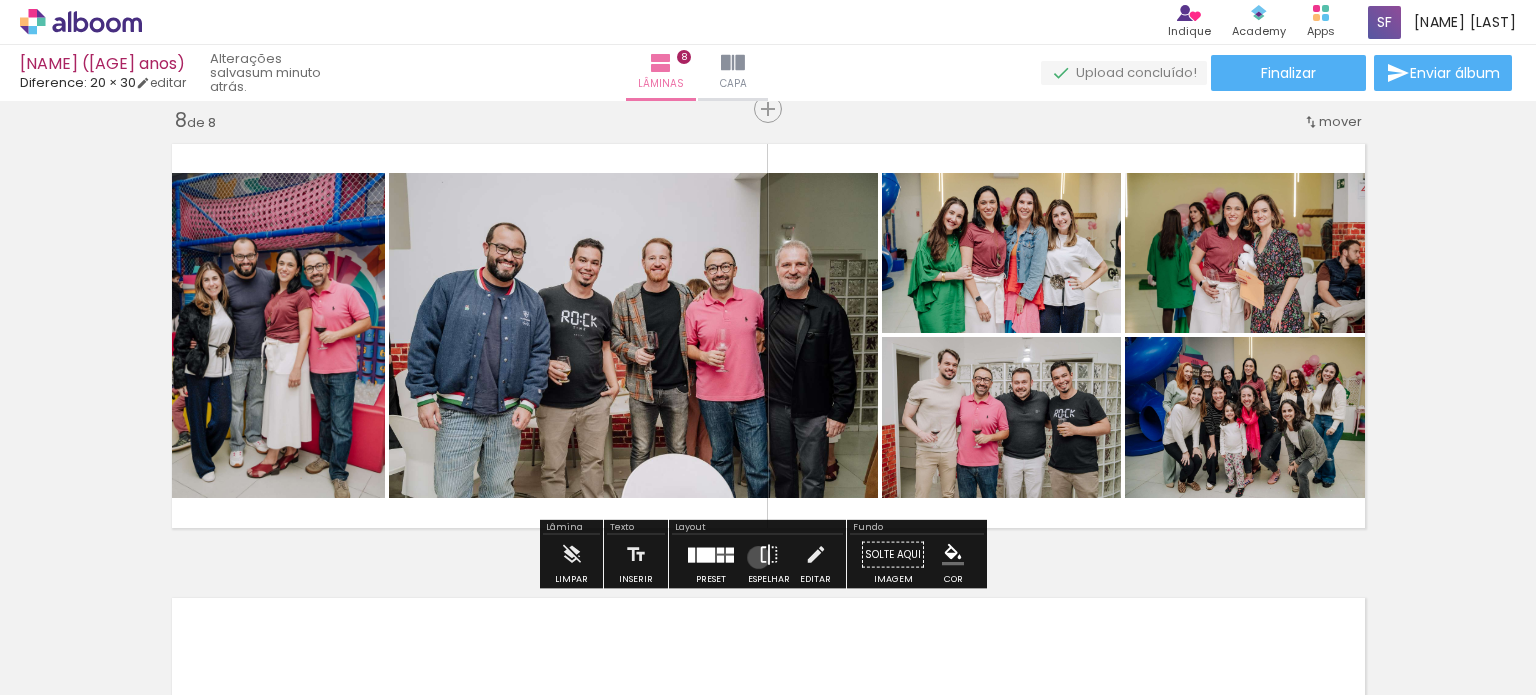 click at bounding box center [769, 555] 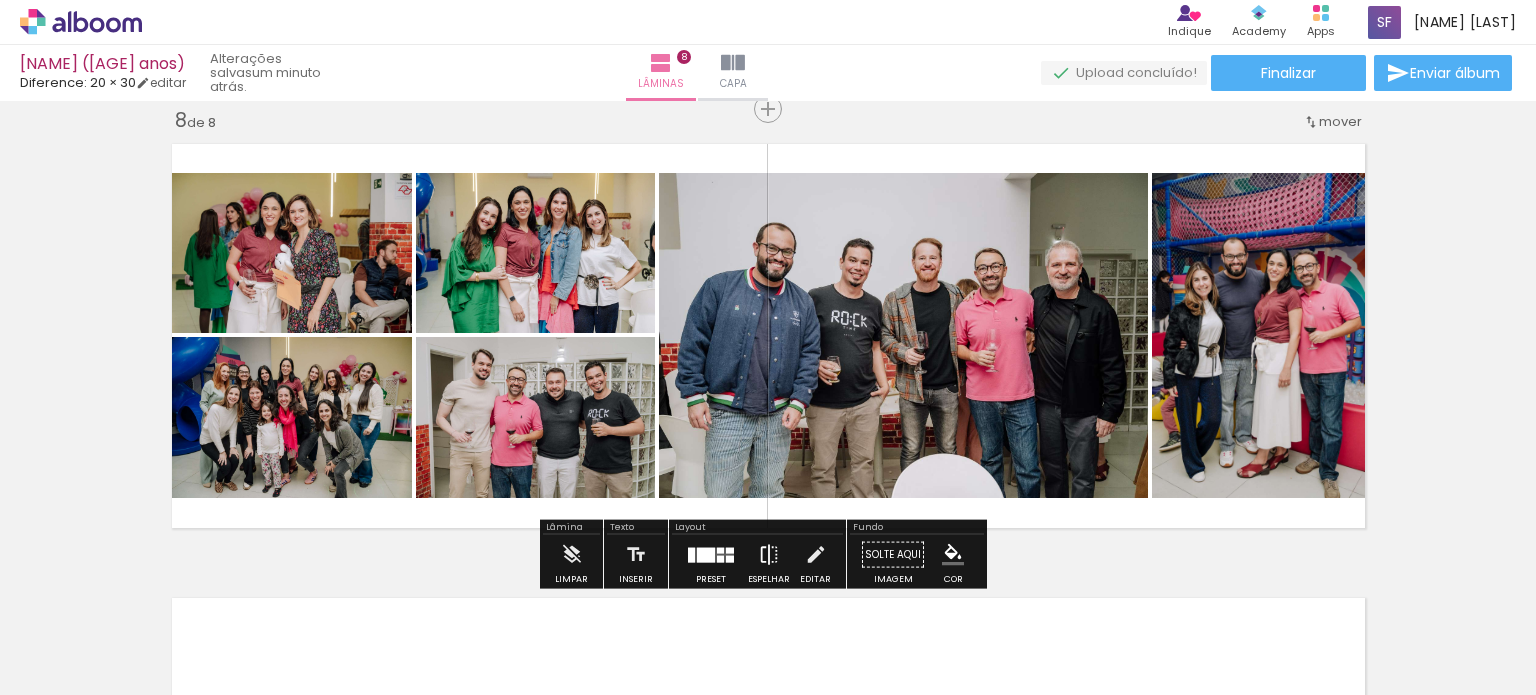click at bounding box center [769, 555] 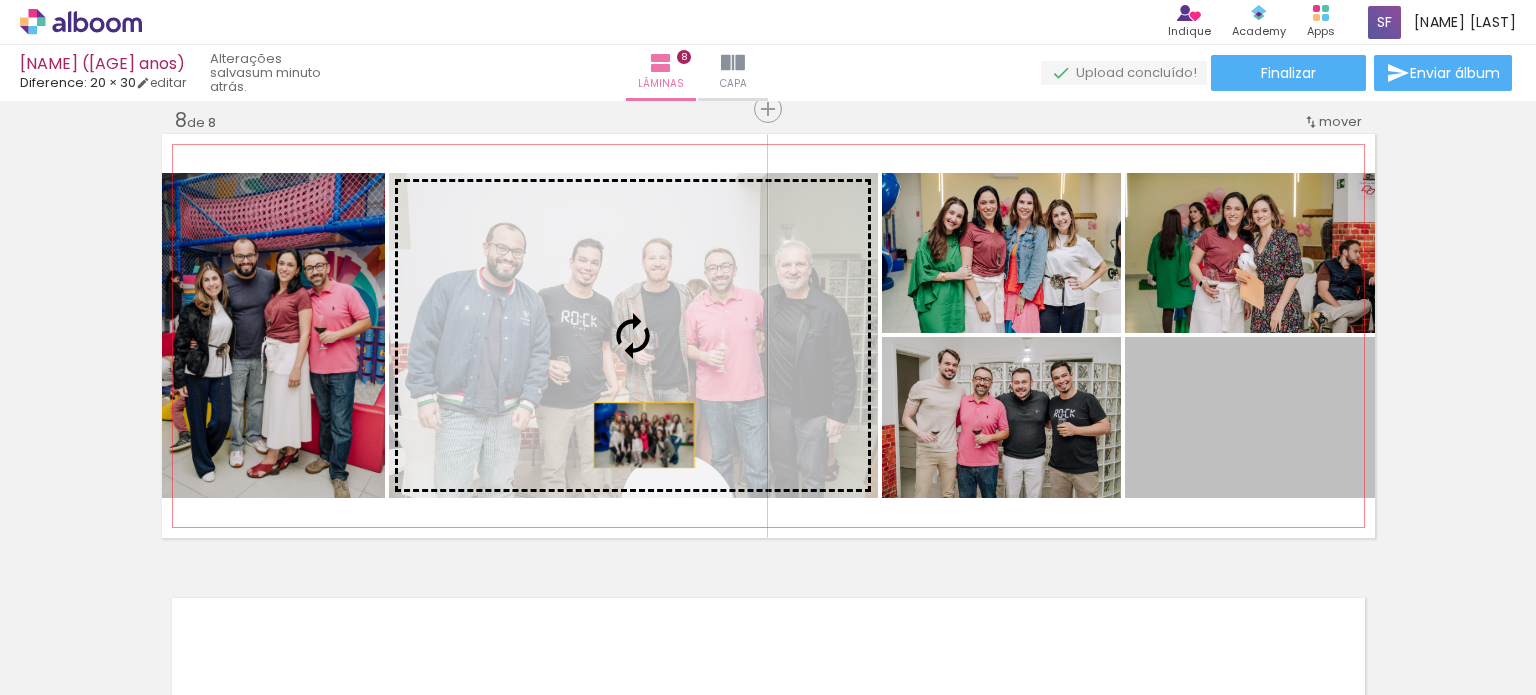 drag, startPoint x: 1227, startPoint y: 437, endPoint x: 636, endPoint y: 435, distance: 591.00336 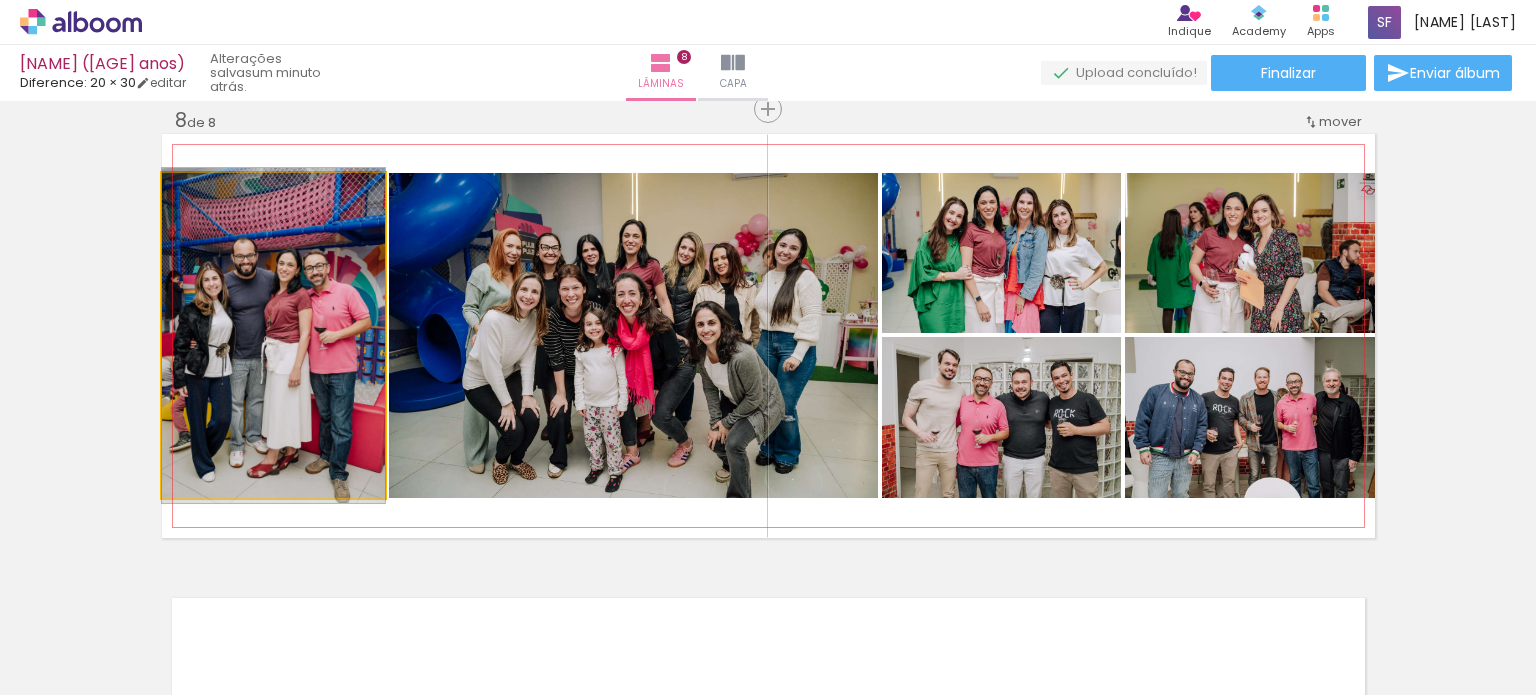 click 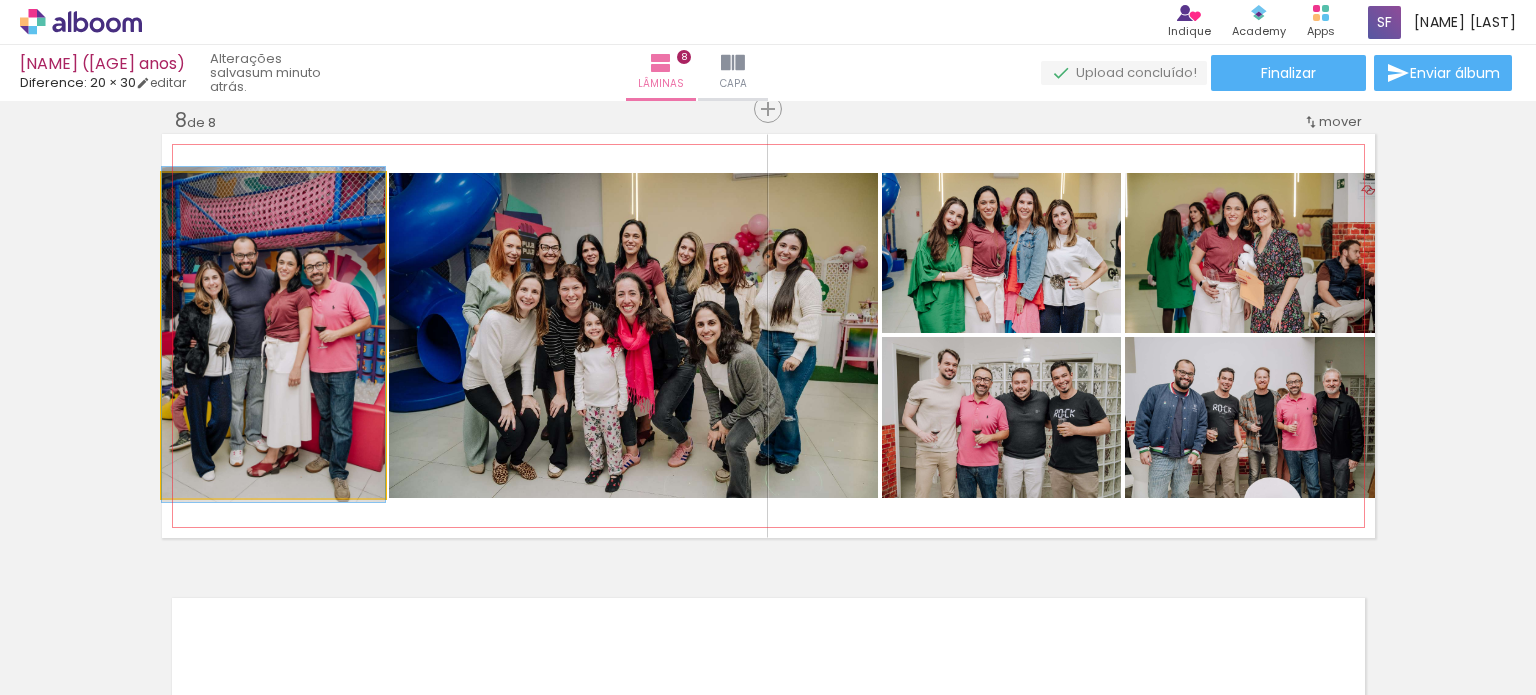 drag, startPoint x: 289, startPoint y: 364, endPoint x: 307, endPoint y: 363, distance: 18.027756 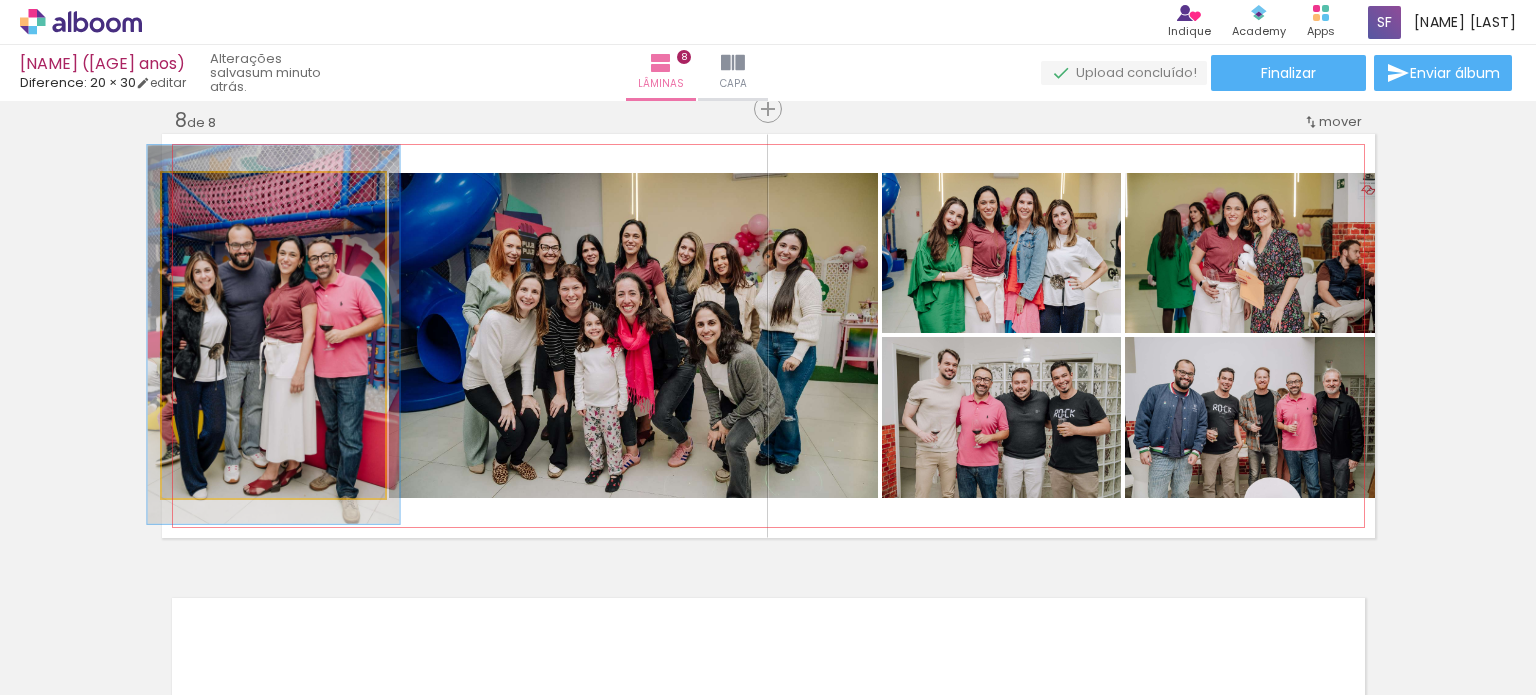 click at bounding box center [217, 194] 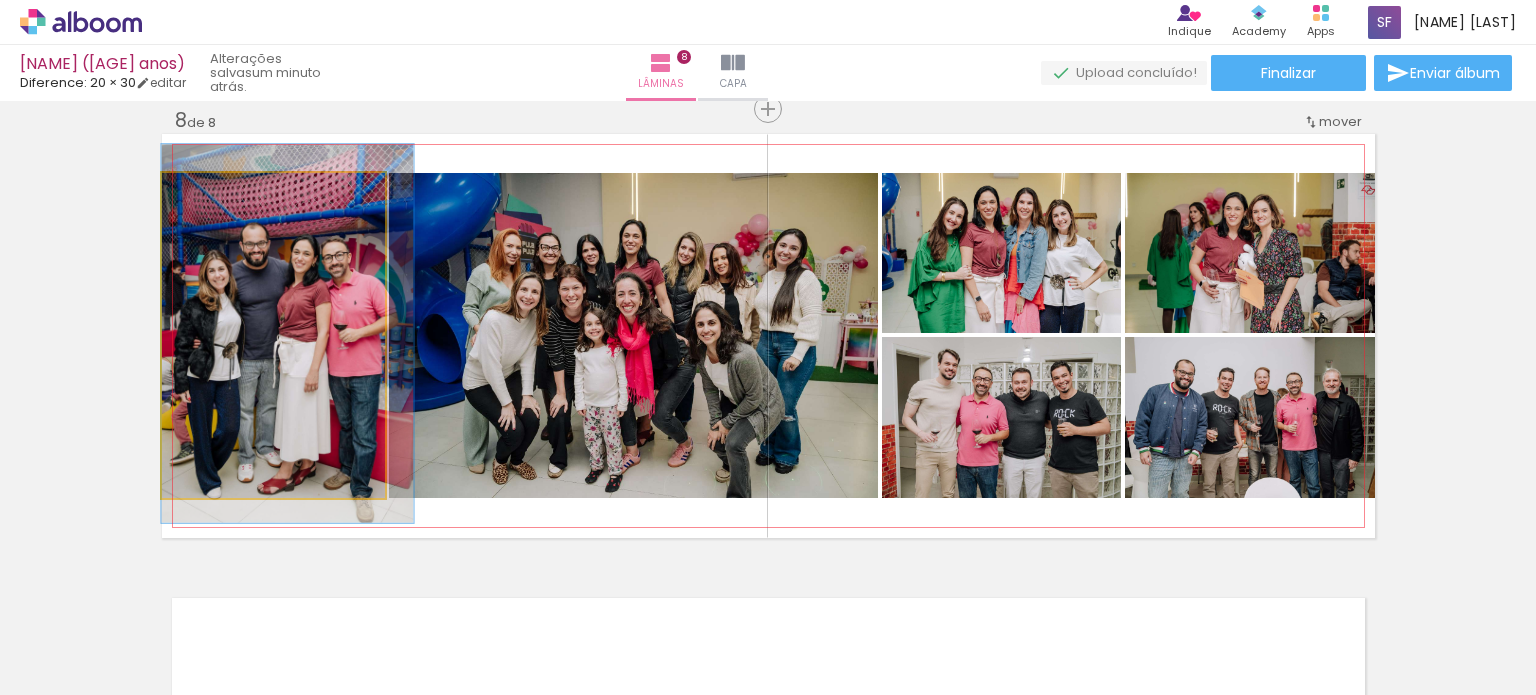 drag, startPoint x: 258, startPoint y: 256, endPoint x: 294, endPoint y: 255, distance: 36.013885 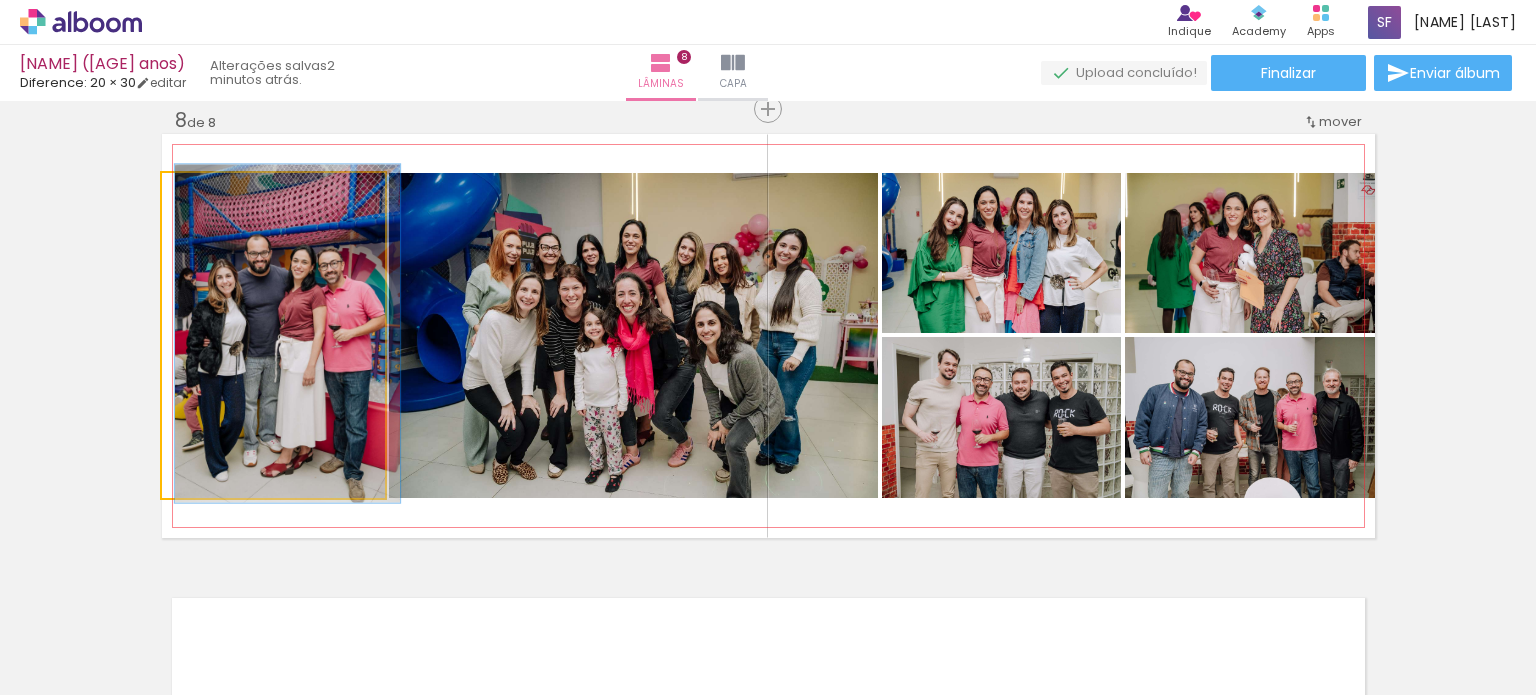 click at bounding box center (209, 194) 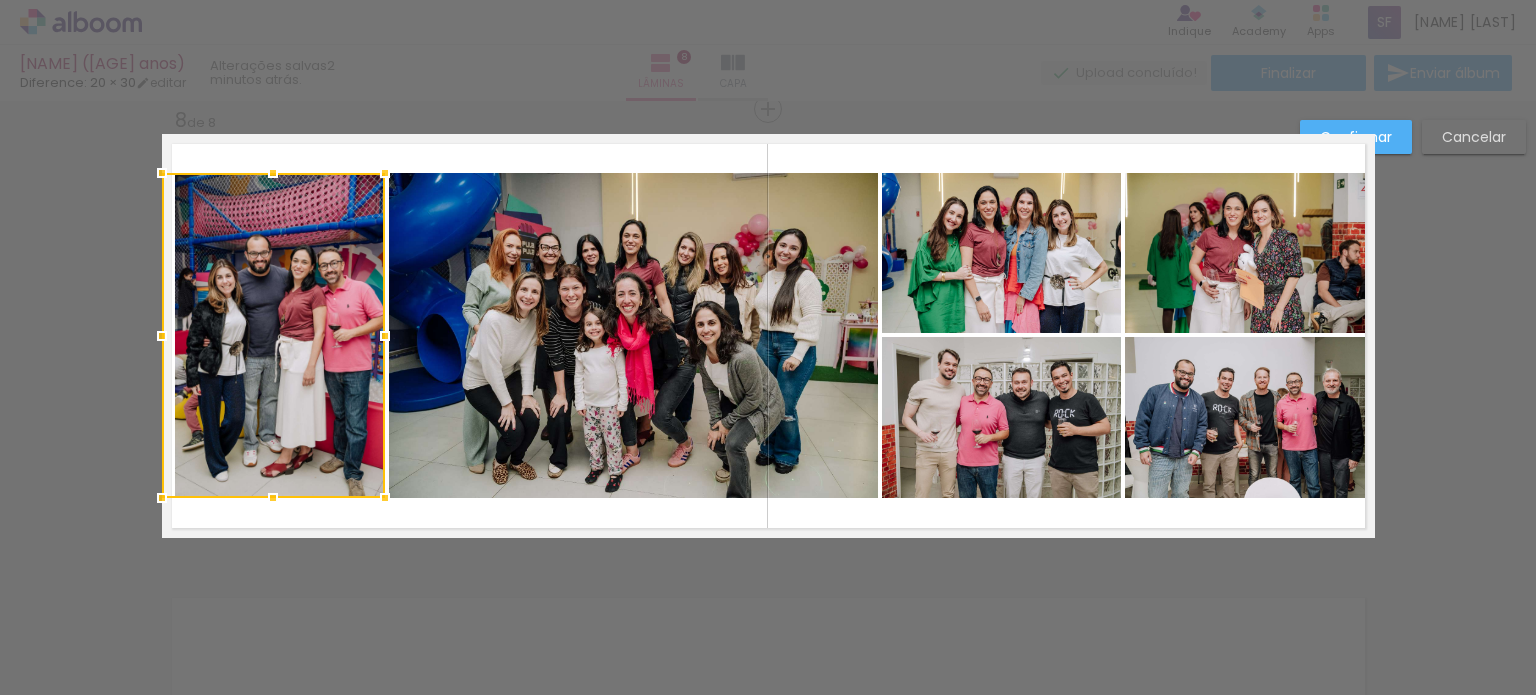 click on "Confirmar Cancelar" at bounding box center [768, -1035] 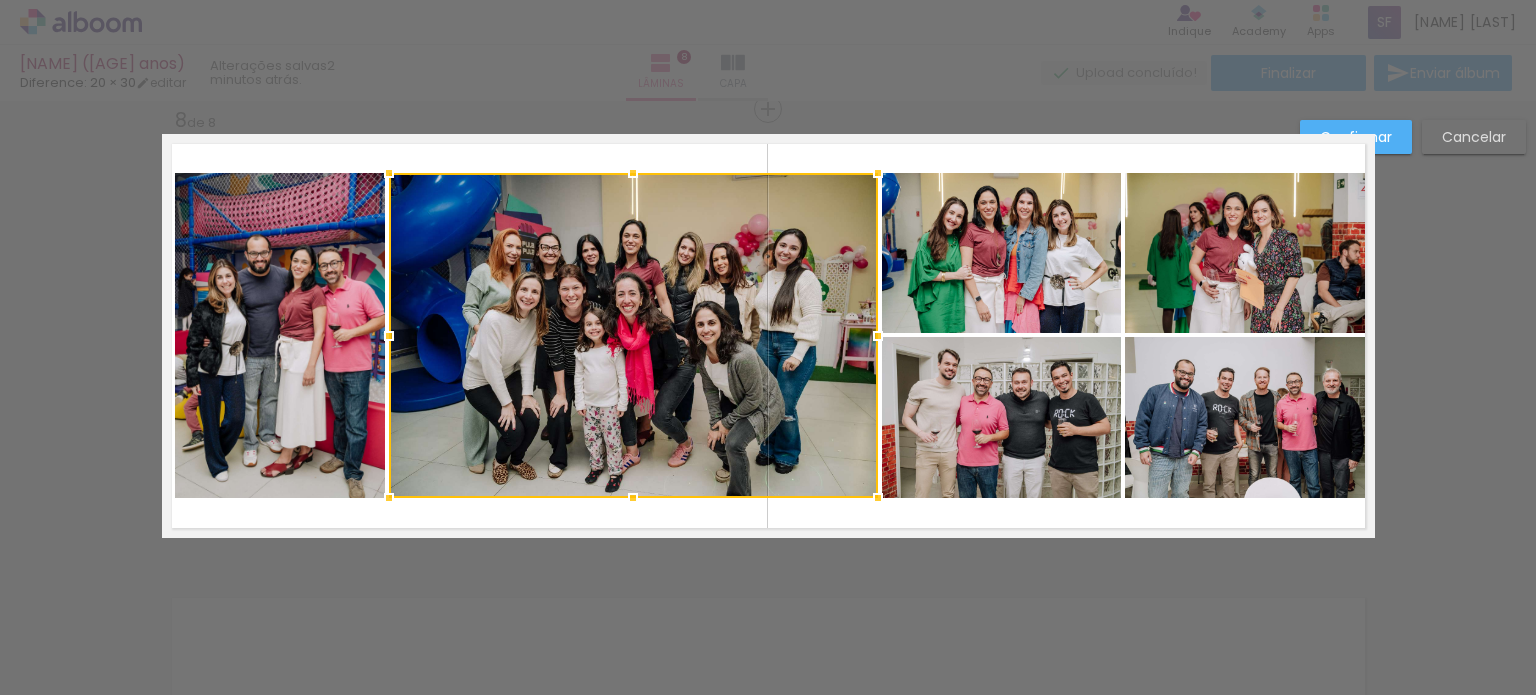 click at bounding box center [768, 336] 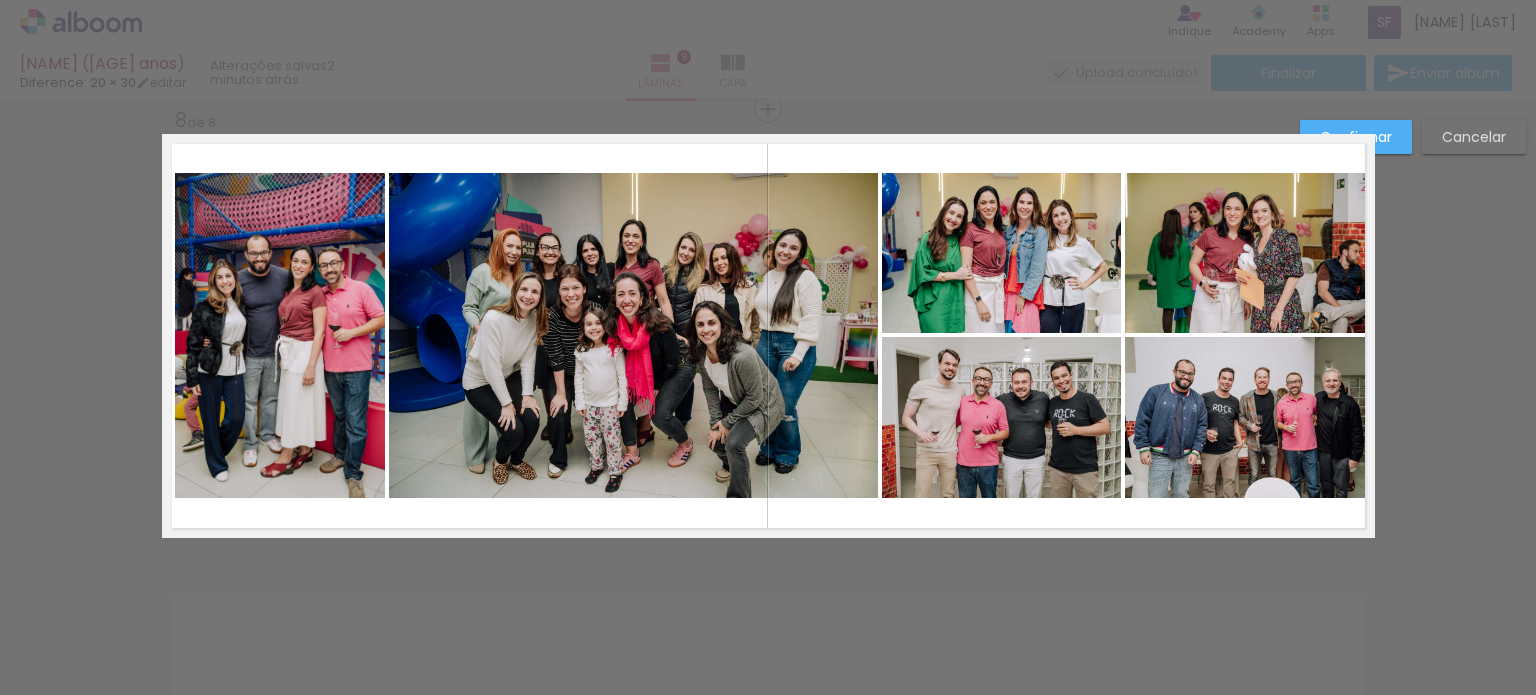 click on "Confirmar Cancelar" at bounding box center [768, -1035] 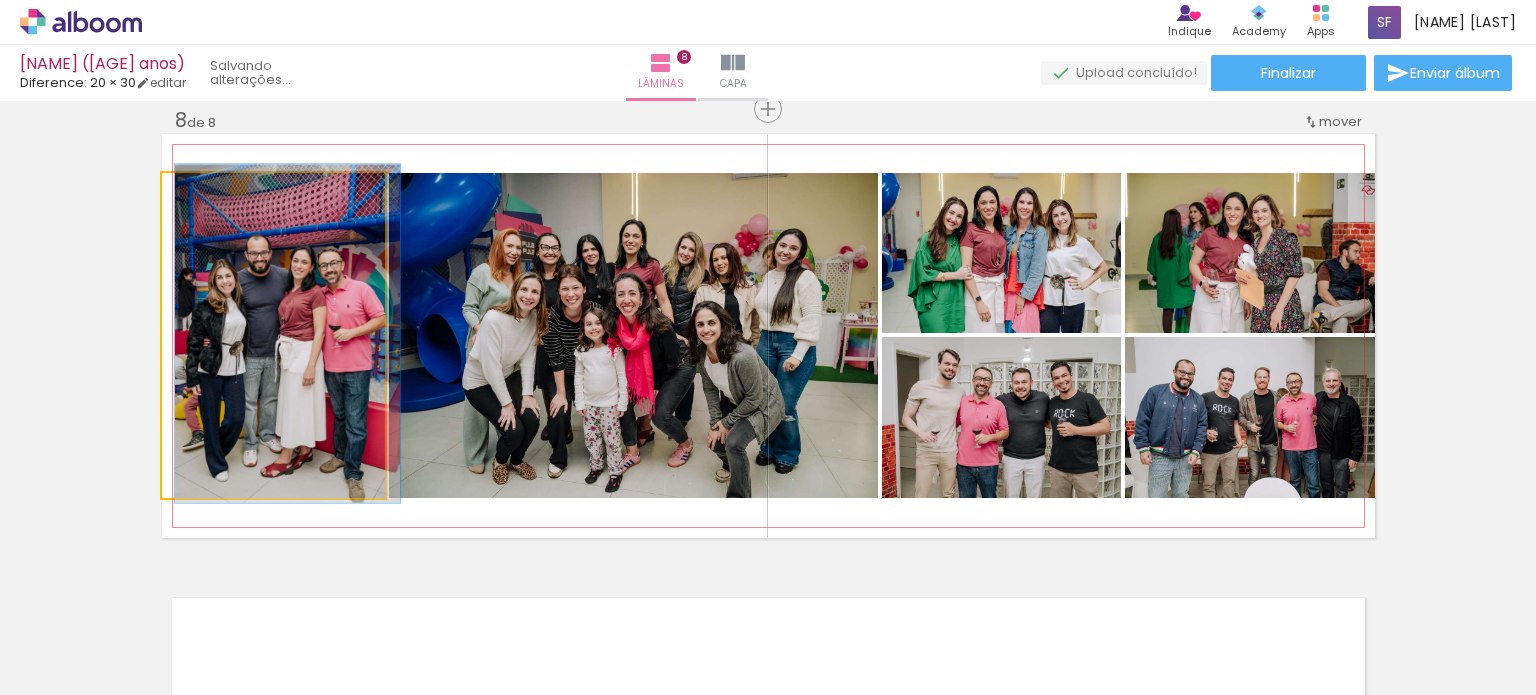 click at bounding box center [209, 194] 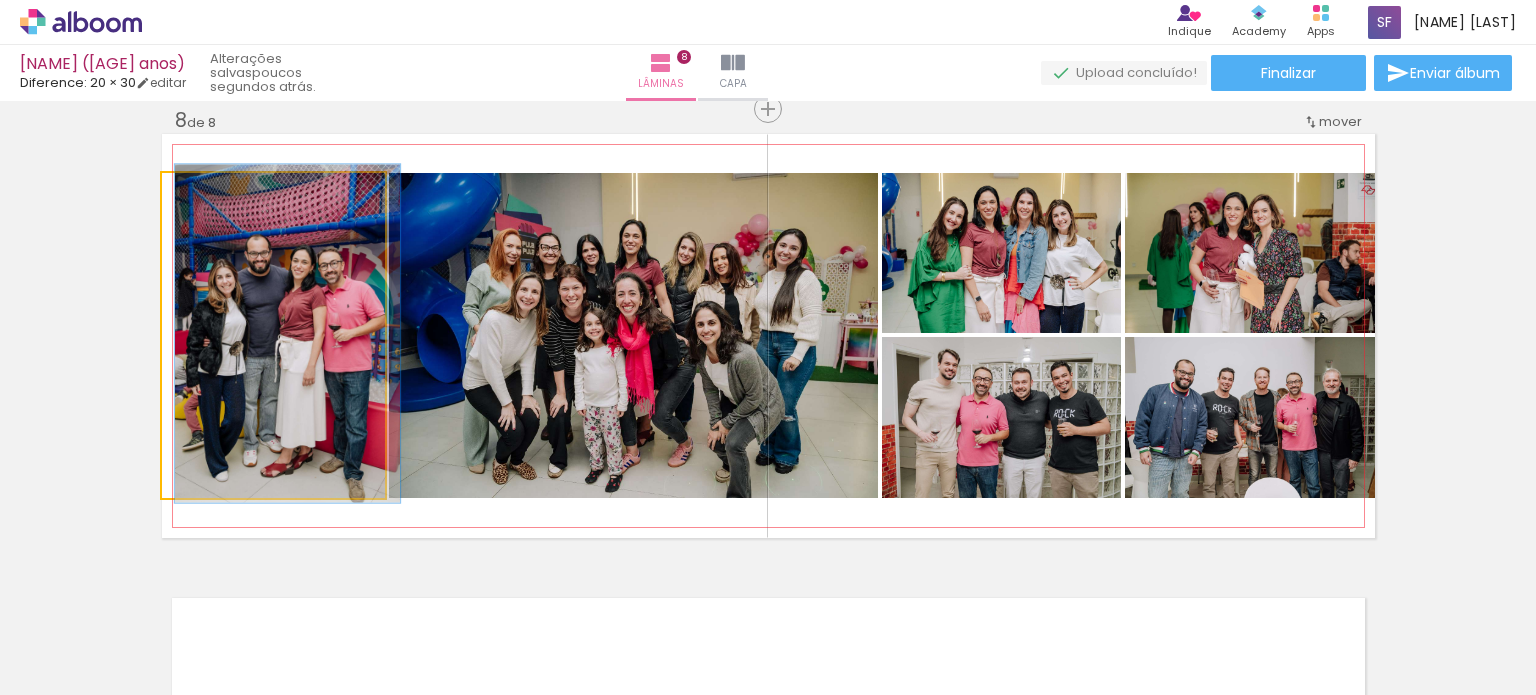 click 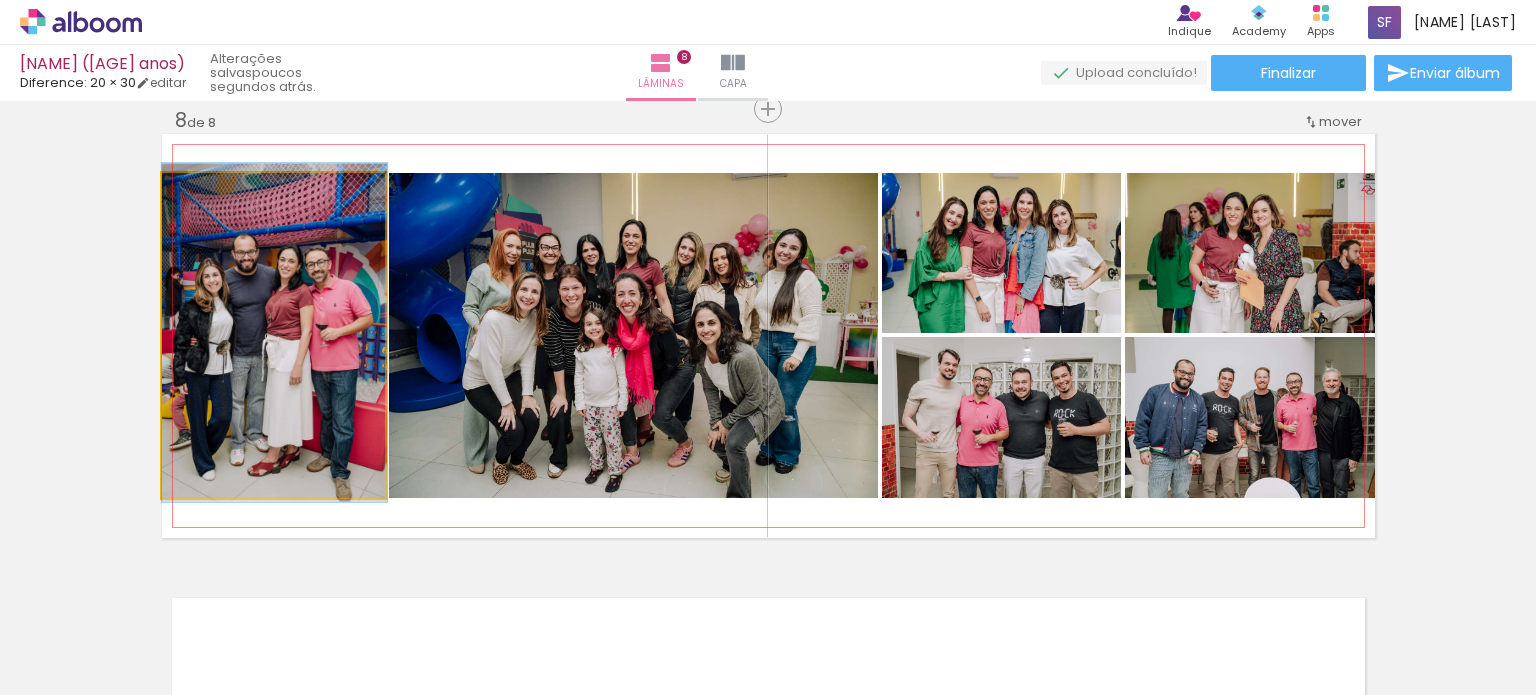 click 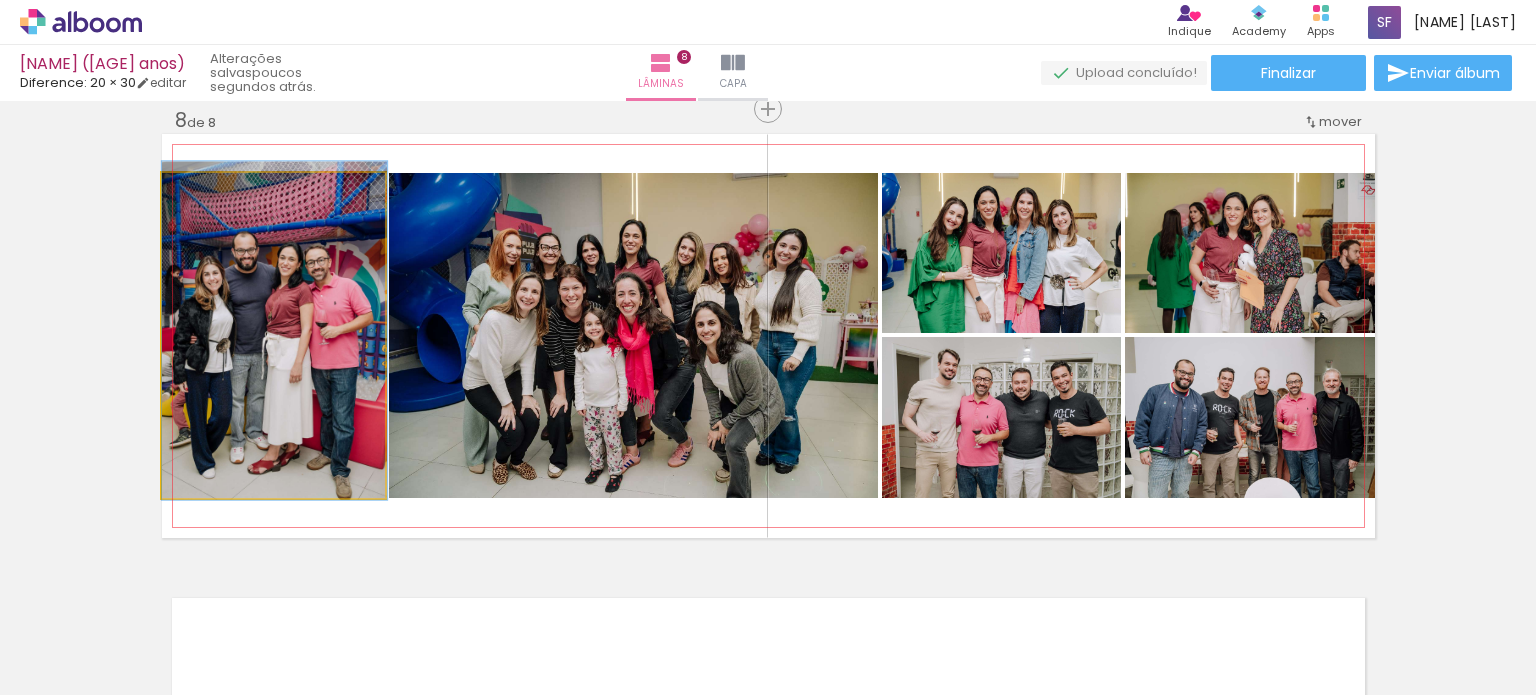 drag, startPoint x: 332, startPoint y: 302, endPoint x: 375, endPoint y: 300, distance: 43.046486 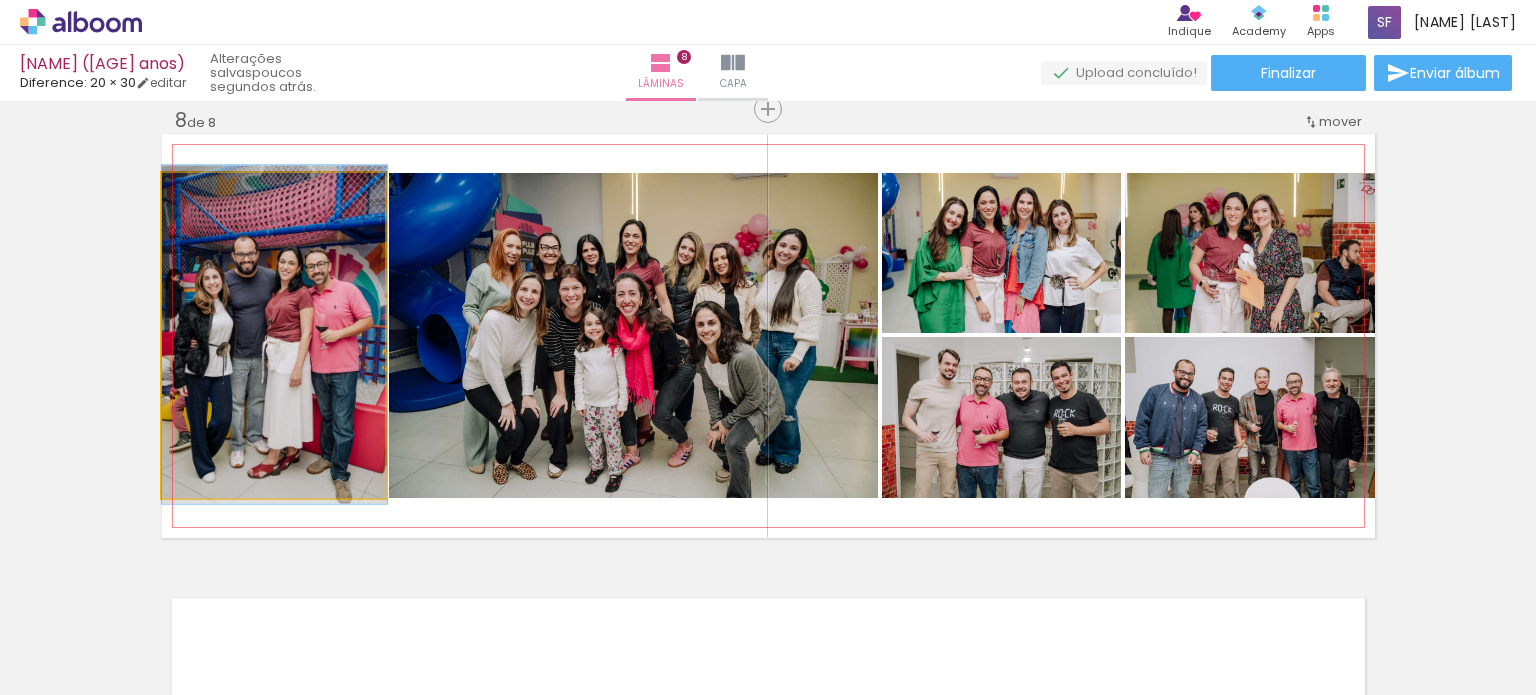 drag, startPoint x: 258, startPoint y: 299, endPoint x: 294, endPoint y: 303, distance: 36.221542 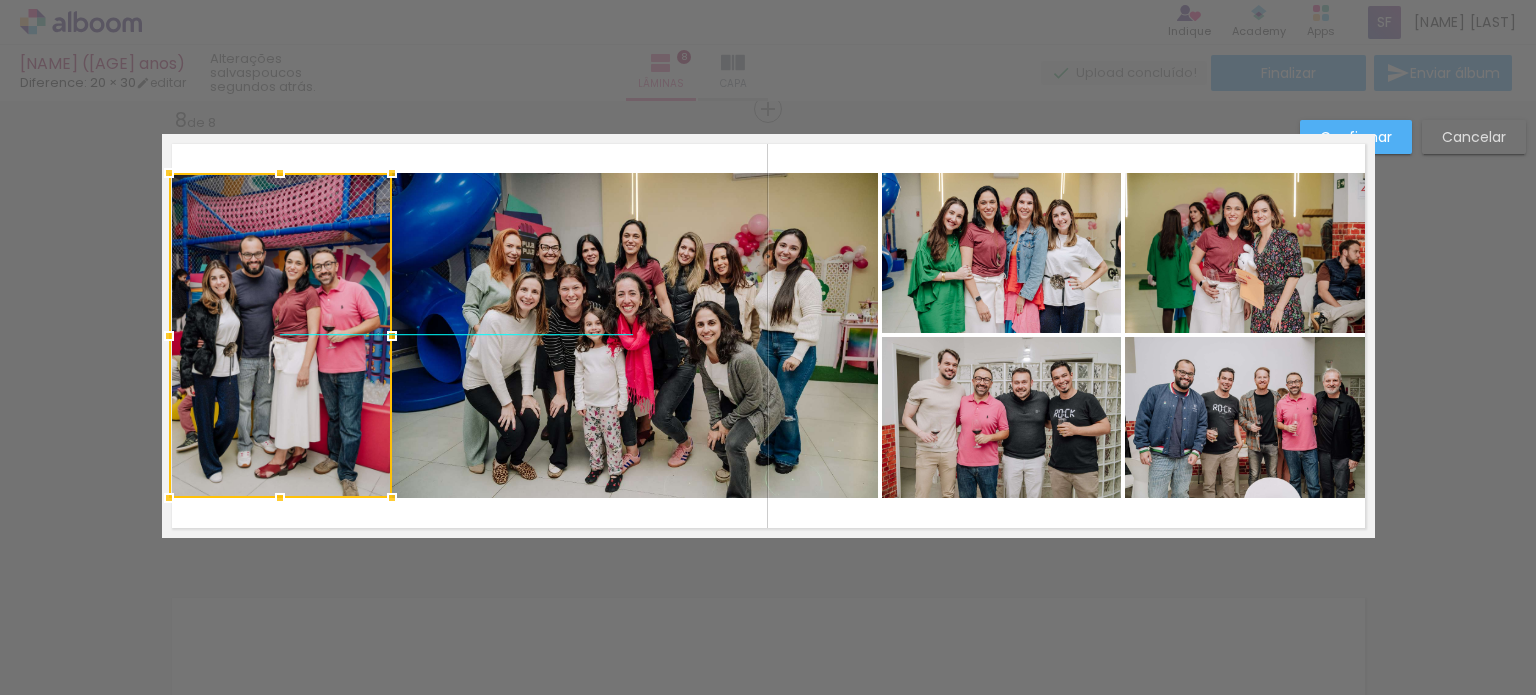 click at bounding box center (280, 335) 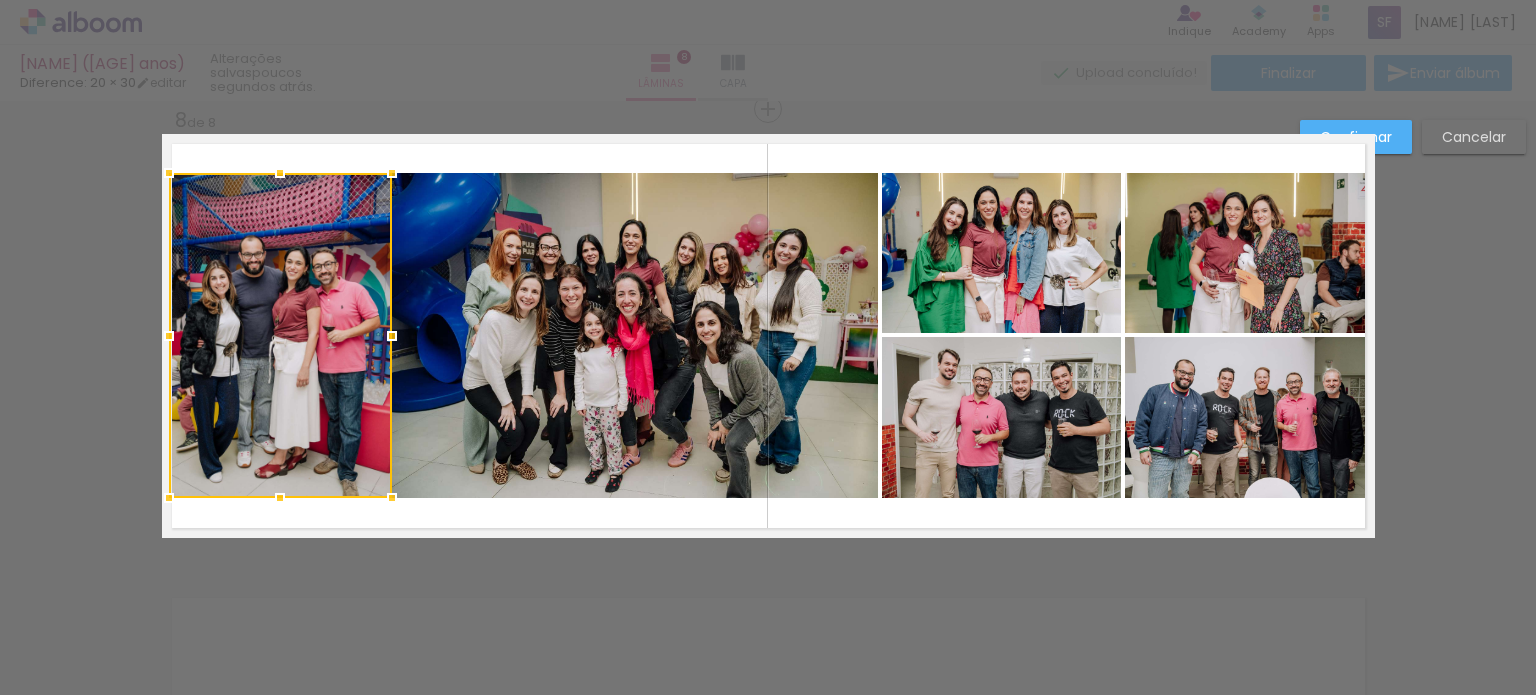 click on "Cancelar" at bounding box center [1474, 137] 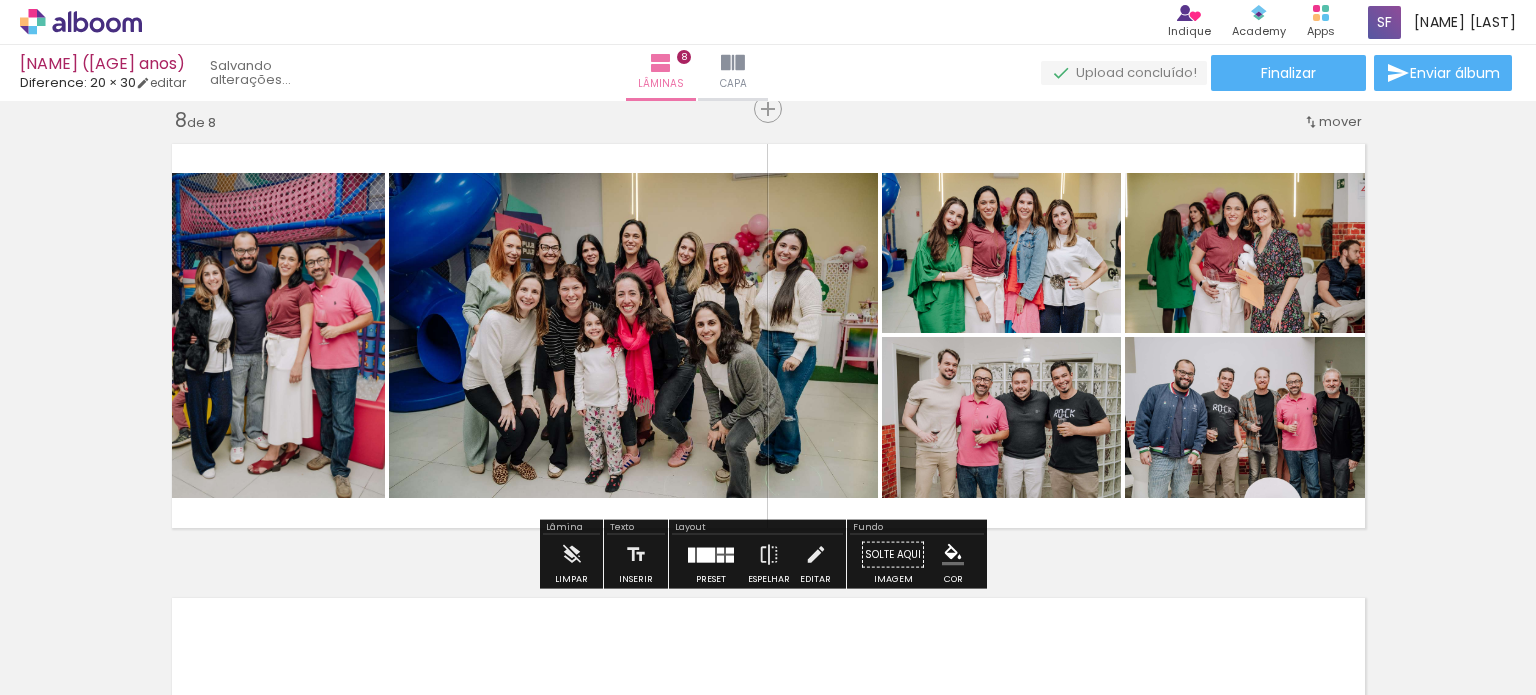 click on "Inserir lâmina 1  de 8  Inserir lâmina 2  de 8  Inserir lâmina 3  de 8  Inserir lâmina 4  de 8  Inserir lâmina 5  de 8  Inserir lâmina 6  de 8  Inserir lâmina 7  de 8  Inserir lâmina 8  de 8" at bounding box center (768, -1052) 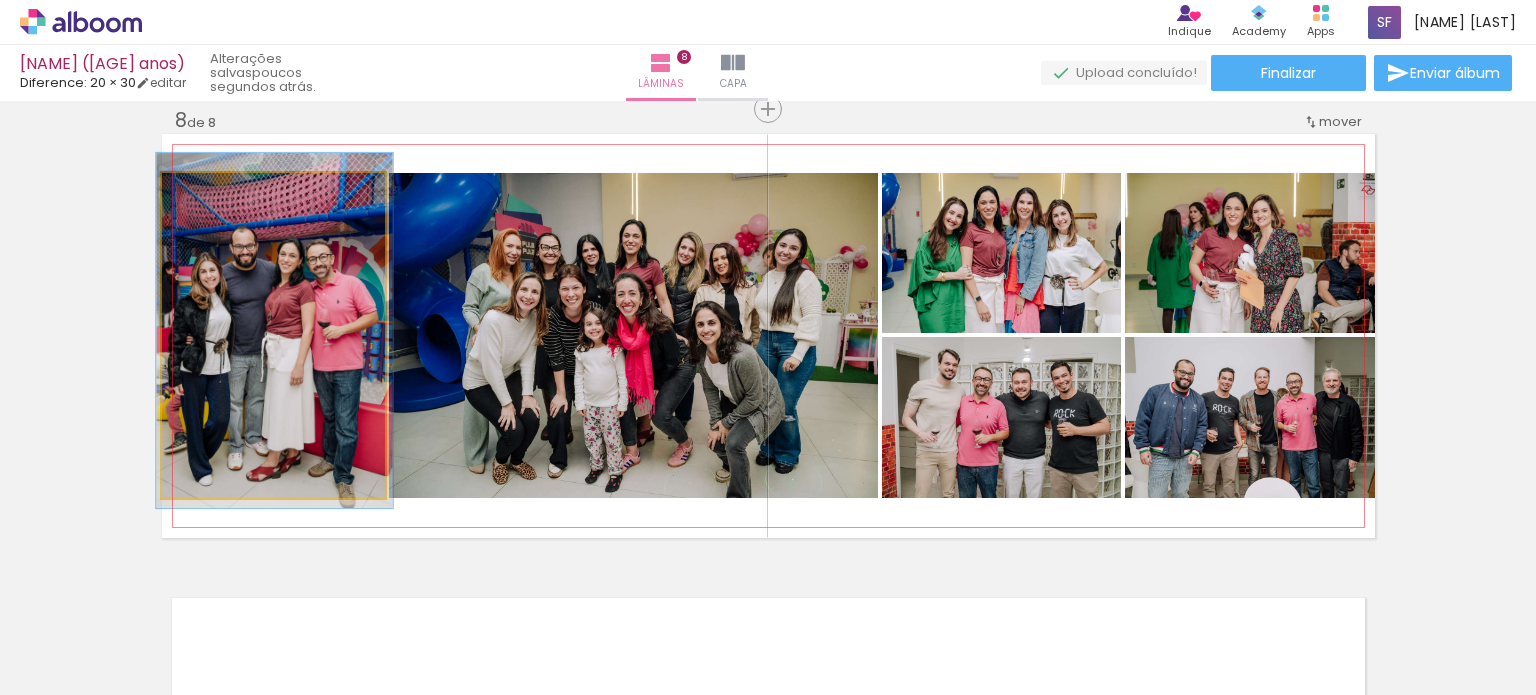 type on "106" 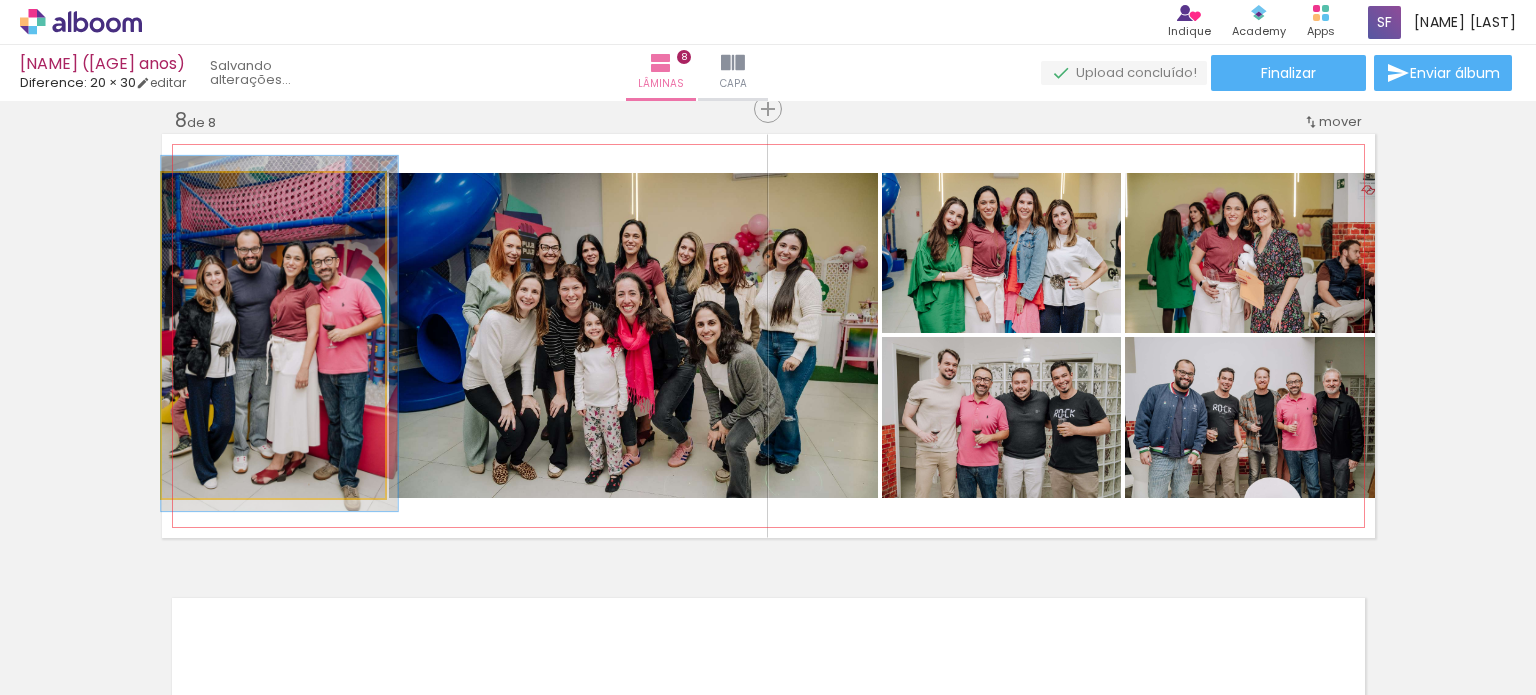 drag, startPoint x: 228, startPoint y: 247, endPoint x: 279, endPoint y: 250, distance: 51.088158 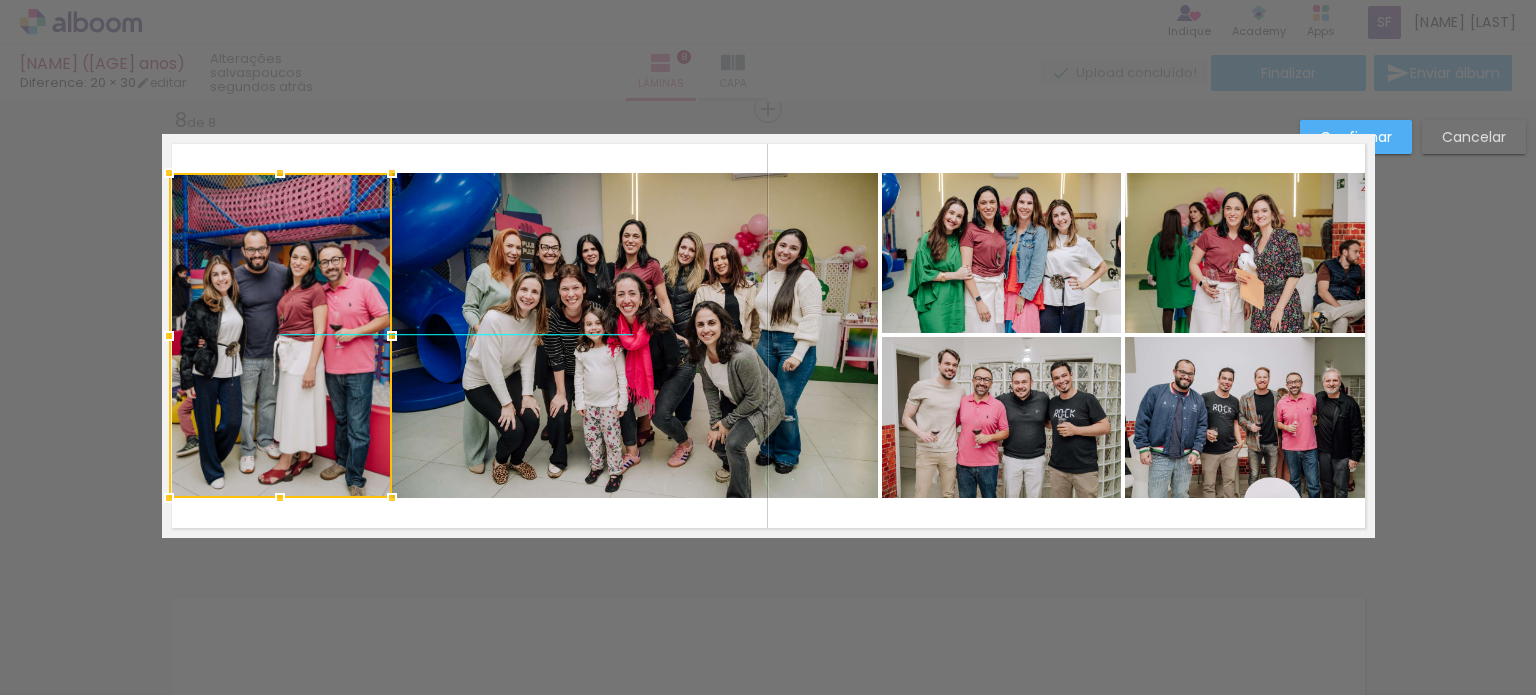 click at bounding box center [280, 335] 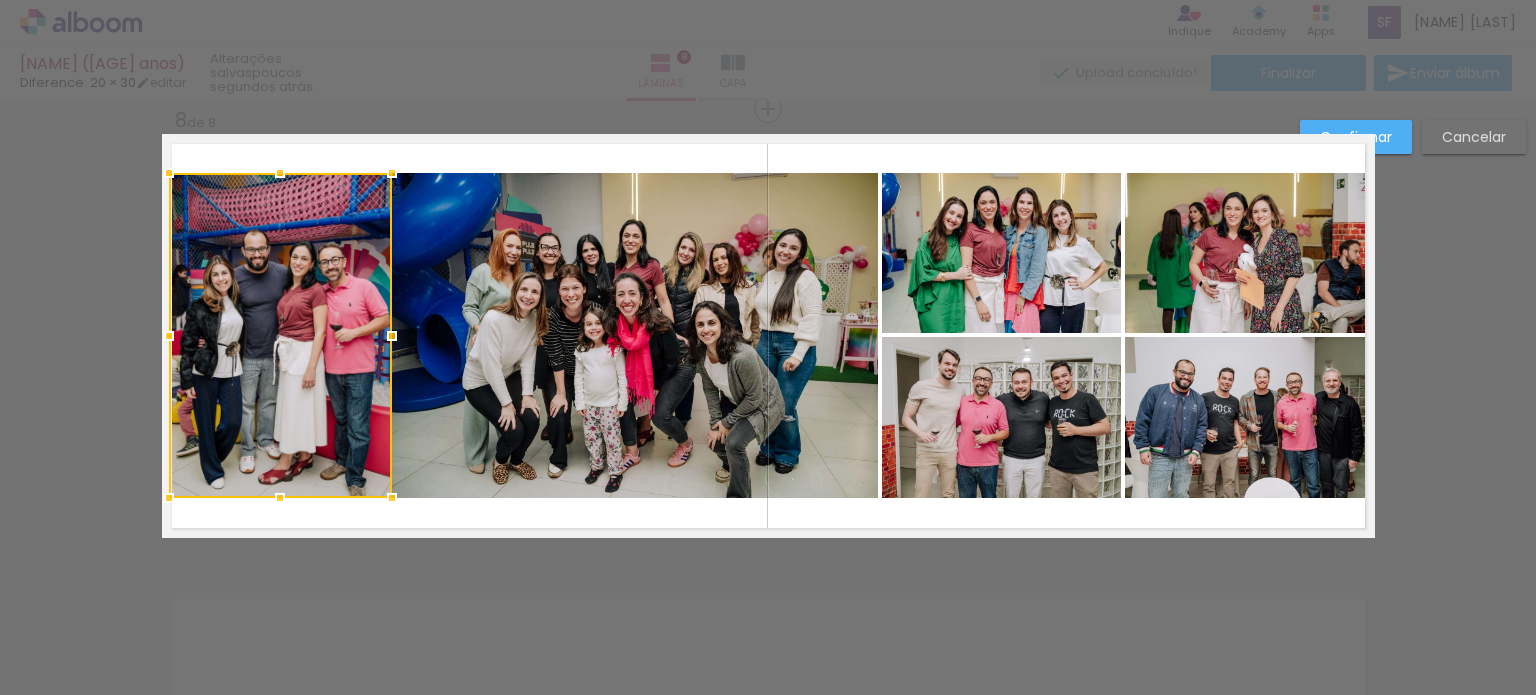 click on "Confirmar" at bounding box center (0, 0) 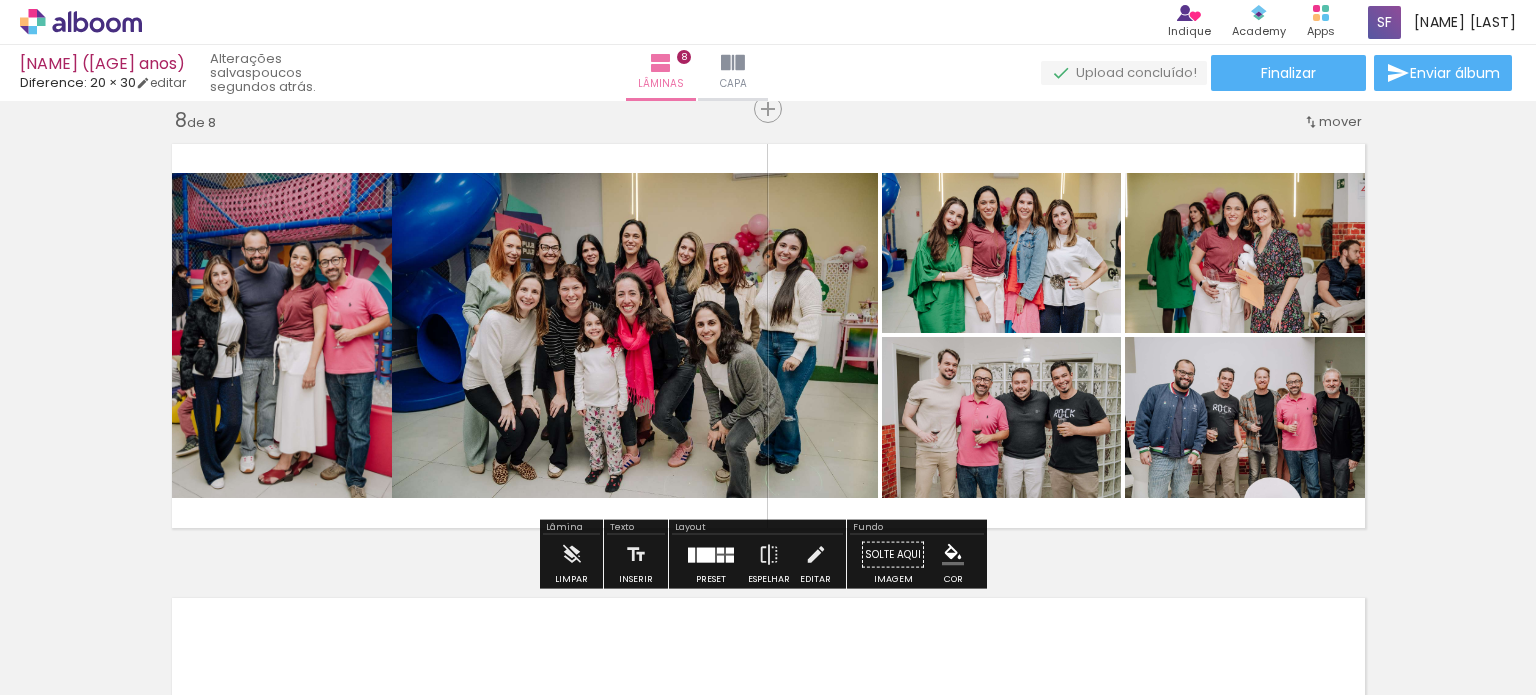 click 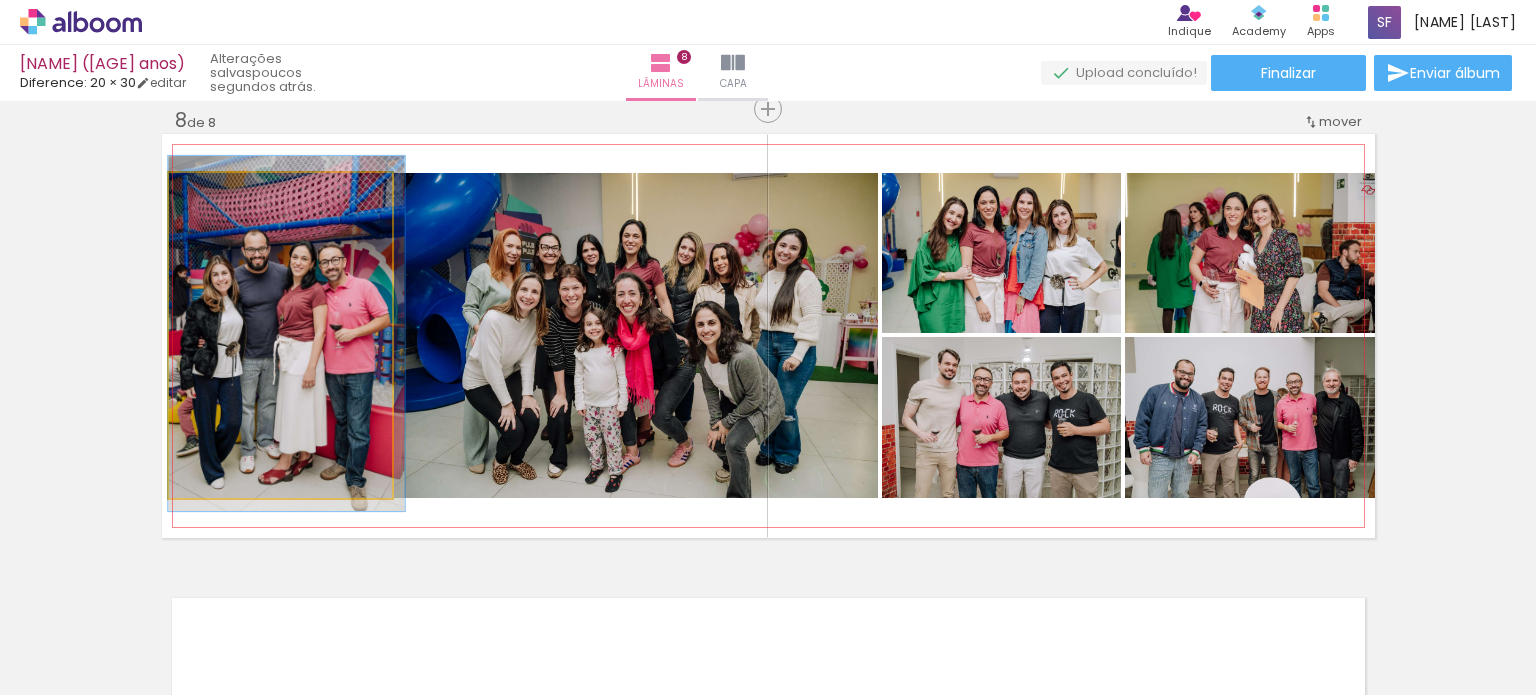 click 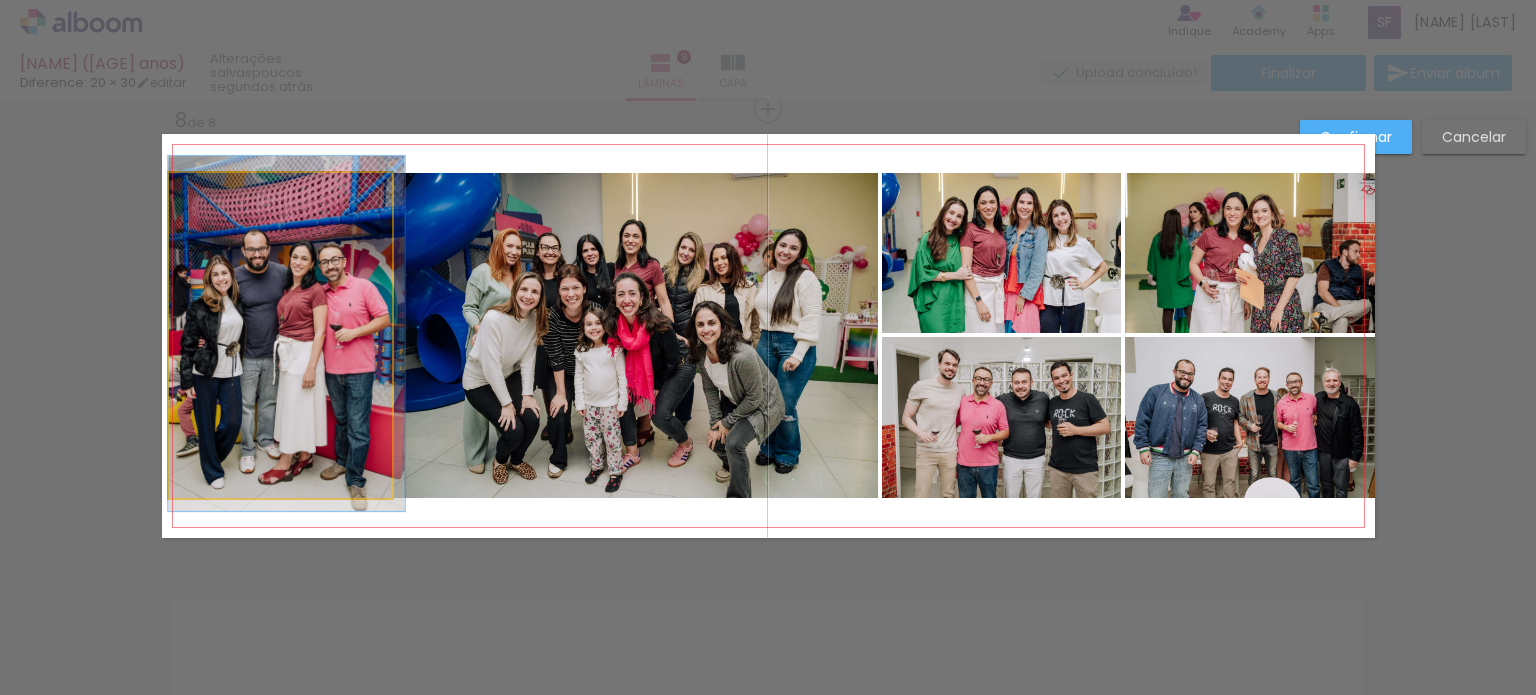 click 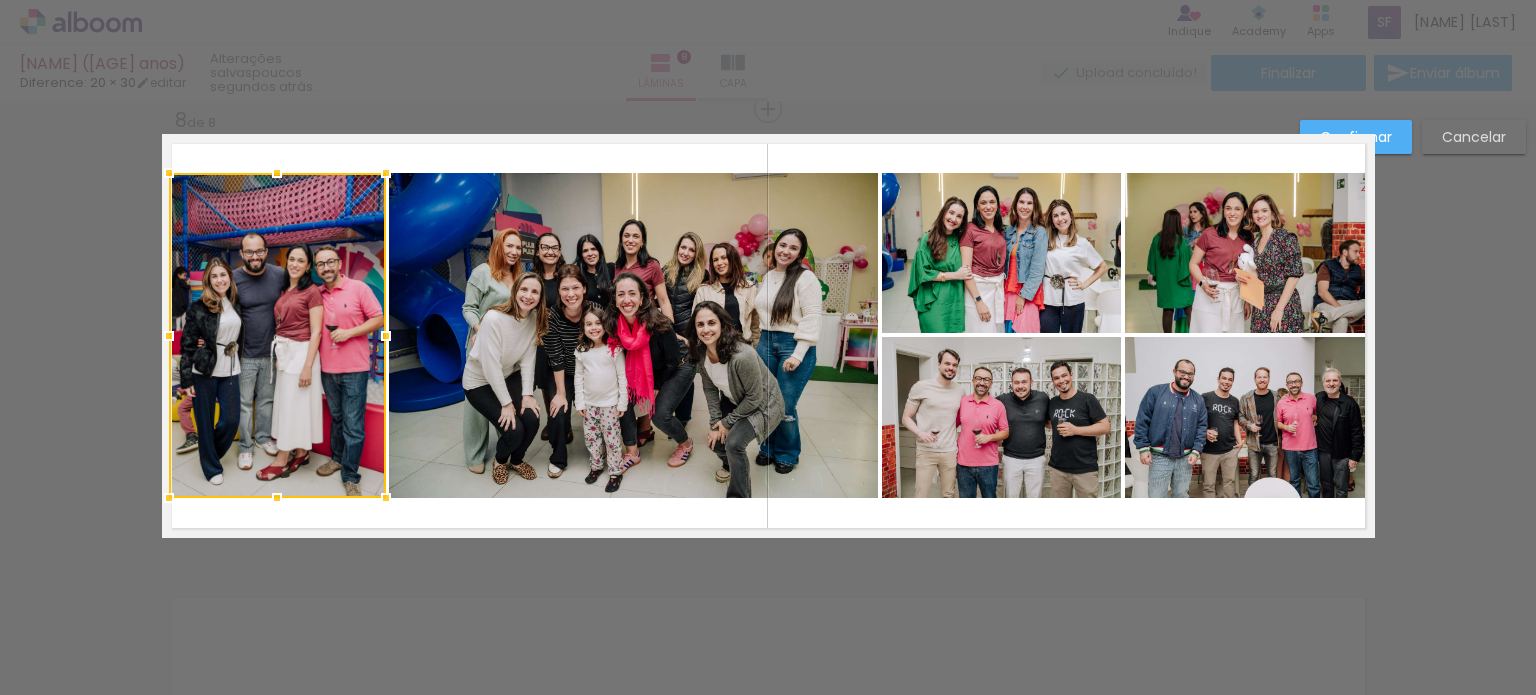 click at bounding box center [386, 336] 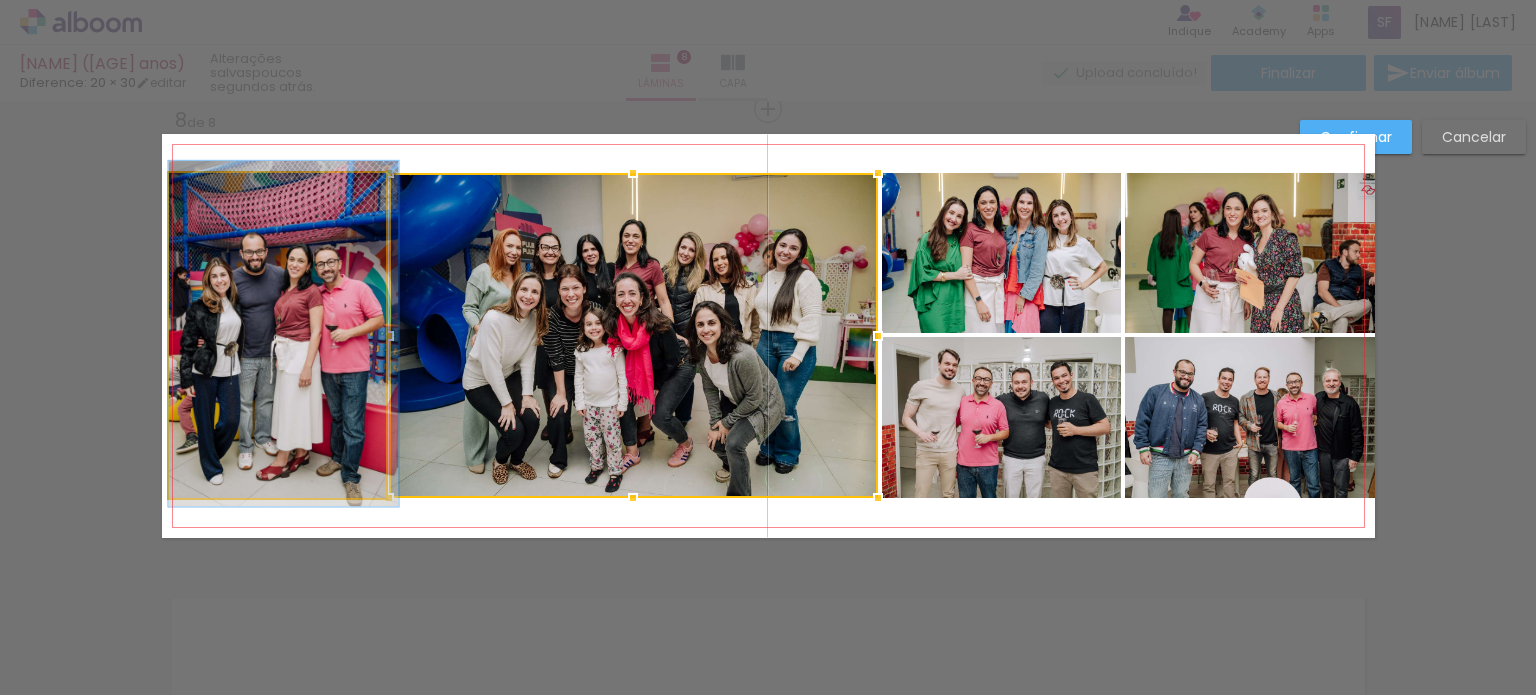 click 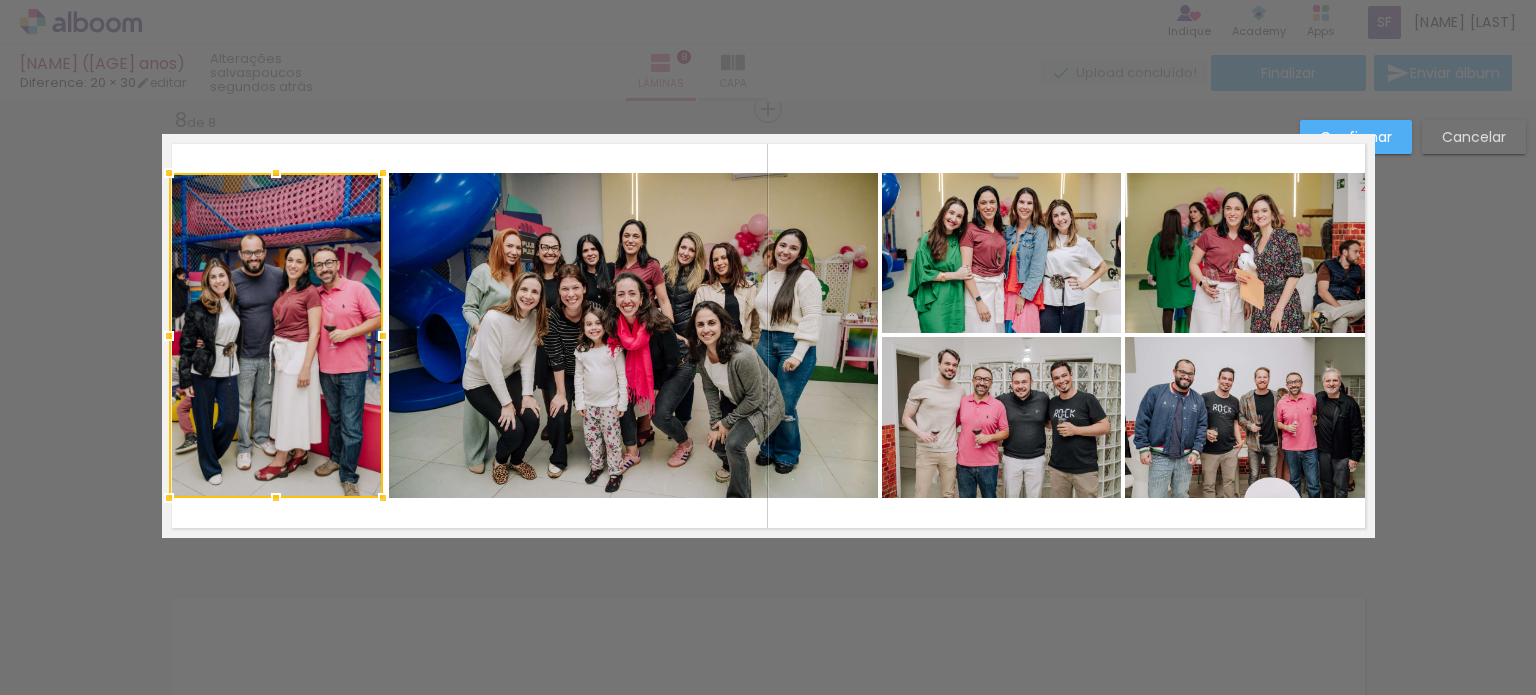 click at bounding box center [383, 336] 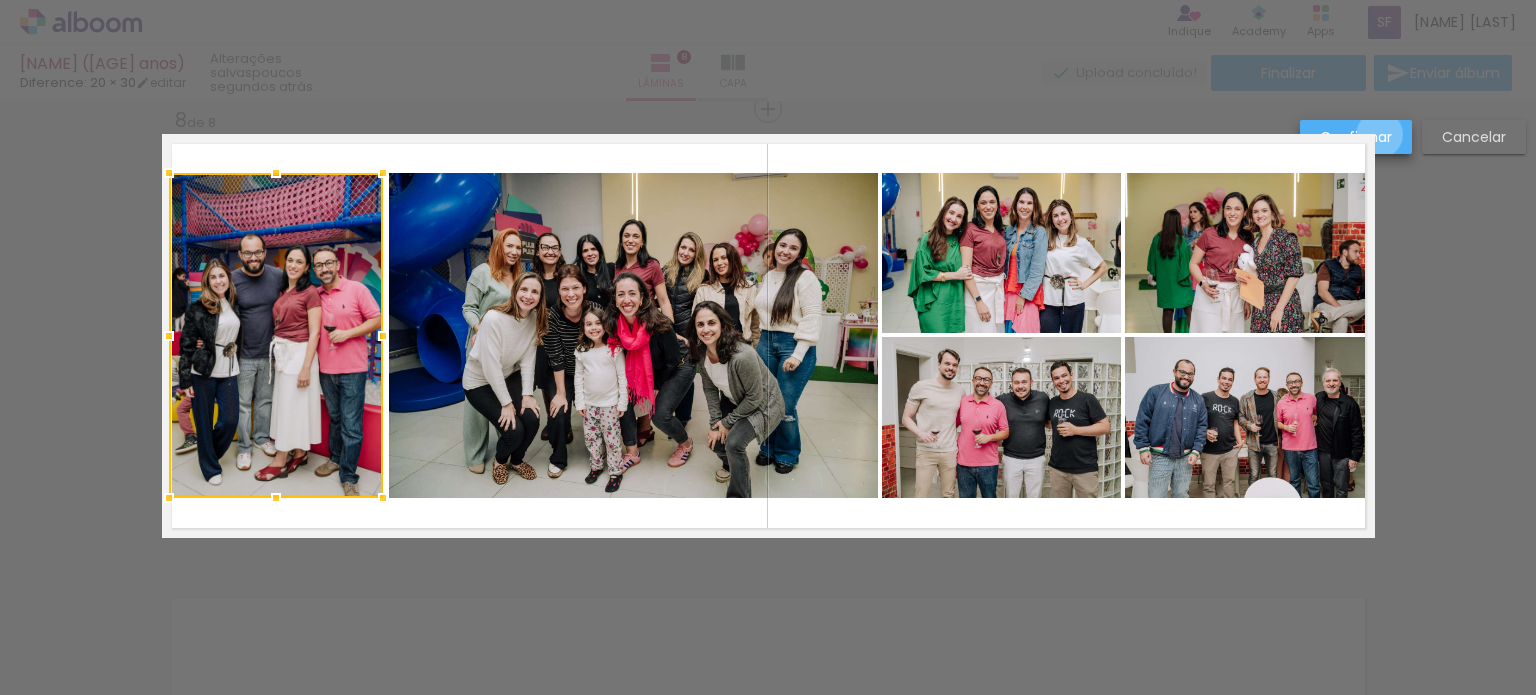 click on "Confirmar" at bounding box center (0, 0) 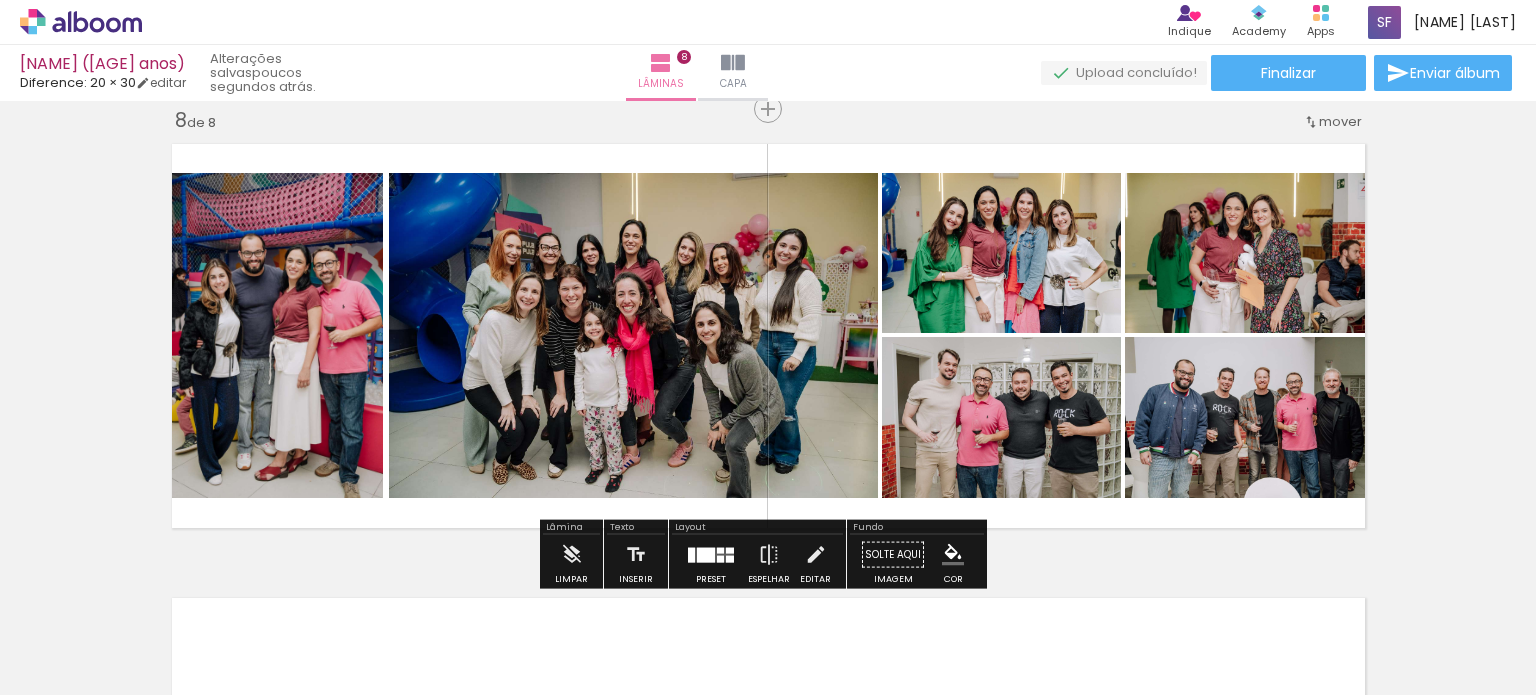 click 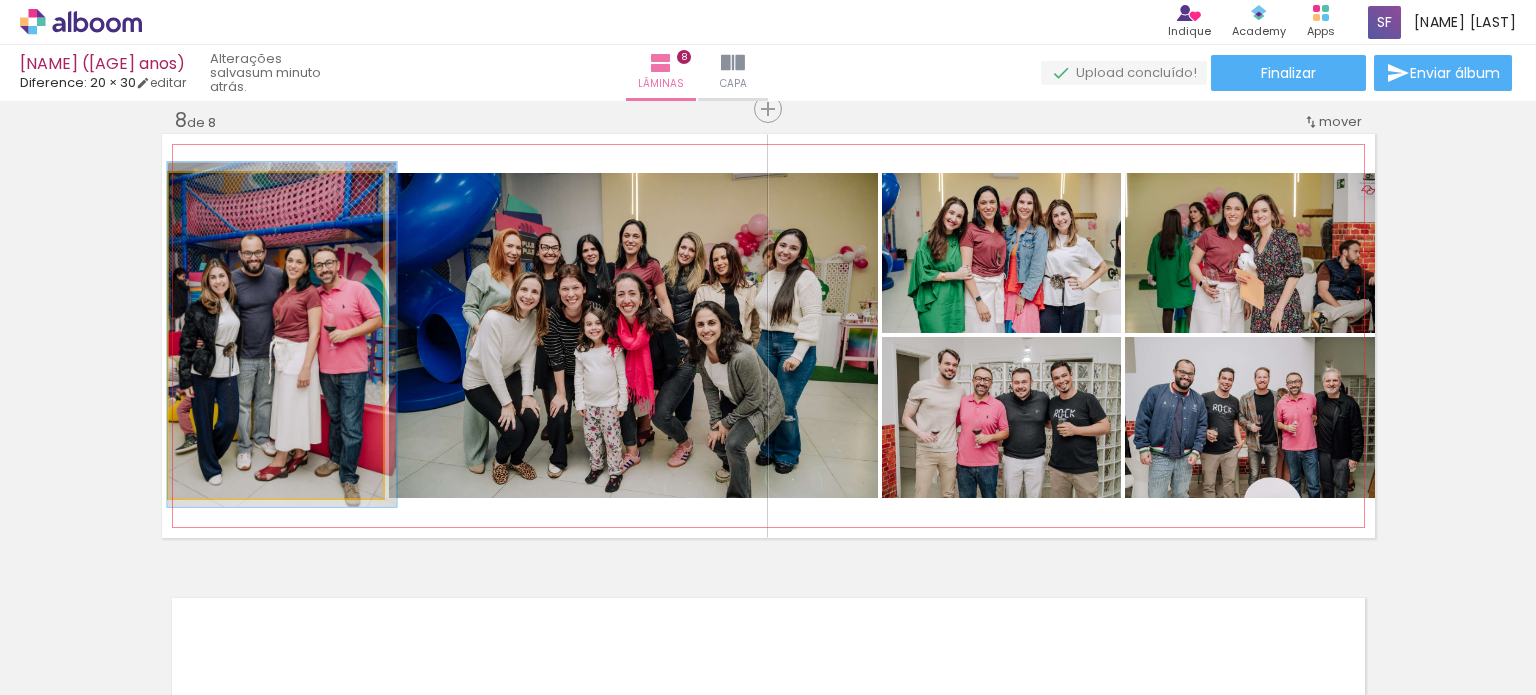 click 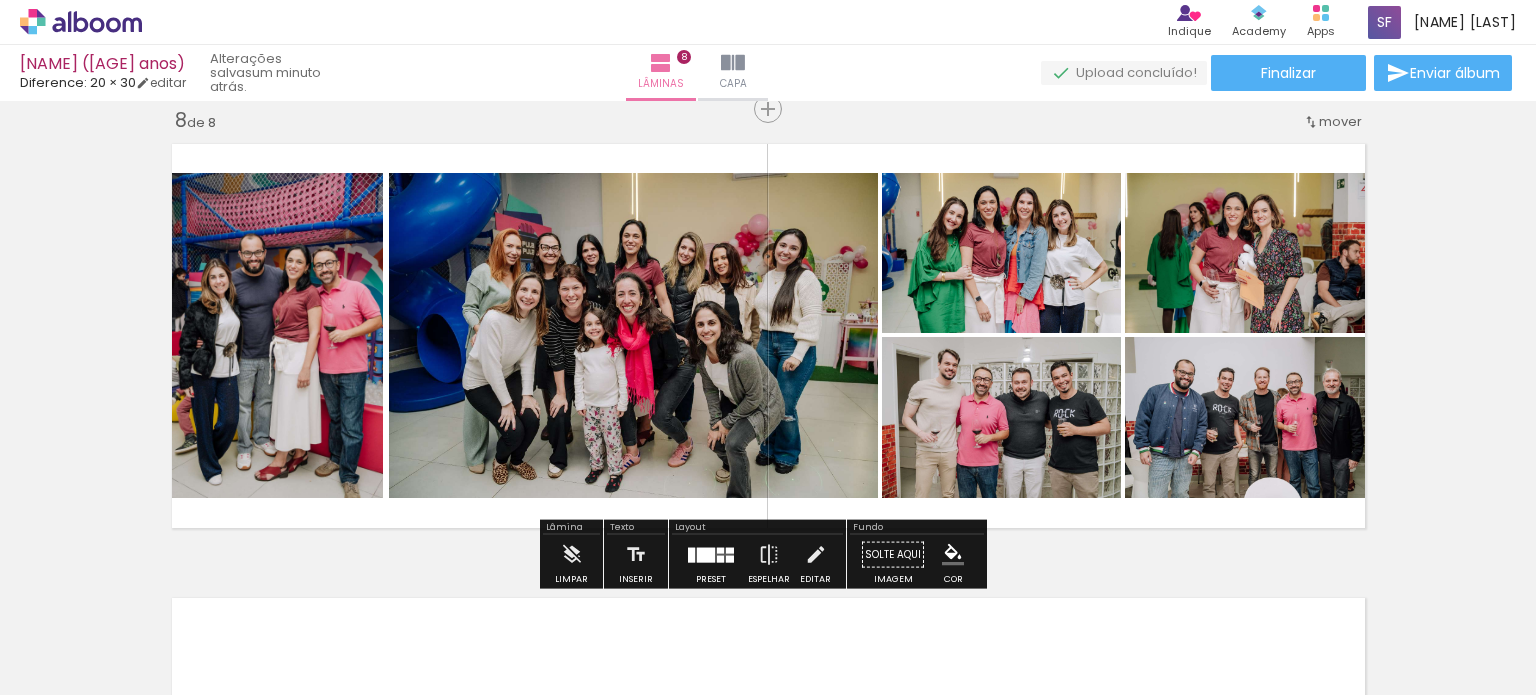 click 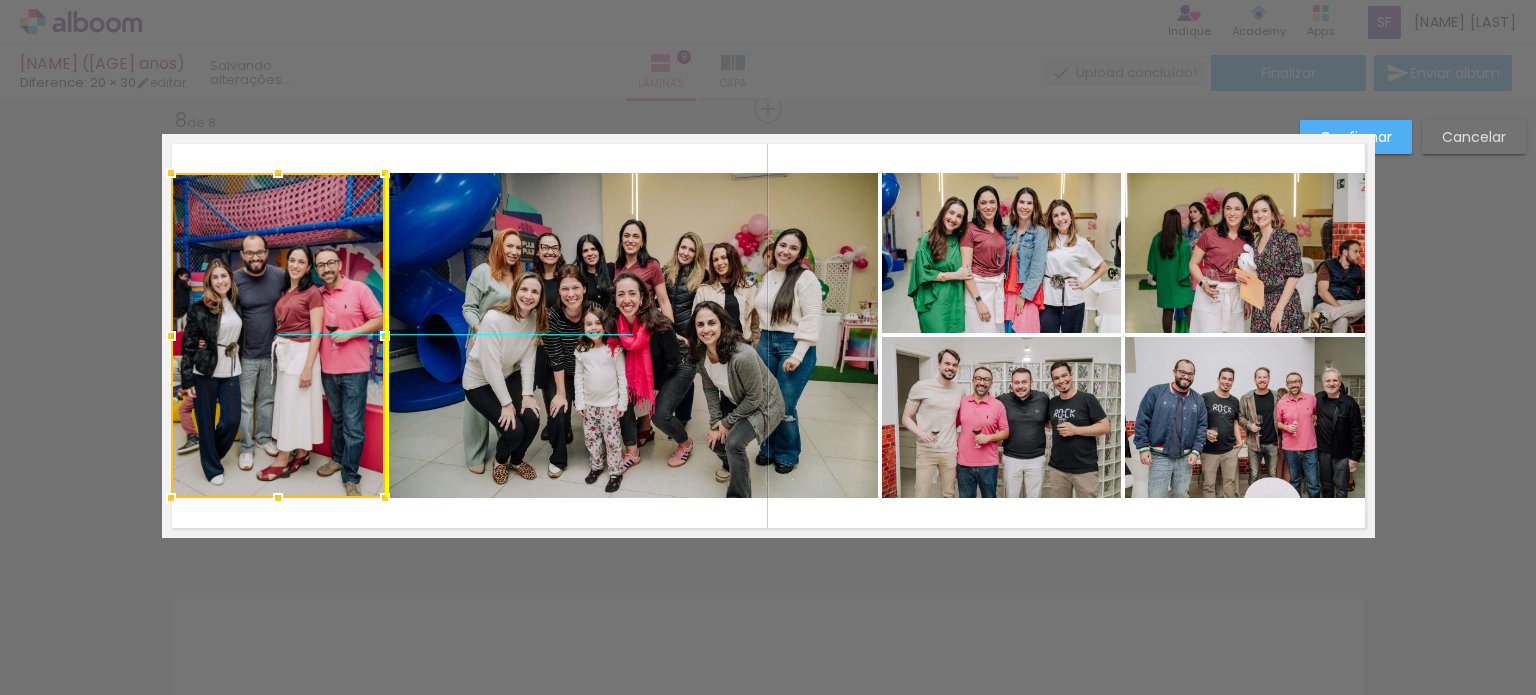 click at bounding box center [278, 335] 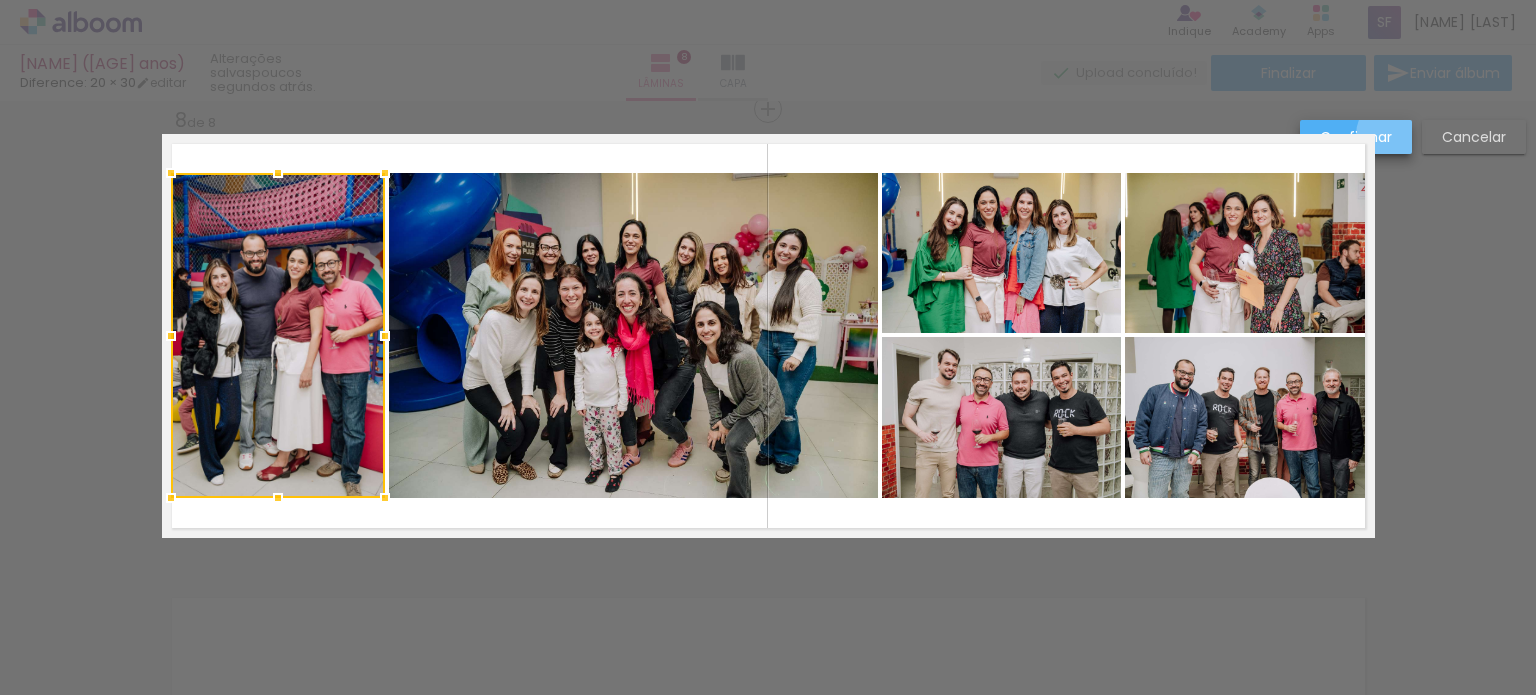 click on "Confirmar" at bounding box center [1356, 137] 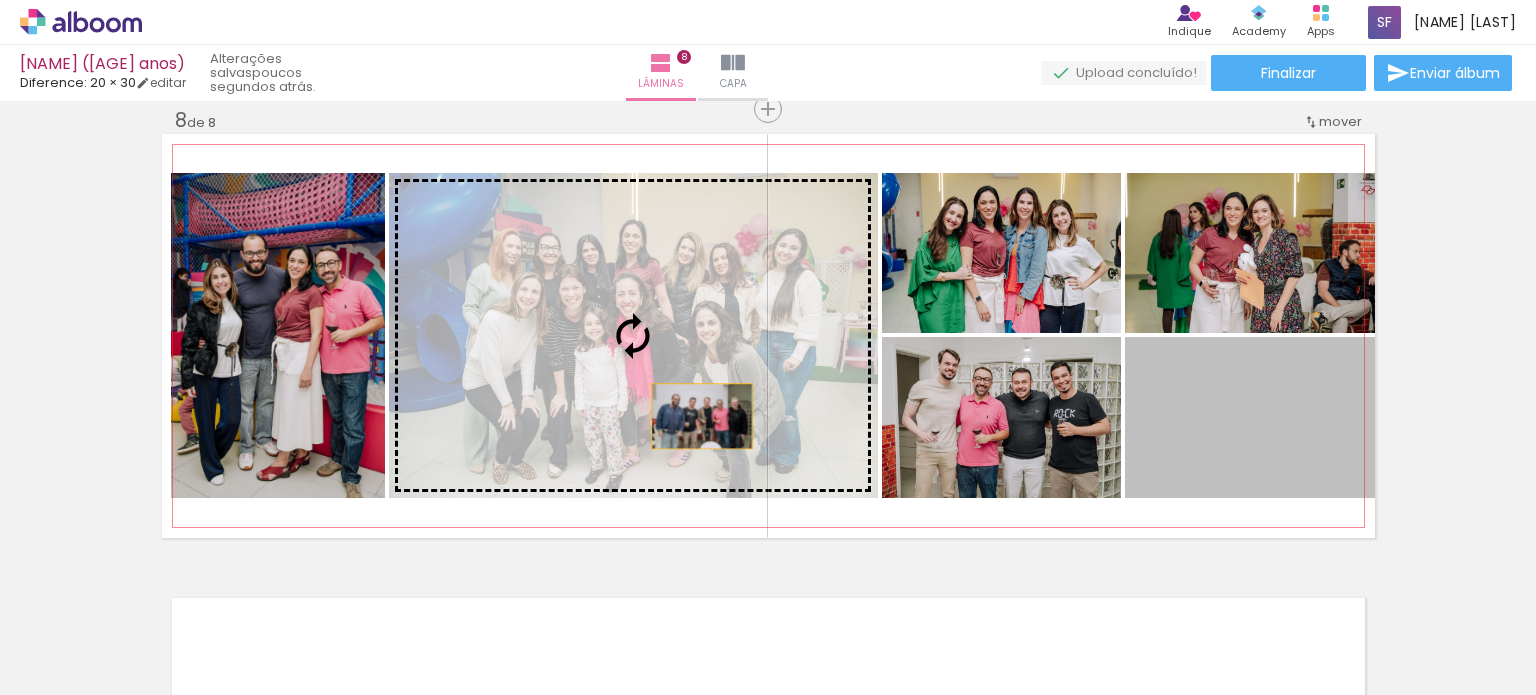 drag, startPoint x: 1216, startPoint y: 451, endPoint x: 694, endPoint y: 416, distance: 523.17206 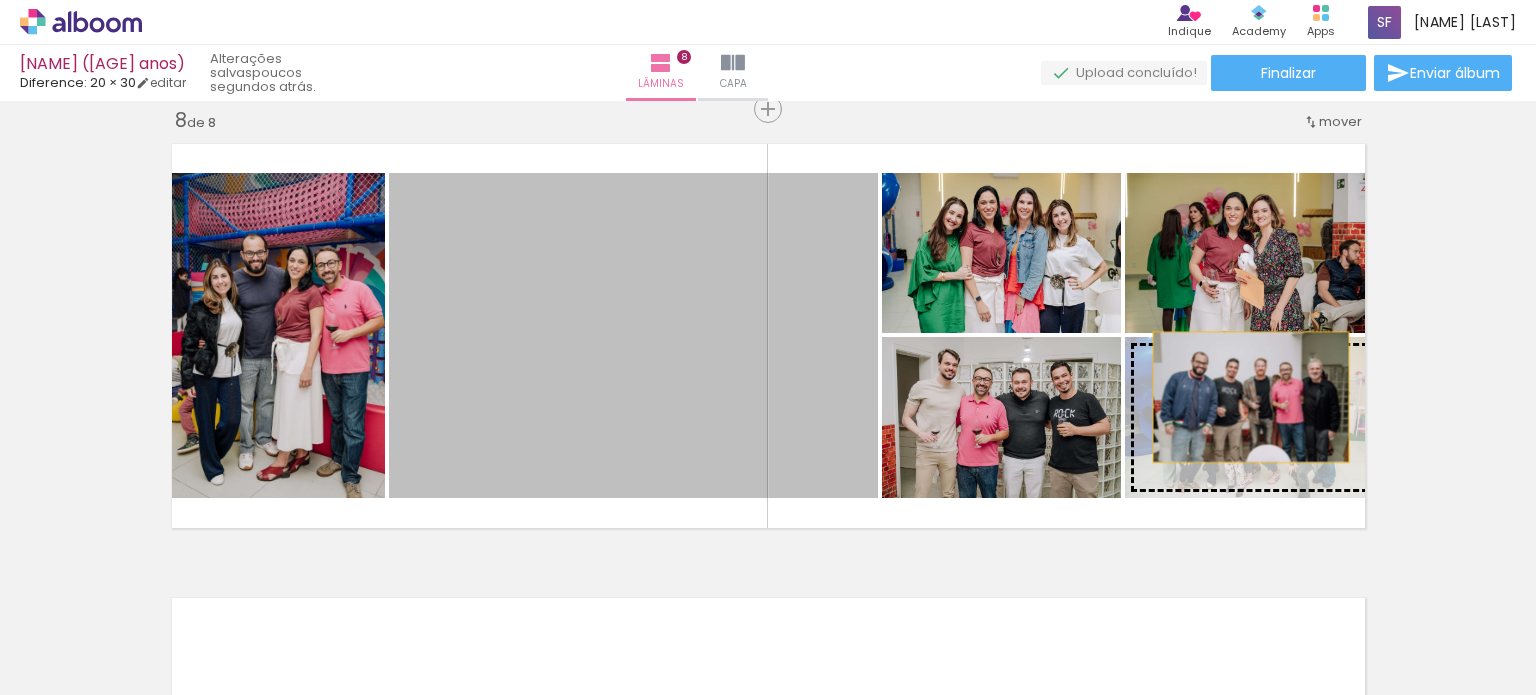 drag, startPoint x: 558, startPoint y: 359, endPoint x: 1243, endPoint y: 397, distance: 686.0532 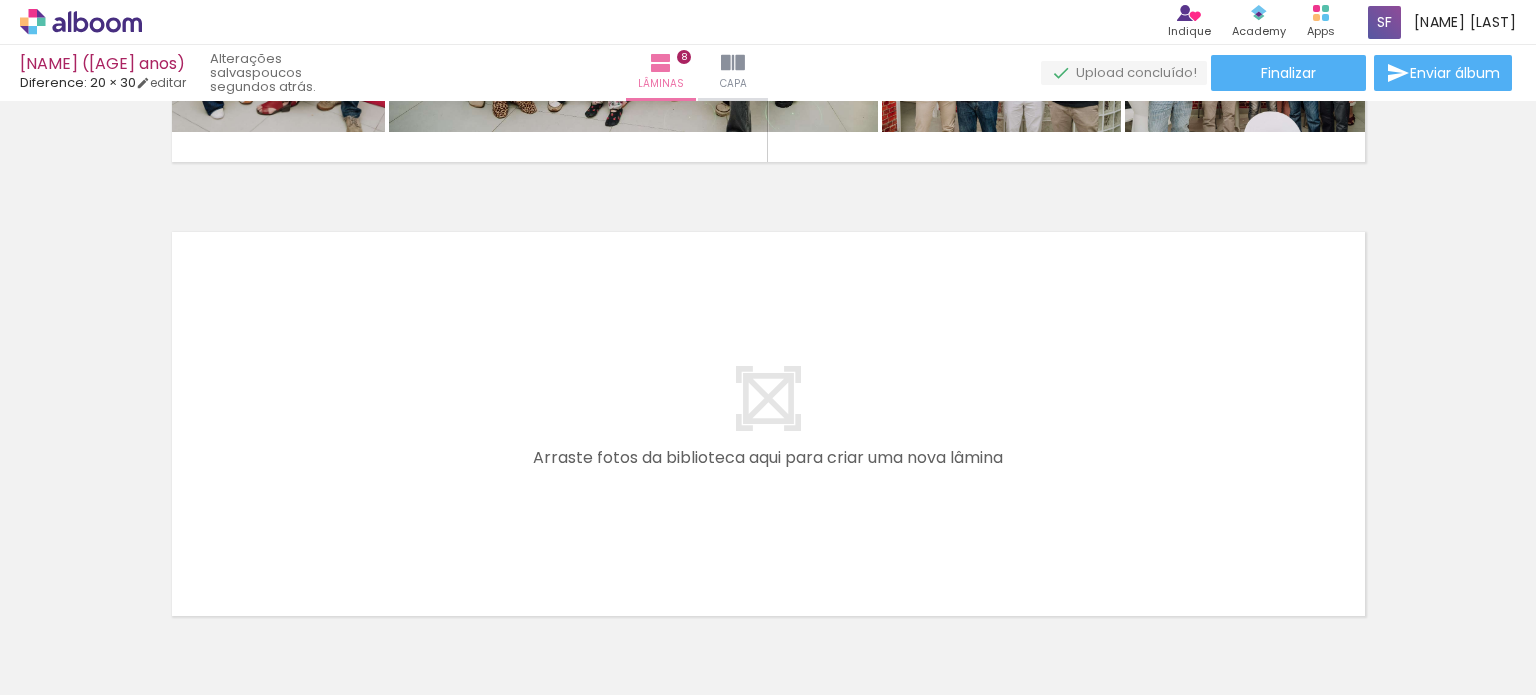 scroll, scrollTop: 3603, scrollLeft: 0, axis: vertical 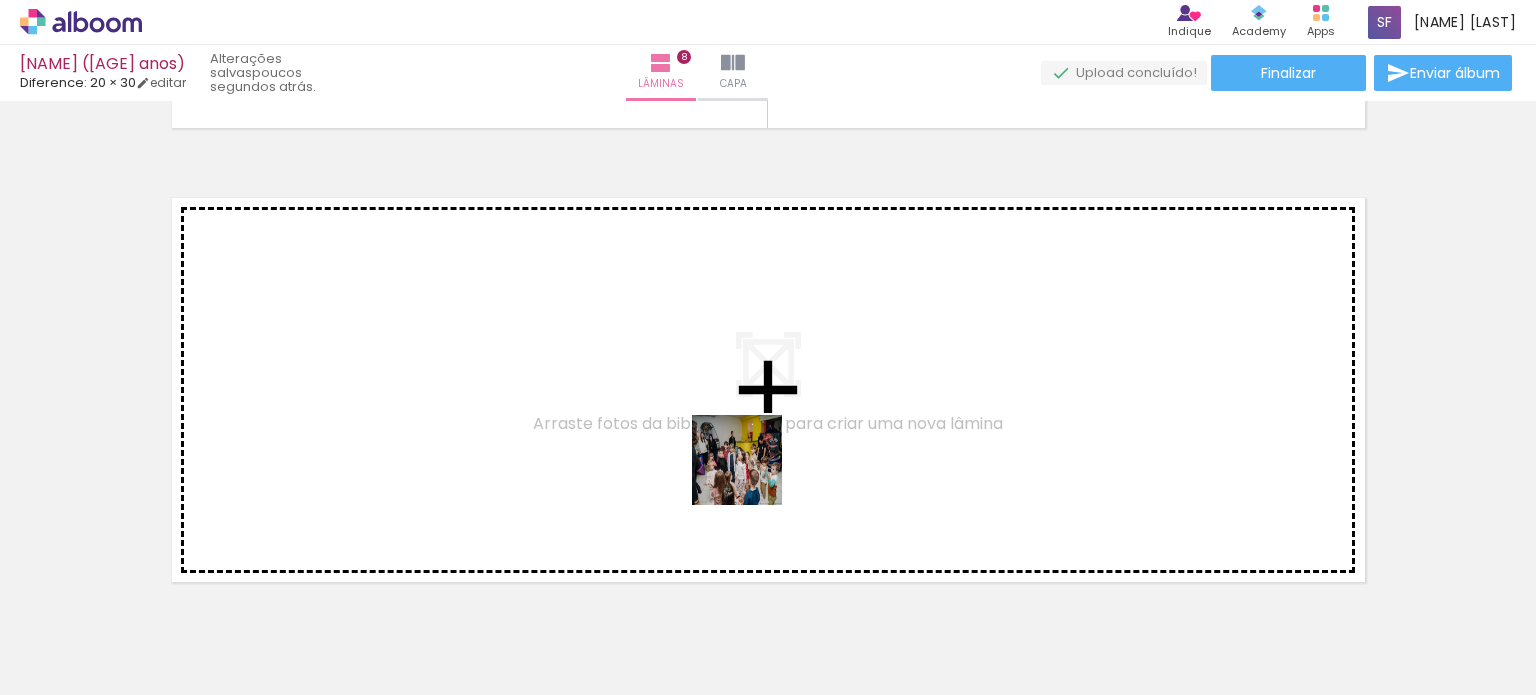 drag, startPoint x: 771, startPoint y: 571, endPoint x: 974, endPoint y: 603, distance: 205.50668 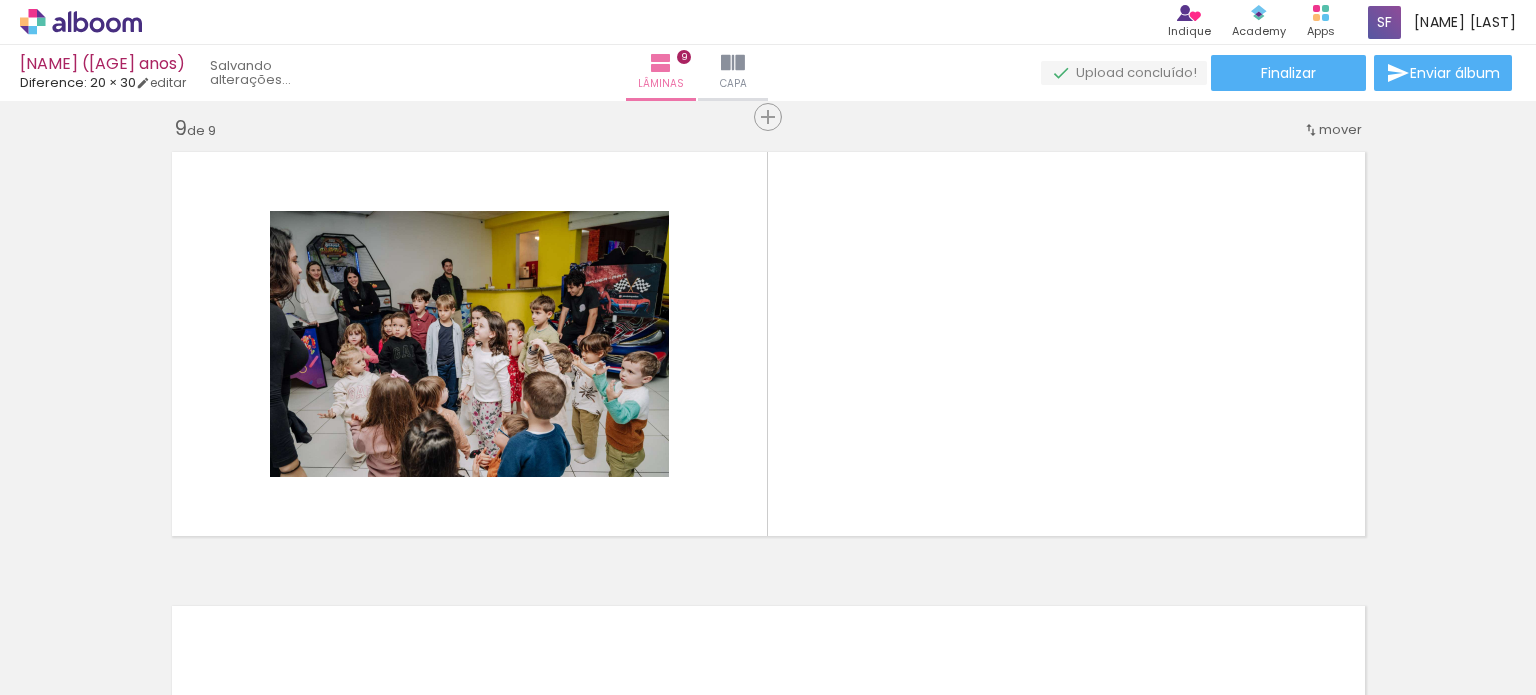 scroll, scrollTop: 3657, scrollLeft: 0, axis: vertical 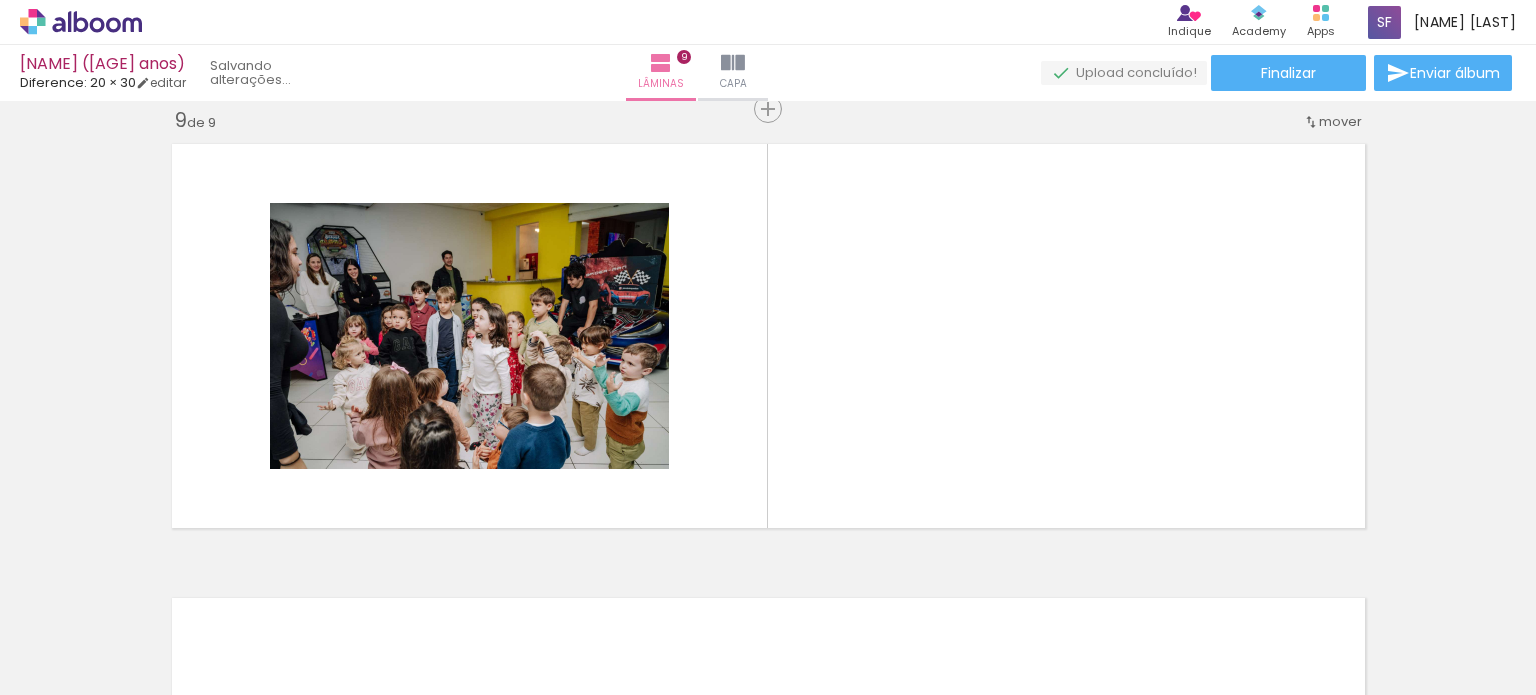 drag, startPoint x: 1004, startPoint y: 522, endPoint x: 1090, endPoint y: 599, distance: 115.43397 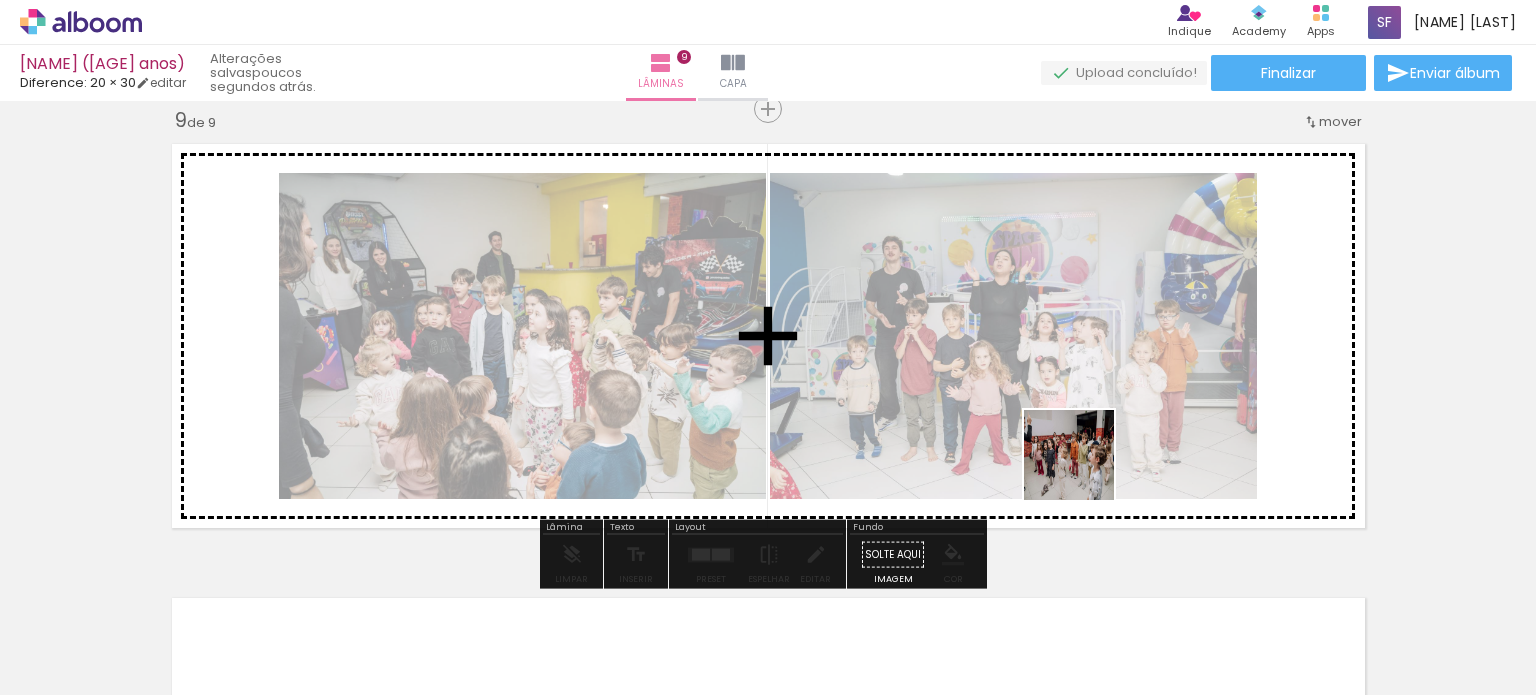 drag, startPoint x: 1084, startPoint y: 470, endPoint x: 1196, endPoint y: 542, distance: 133.14653 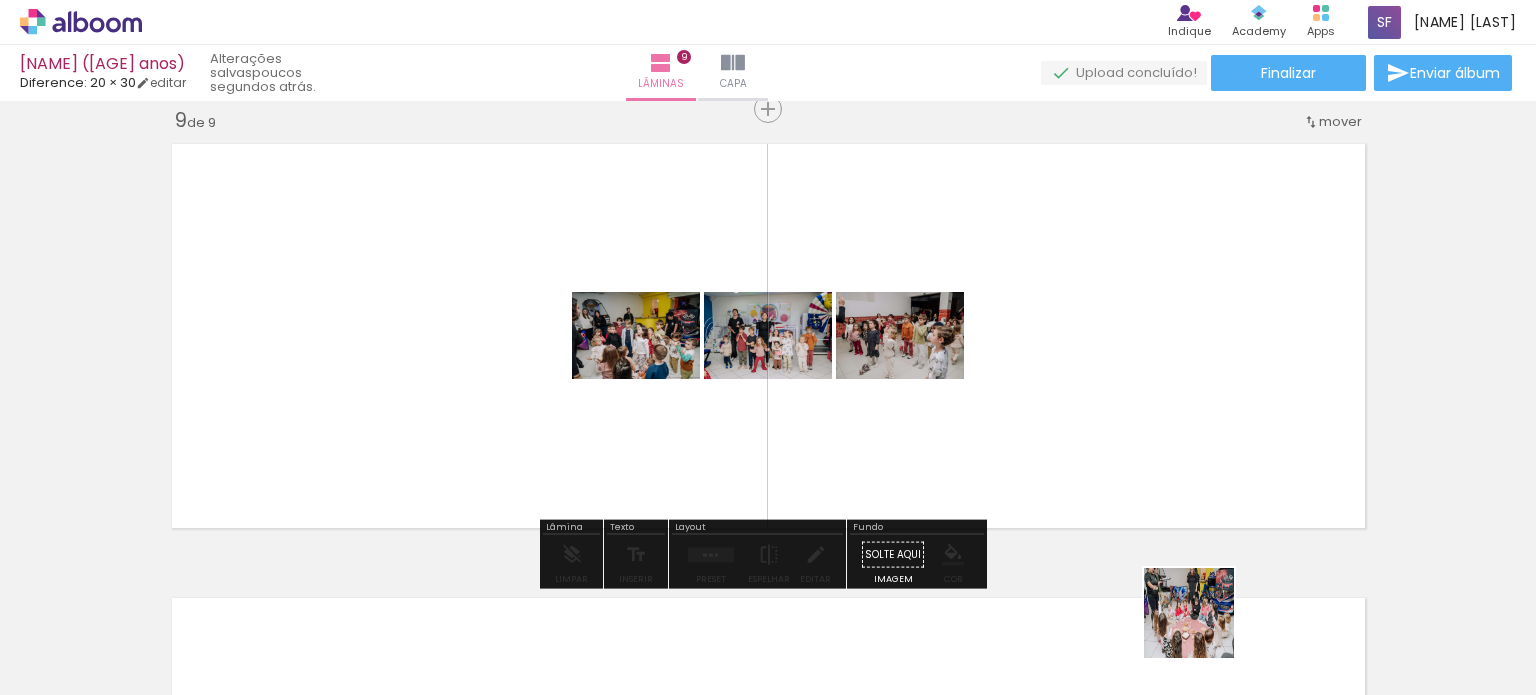 drag, startPoint x: 1205, startPoint y: 639, endPoint x: 1320, endPoint y: 591, distance: 124.61541 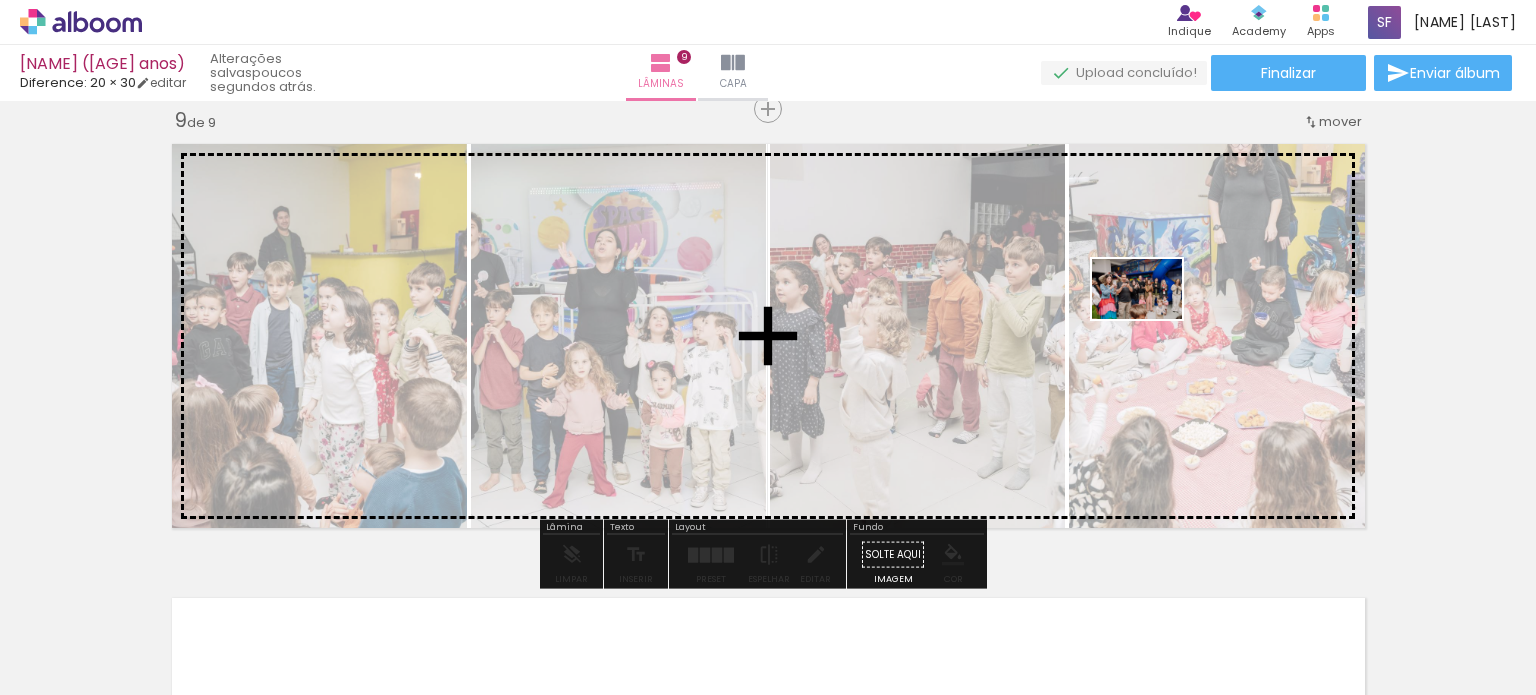 drag, startPoint x: 1336, startPoint y: 632, endPoint x: 1152, endPoint y: 319, distance: 363.07712 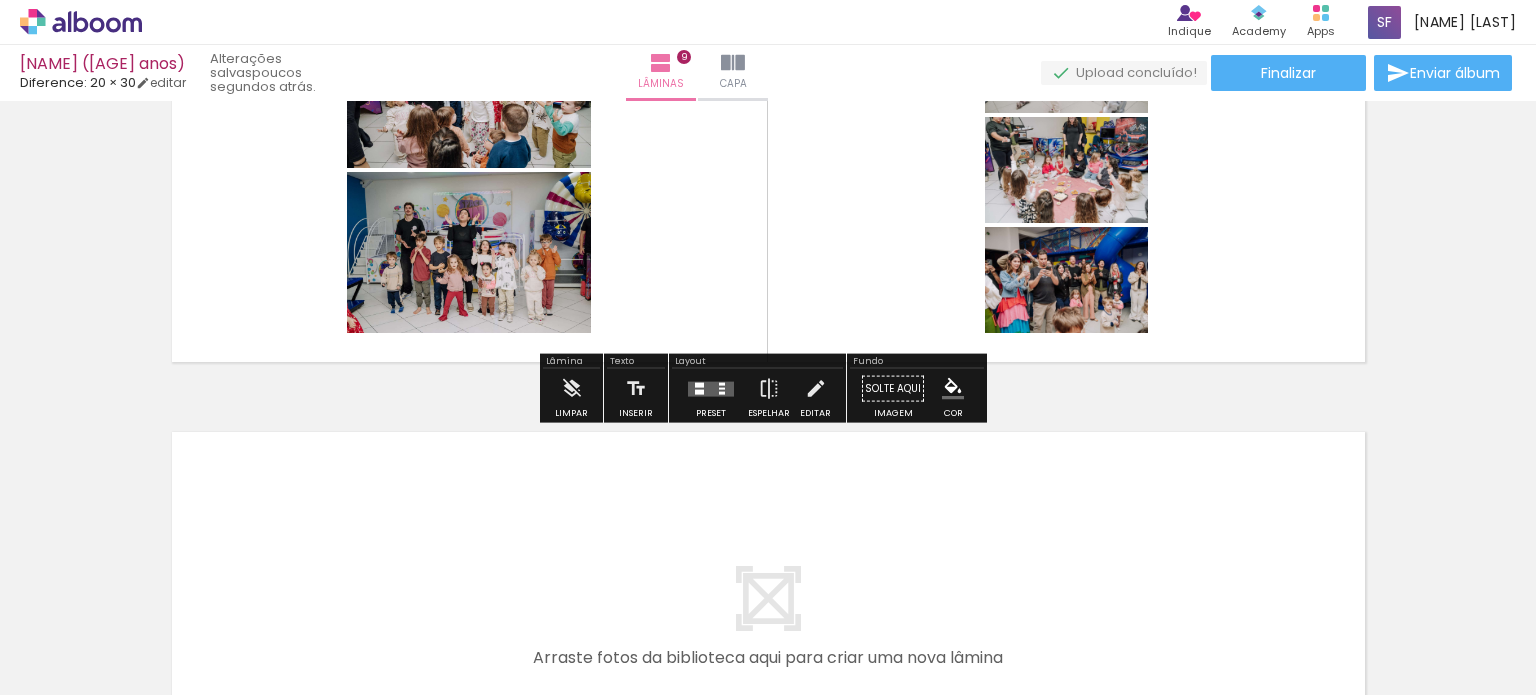 scroll, scrollTop: 3857, scrollLeft: 0, axis: vertical 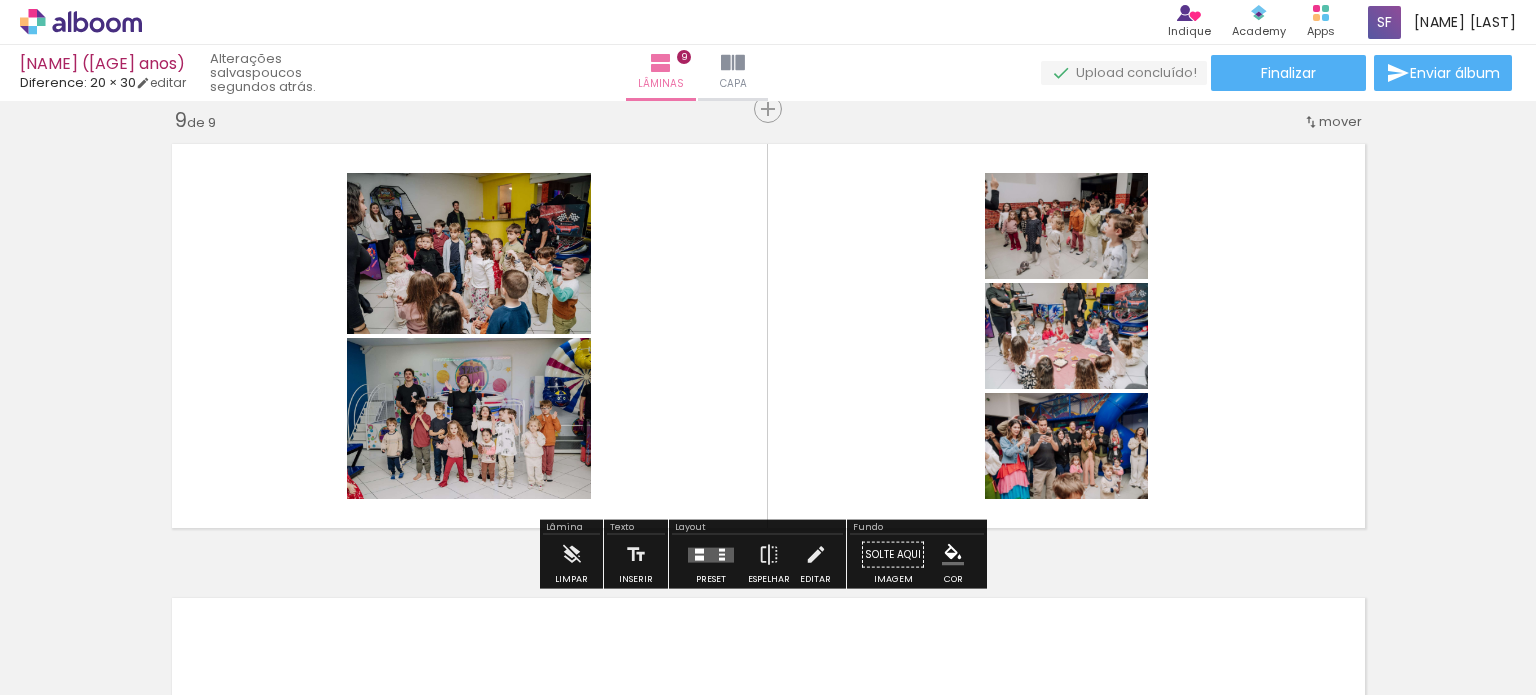 click at bounding box center (711, 555) 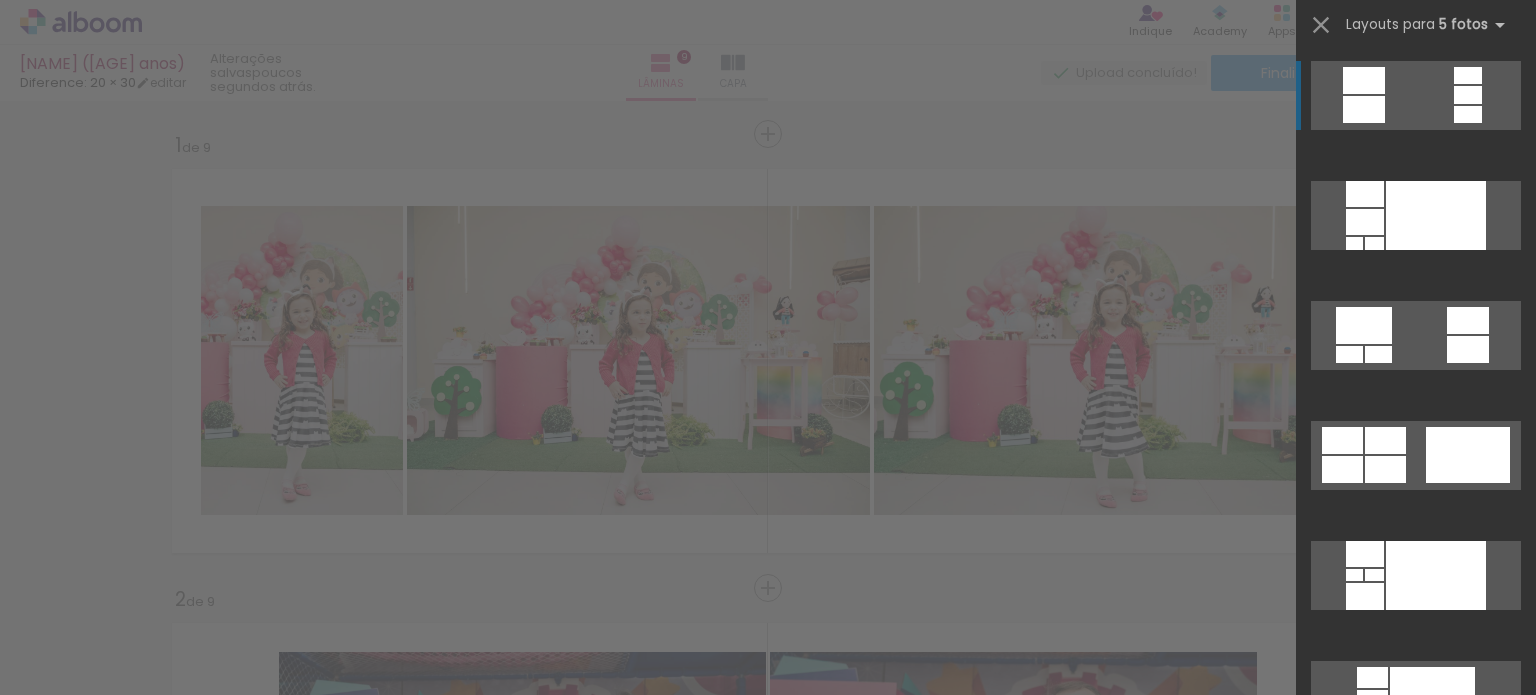 scroll, scrollTop: 0, scrollLeft: 0, axis: both 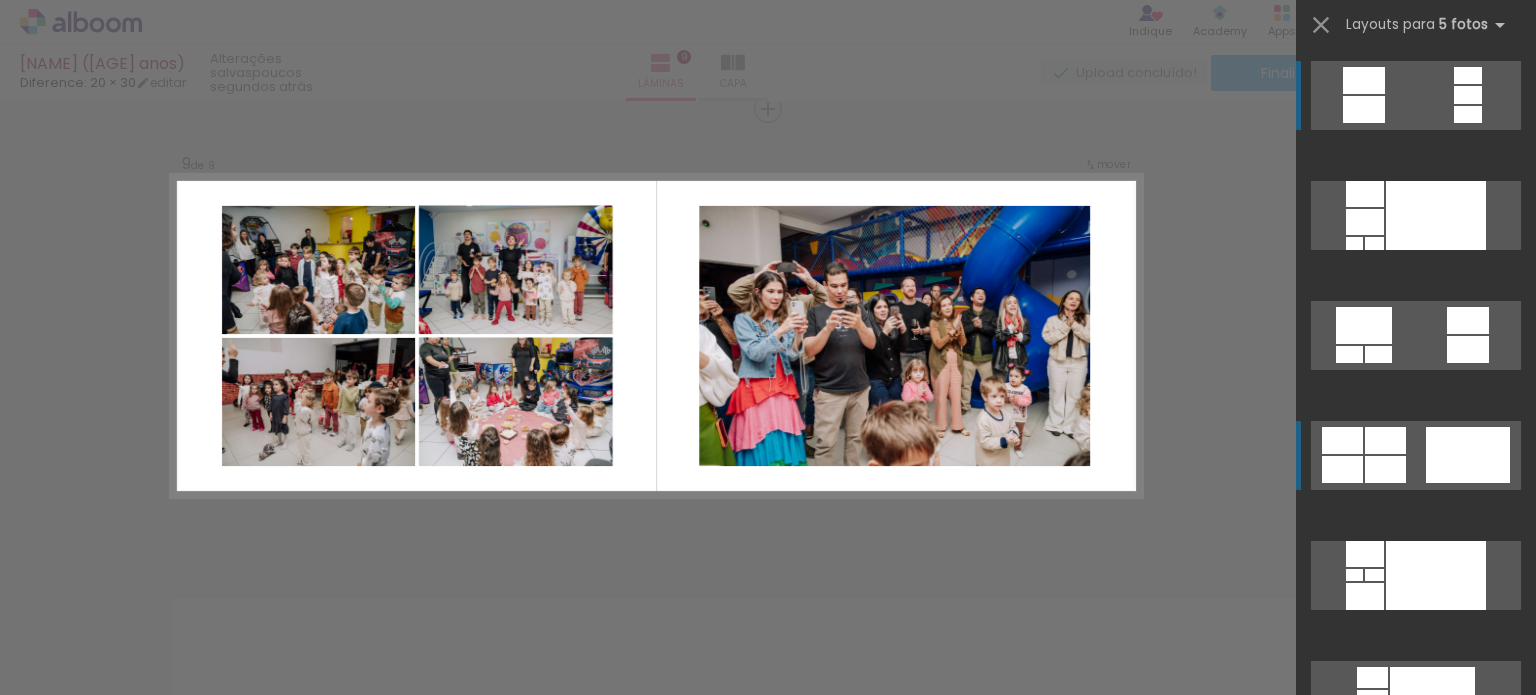 click at bounding box center [1436, 215] 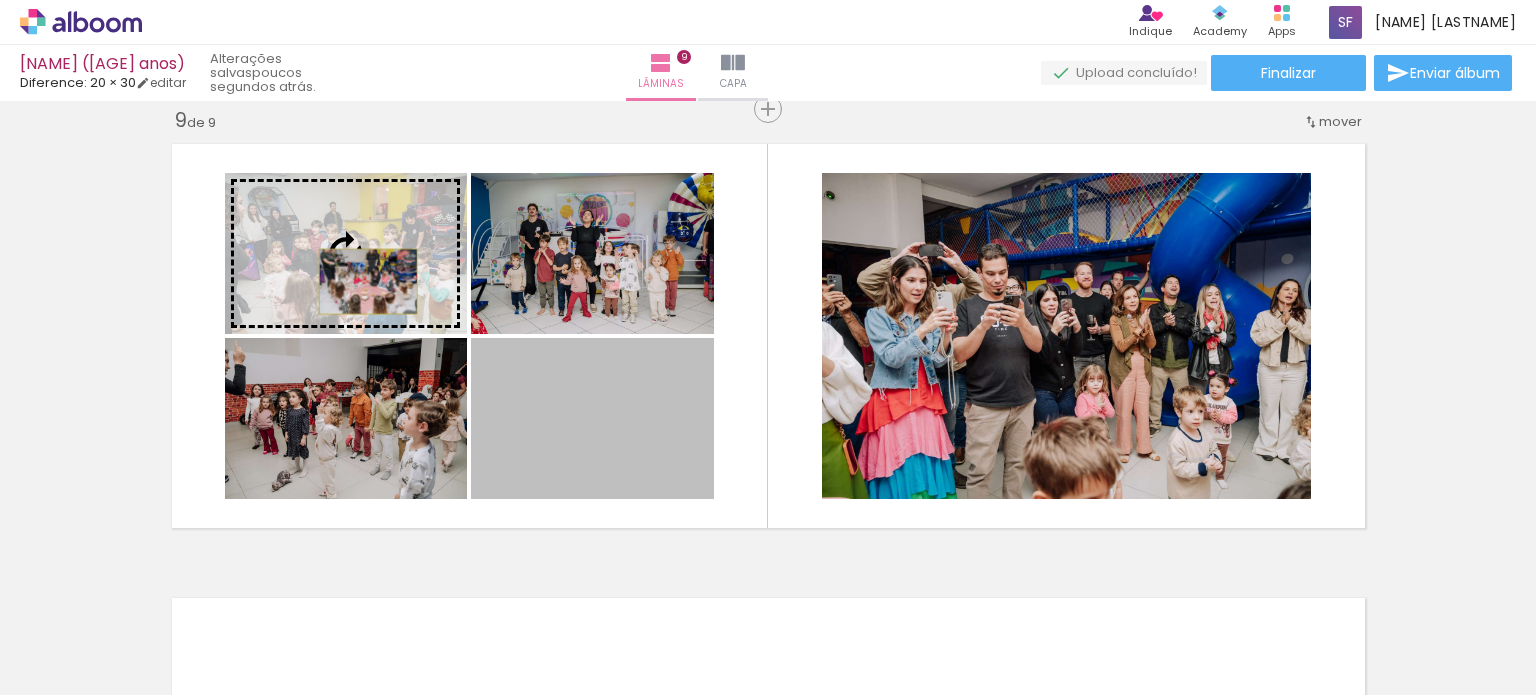 drag, startPoint x: 596, startPoint y: 457, endPoint x: 360, endPoint y: 281, distance: 294.4011 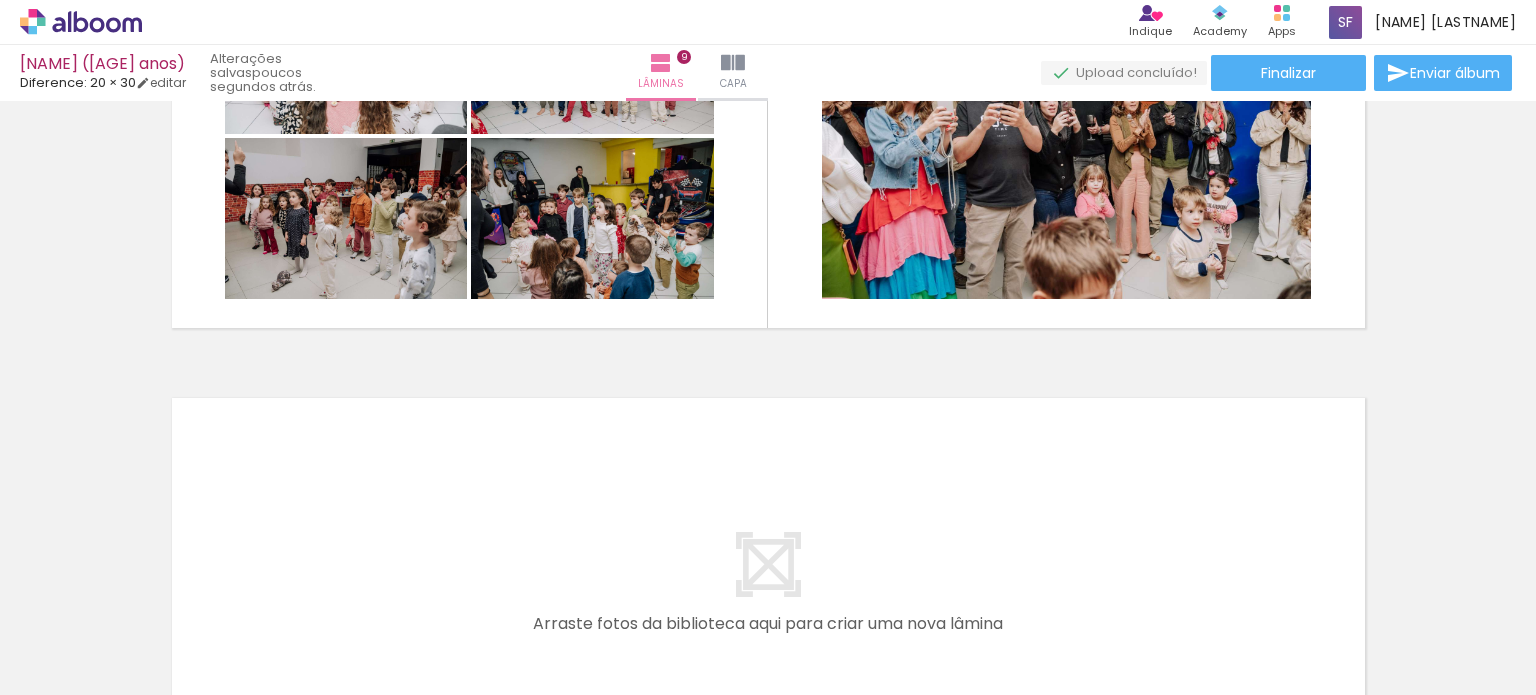 scroll, scrollTop: 4057, scrollLeft: 0, axis: vertical 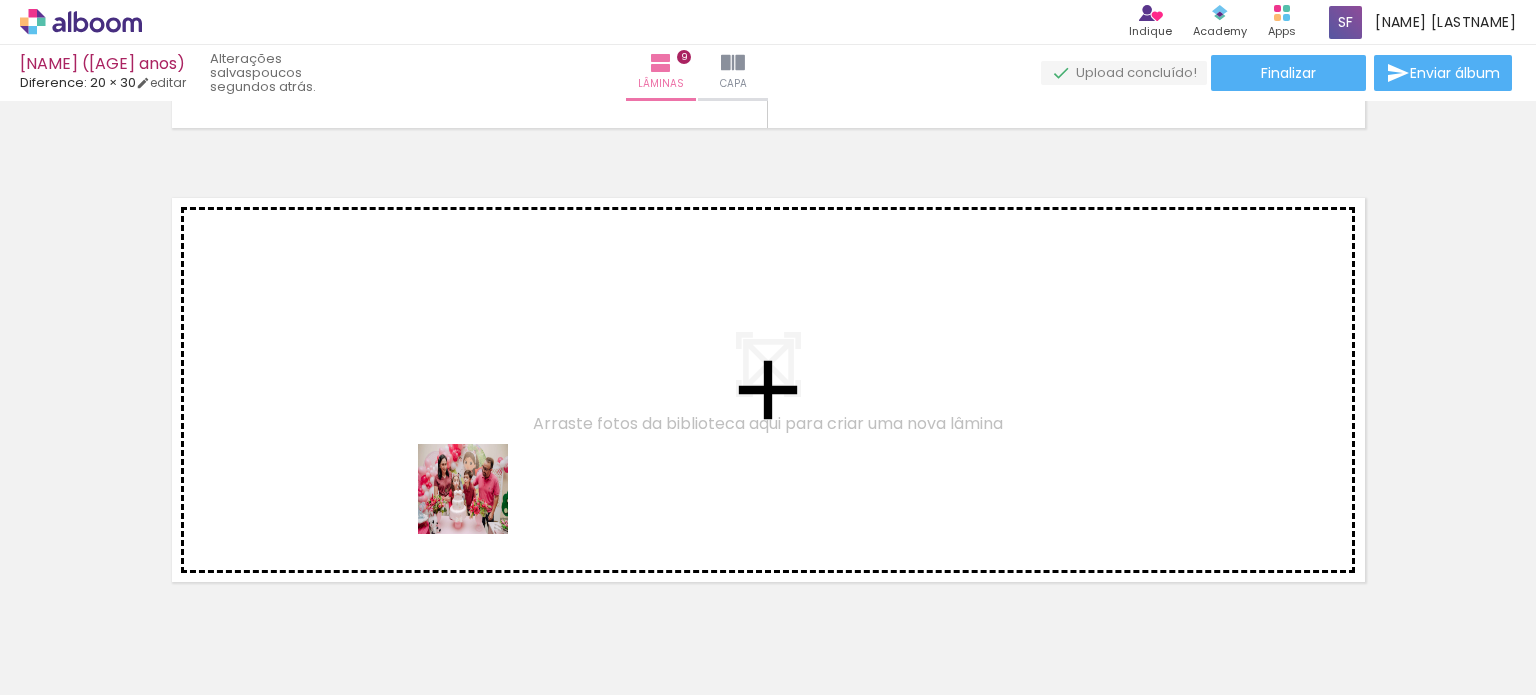drag, startPoint x: 468, startPoint y: 647, endPoint x: 527, endPoint y: 601, distance: 74.8131 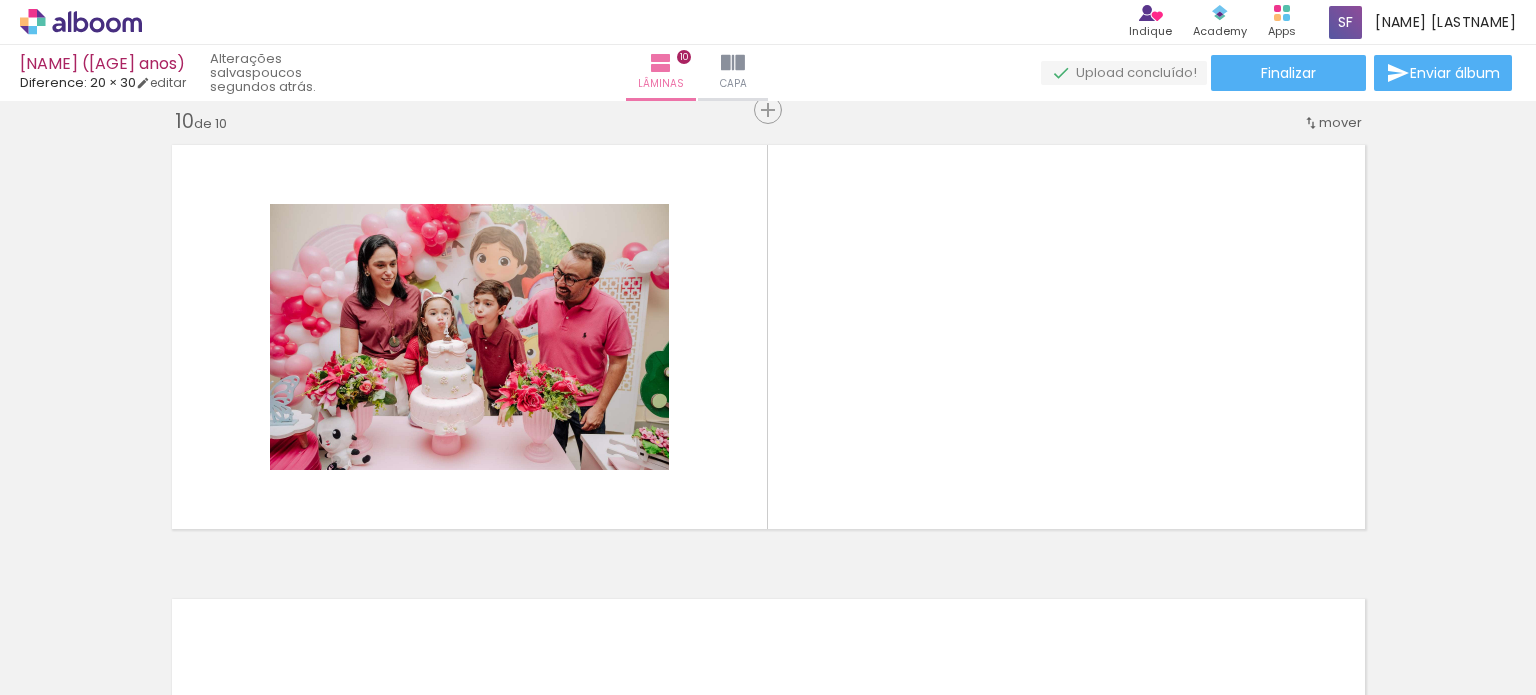 scroll, scrollTop: 4111, scrollLeft: 0, axis: vertical 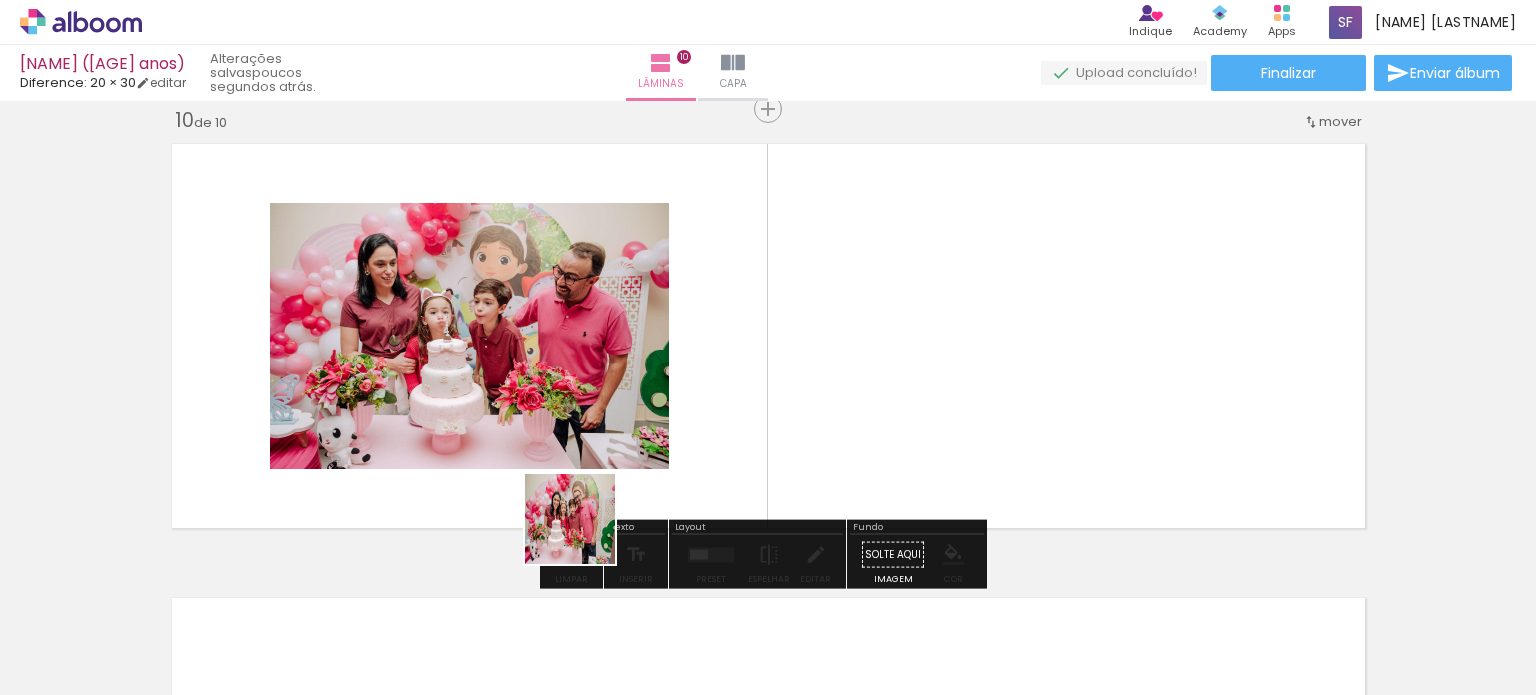 drag, startPoint x: 585, startPoint y: 534, endPoint x: 666, endPoint y: 463, distance: 107.71258 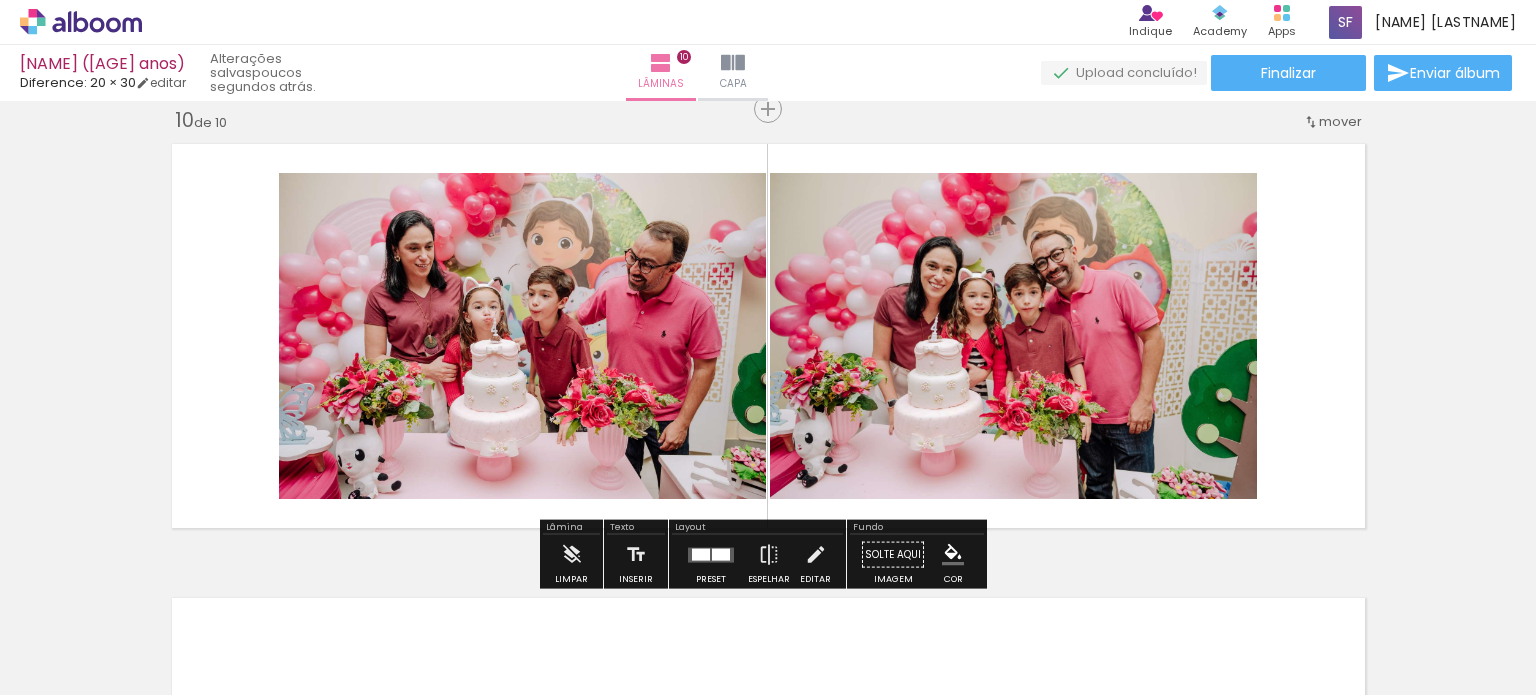 click on "Inserir lâmina 1  de 10  Inserir lâmina 2  de 10  Inserir lâmina 3  de 10  Inserir lâmina 4  de 10  Inserir lâmina 5  de 10  Inserir lâmina 6  de 10  Inserir lâmina 7  de 10  Inserir lâmina 8  de 10  Inserir lâmina 9  de 10  Inserir lâmina 10  de 10" at bounding box center [768, -1506] 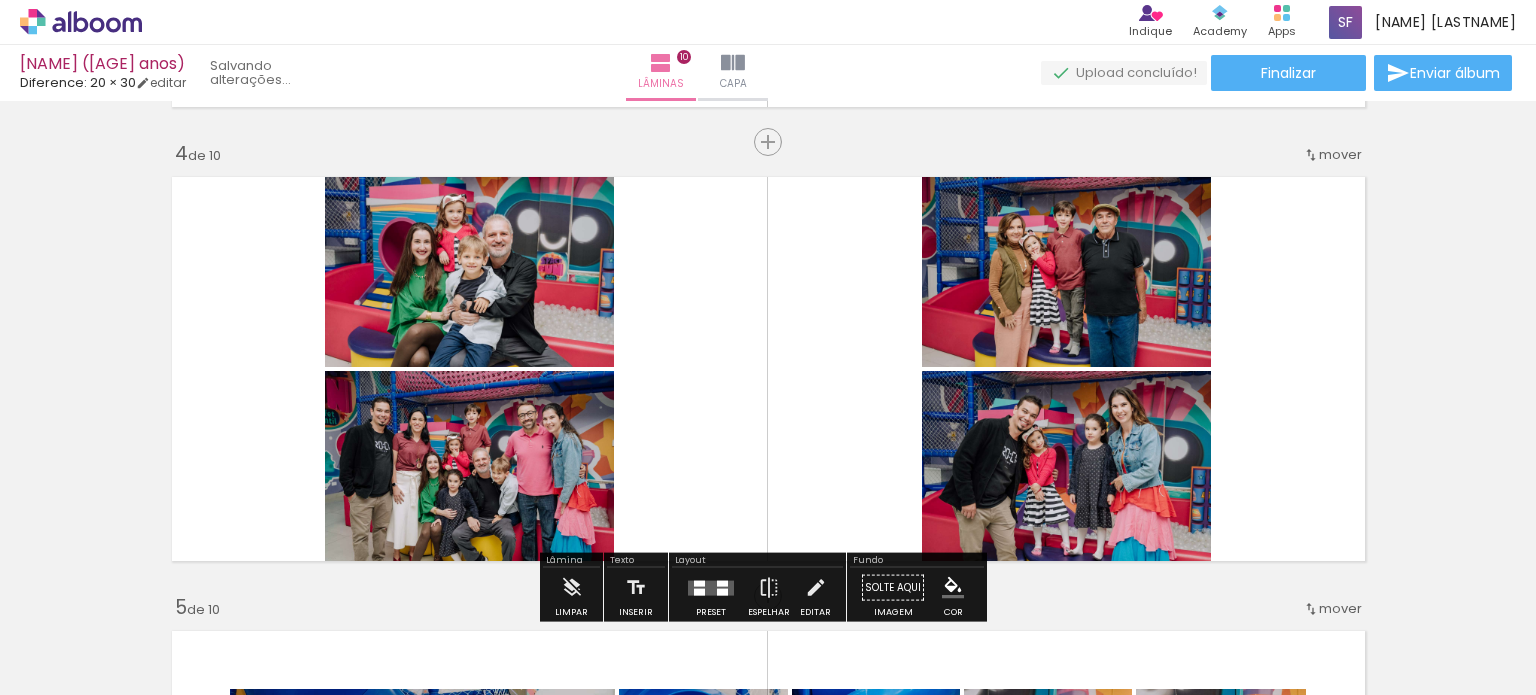 scroll, scrollTop: 1400, scrollLeft: 0, axis: vertical 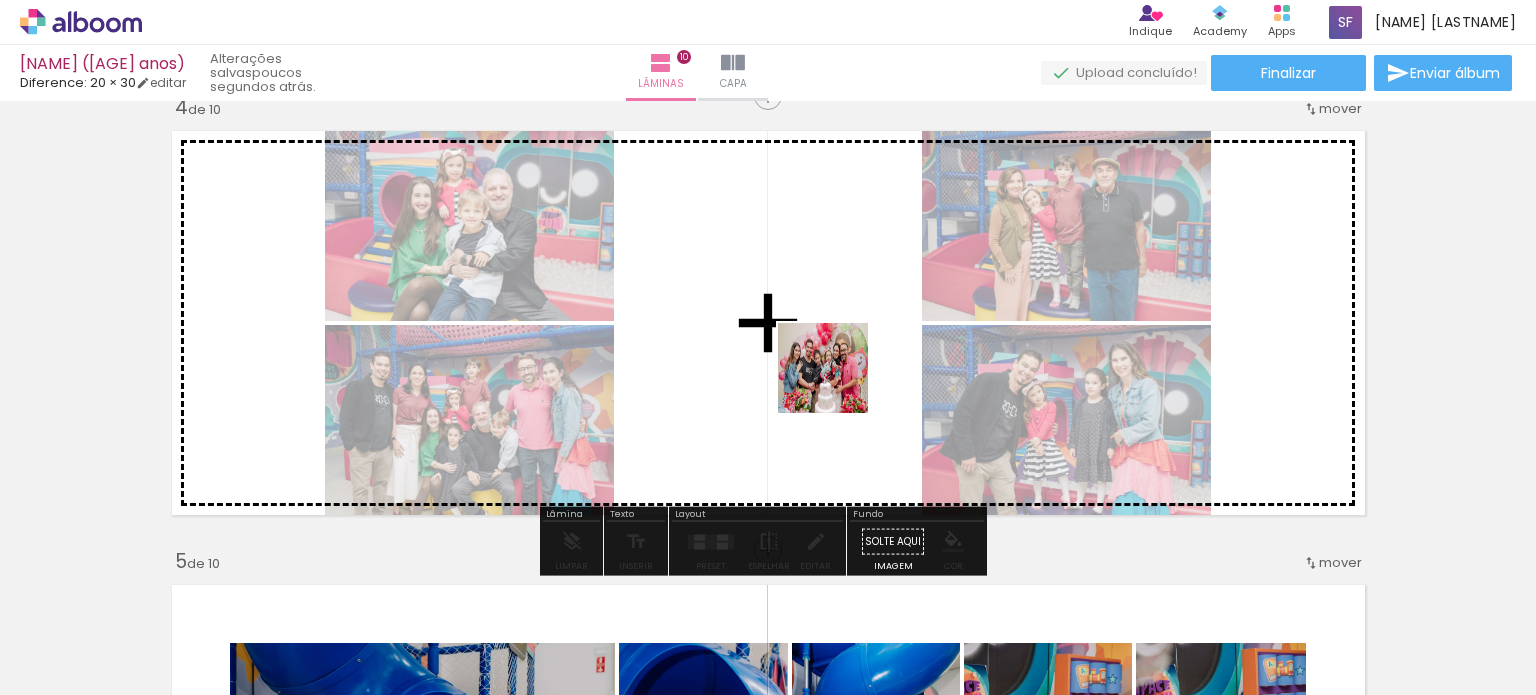 drag, startPoint x: 803, startPoint y: 628, endPoint x: 838, endPoint y: 383, distance: 247.48738 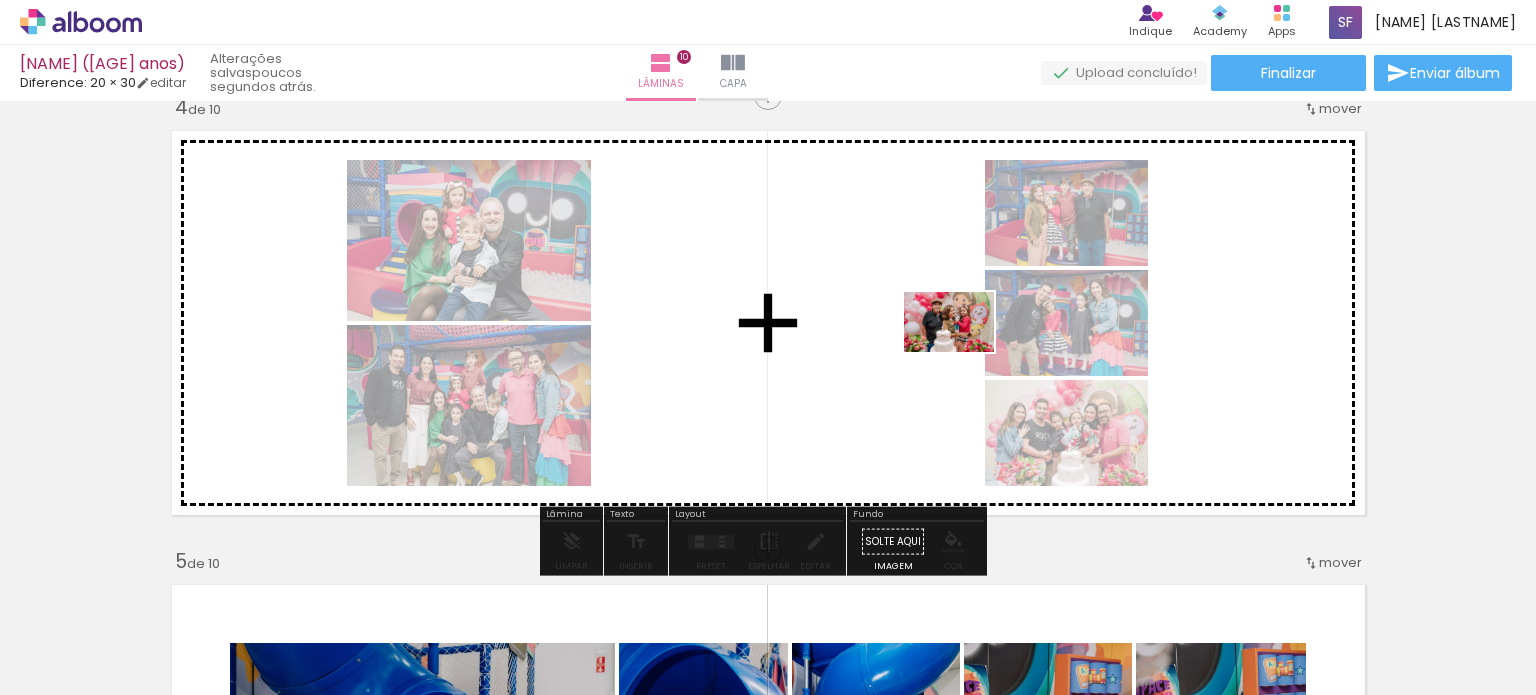 drag, startPoint x: 912, startPoint y: 646, endPoint x: 964, endPoint y: 352, distance: 298.56323 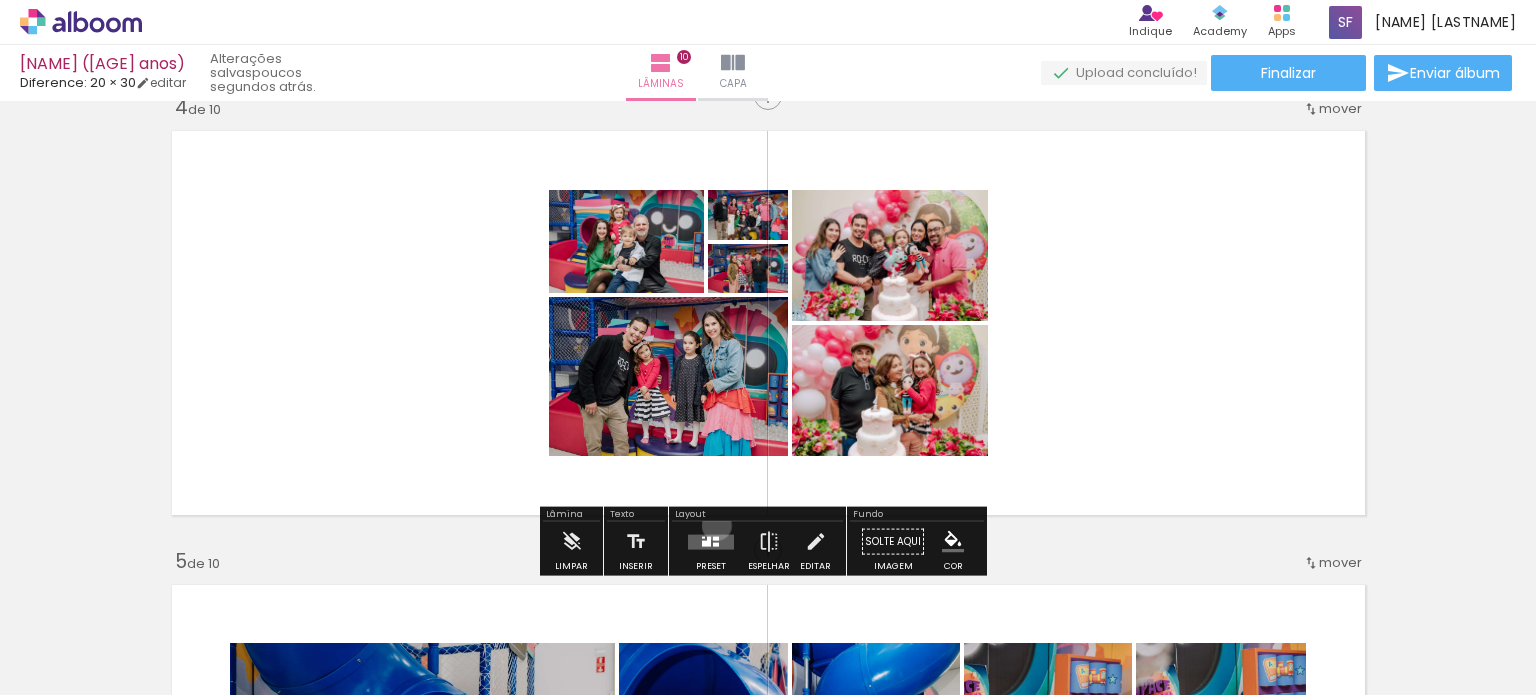 click at bounding box center [711, 542] 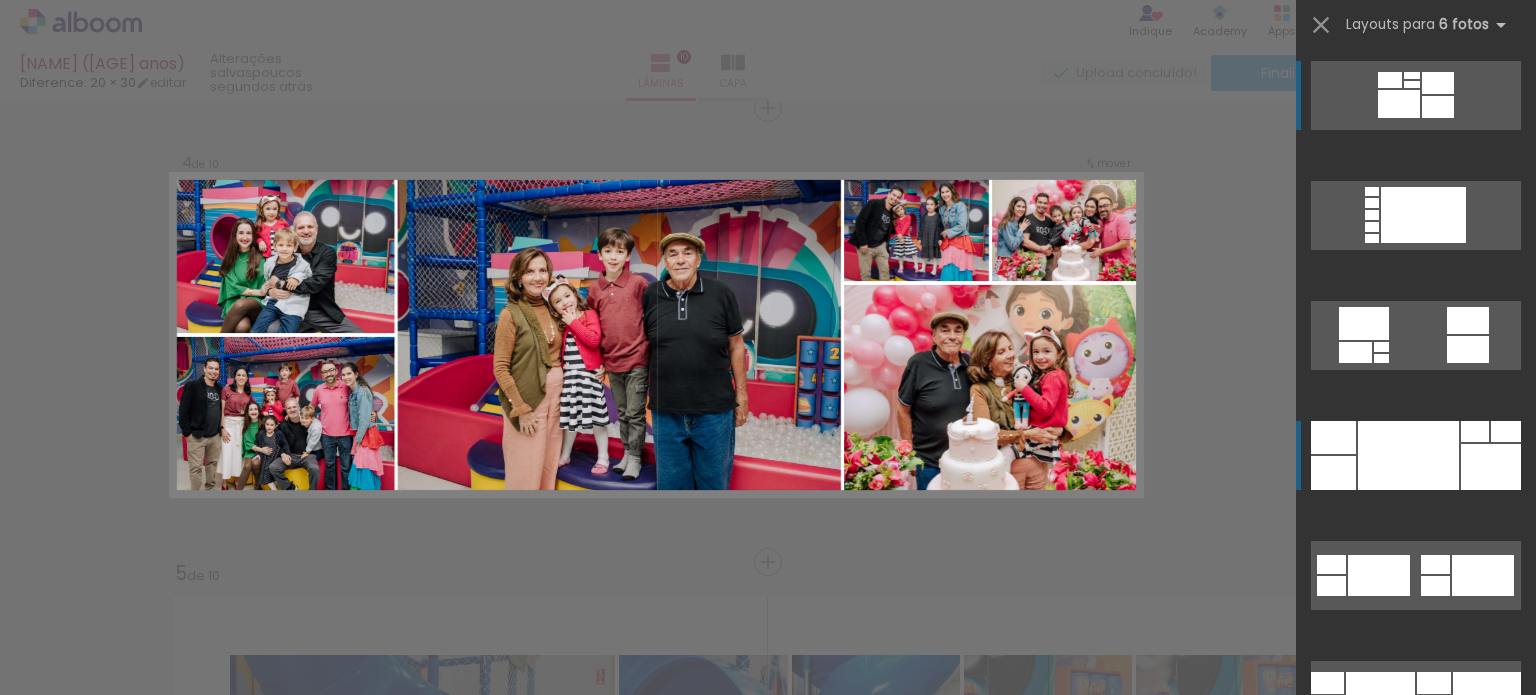 scroll, scrollTop: 1387, scrollLeft: 0, axis: vertical 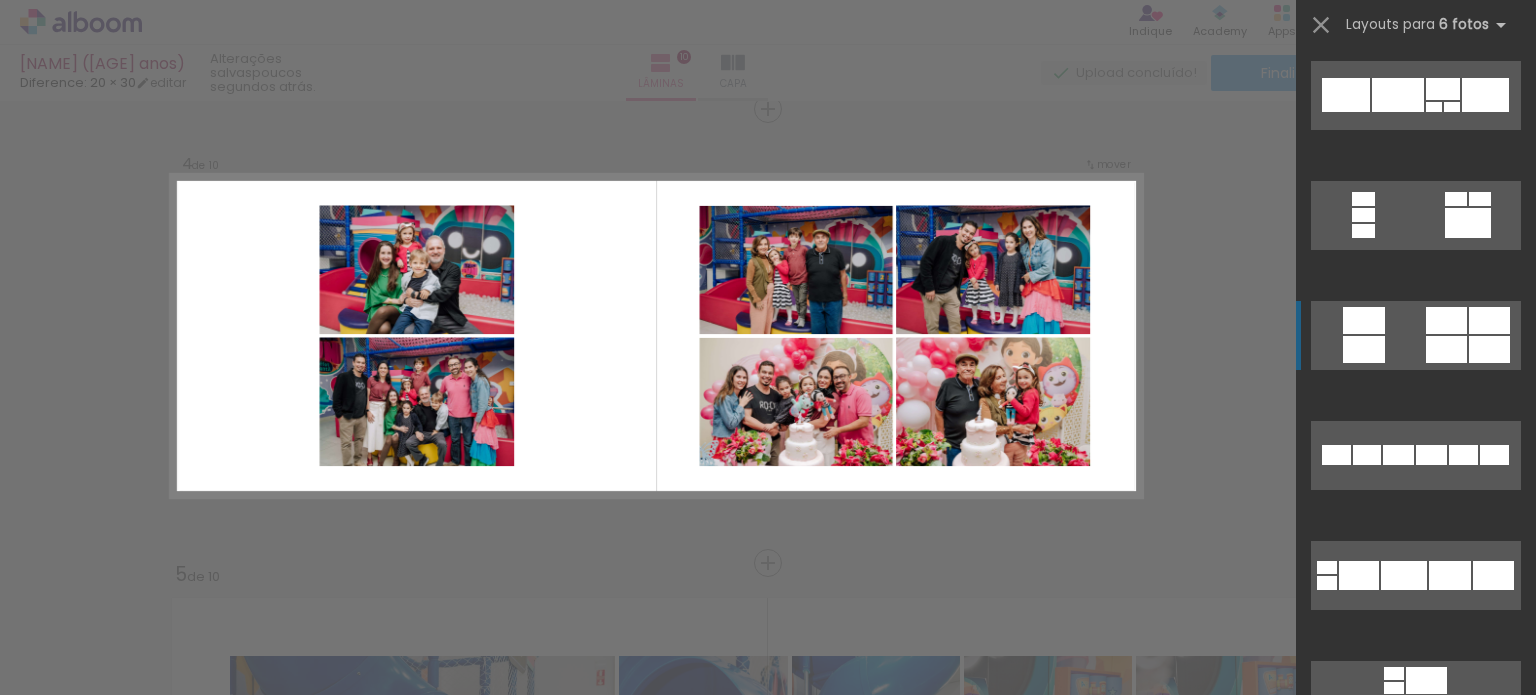 click at bounding box center (1487, -630) 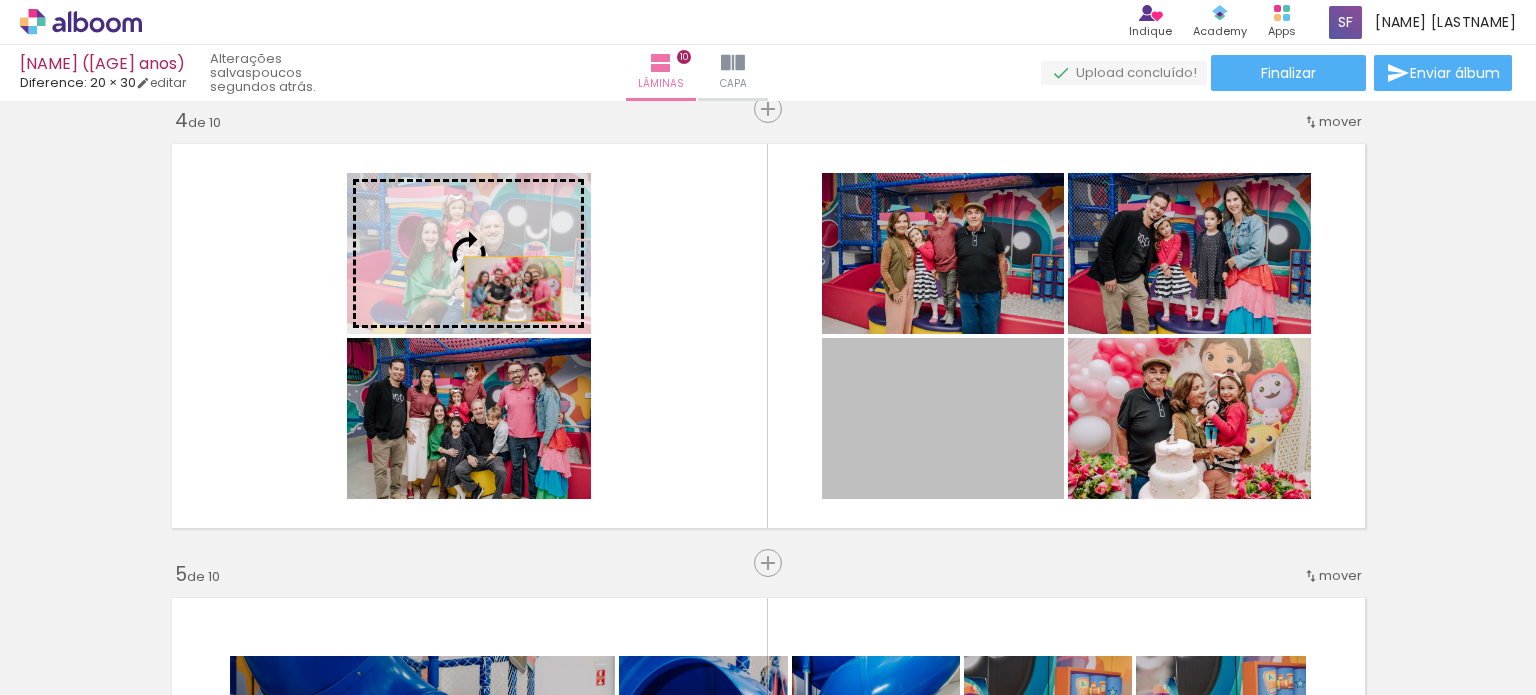 drag, startPoint x: 1010, startPoint y: 482, endPoint x: 504, endPoint y: 288, distance: 541.9151 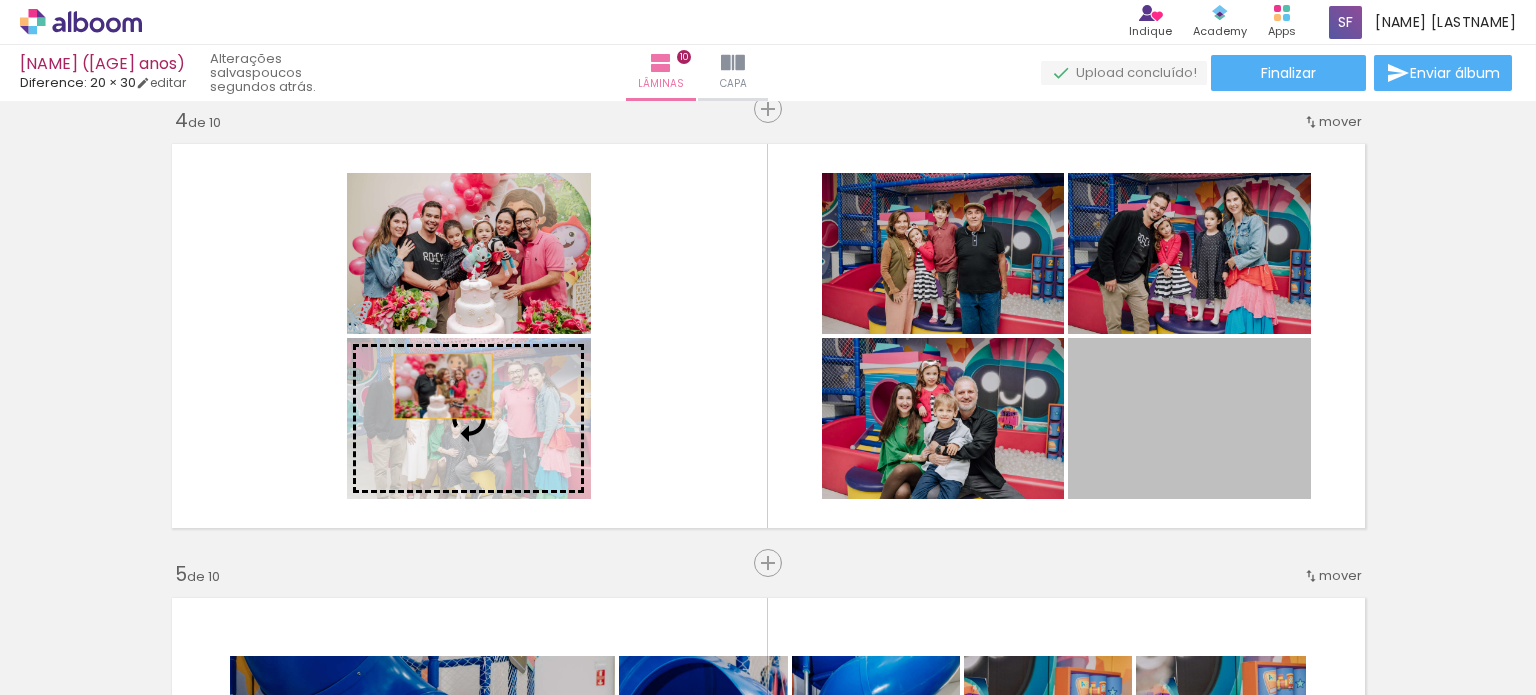 drag, startPoint x: 1222, startPoint y: 460, endPoint x: 435, endPoint y: 386, distance: 790.4714 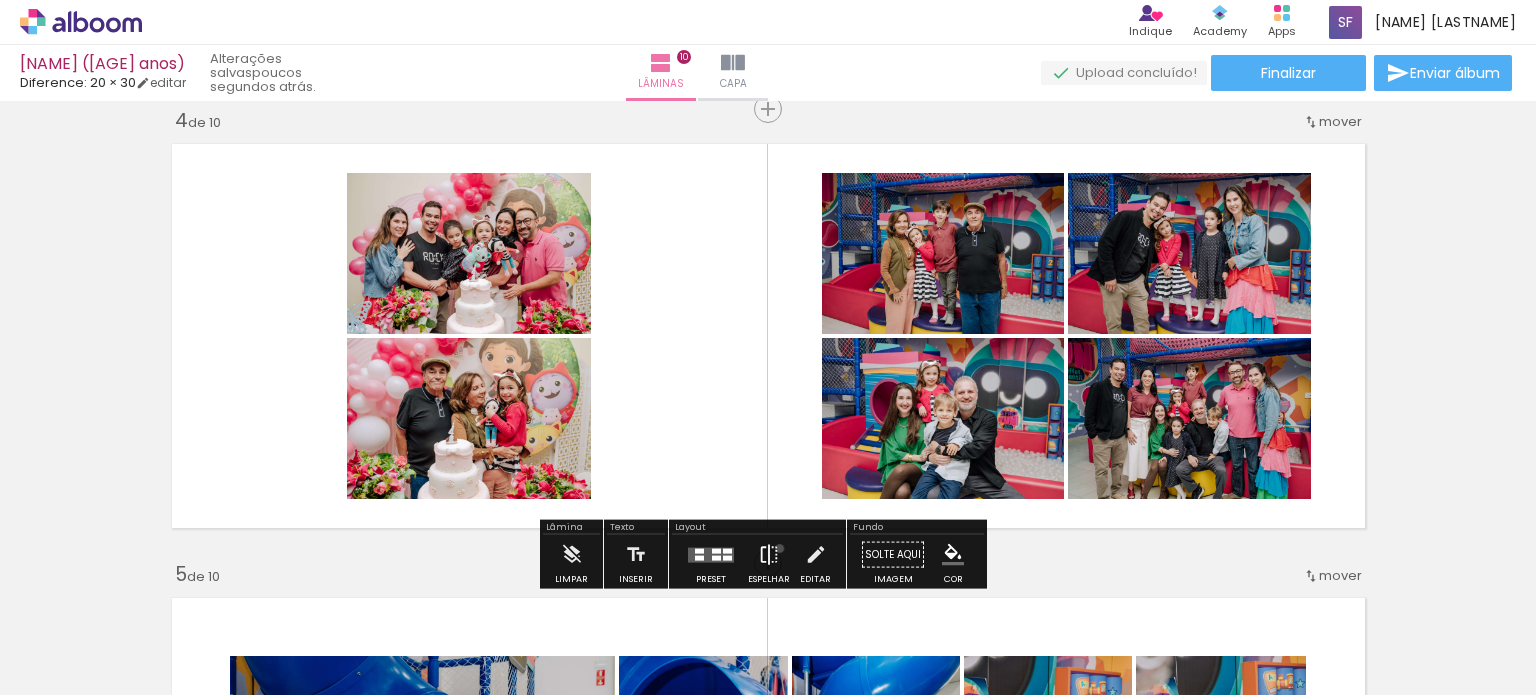 click on "Espelhar" at bounding box center [769, 560] 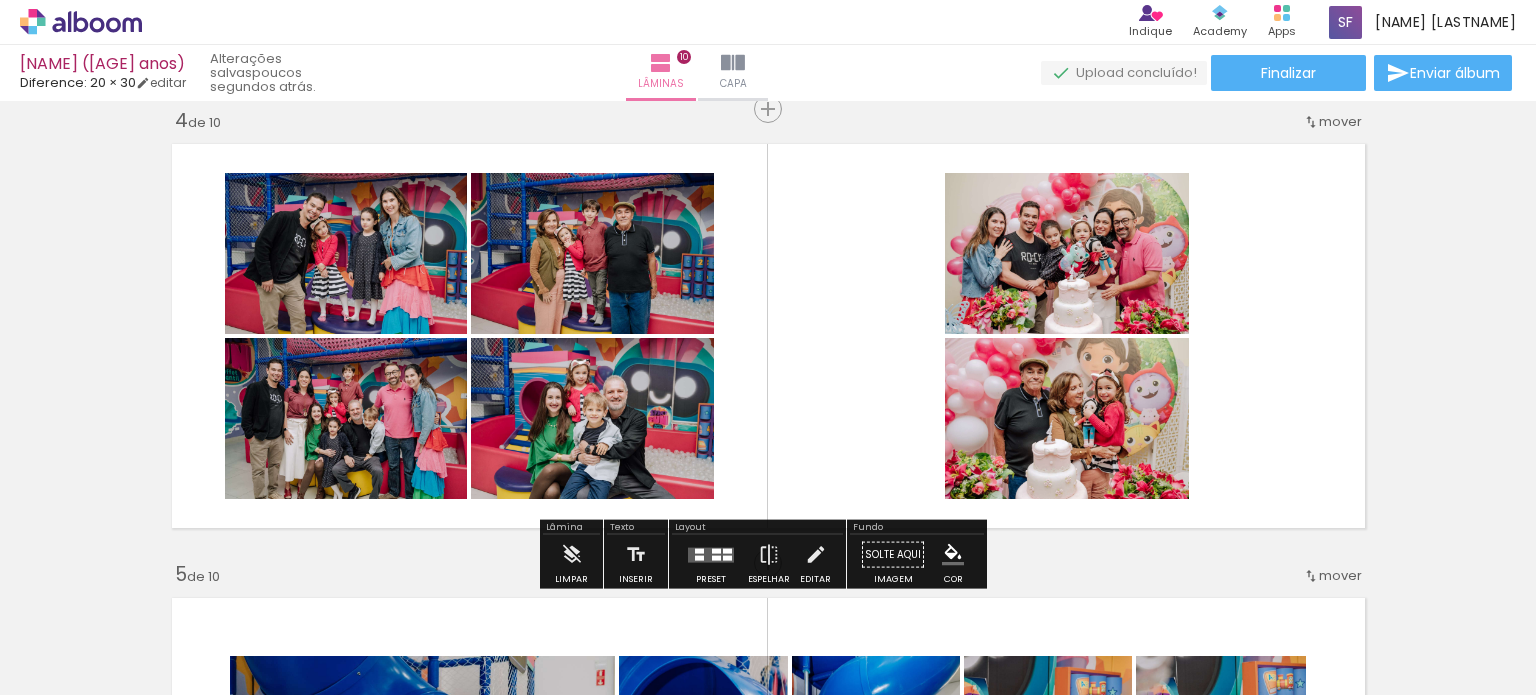 click on "Inserir lâmina 1  de 10  Inserir lâmina 2  de 10  Inserir lâmina 3  de 10  Inserir lâmina 4  de 10  Inserir lâmina 5  de 10  Inserir lâmina 6  de 10  Inserir lâmina 7  de 10  Inserir lâmina 8  de 10  Inserir lâmina 9  de 10  Inserir lâmina 10  de 10" at bounding box center [768, 1218] 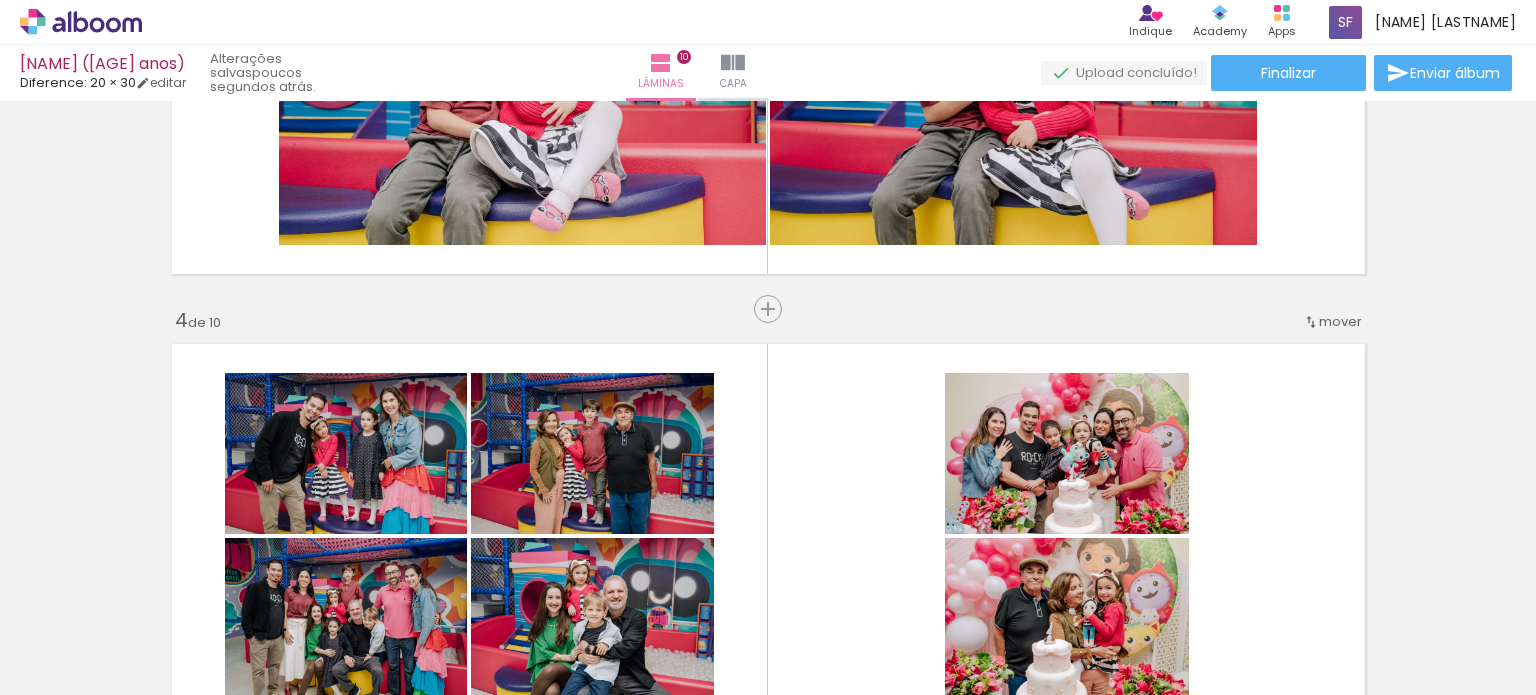 scroll, scrollTop: 1387, scrollLeft: 0, axis: vertical 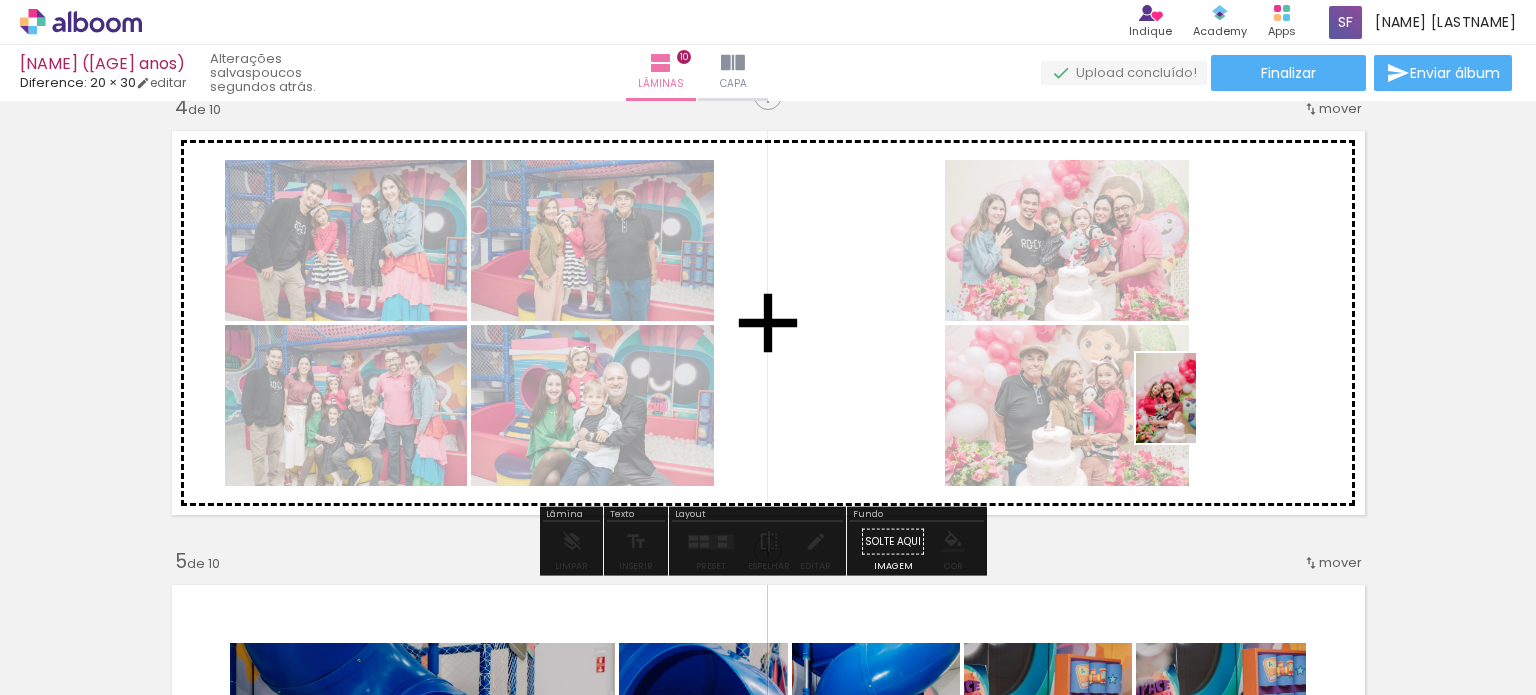 drag, startPoint x: 658, startPoint y: 632, endPoint x: 1196, endPoint y: 413, distance: 580.8657 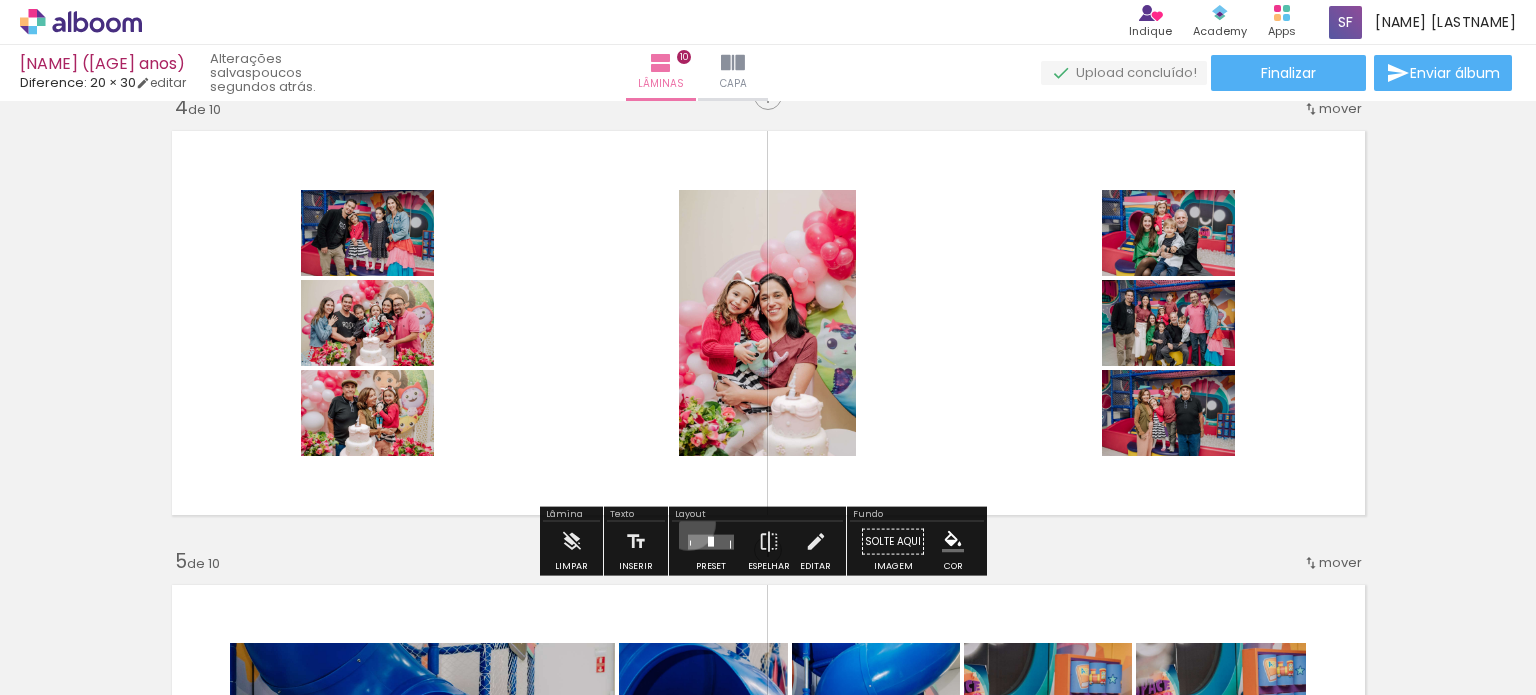 click at bounding box center (711, 542) 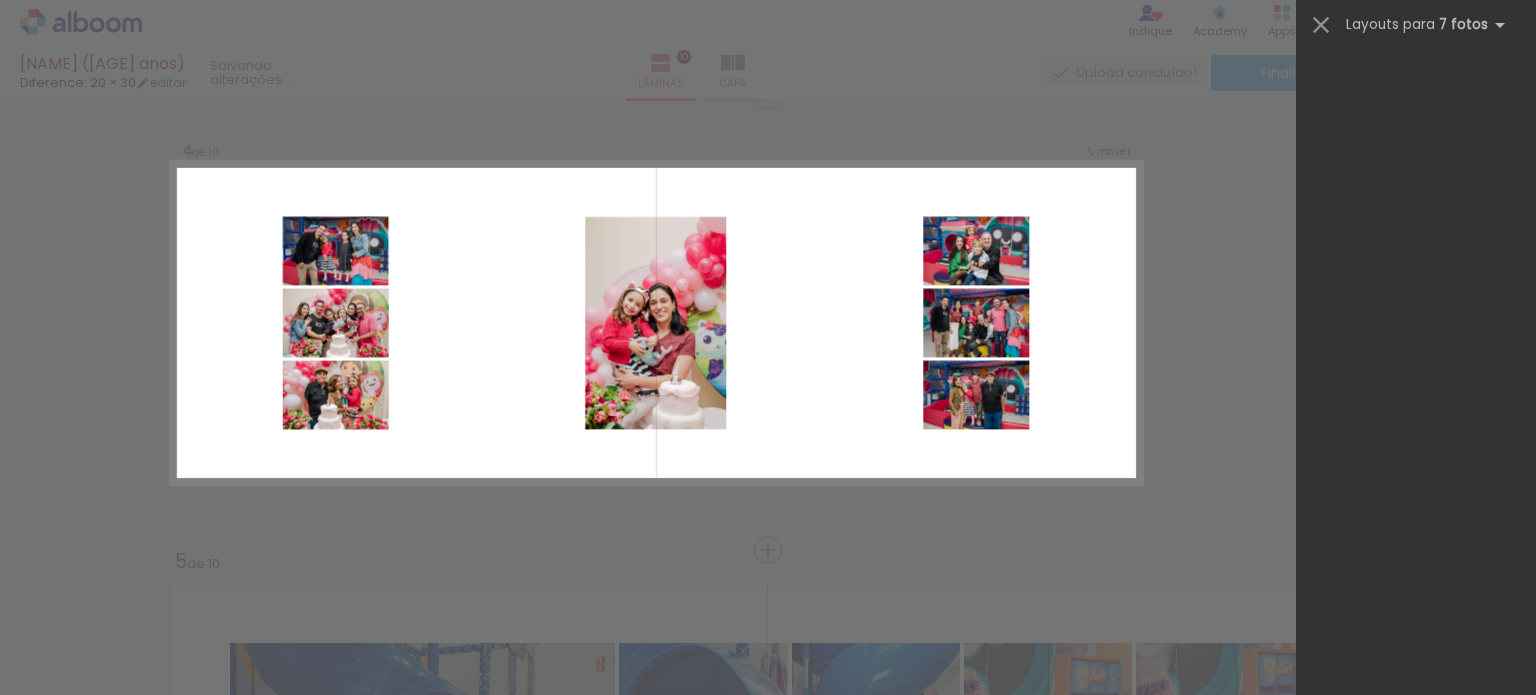 scroll, scrollTop: 0, scrollLeft: 0, axis: both 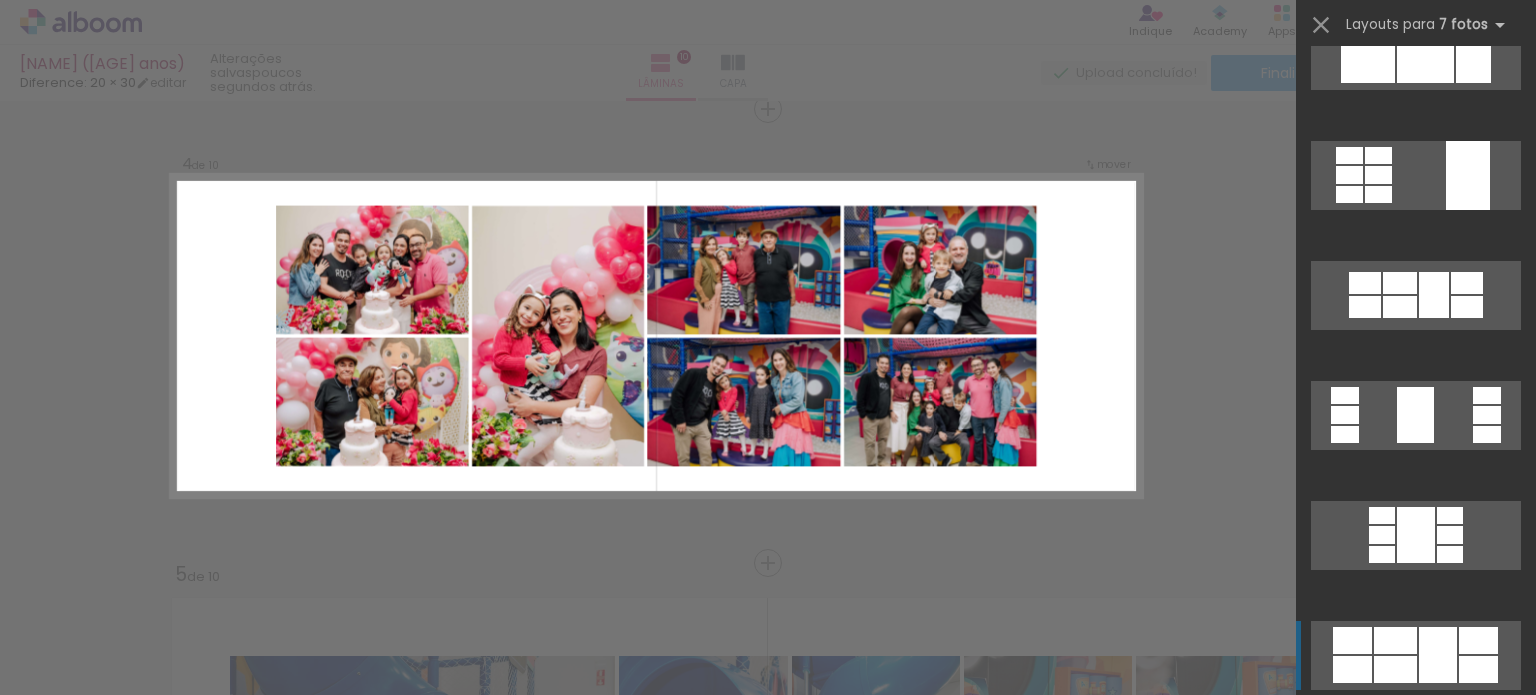 click at bounding box center (1416, -65) 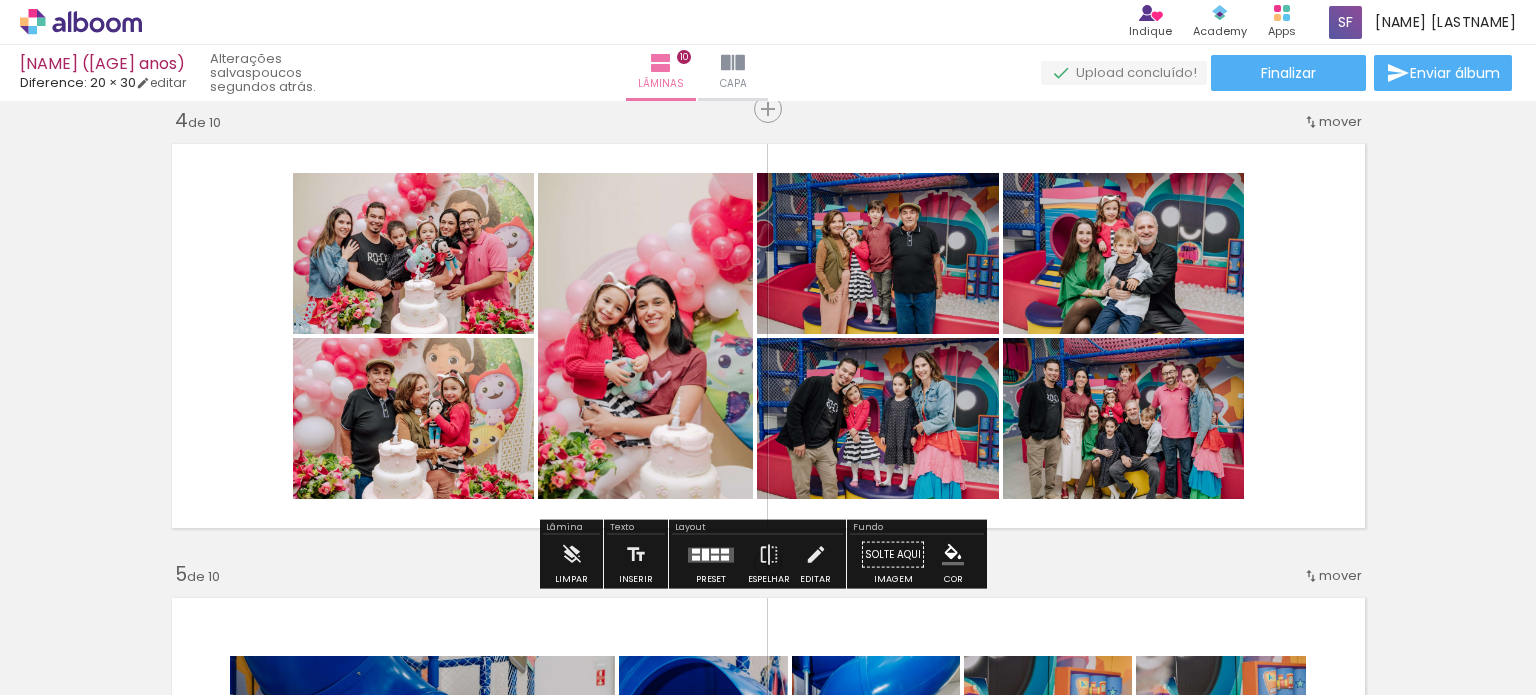click at bounding box center (715, 550) 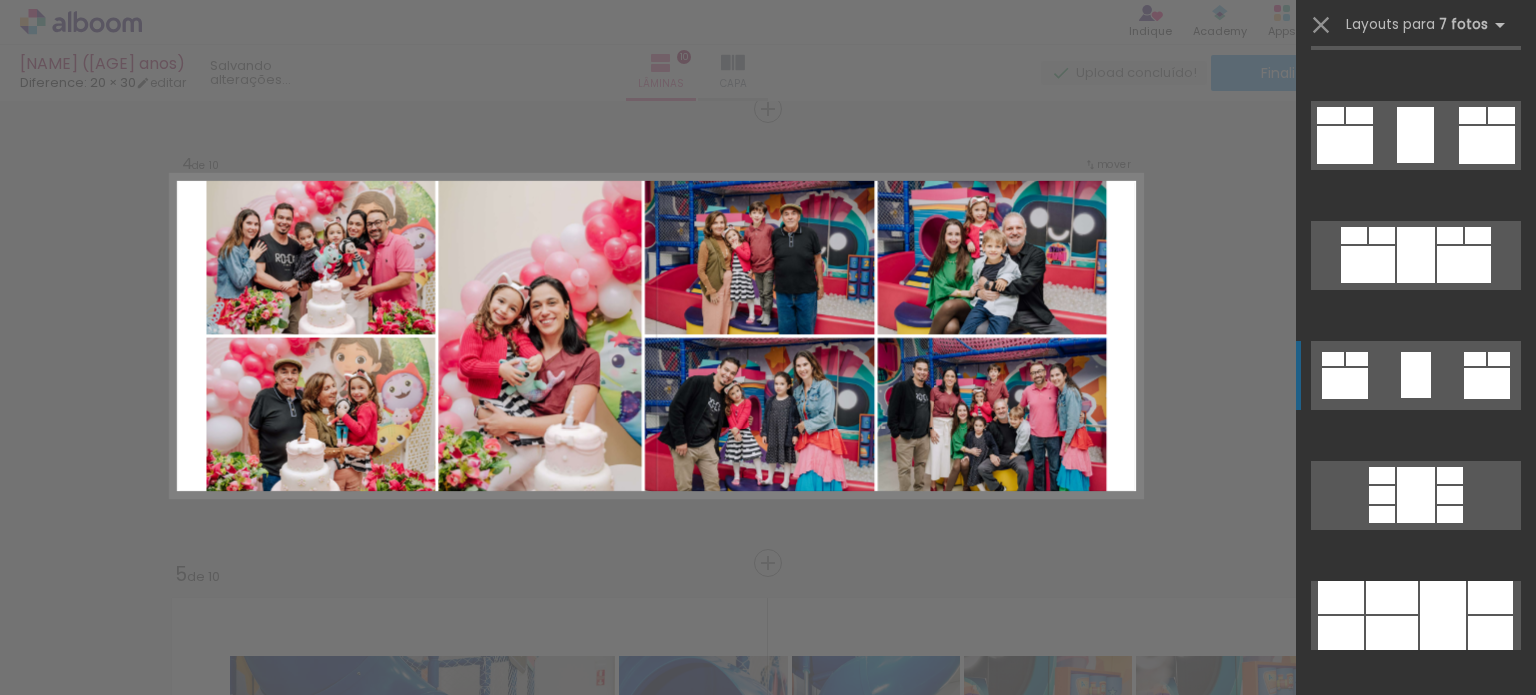 scroll, scrollTop: 1360, scrollLeft: 0, axis: vertical 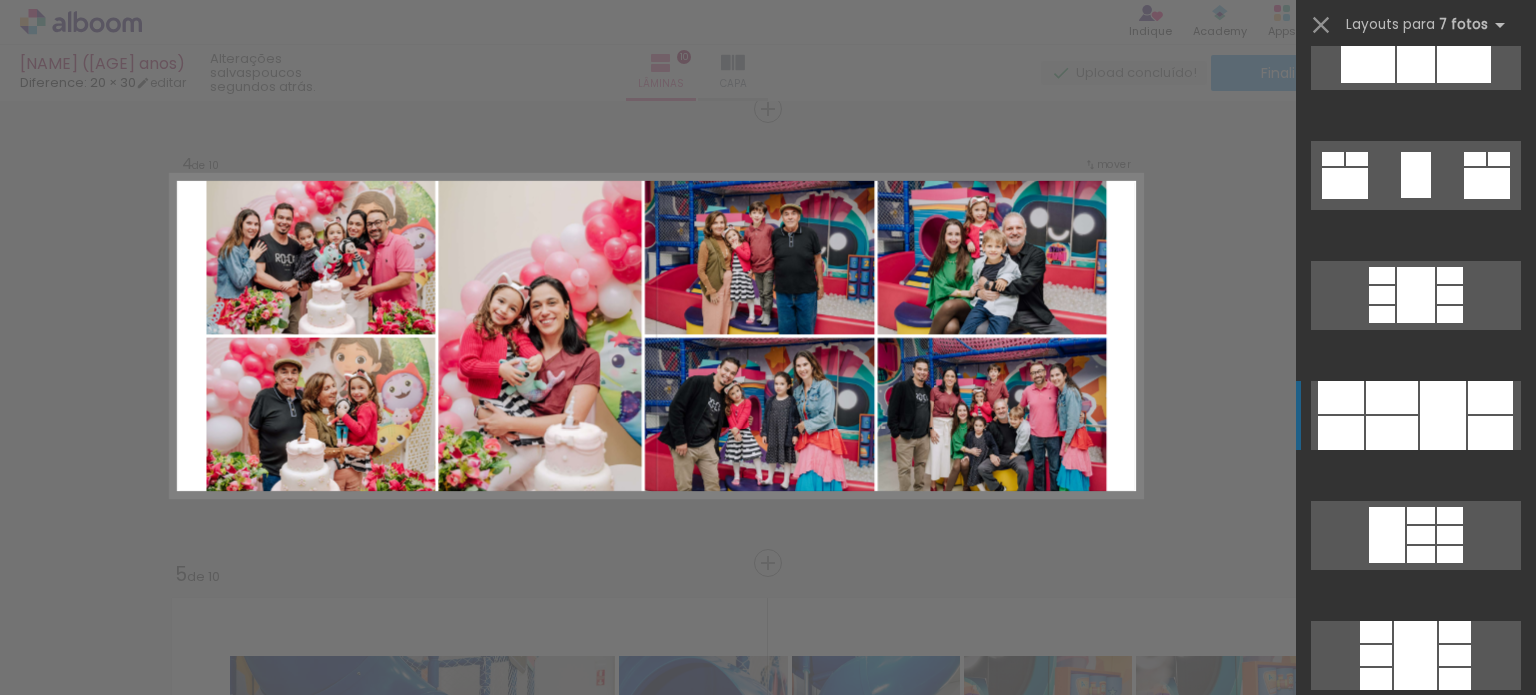 click at bounding box center [1389, 1393] 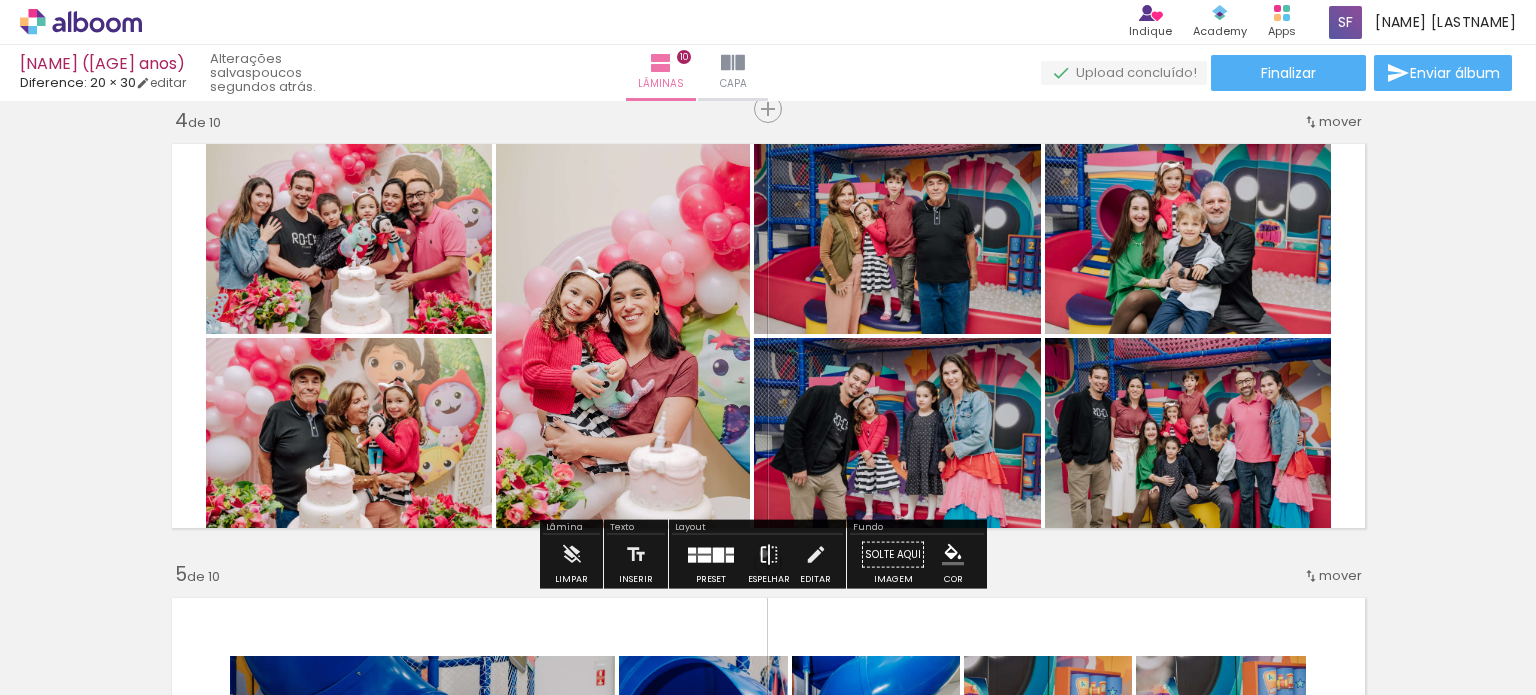 click at bounding box center (769, 555) 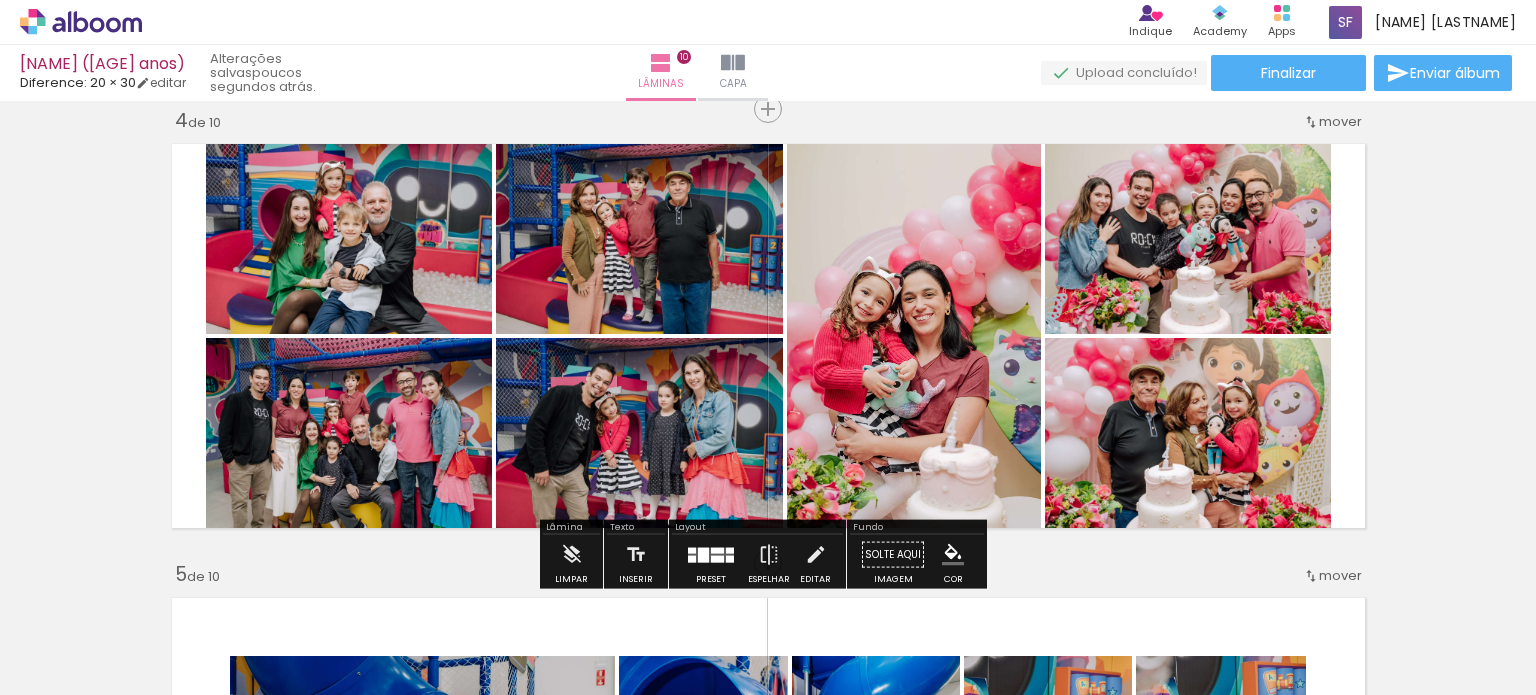 click on "Inserir lâmina 1  de 10  Inserir lâmina 2  de 10  Inserir lâmina 3  de 10  Inserir lâmina 4  de 10  Inserir lâmina 5  de 10  Inserir lâmina 6  de 10  Inserir lâmina 7  de 10  Inserir lâmina 8  de 10  Inserir lâmina 9  de 10  Inserir lâmina 10  de 10" at bounding box center (768, 1218) 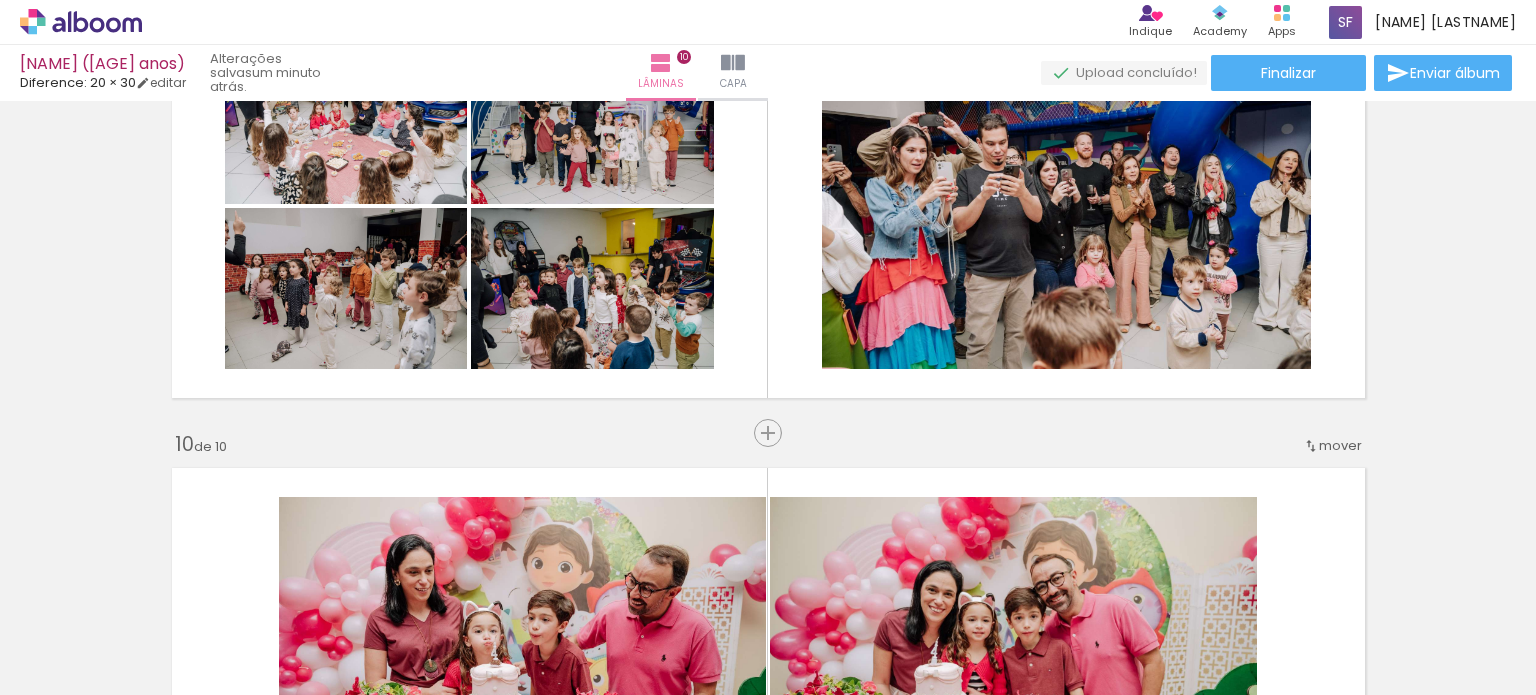 scroll, scrollTop: 3987, scrollLeft: 0, axis: vertical 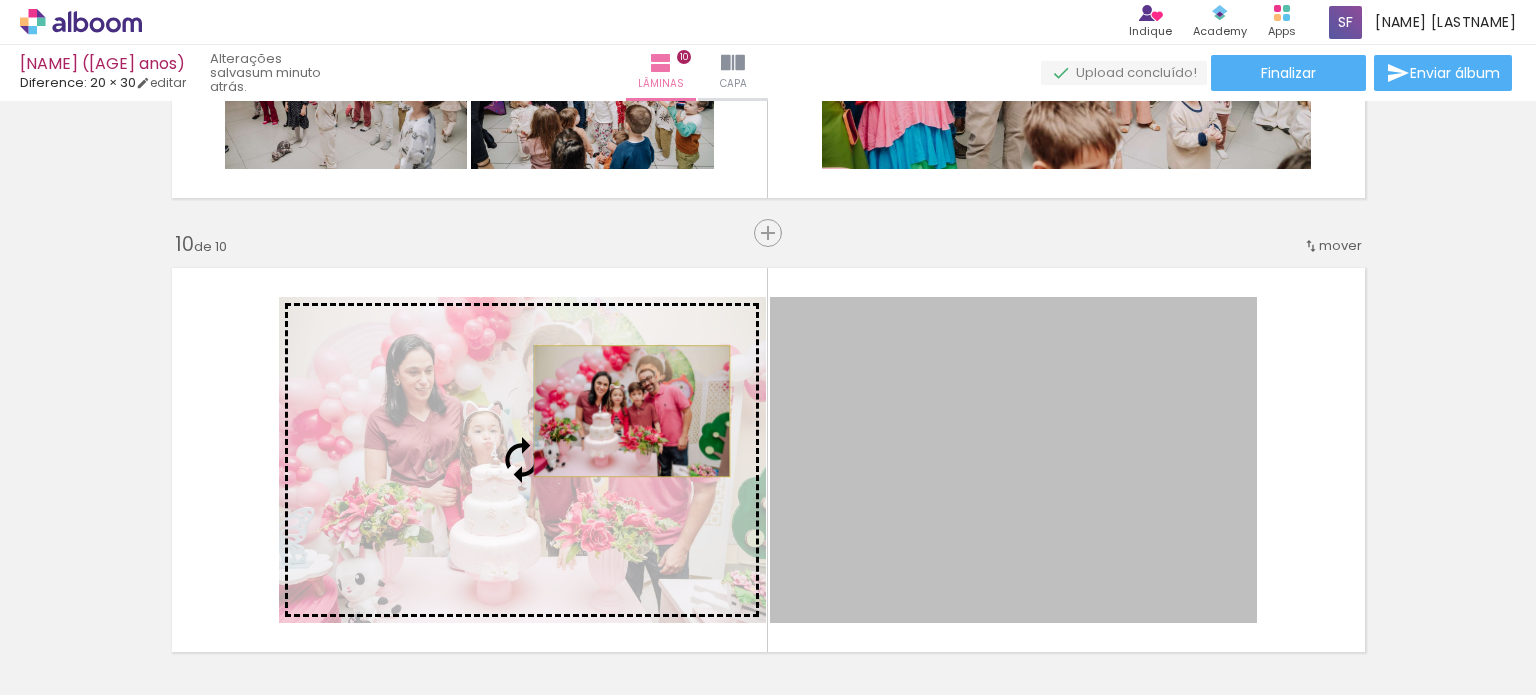 drag, startPoint x: 998, startPoint y: 459, endPoint x: 624, endPoint y: 411, distance: 377.06763 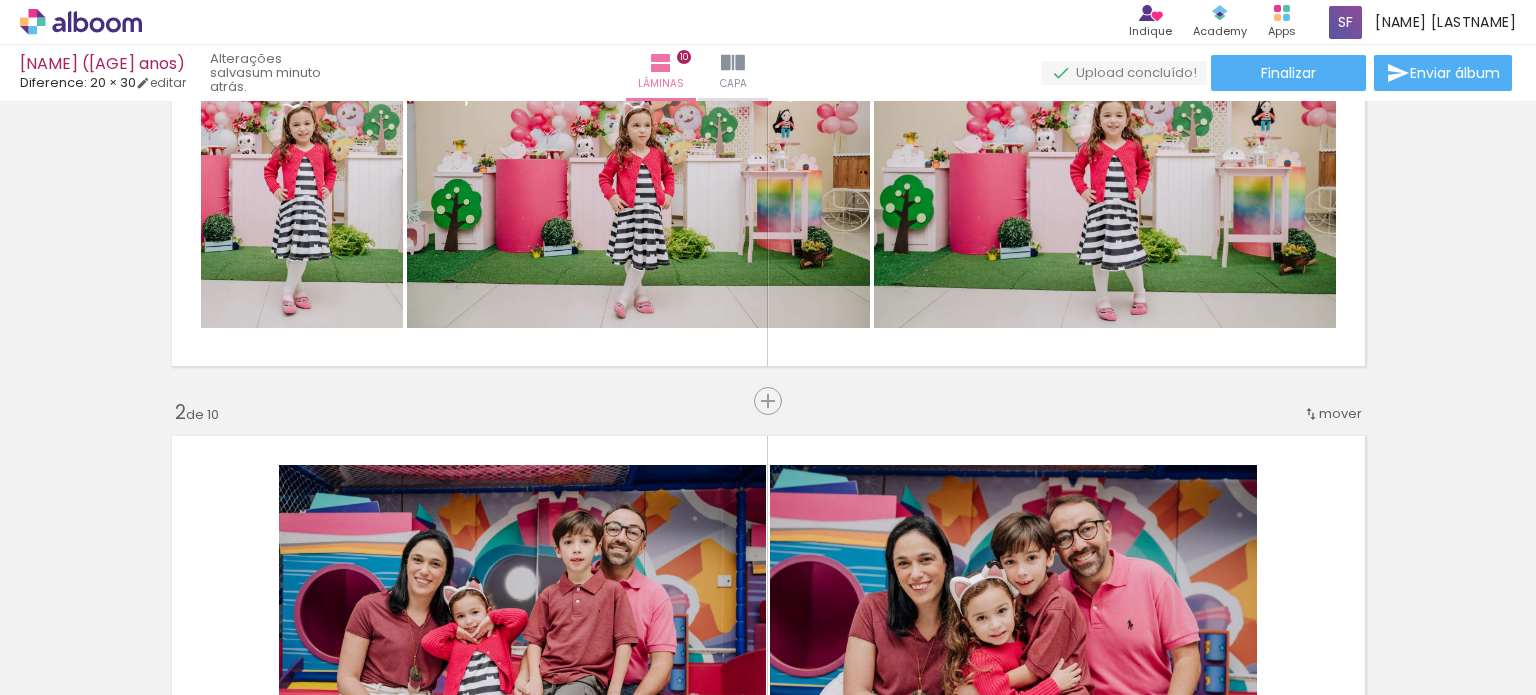 scroll, scrollTop: 0, scrollLeft: 0, axis: both 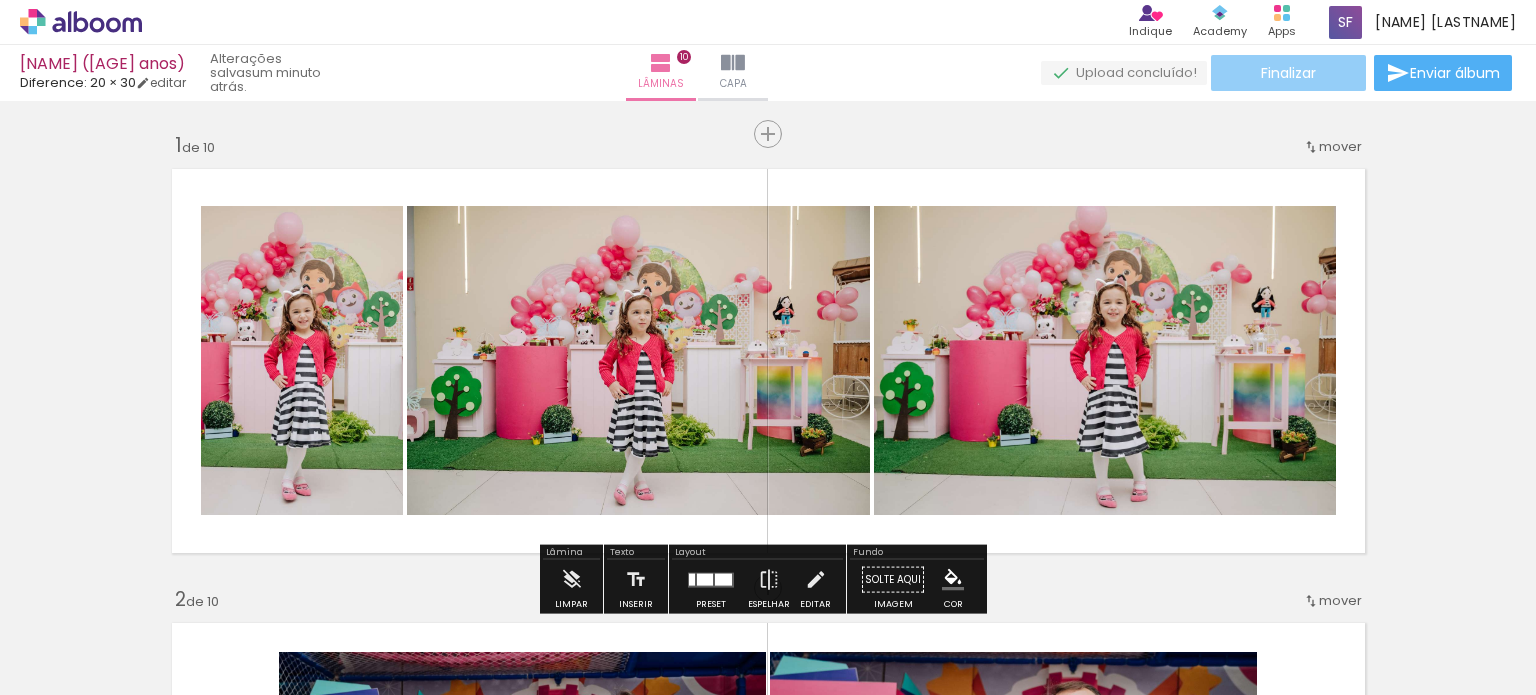 click on "Finalizar" 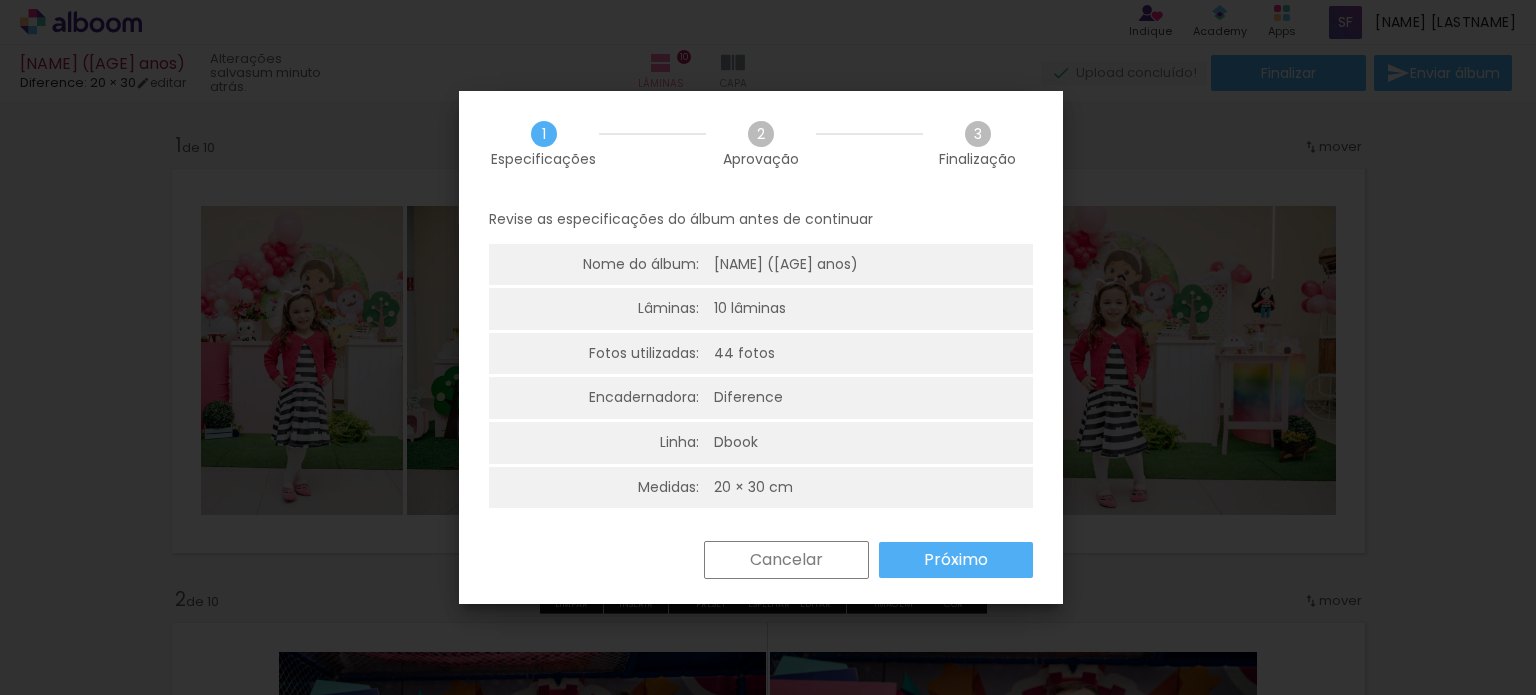 click on "Próximo" at bounding box center [0, 0] 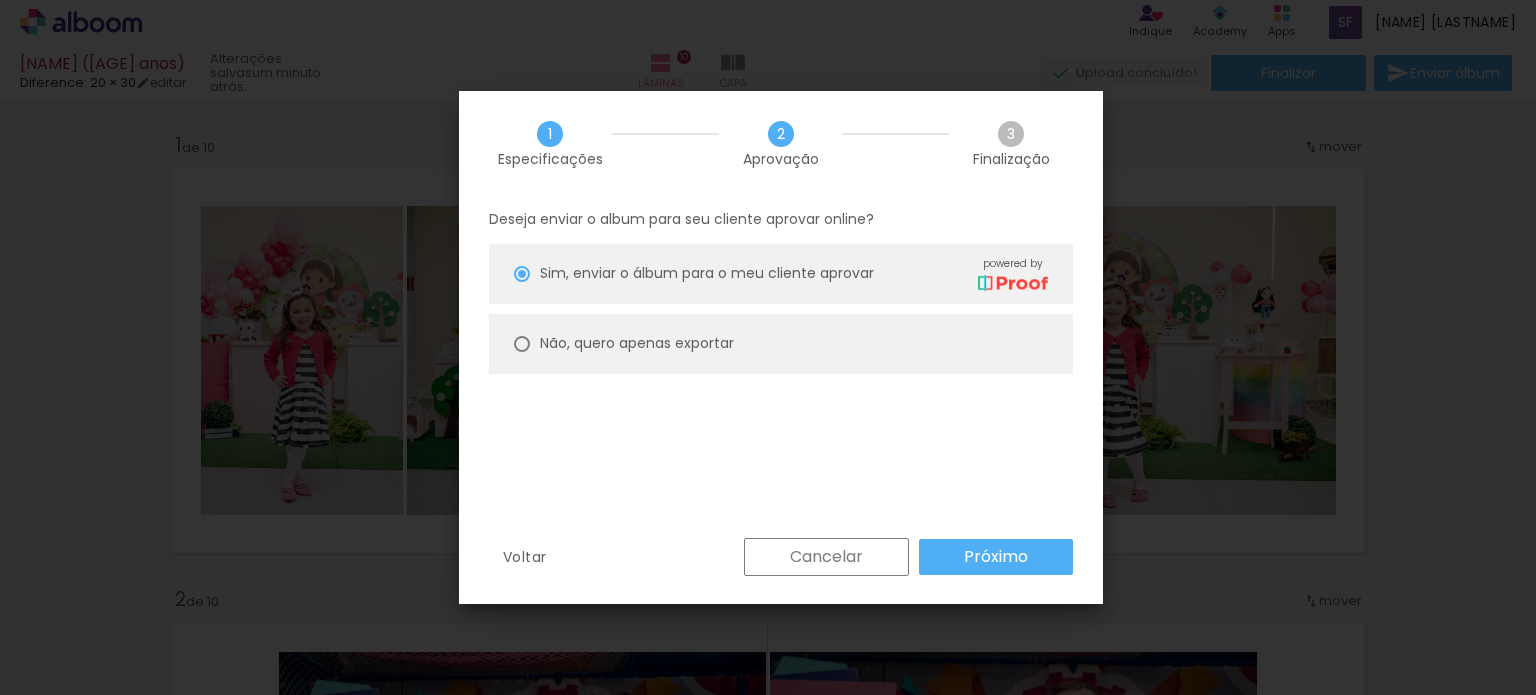 click on "Não, quero apenas exportar" at bounding box center [0, 0] 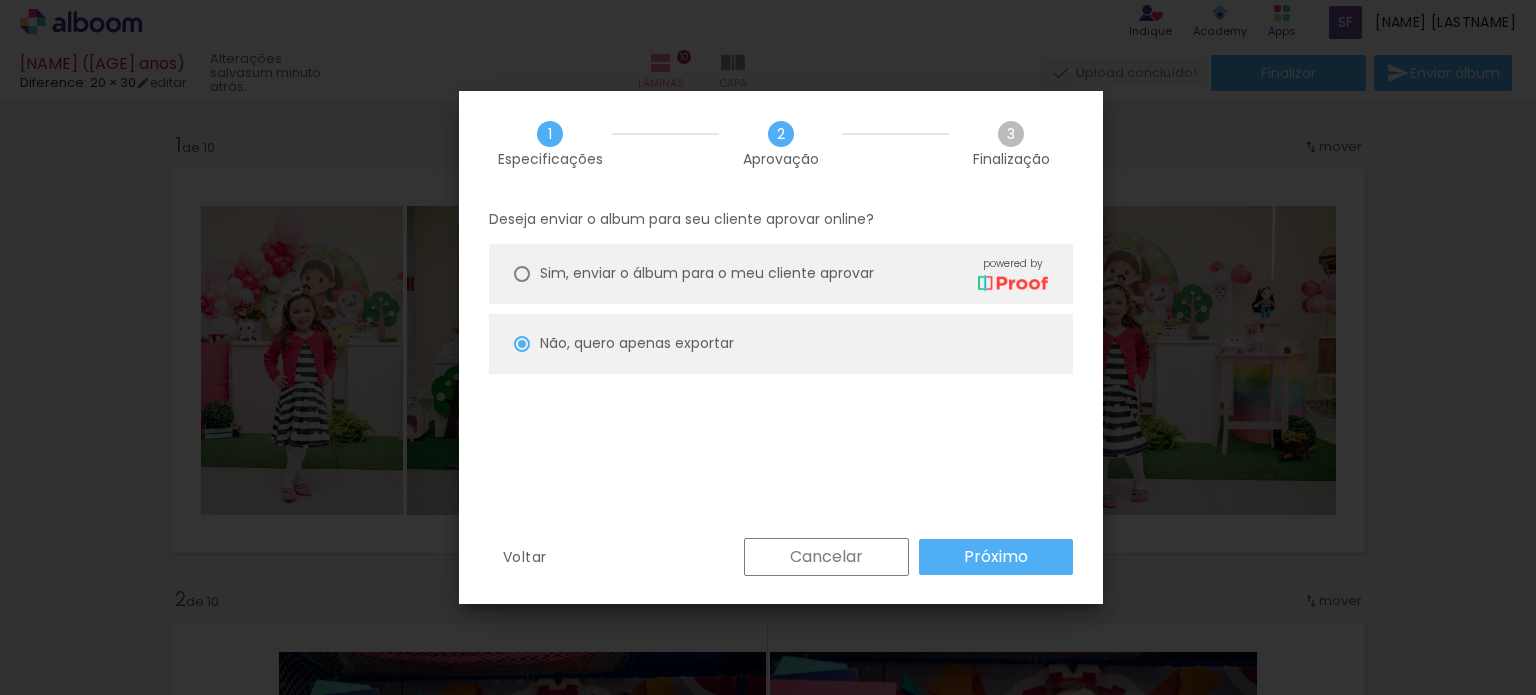 click on "Próximo" at bounding box center [0, 0] 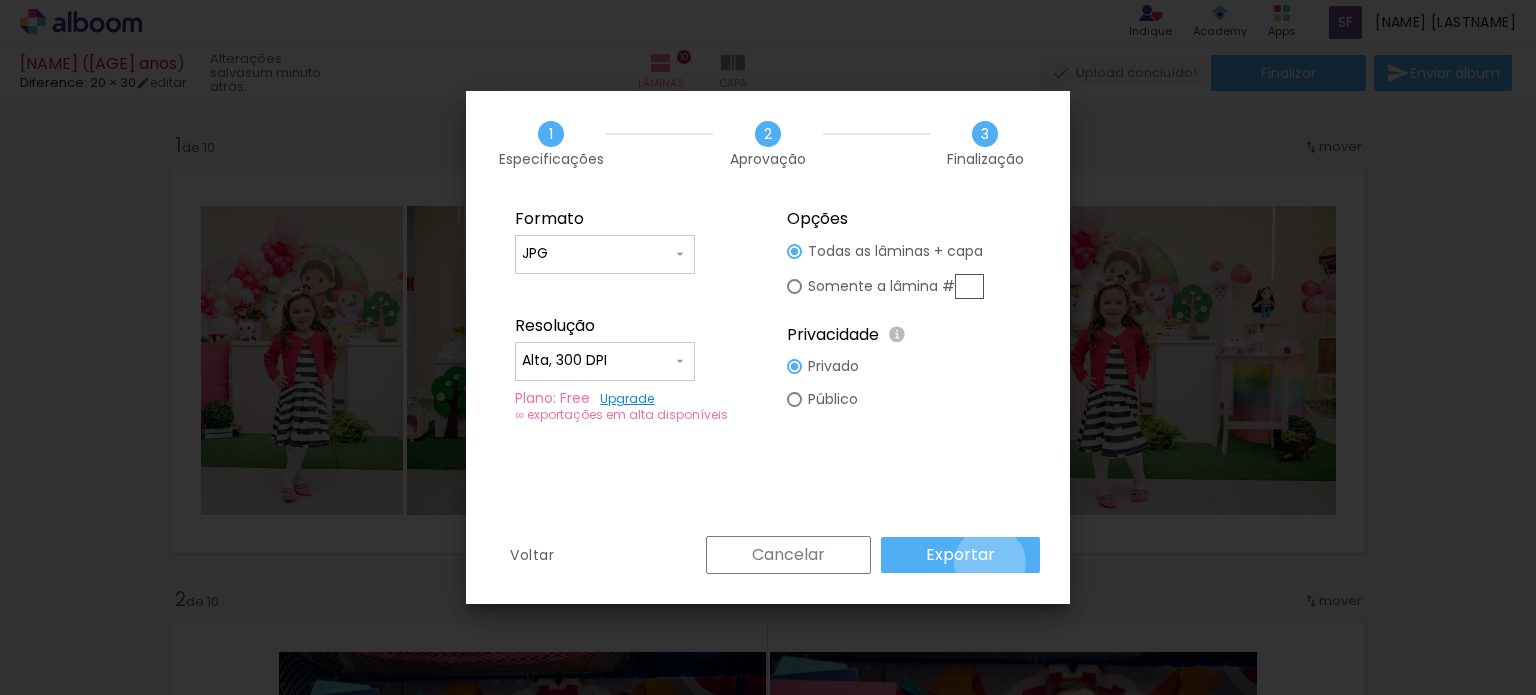 click on "Exportar" at bounding box center (0, 0) 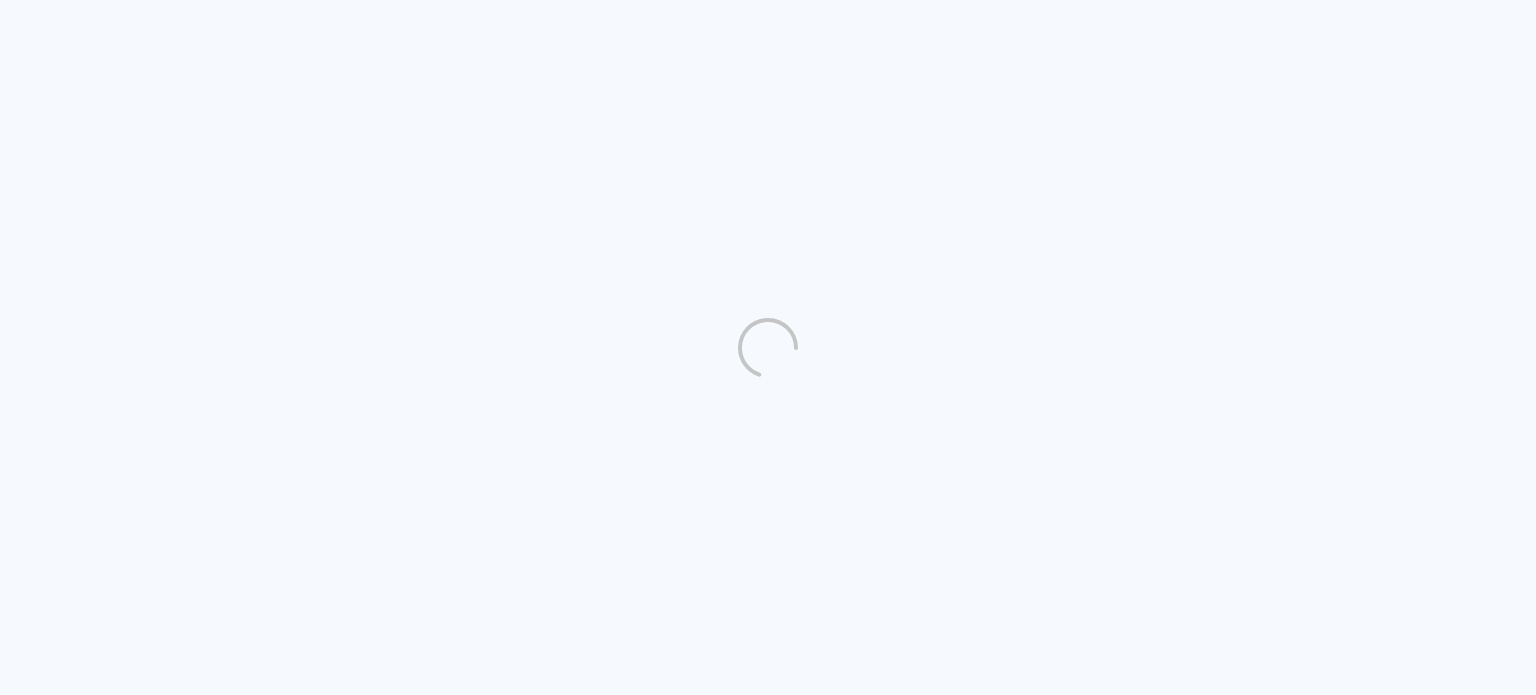 scroll, scrollTop: 0, scrollLeft: 0, axis: both 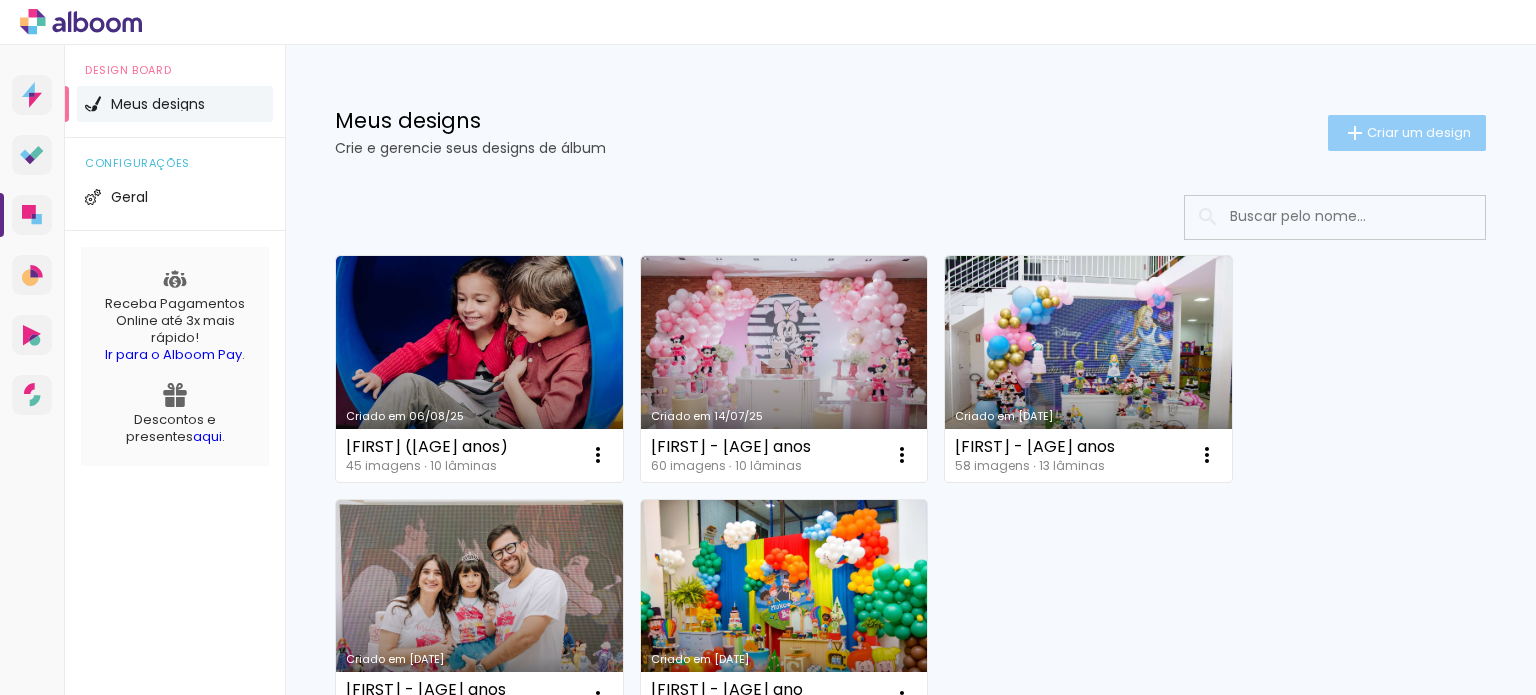 click on "Criar um design" 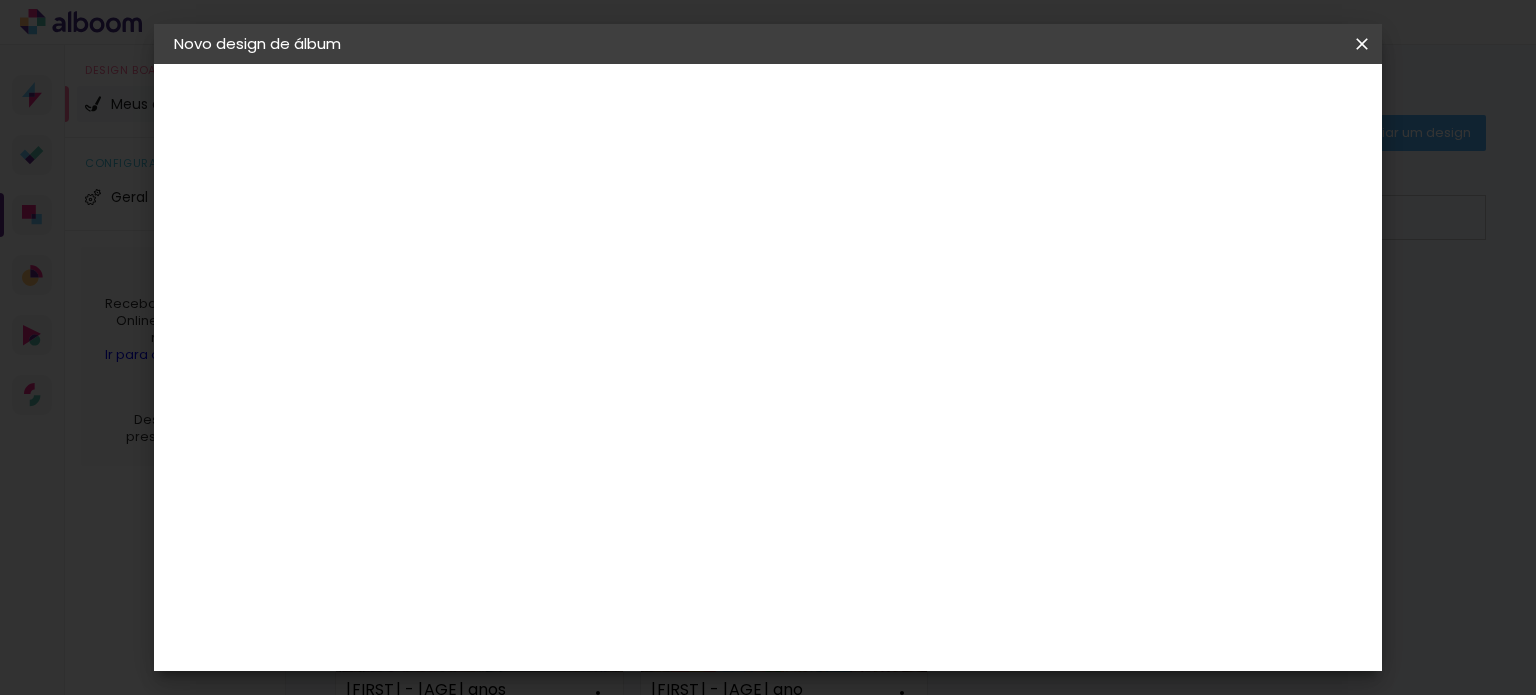 click at bounding box center (501, 268) 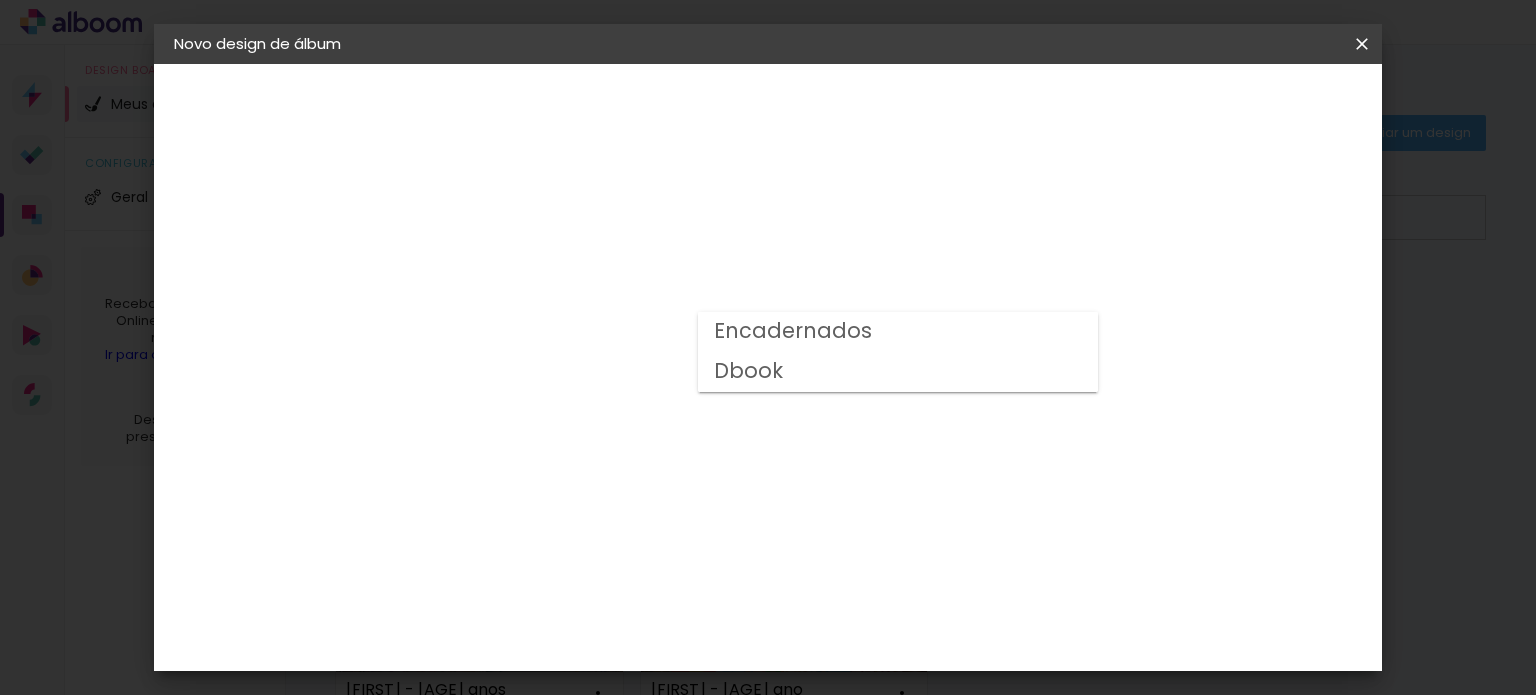 click on "Dbook" at bounding box center (898, 372) 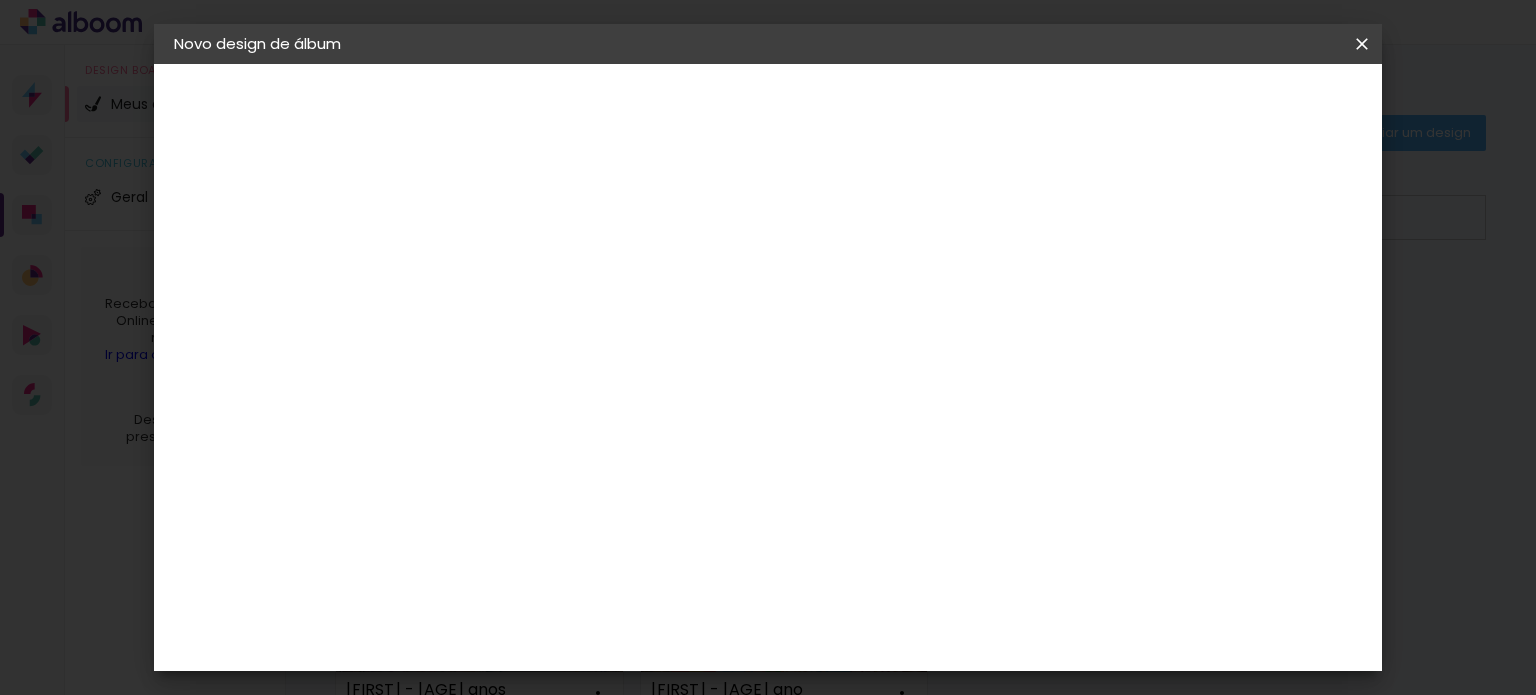 click on "Horizontal" 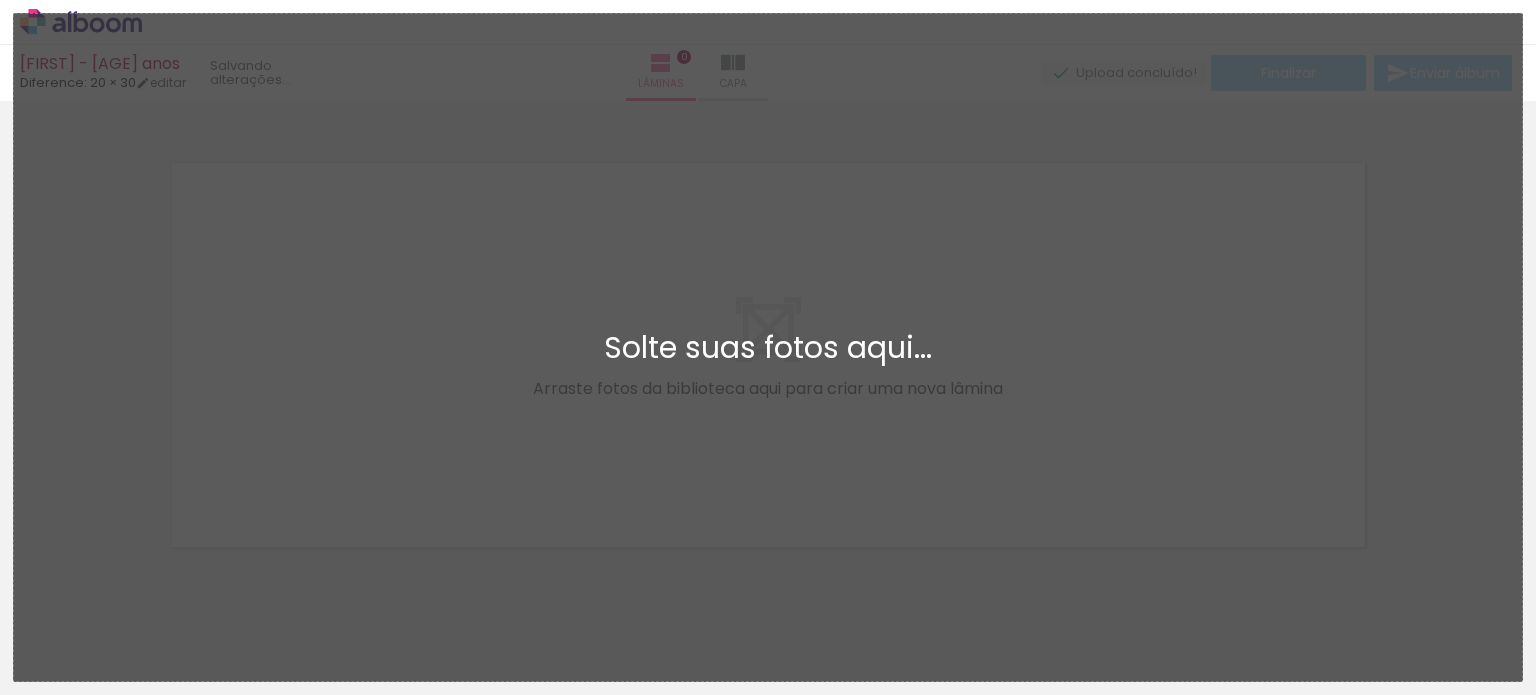 scroll, scrollTop: 25, scrollLeft: 0, axis: vertical 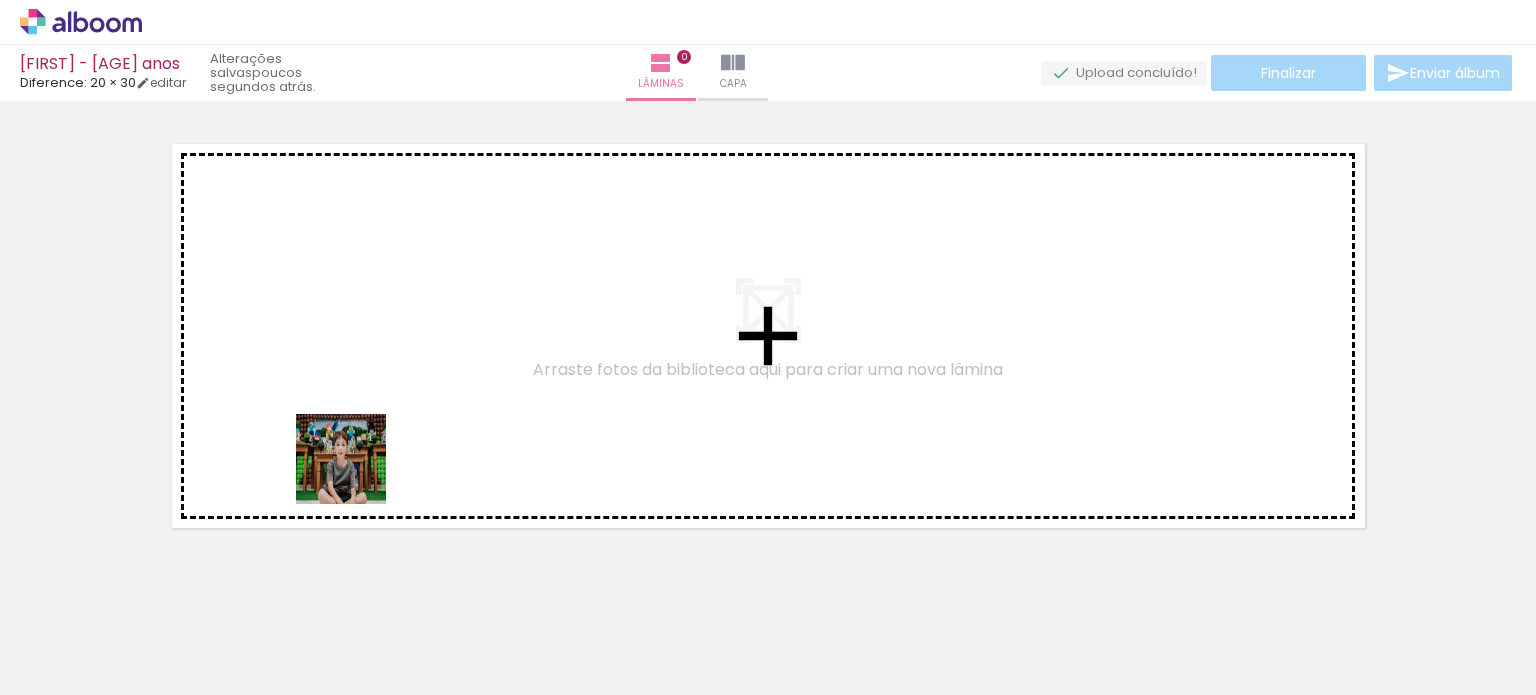 drag, startPoint x: 303, startPoint y: 643, endPoint x: 429, endPoint y: 605, distance: 131.60547 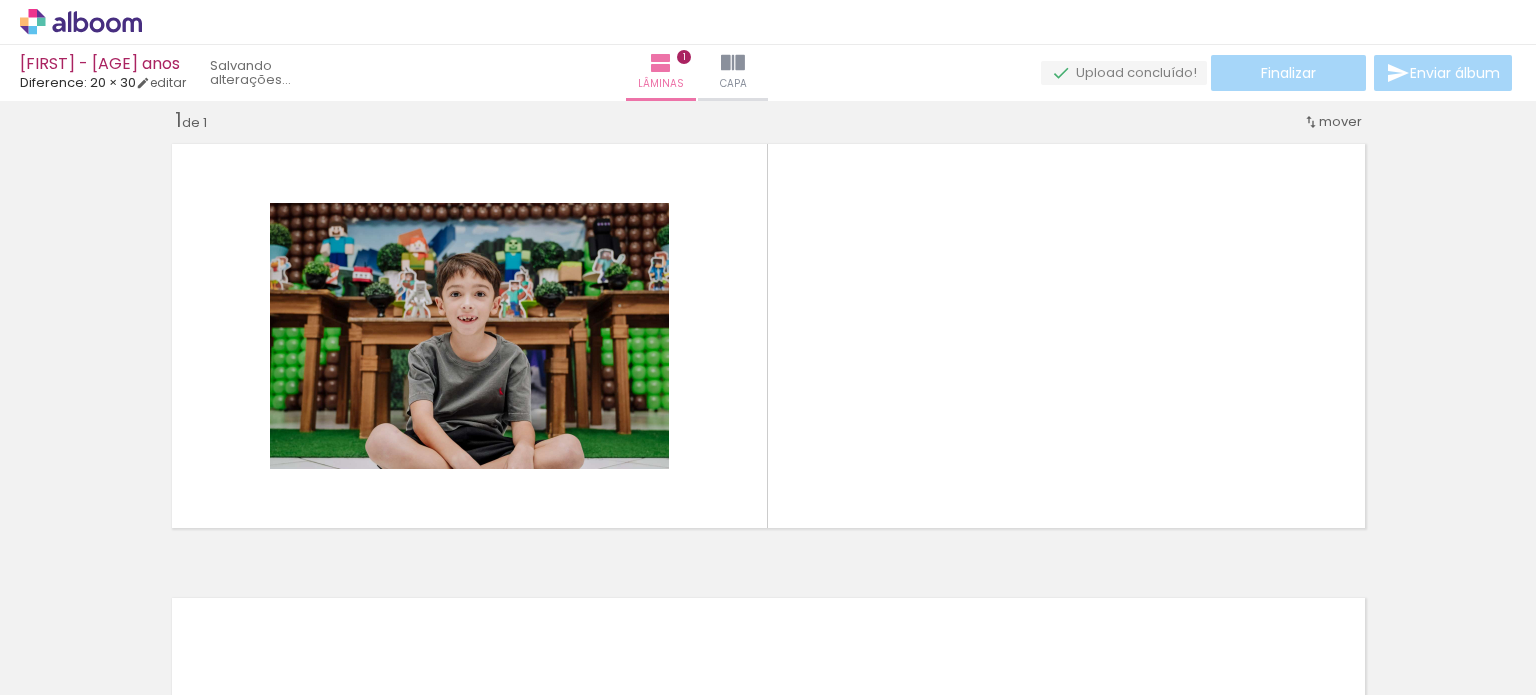 scroll, scrollTop: 25, scrollLeft: 0, axis: vertical 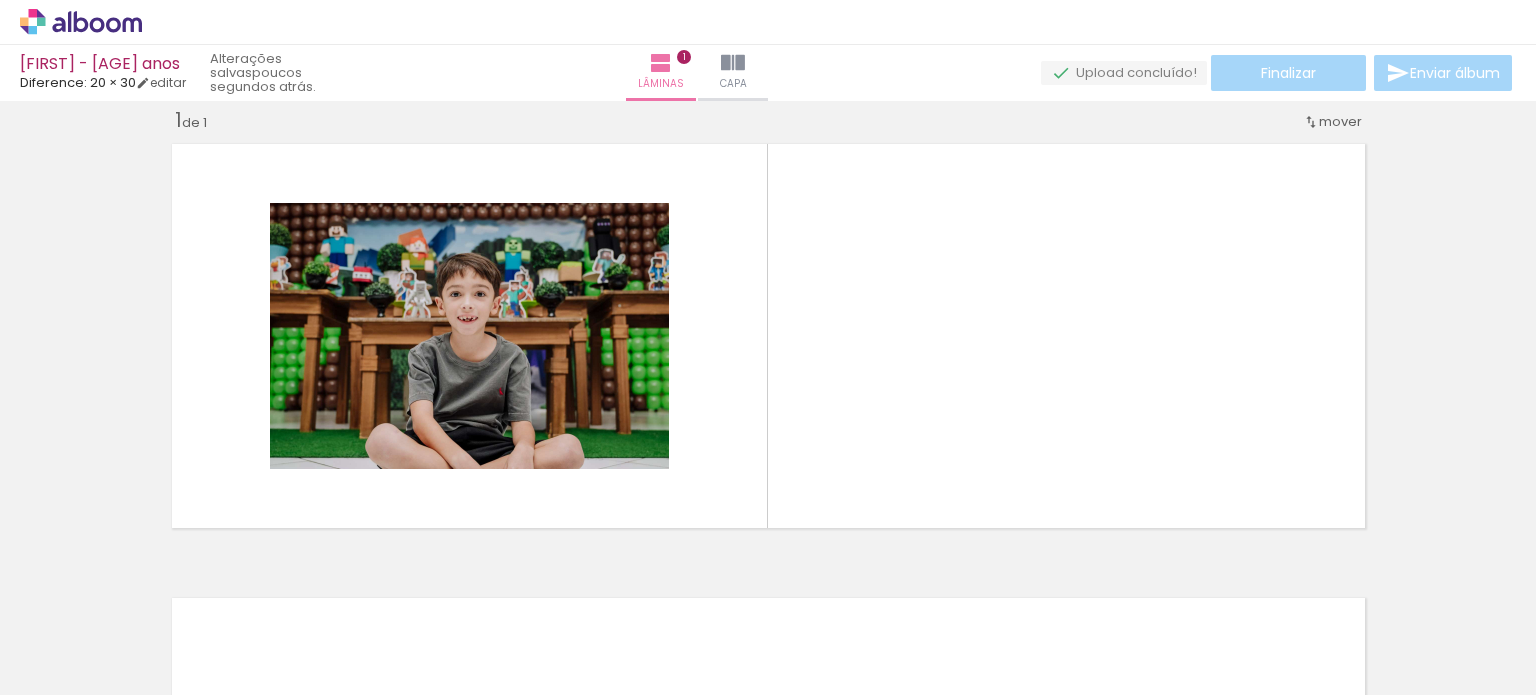 drag, startPoint x: 442, startPoint y: 626, endPoint x: 500, endPoint y: 412, distance: 221.72055 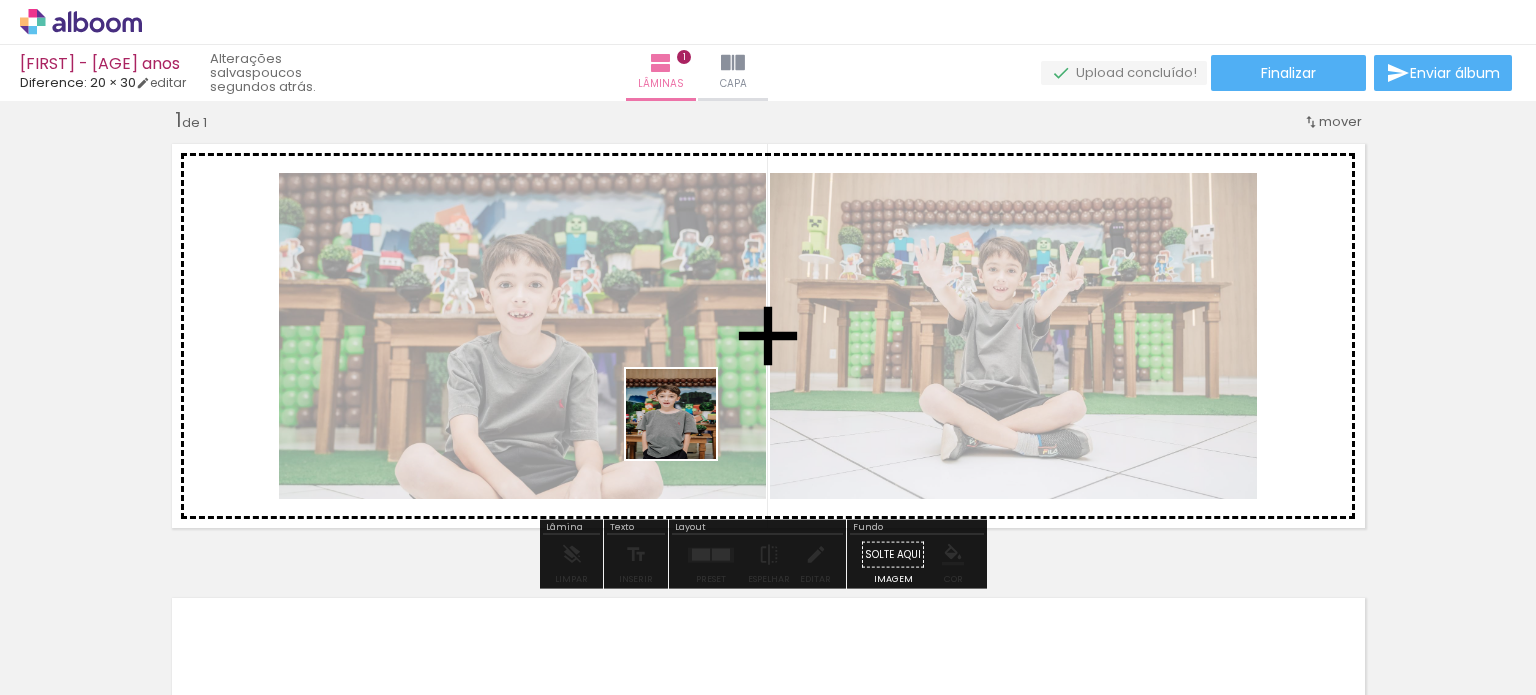drag, startPoint x: 551, startPoint y: 627, endPoint x: 736, endPoint y: 388, distance: 302.23502 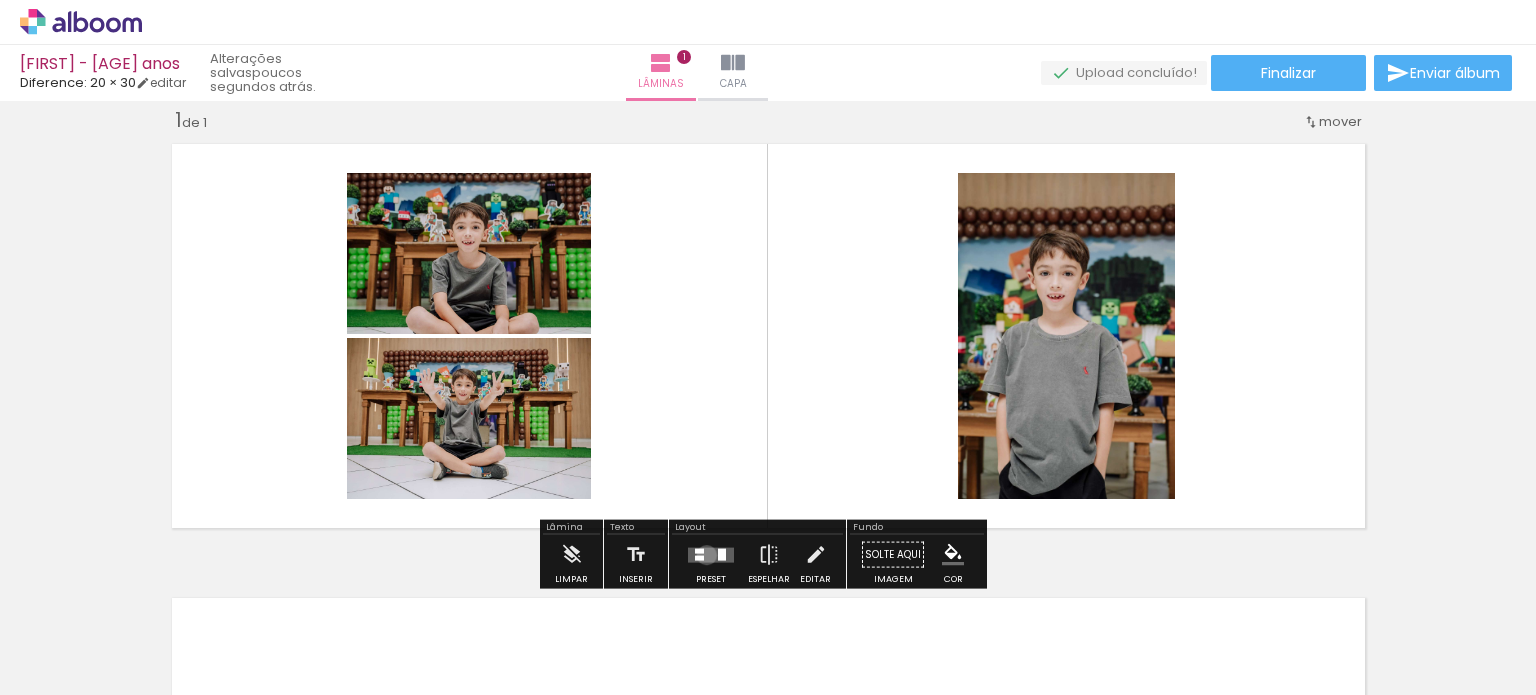 click at bounding box center [711, 554] 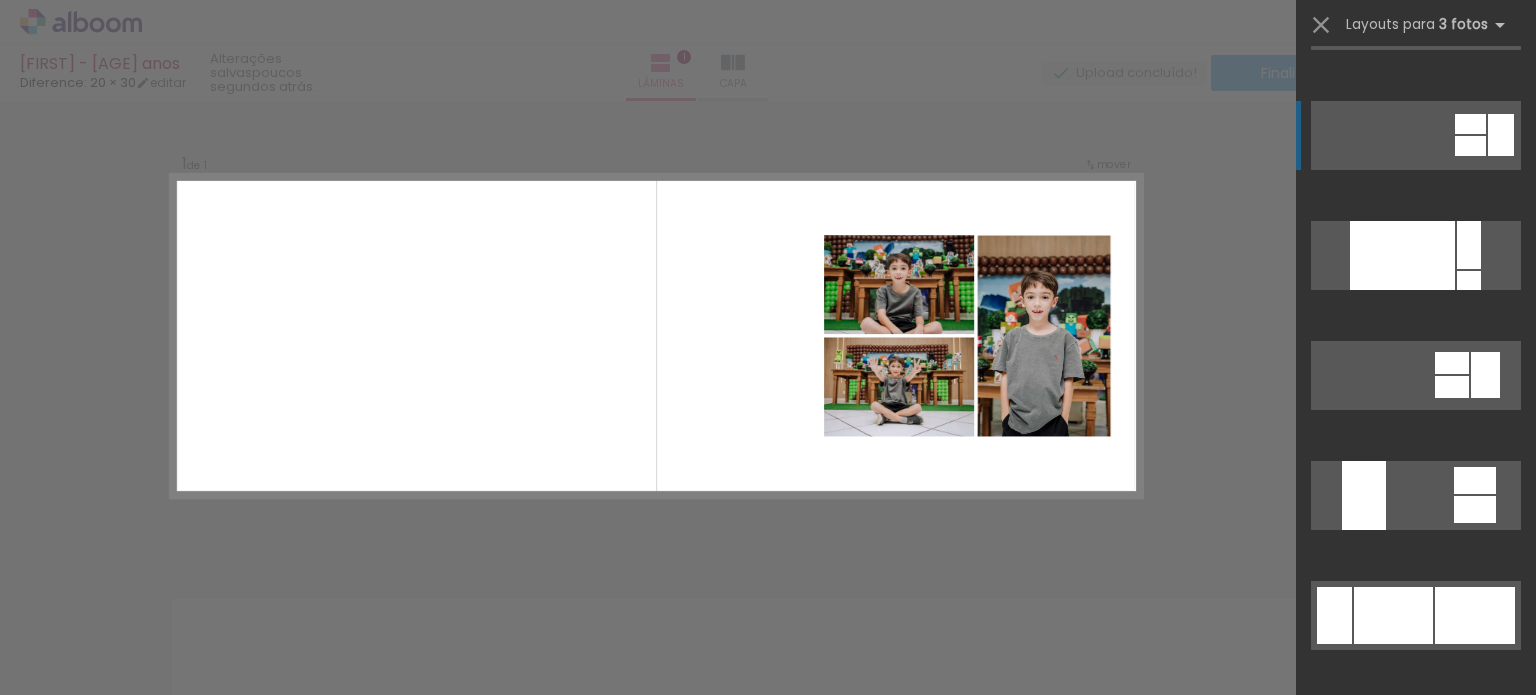 scroll, scrollTop: 400, scrollLeft: 0, axis: vertical 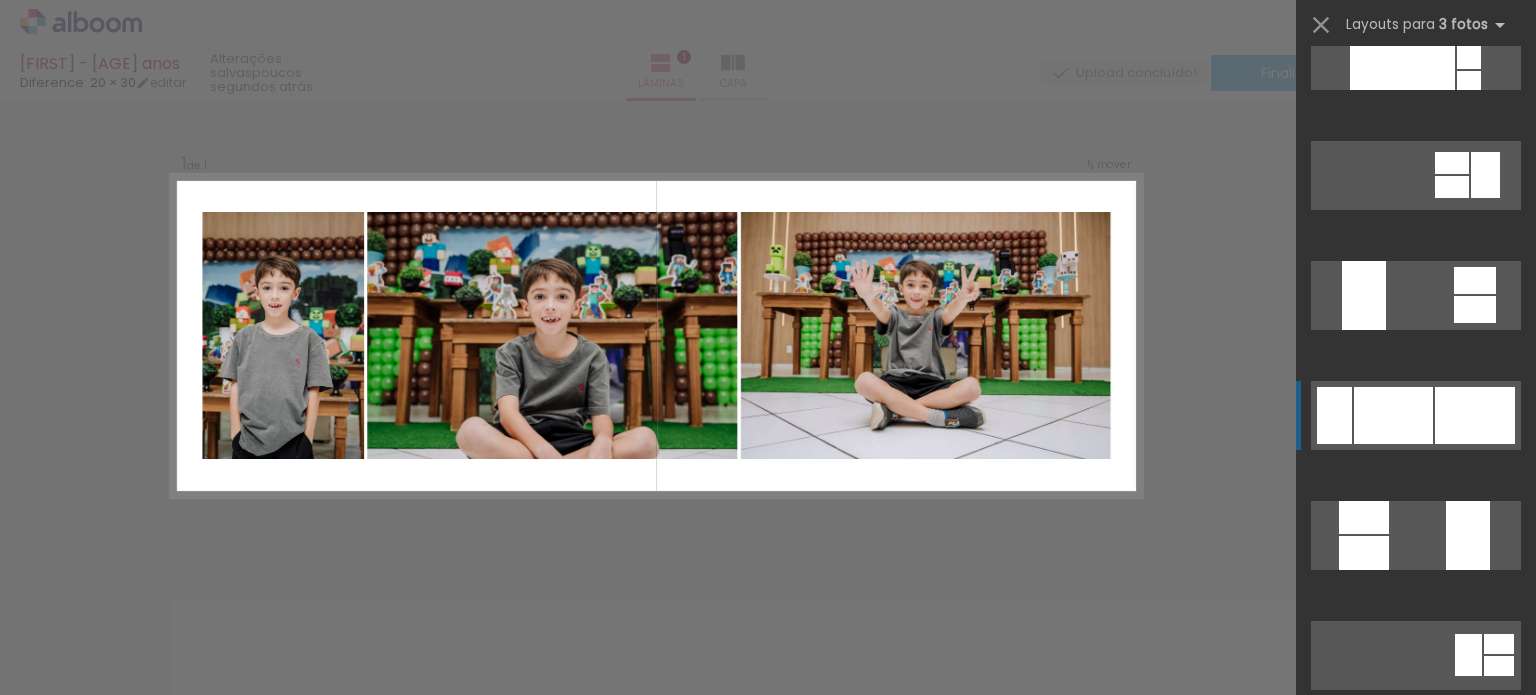 click at bounding box center [1467, -305] 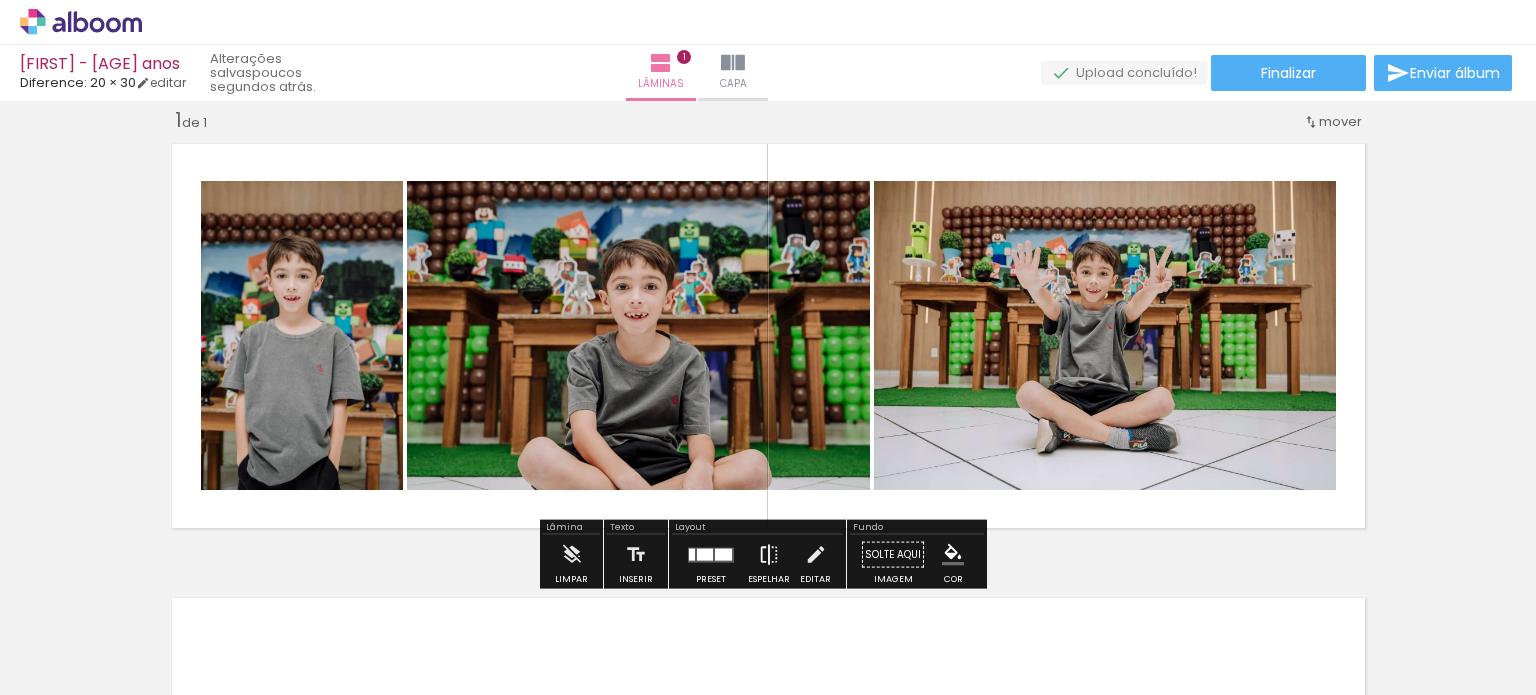 click at bounding box center [769, 555] 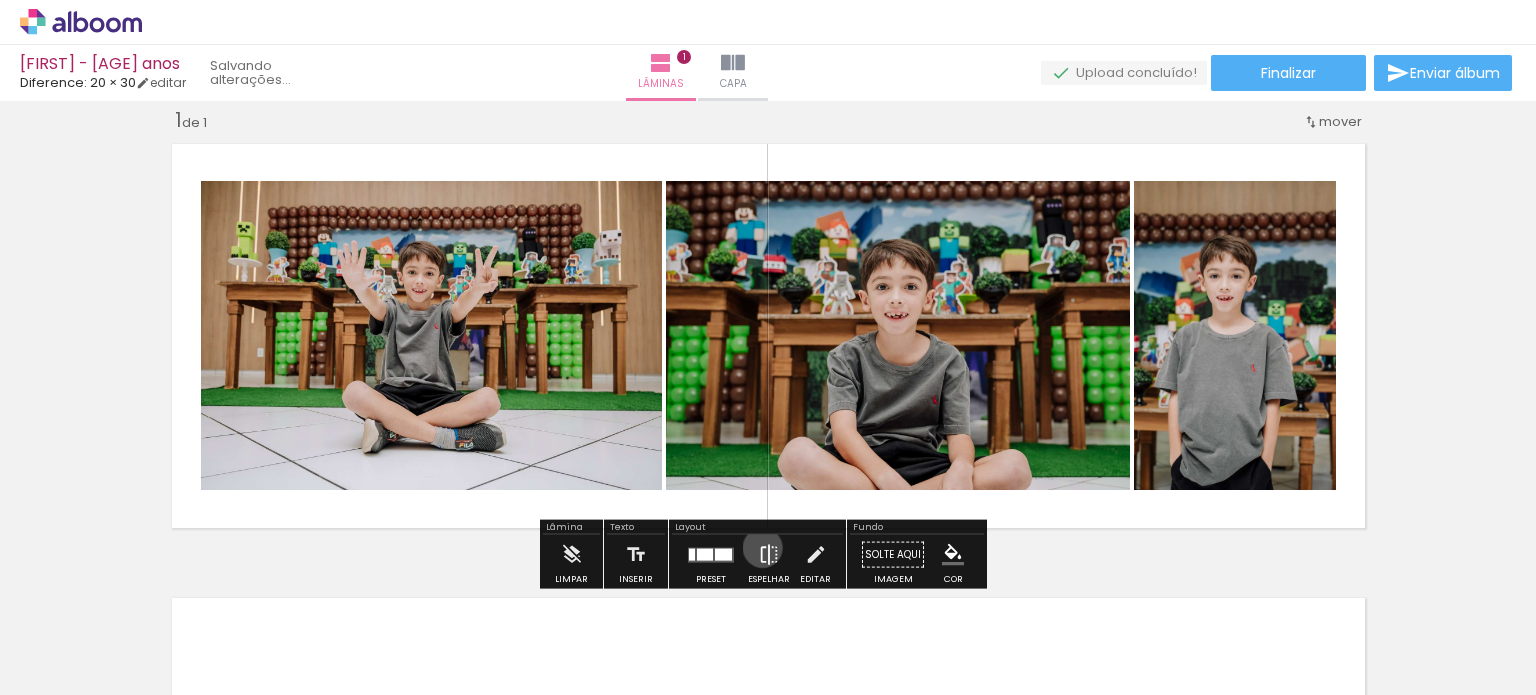 click at bounding box center (769, 555) 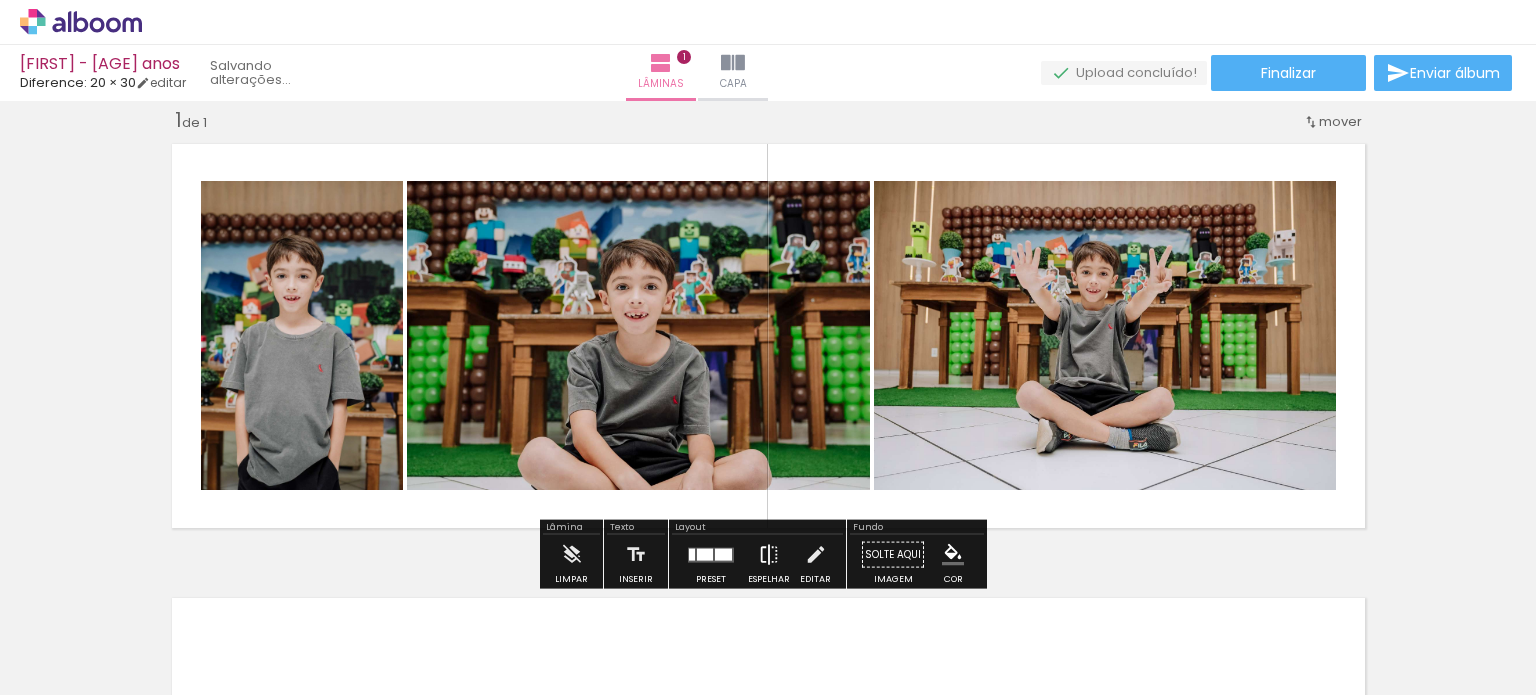 click at bounding box center [769, 555] 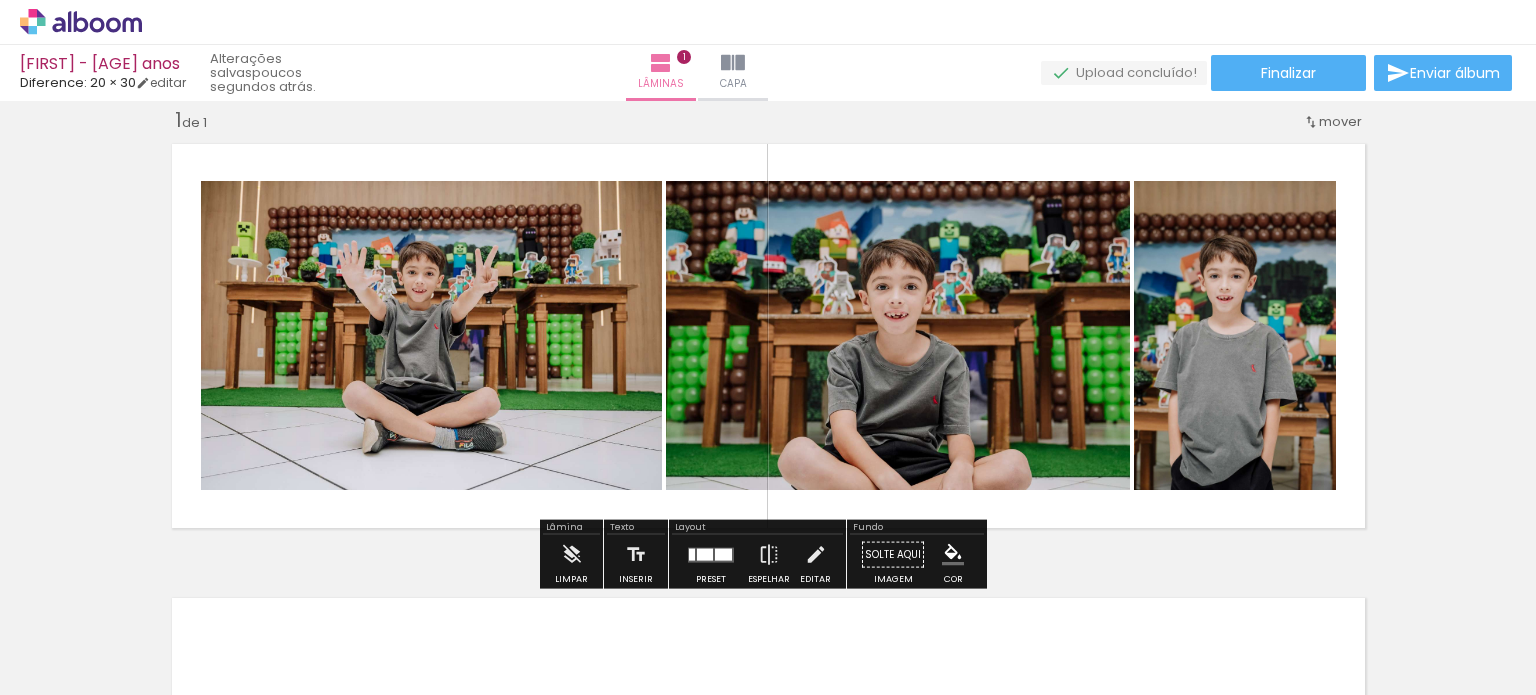 click on "Inserir lâmina 1  de 1" at bounding box center (768, 537) 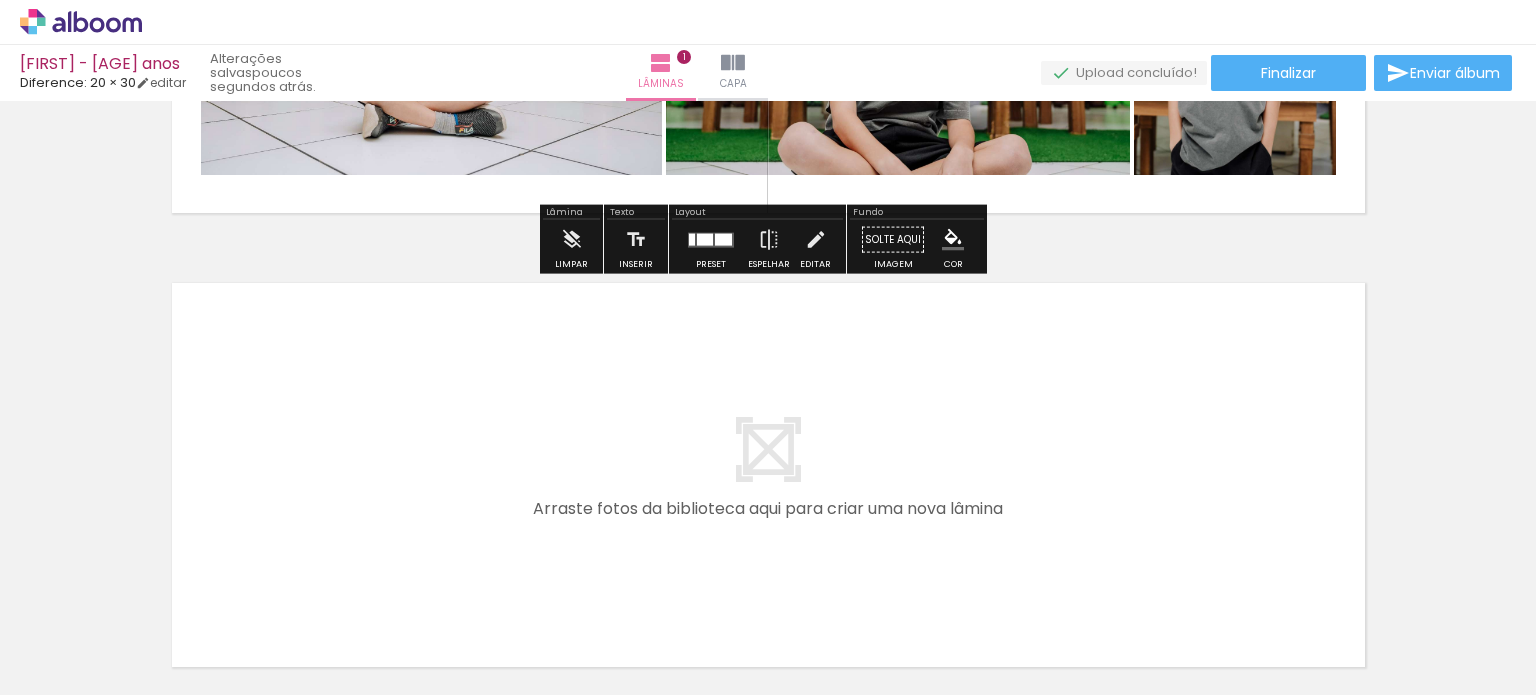 scroll, scrollTop: 425, scrollLeft: 0, axis: vertical 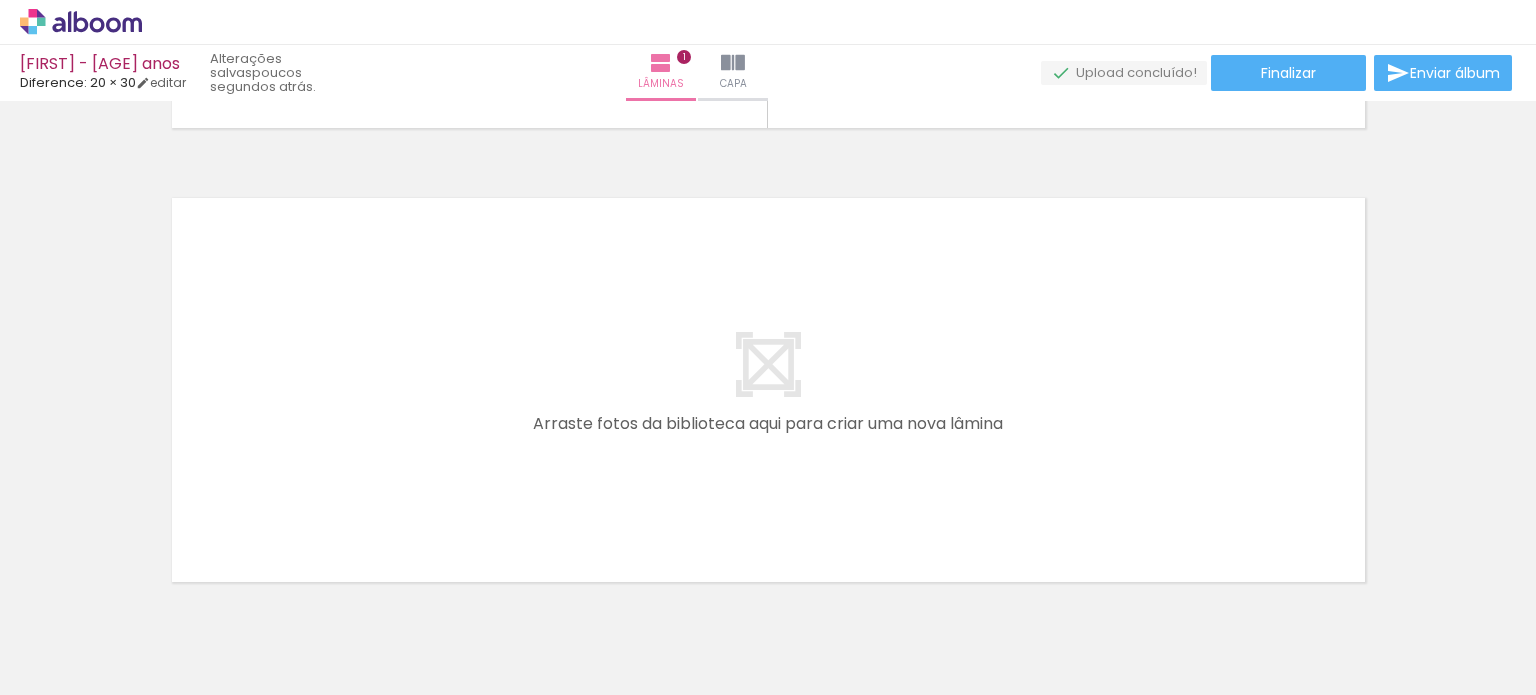 drag, startPoint x: 207, startPoint y: 639, endPoint x: 364, endPoint y: 481, distance: 222.73976 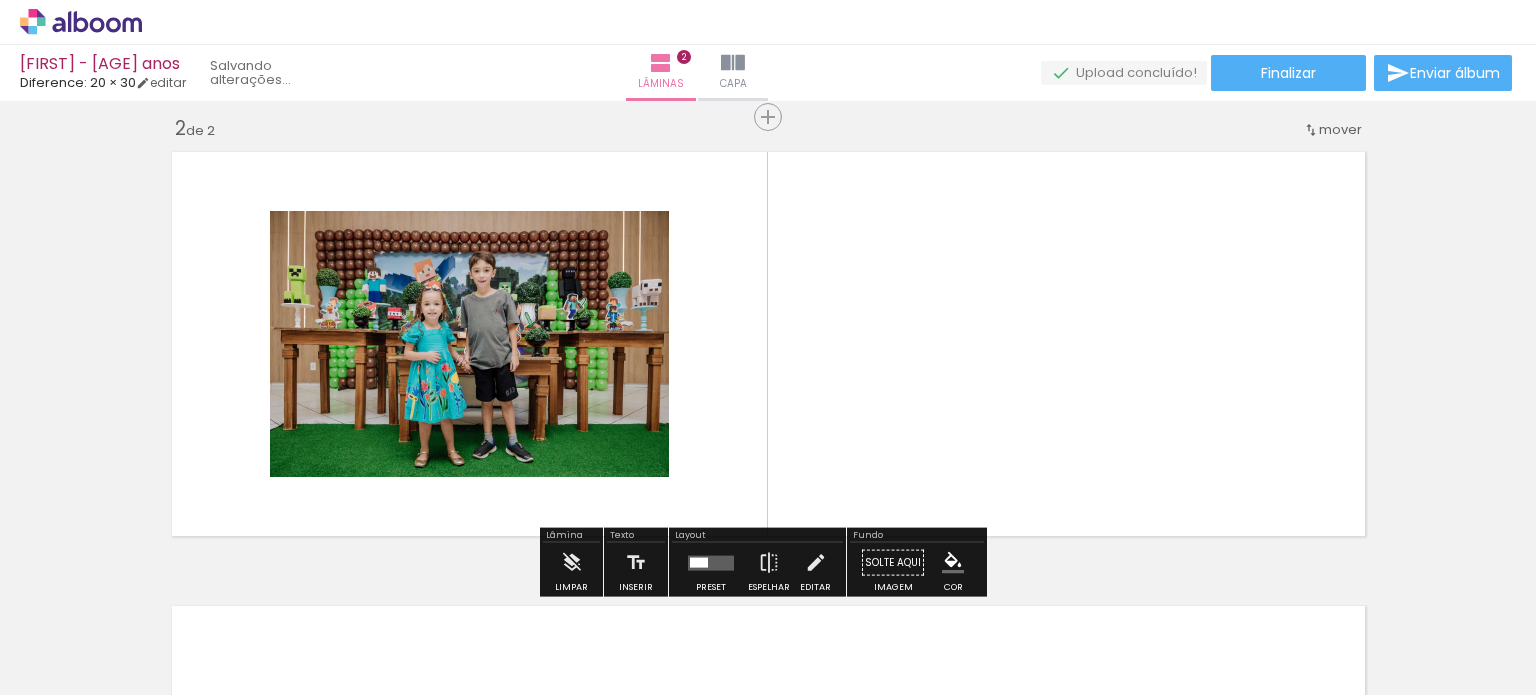 scroll, scrollTop: 479, scrollLeft: 0, axis: vertical 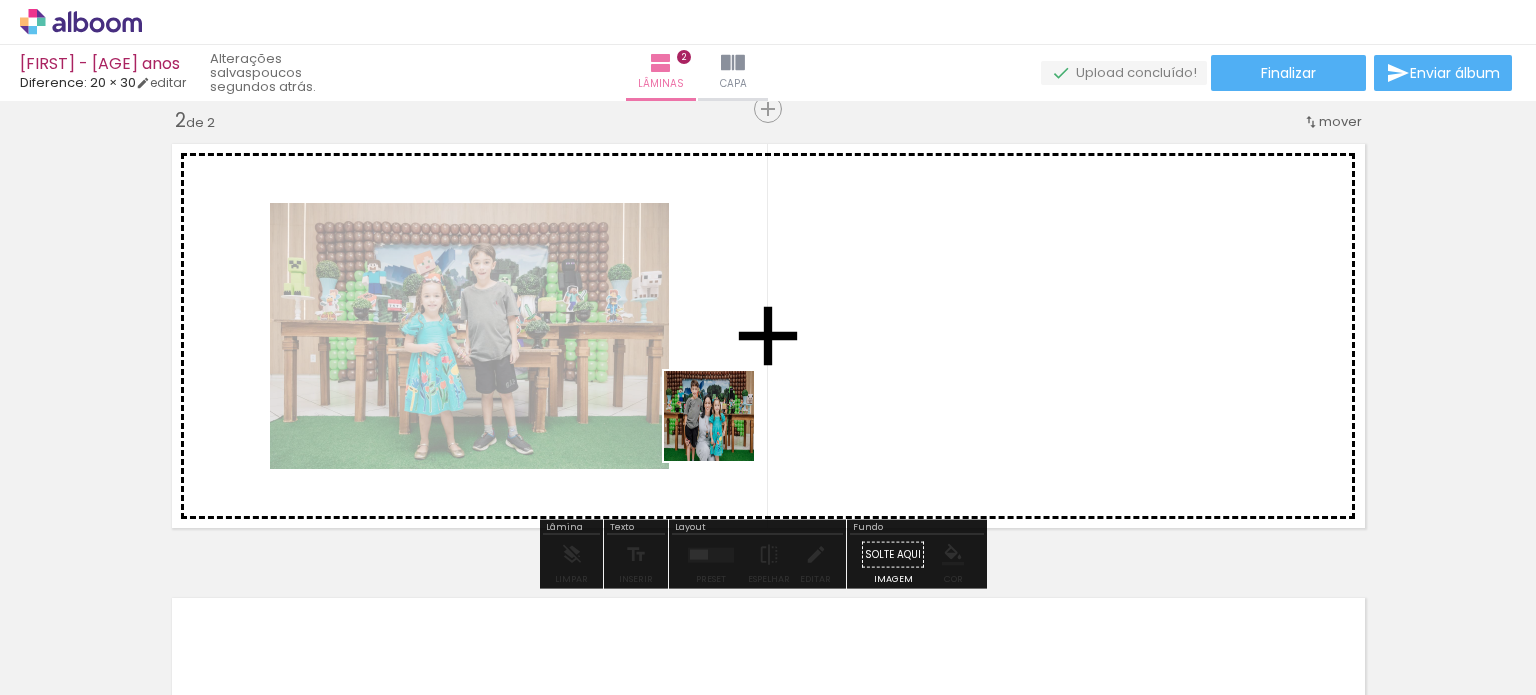 drag, startPoint x: 654, startPoint y: 660, endPoint x: 724, endPoint y: 431, distance: 239.45981 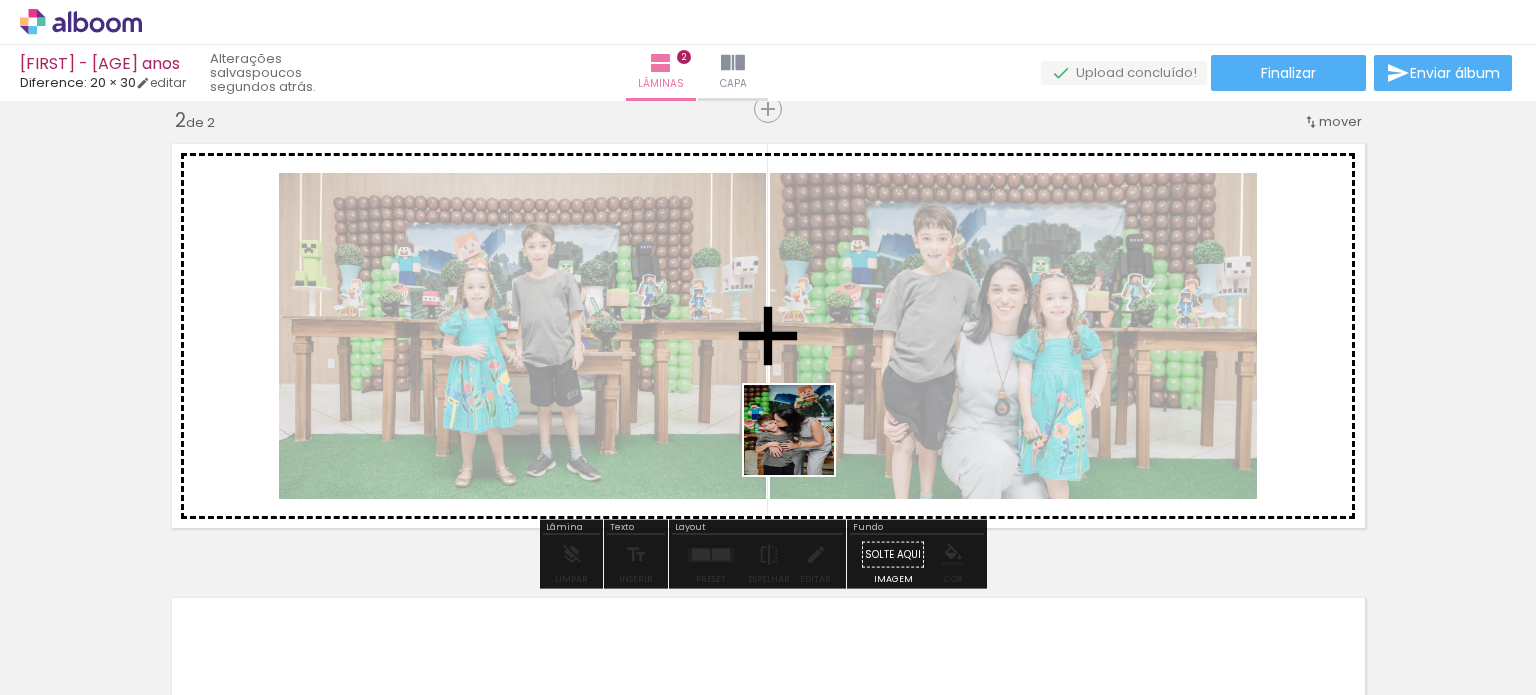 drag, startPoint x: 804, startPoint y: 462, endPoint x: 804, endPoint y: 443, distance: 19 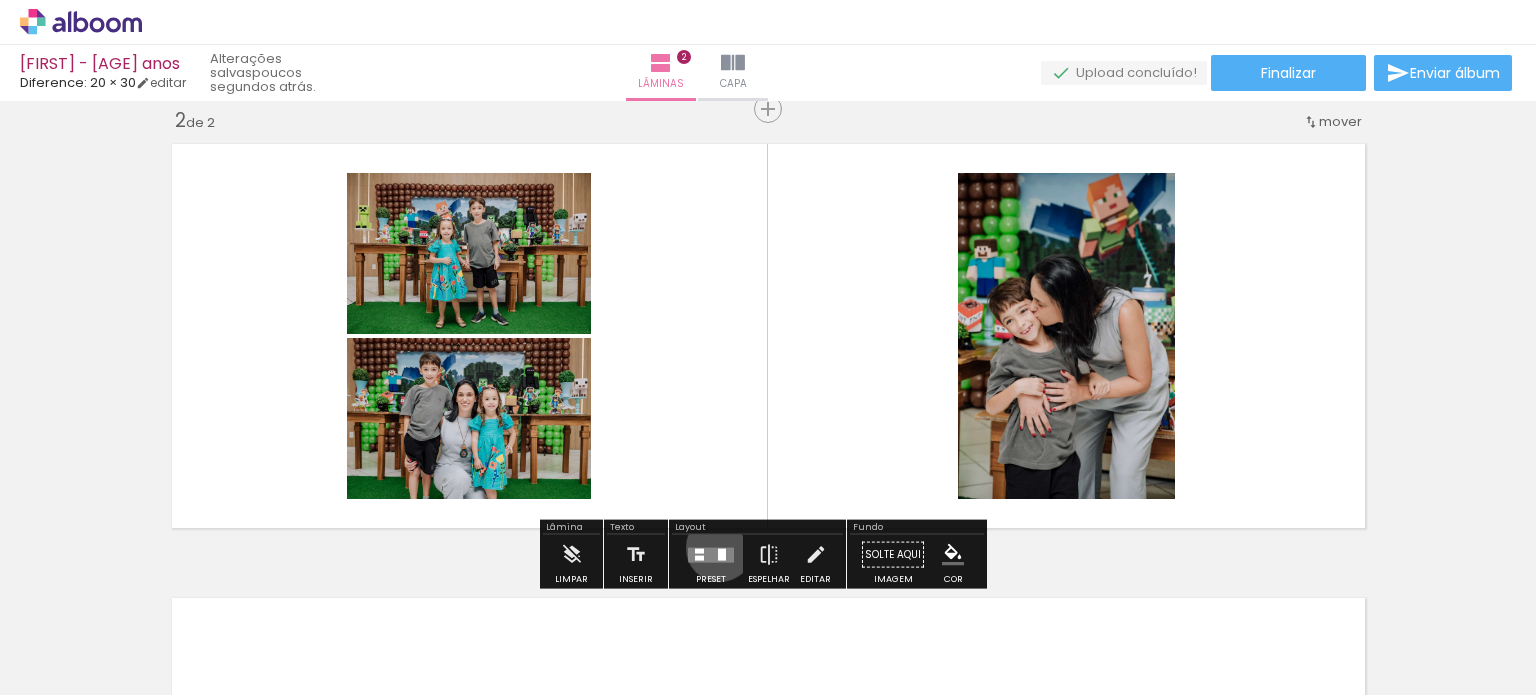 click at bounding box center [722, 554] 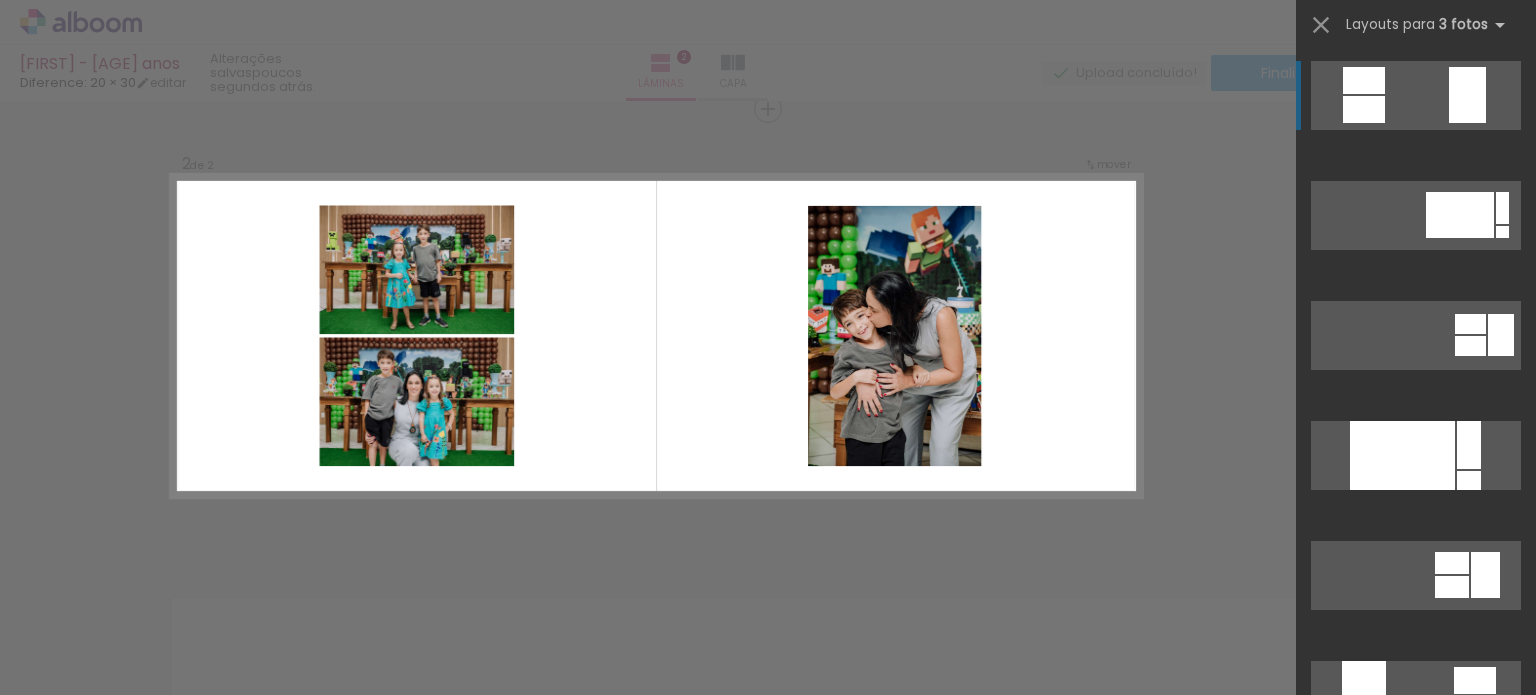 click on "Confirmar Cancelar" at bounding box center [768, 327] 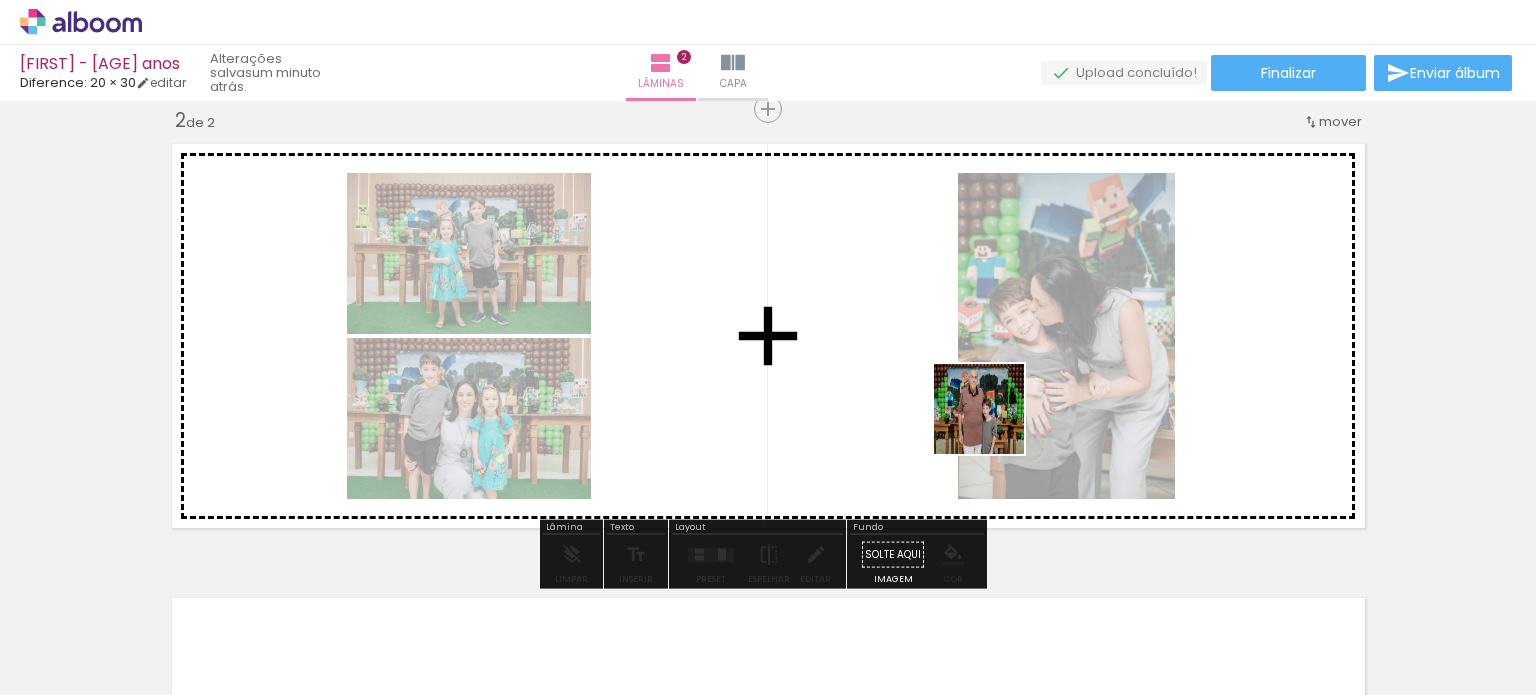drag, startPoint x: 895, startPoint y: 649, endPoint x: 1330, endPoint y: 691, distance: 437.0229 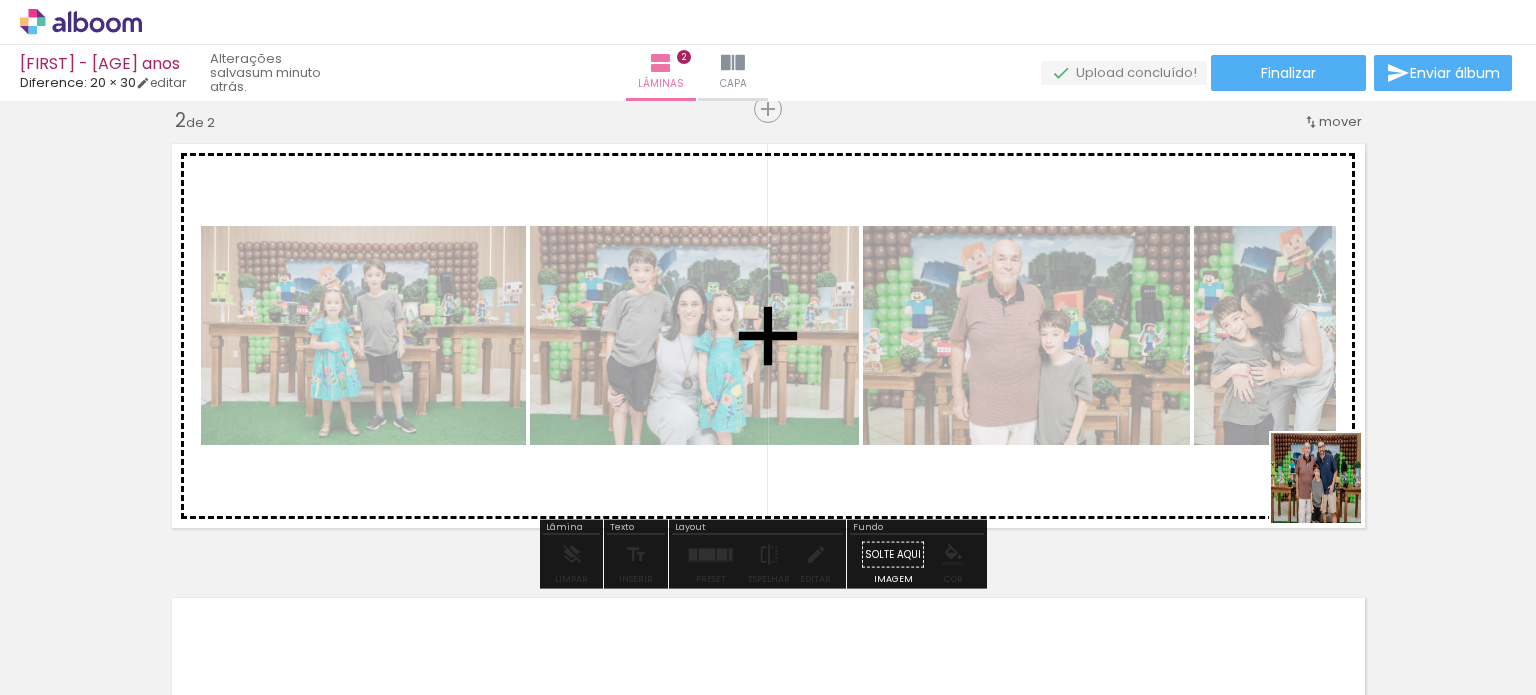 drag, startPoint x: 1431, startPoint y: 612, endPoint x: 1242, endPoint y: 402, distance: 282.5261 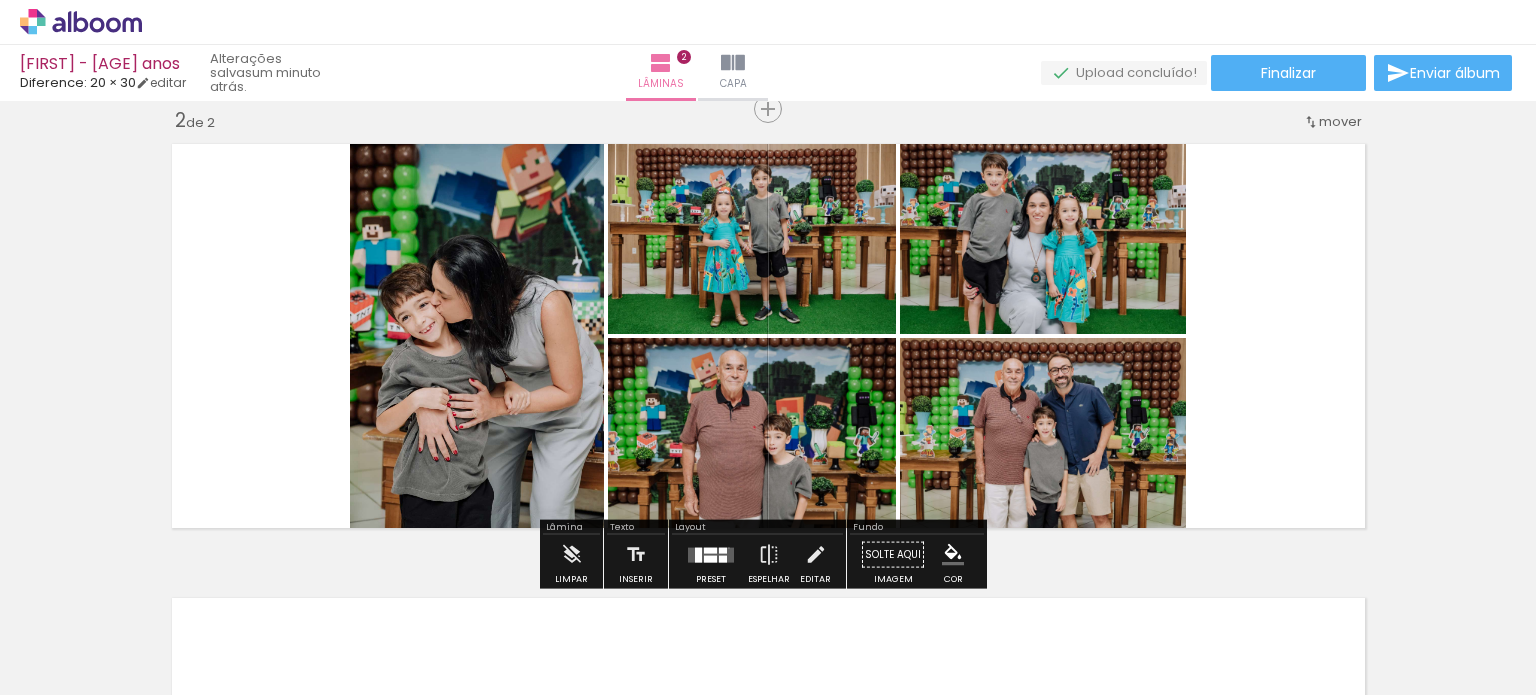 click at bounding box center [711, 554] 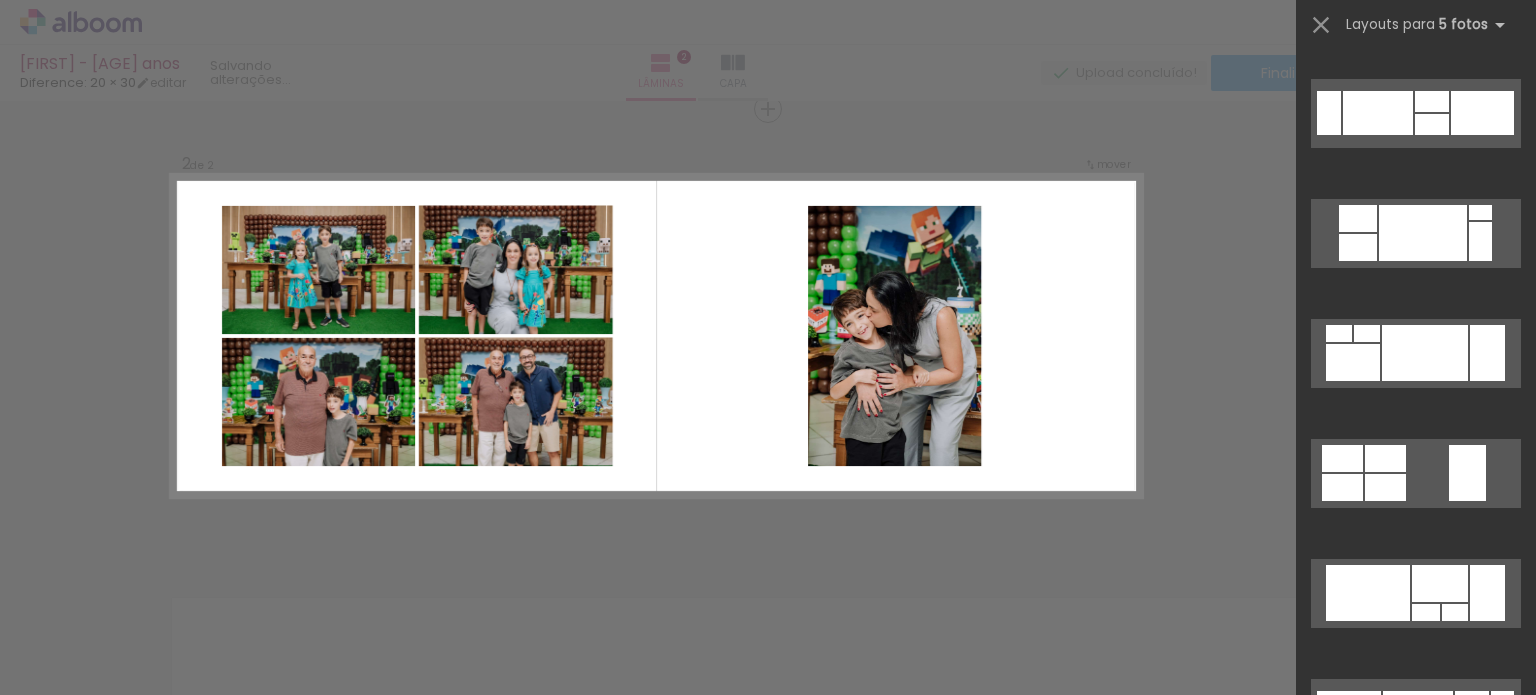 scroll, scrollTop: 3600, scrollLeft: 0, axis: vertical 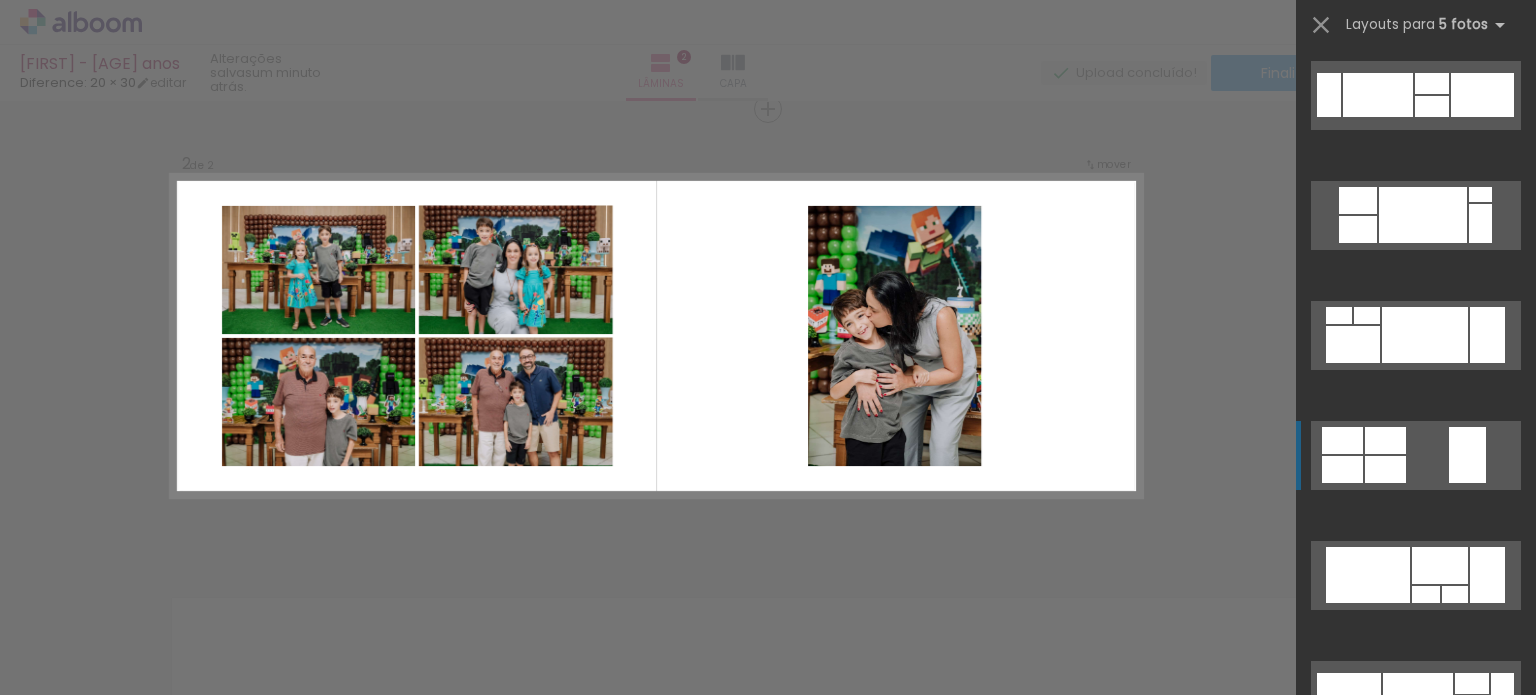 click at bounding box center [1487, 949] 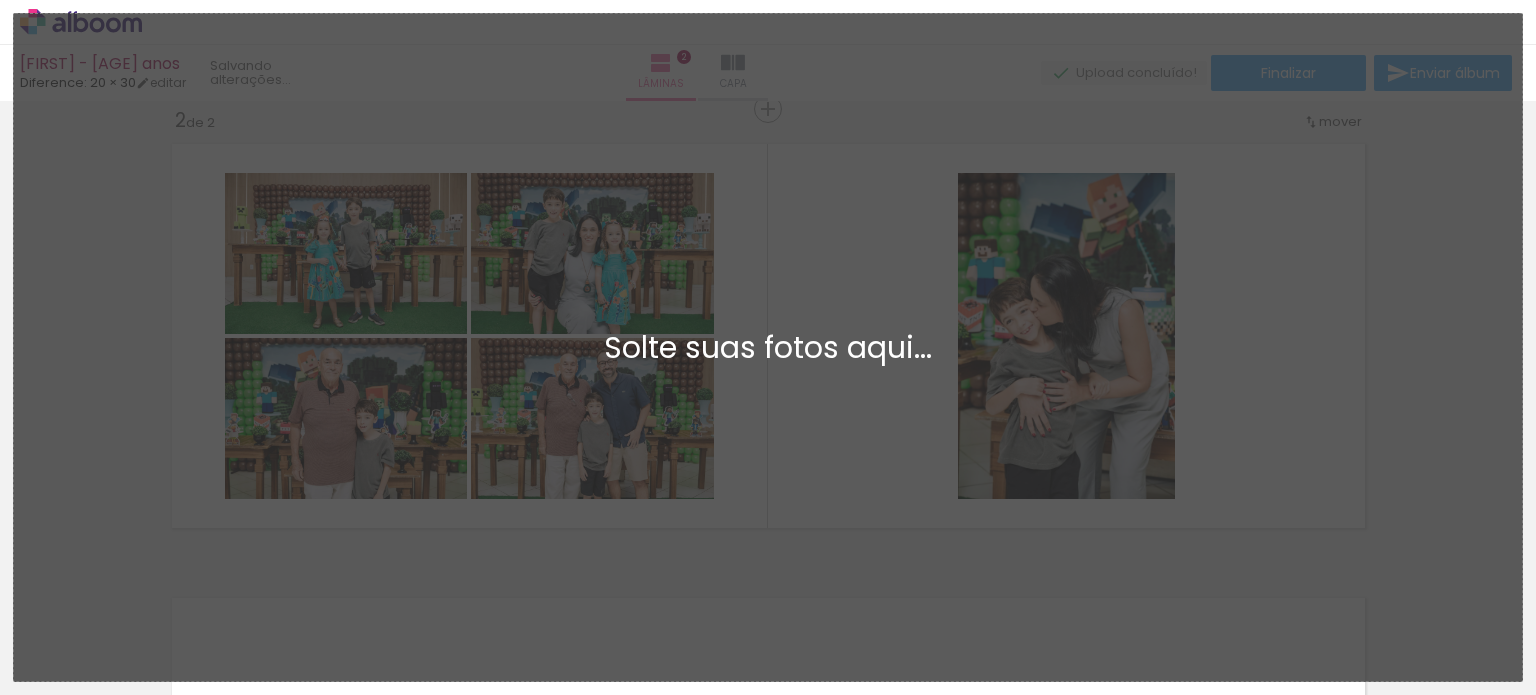 scroll, scrollTop: 0, scrollLeft: 0, axis: both 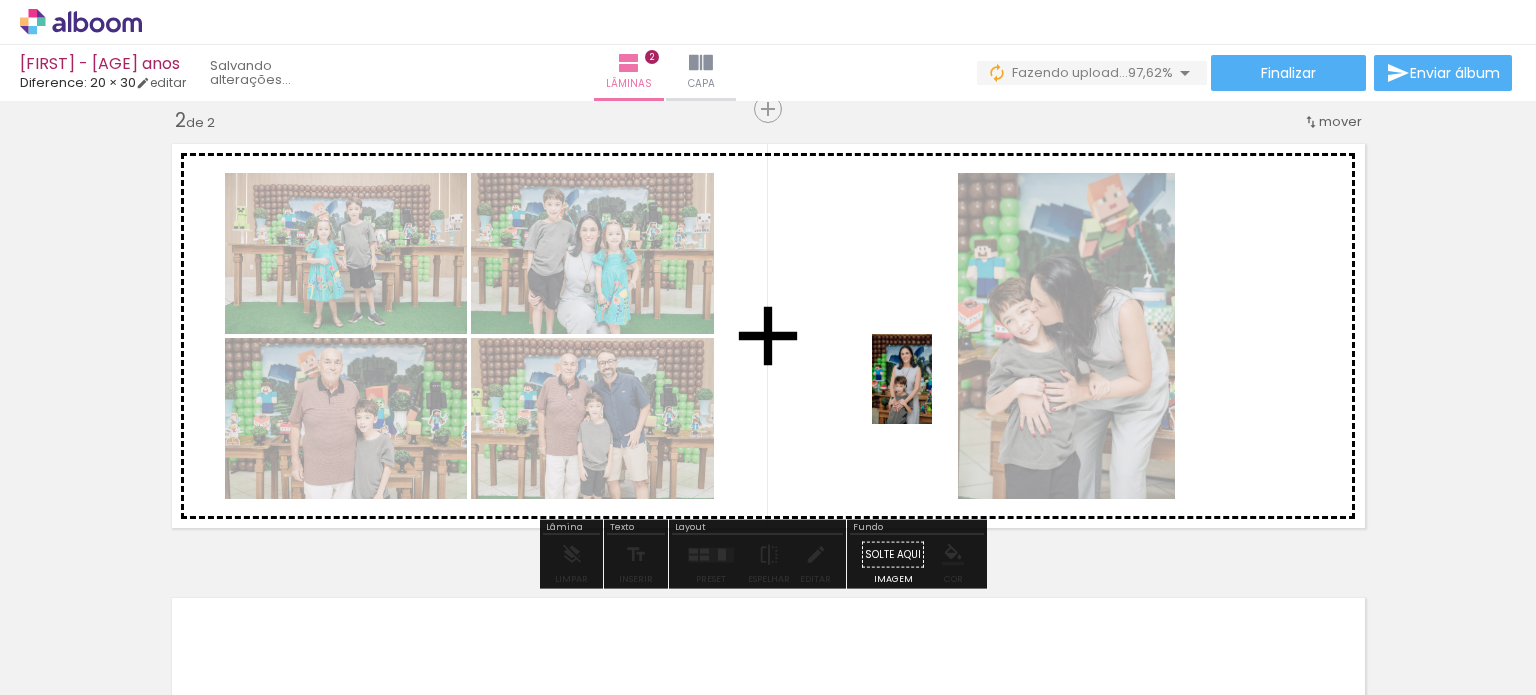 drag, startPoint x: 1350, startPoint y: 603, endPoint x: 913, endPoint y: 378, distance: 491.52213 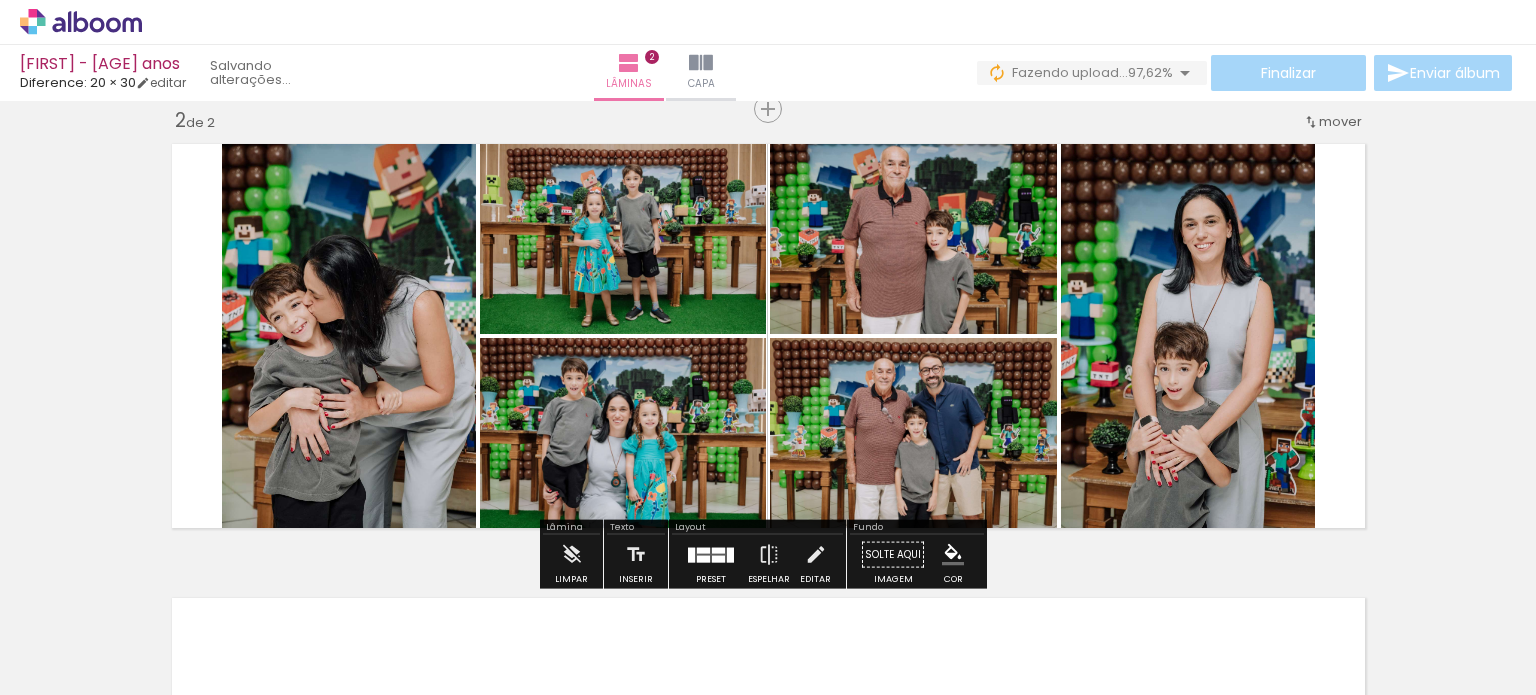 drag, startPoint x: 698, startPoint y: 547, endPoint x: 865, endPoint y: 535, distance: 167.43059 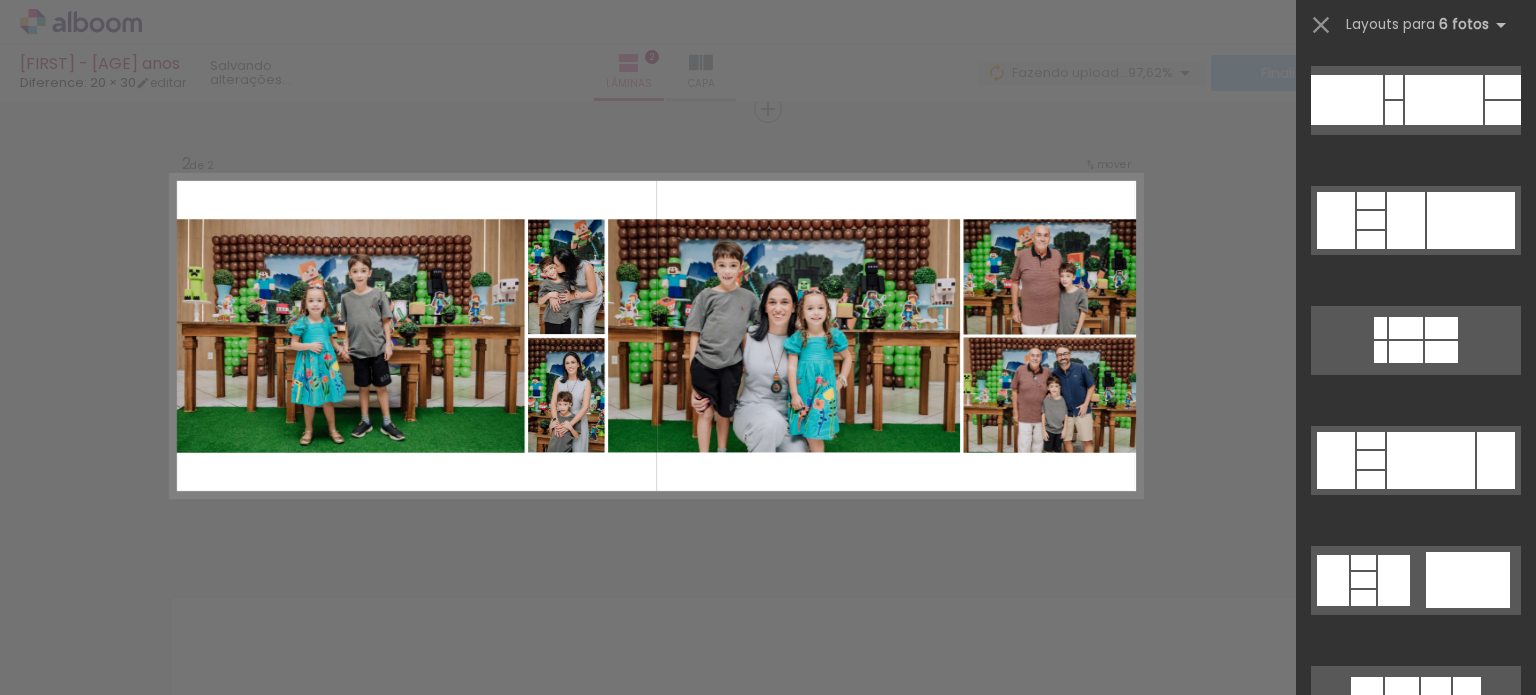 scroll, scrollTop: 0, scrollLeft: 0, axis: both 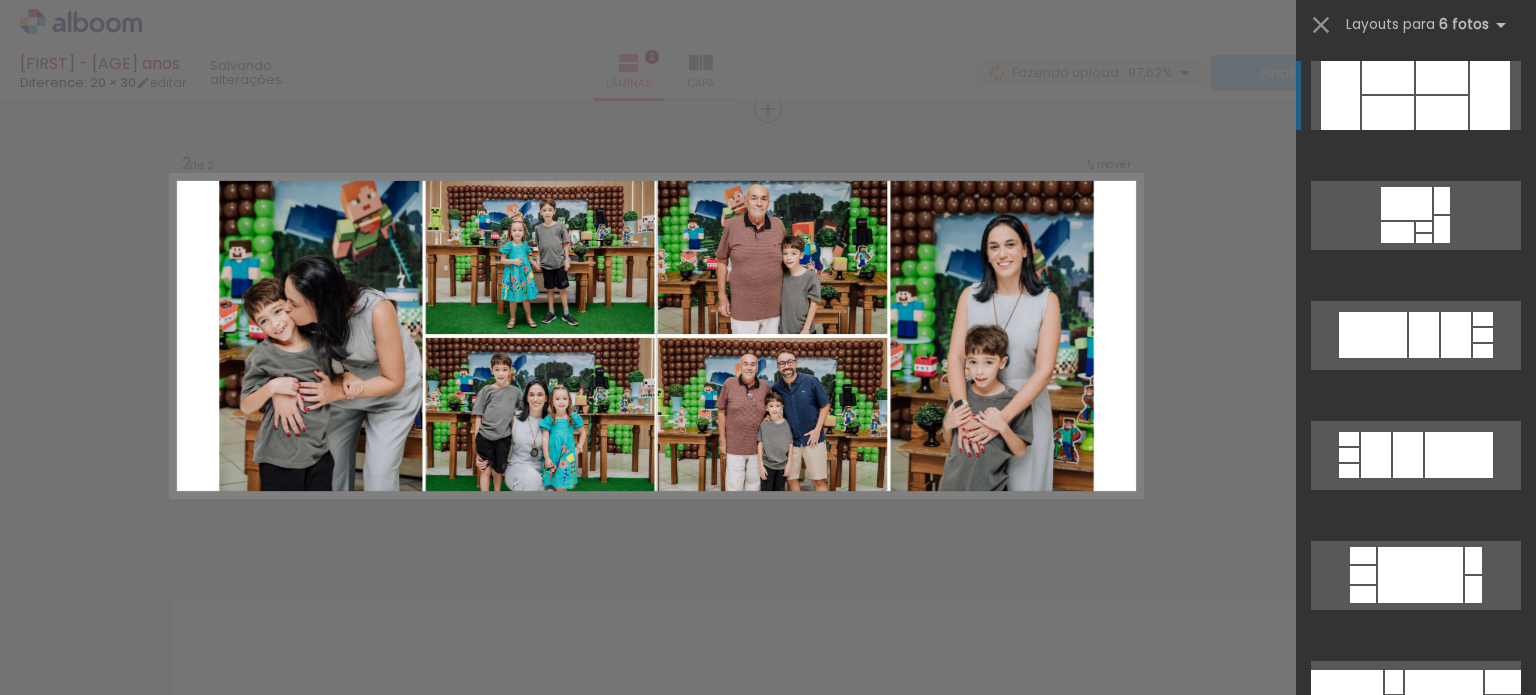 click at bounding box center (1442, 77) 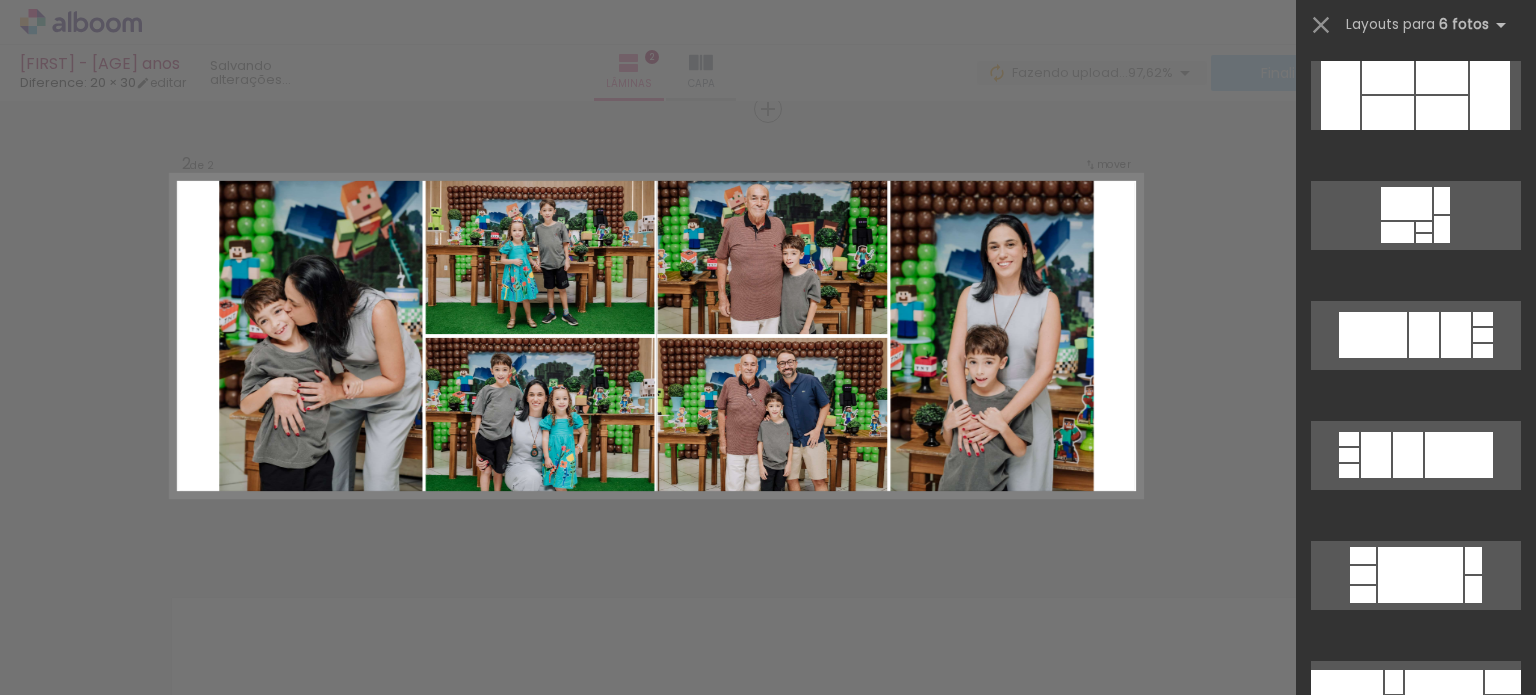 click at bounding box center [768, 50] 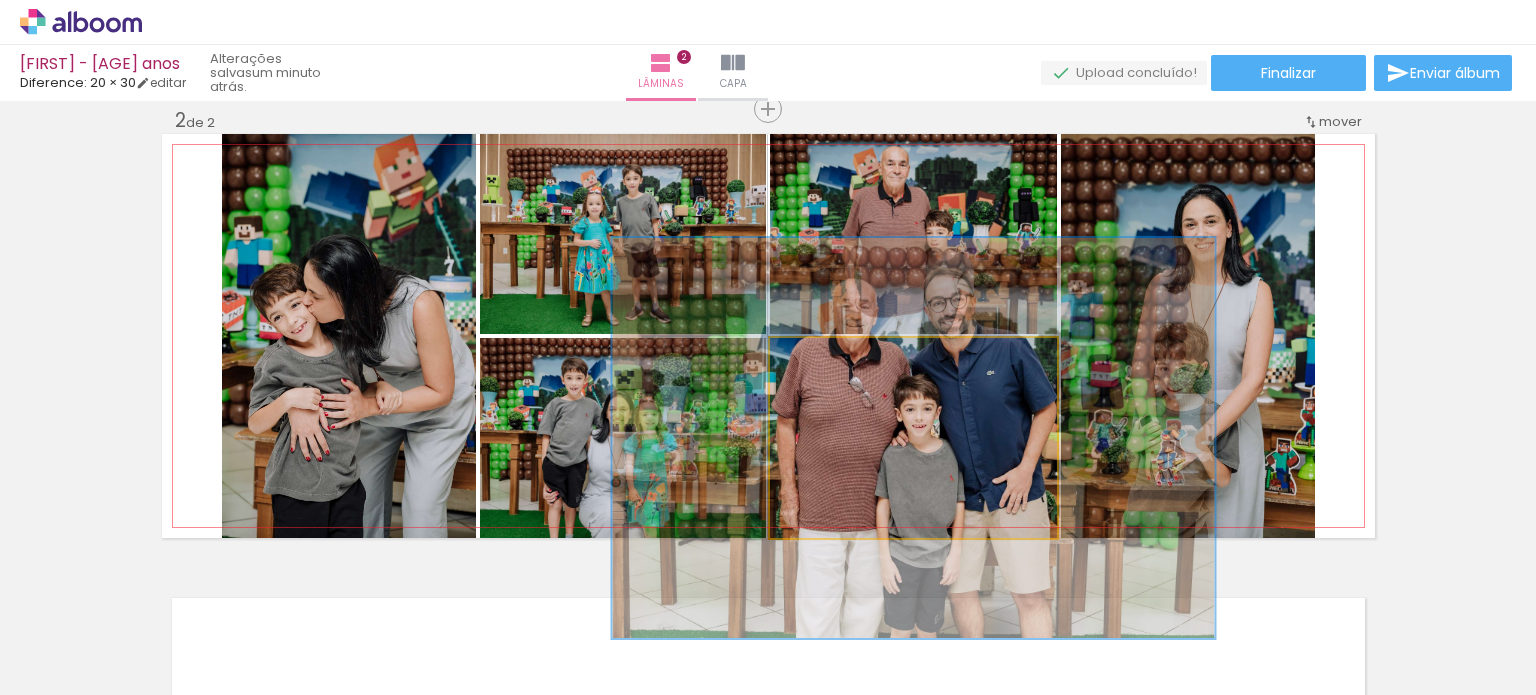 drag, startPoint x: 822, startPoint y: 356, endPoint x: 922, endPoint y: 365, distance: 100.40418 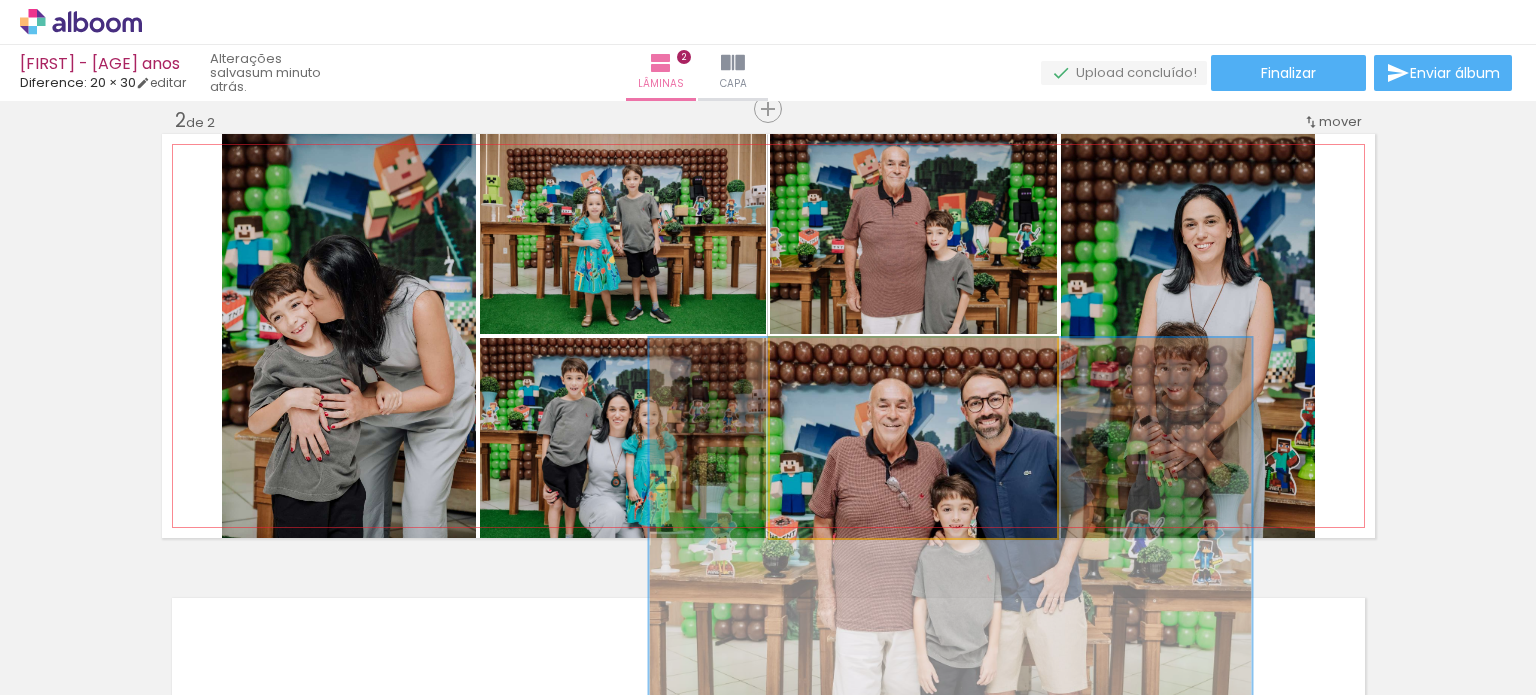 drag, startPoint x: 907, startPoint y: 423, endPoint x: 944, endPoint y: 525, distance: 108.503456 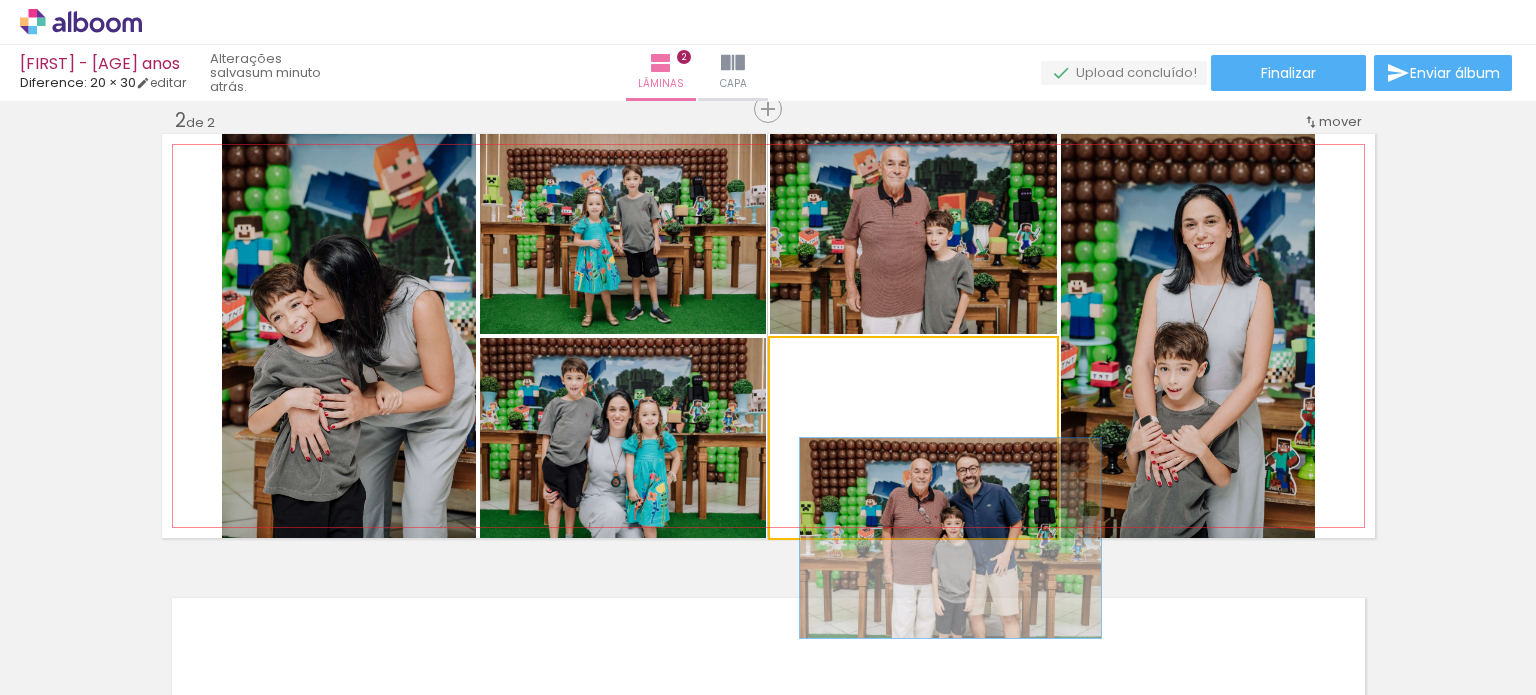 drag, startPoint x: 877, startPoint y: 363, endPoint x: 789, endPoint y: 327, distance: 95.07891 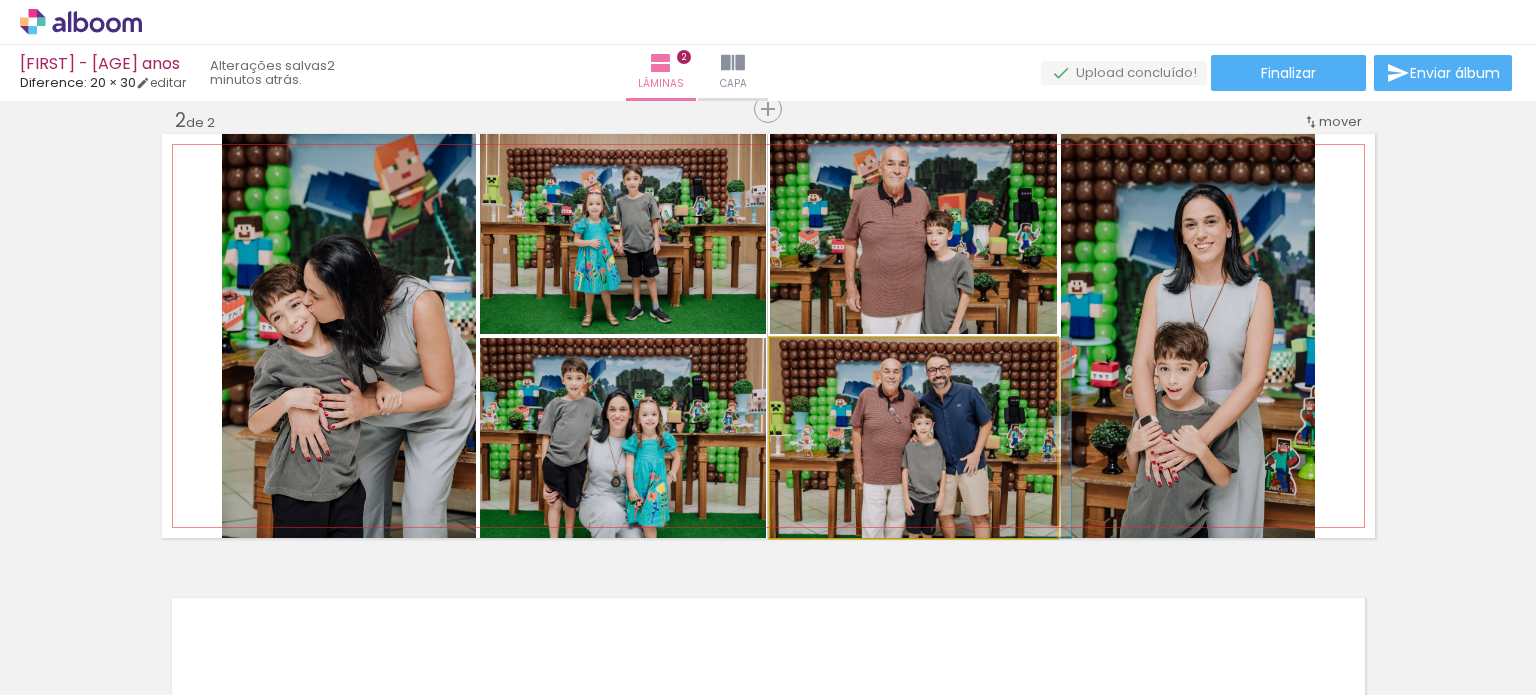 drag, startPoint x: 928, startPoint y: 464, endPoint x: 916, endPoint y: 386, distance: 78.91768 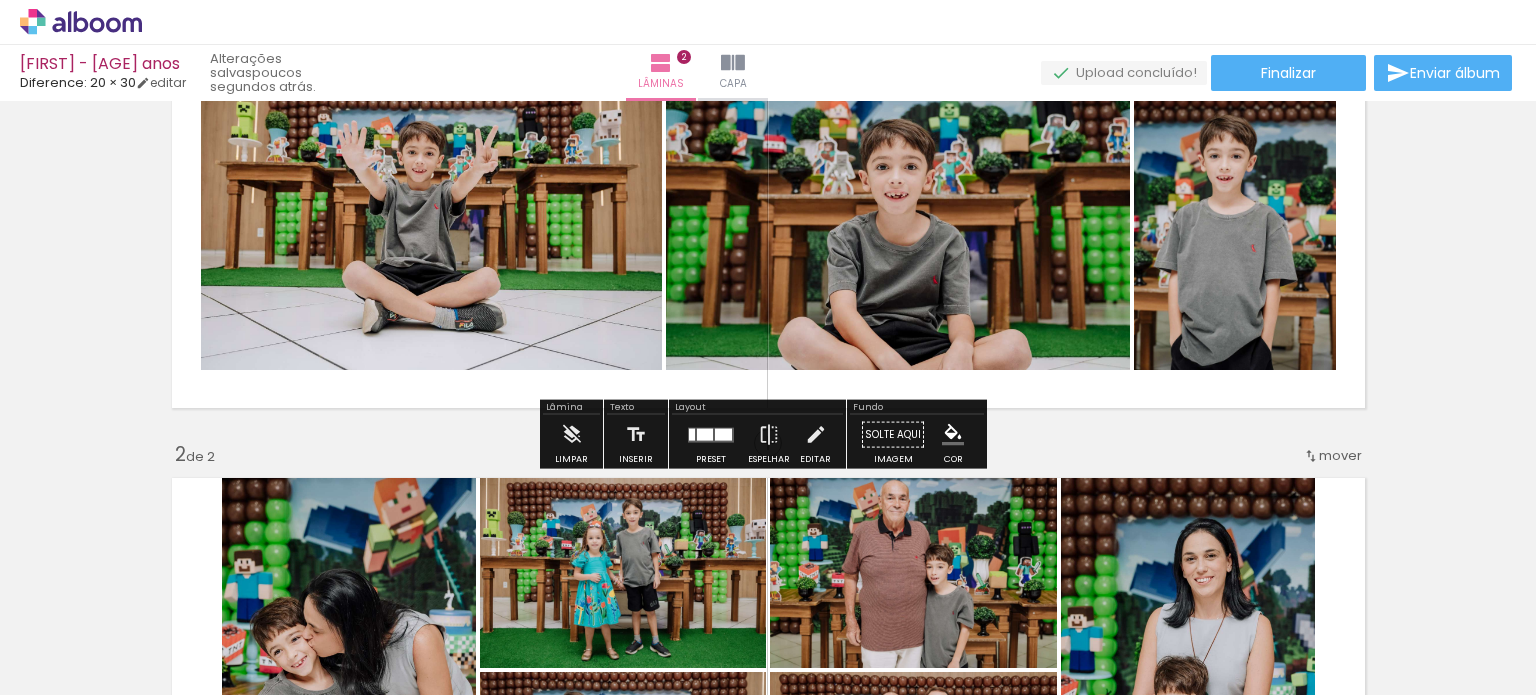 scroll, scrollTop: 79, scrollLeft: 0, axis: vertical 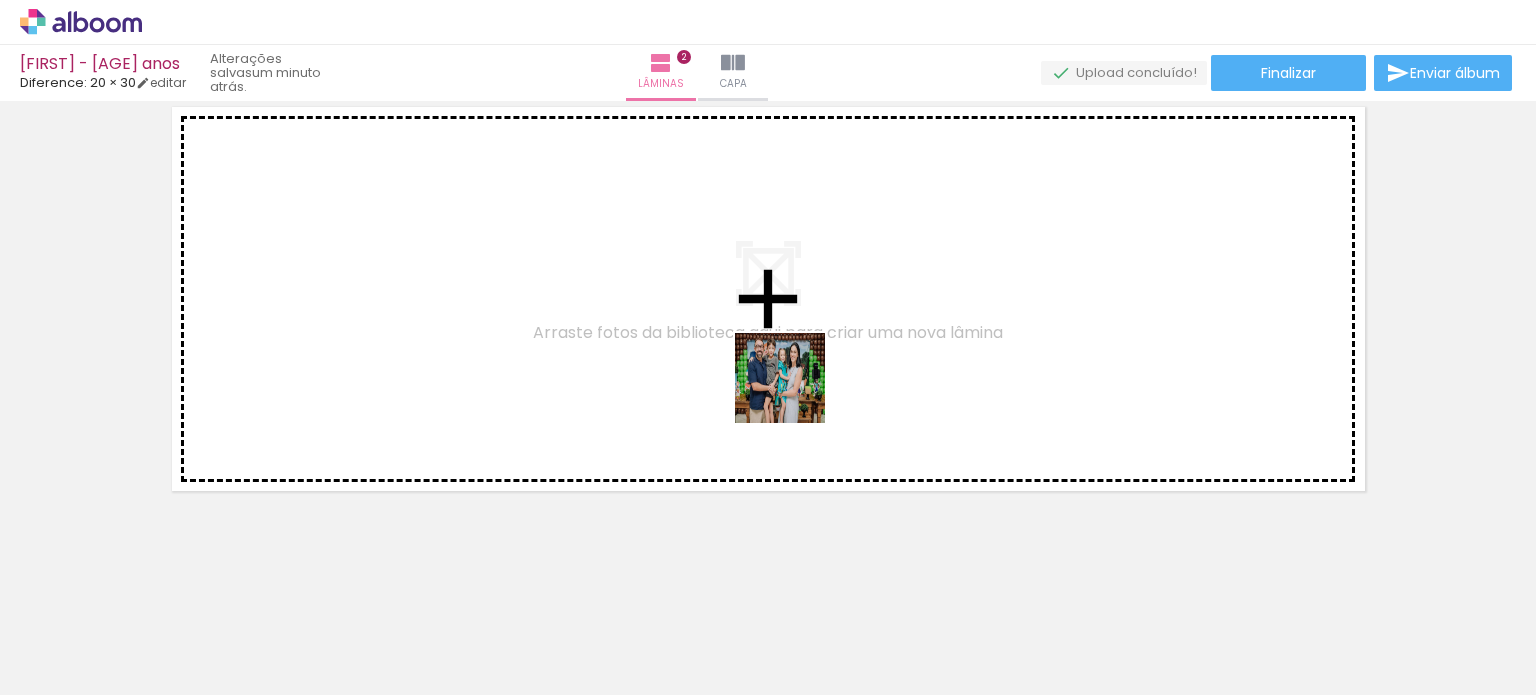 drag, startPoint x: 857, startPoint y: 657, endPoint x: 954, endPoint y: 581, distance: 123.22743 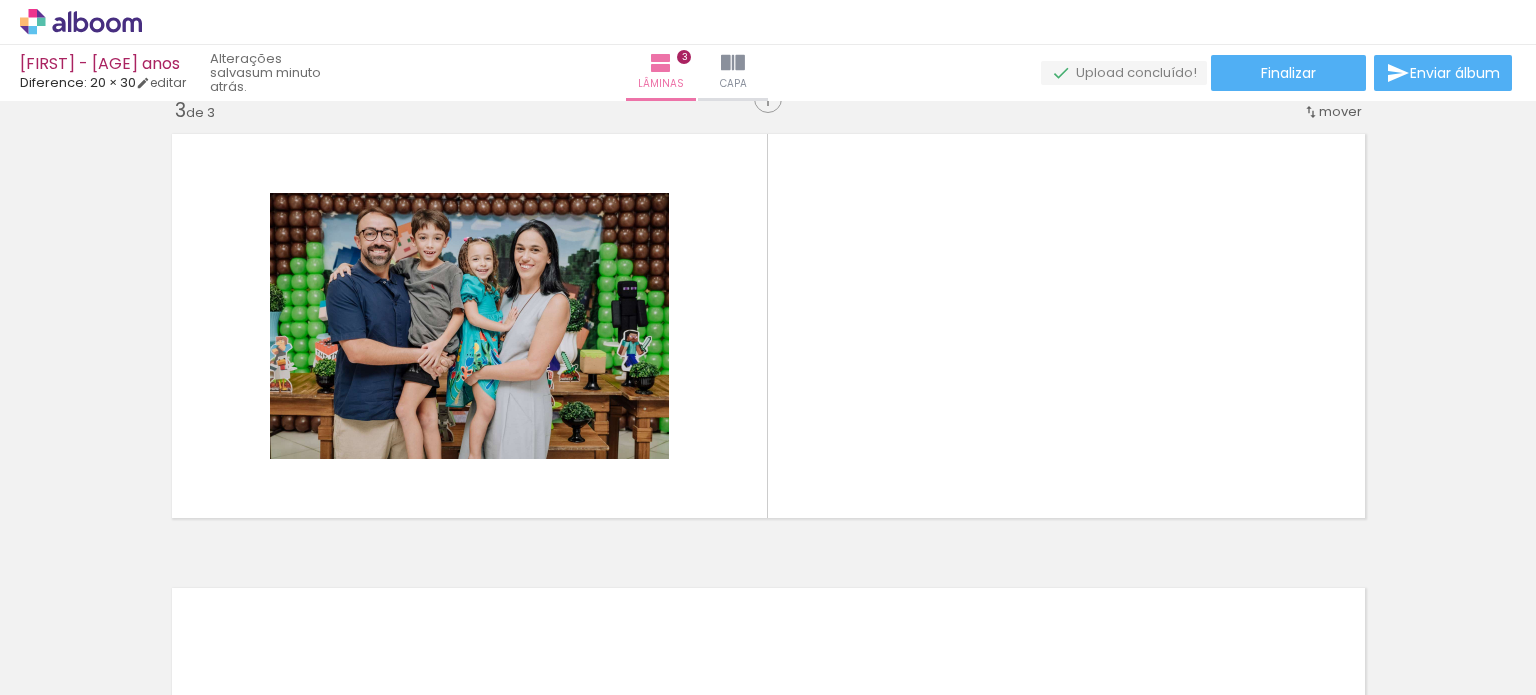 scroll, scrollTop: 933, scrollLeft: 0, axis: vertical 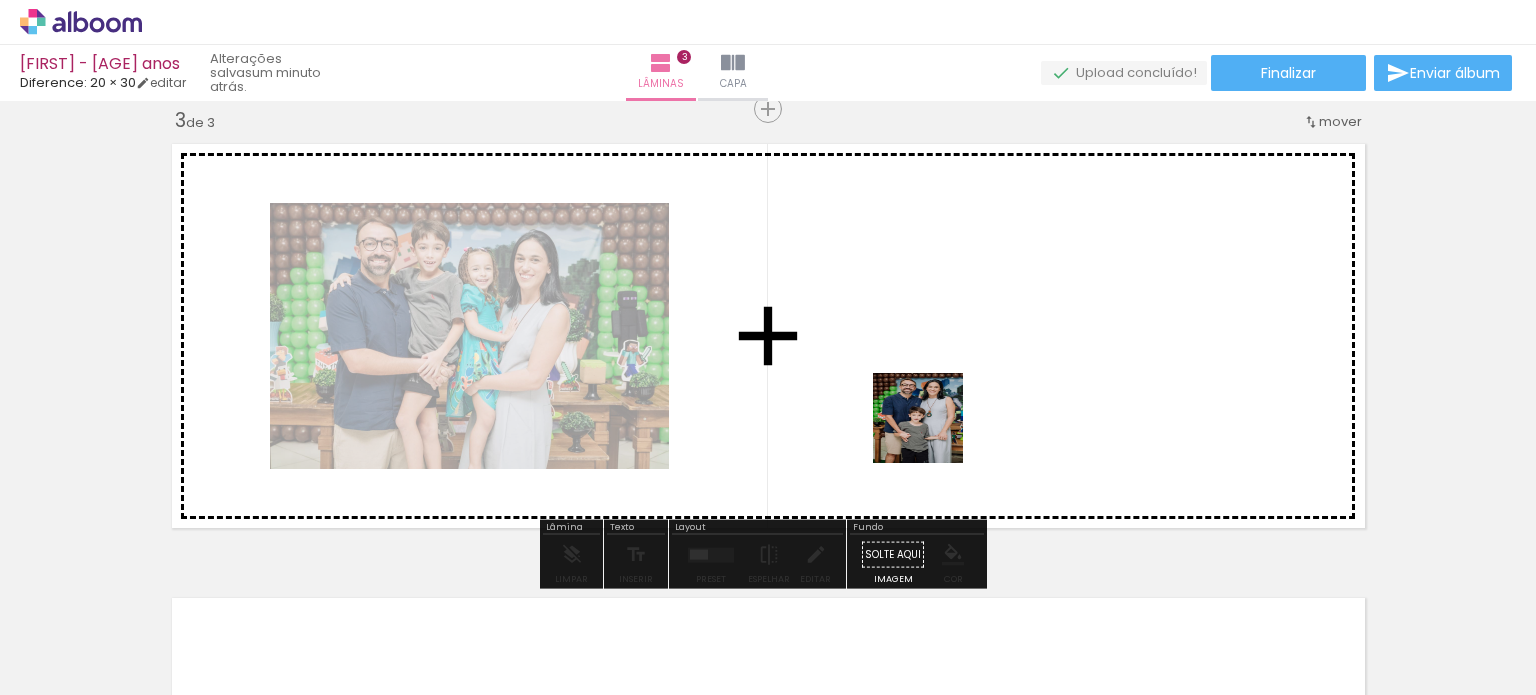 drag, startPoint x: 968, startPoint y: 638, endPoint x: 952, endPoint y: 470, distance: 168.76018 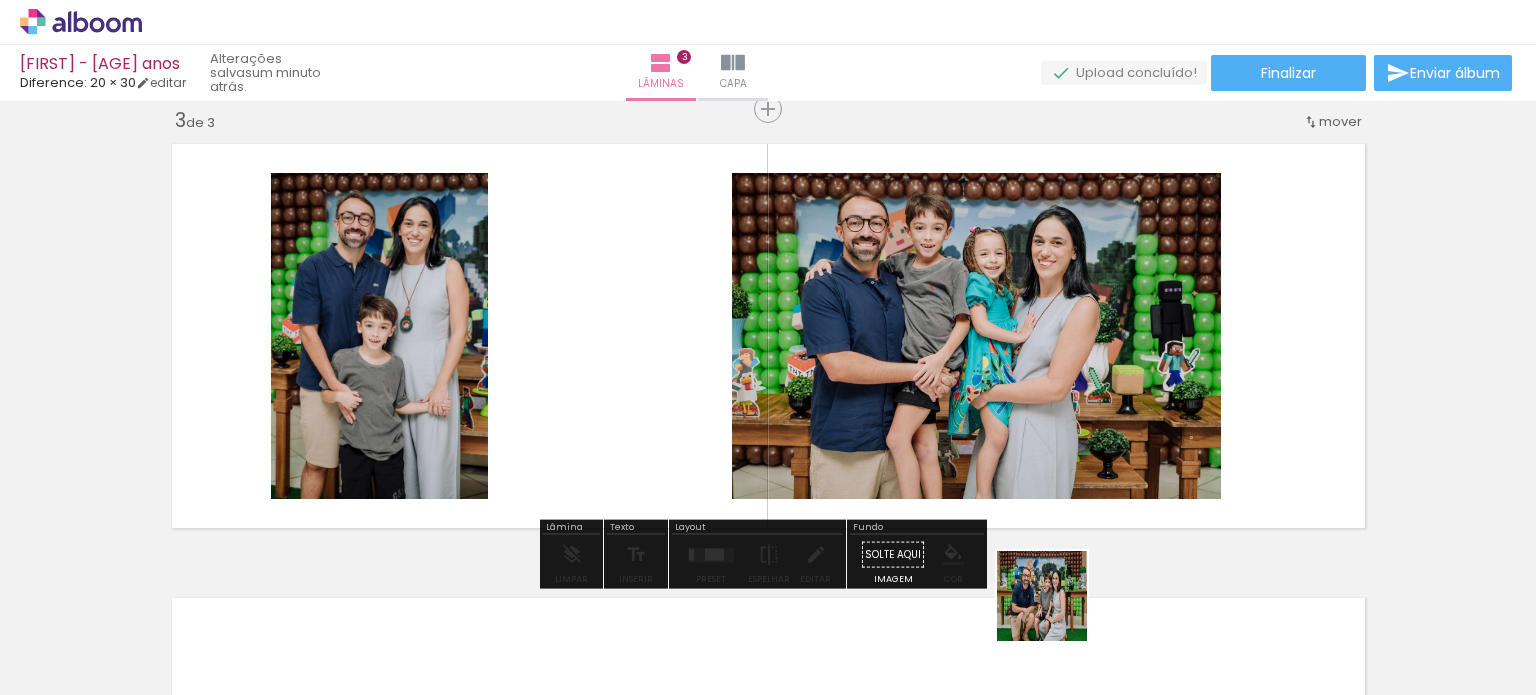 drag, startPoint x: 1070, startPoint y: 659, endPoint x: 1099, endPoint y: 495, distance: 166.54428 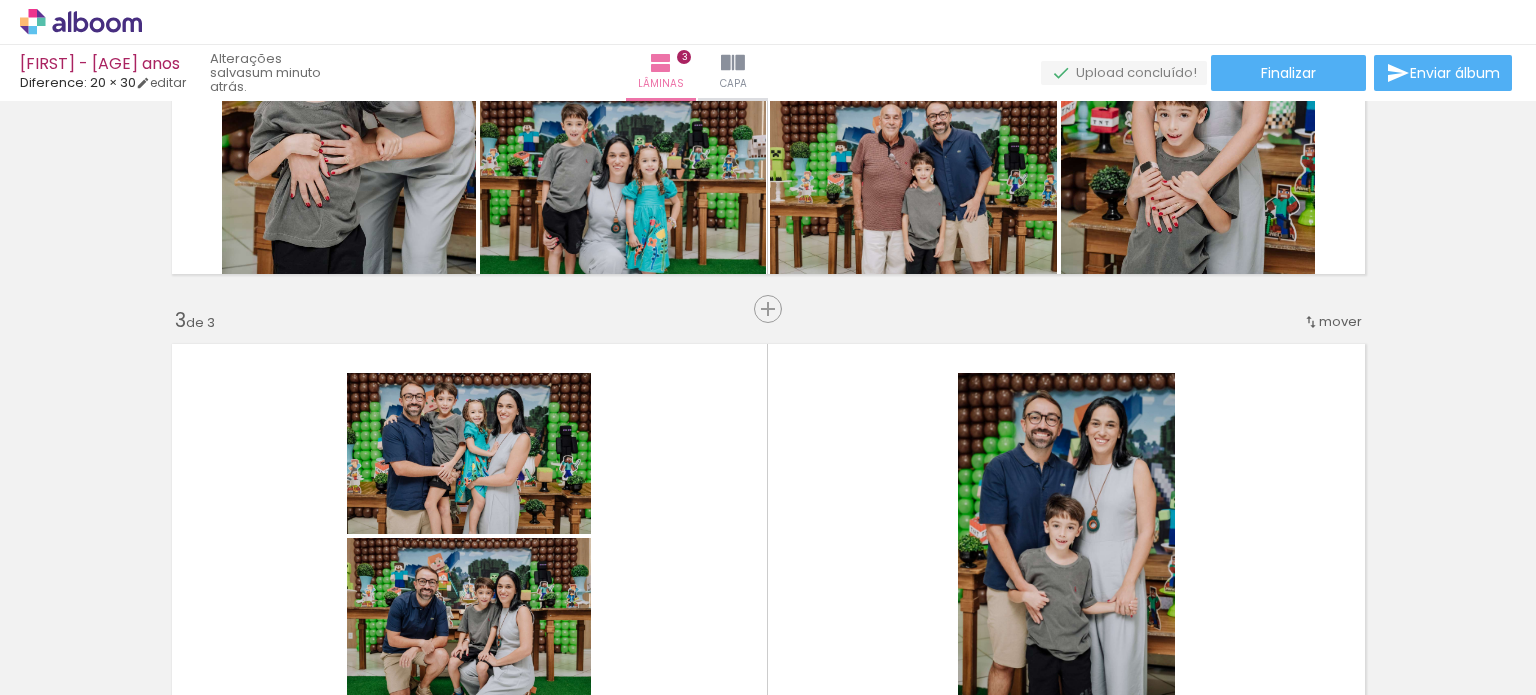 scroll, scrollTop: 533, scrollLeft: 0, axis: vertical 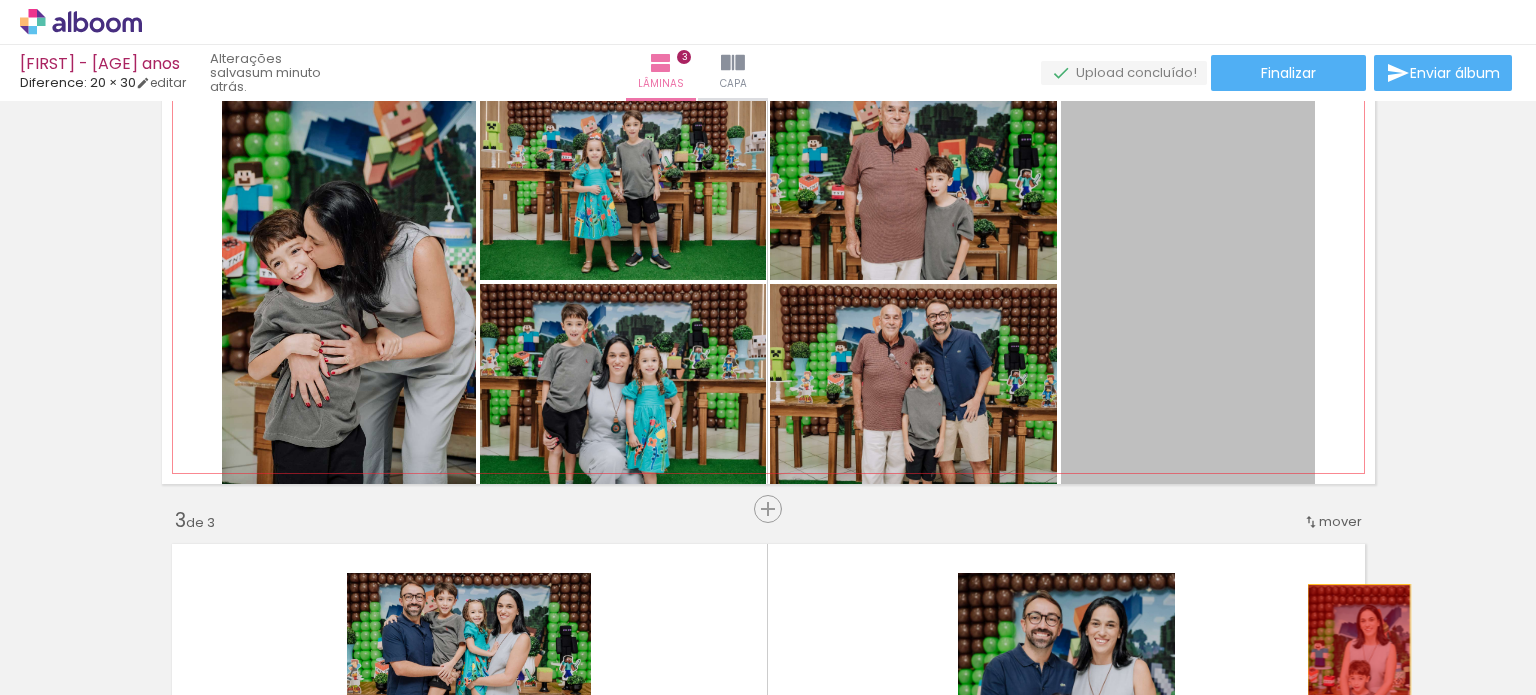 drag, startPoint x: 1177, startPoint y: 294, endPoint x: 1324, endPoint y: 665, distance: 399.0614 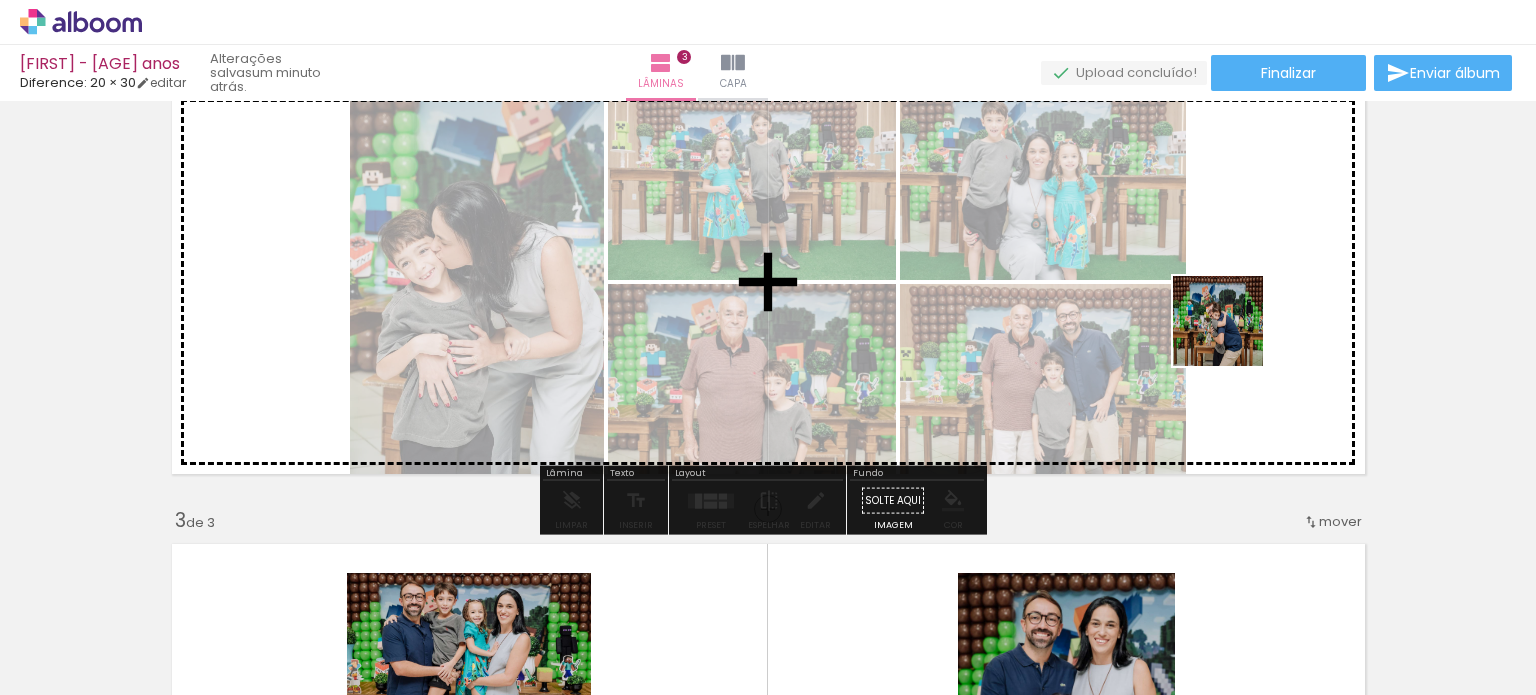 drag, startPoint x: 1214, startPoint y: 532, endPoint x: 1236, endPoint y: 322, distance: 211.14923 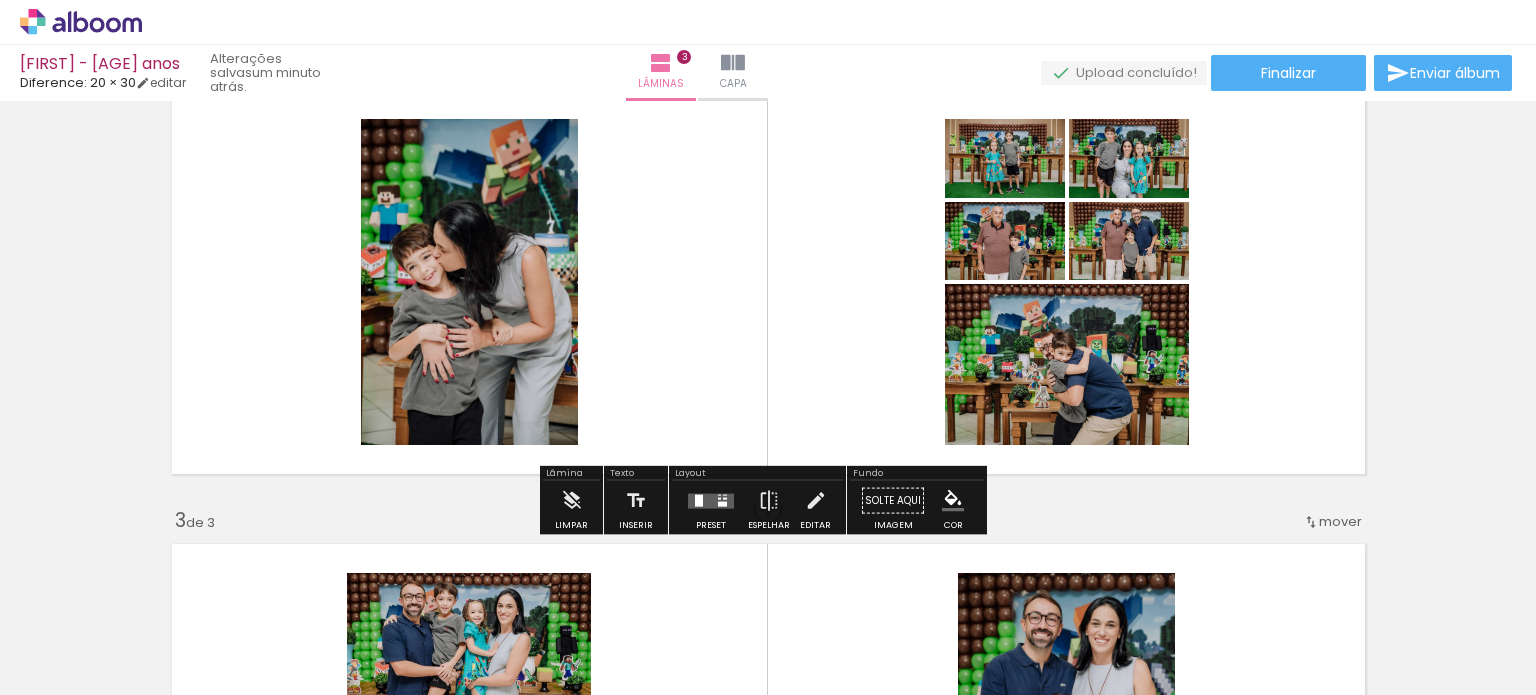 click at bounding box center (722, 503) 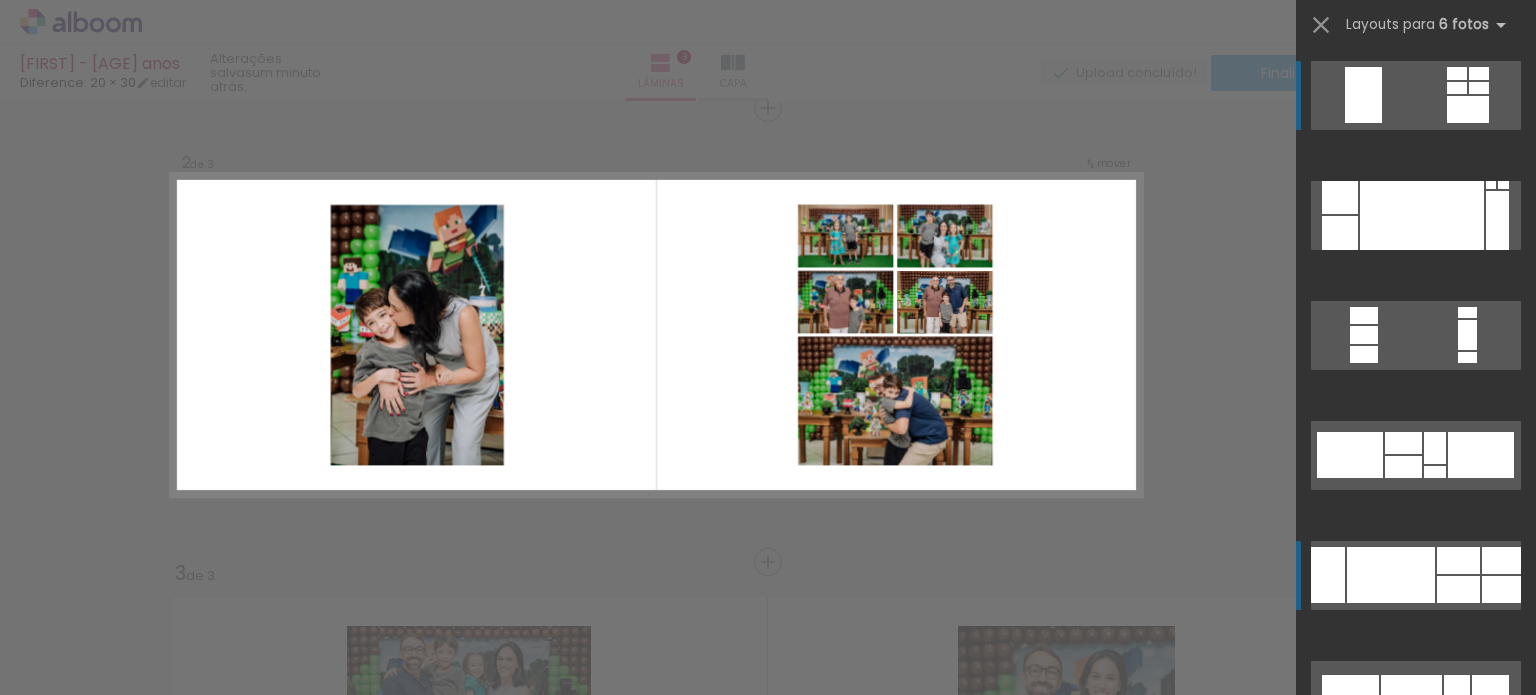scroll, scrollTop: 479, scrollLeft: 0, axis: vertical 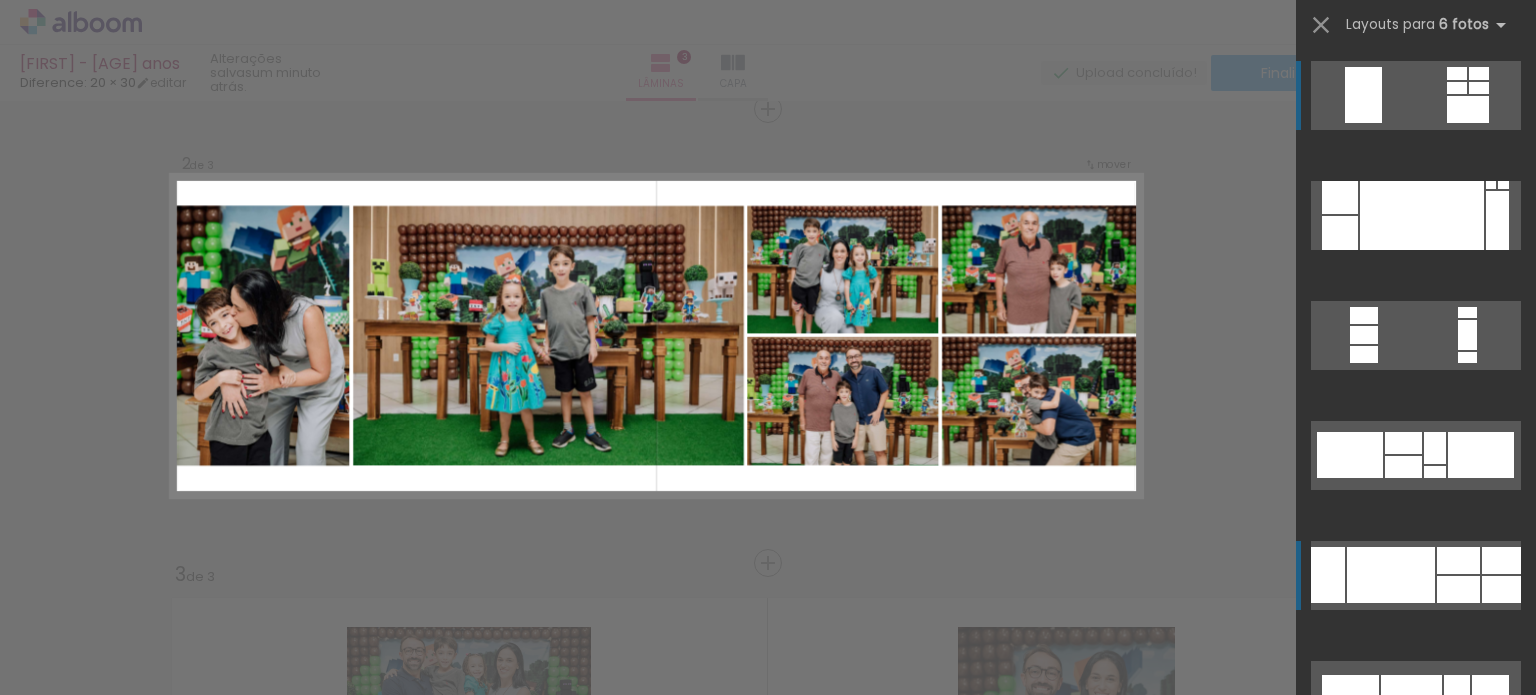 click at bounding box center [1503, 185] 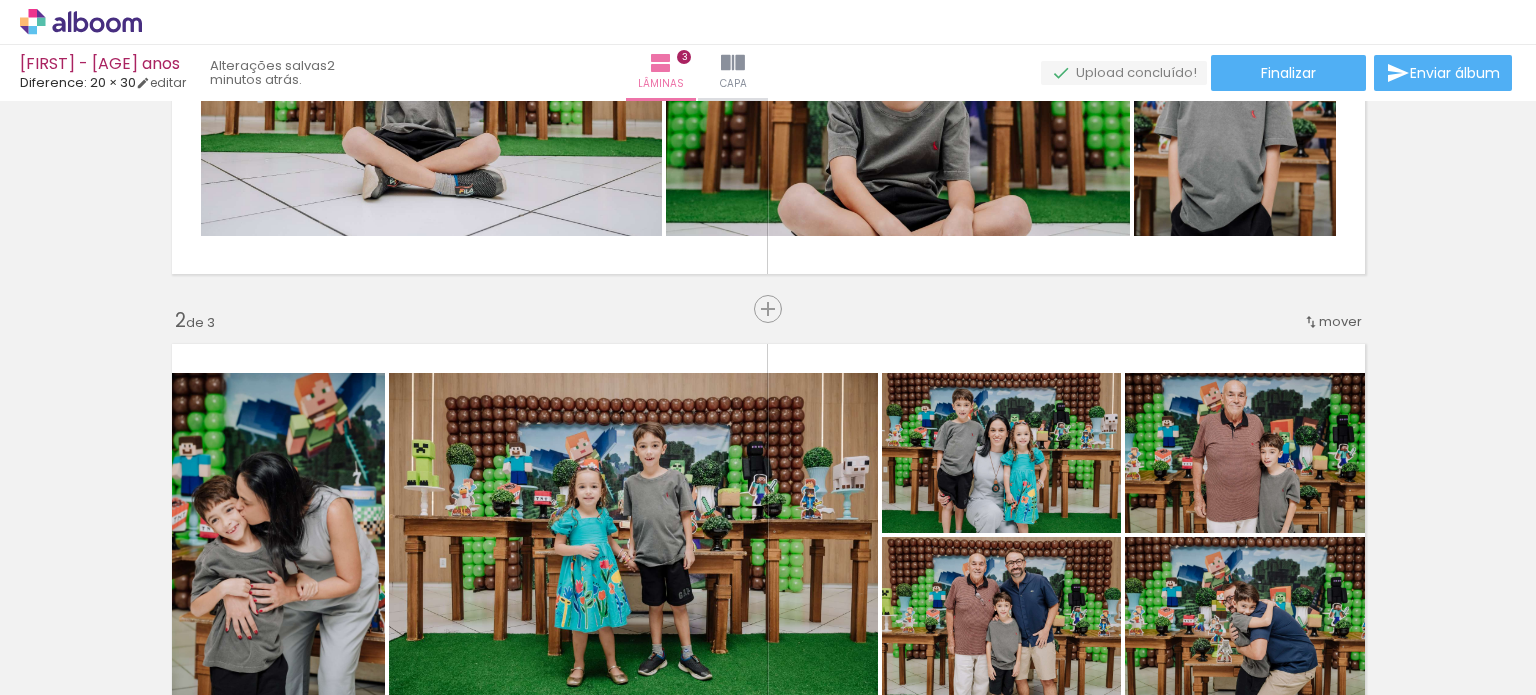 scroll, scrollTop: 479, scrollLeft: 0, axis: vertical 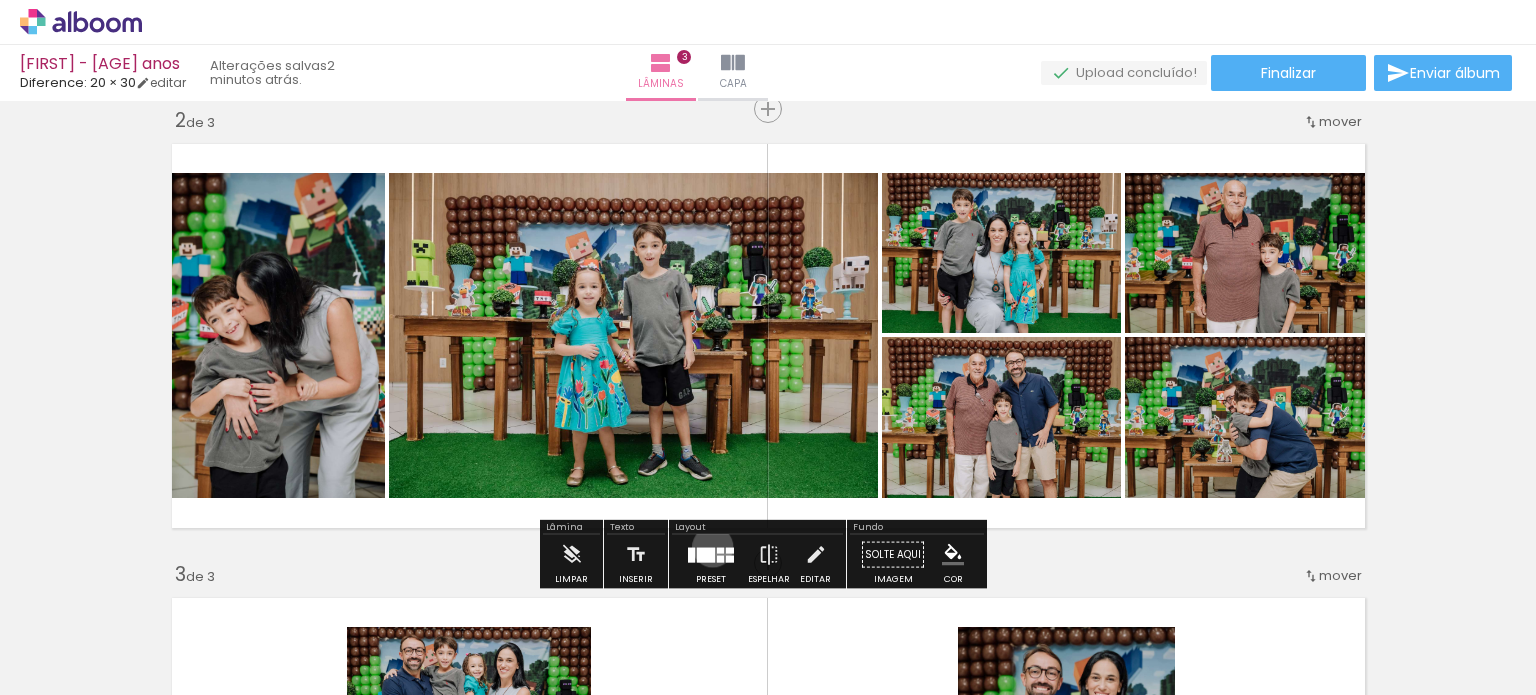 click at bounding box center (706, 554) 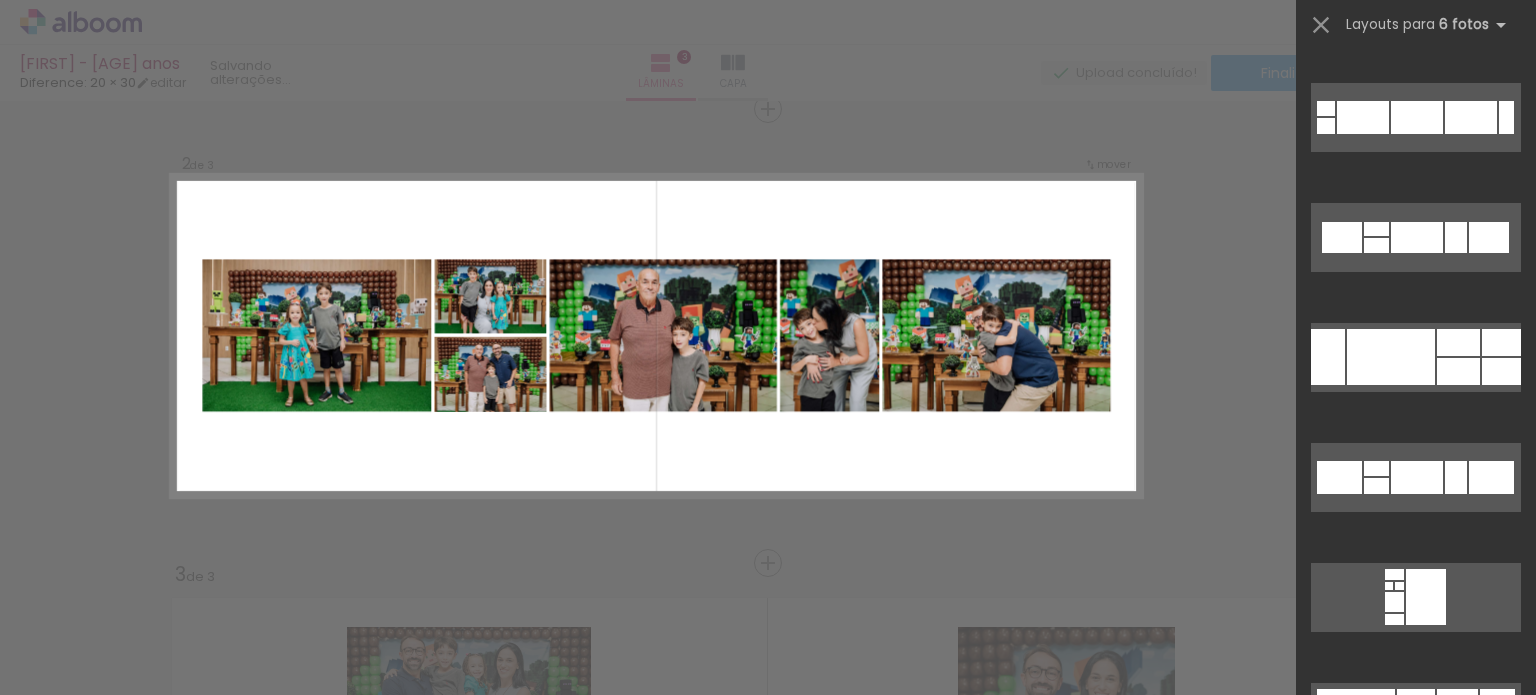 scroll, scrollTop: 3280, scrollLeft: 0, axis: vertical 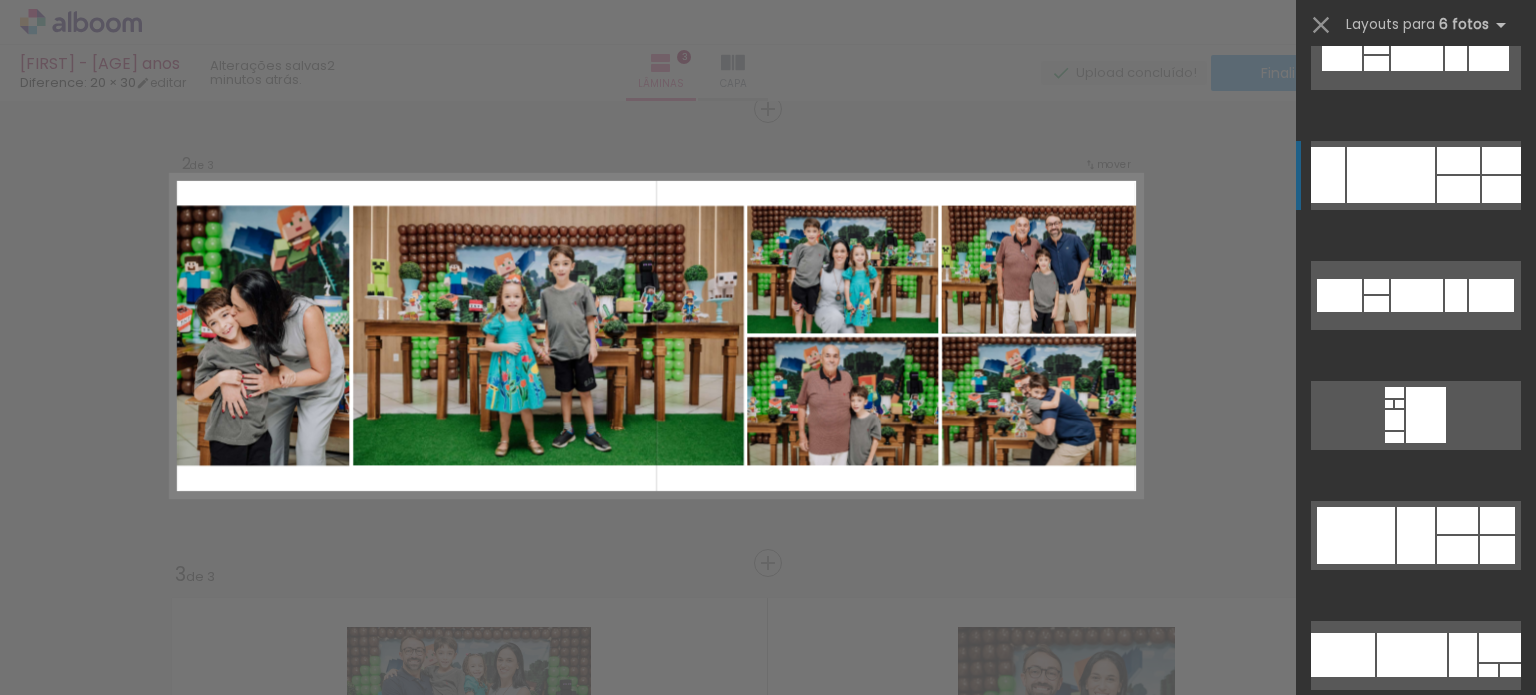 click at bounding box center [1373, -200] 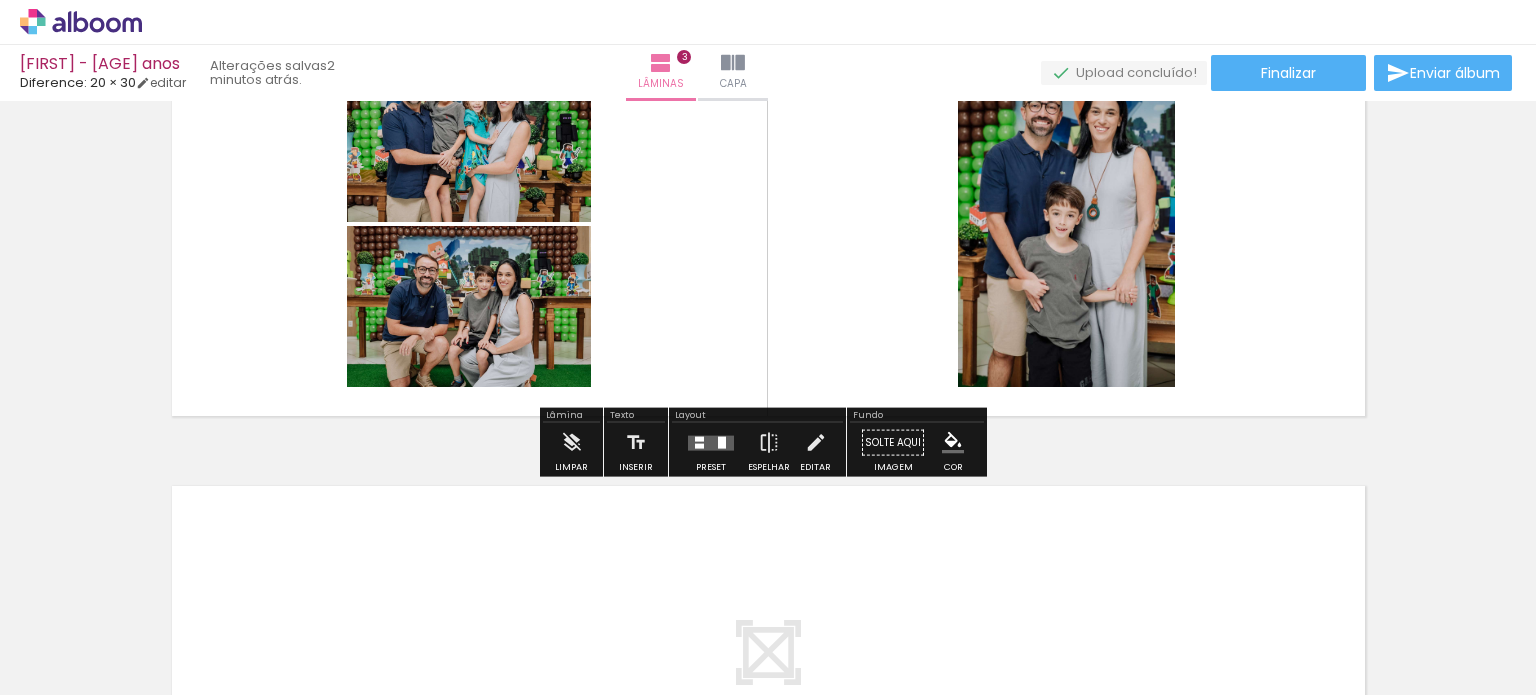 scroll, scrollTop: 1079, scrollLeft: 0, axis: vertical 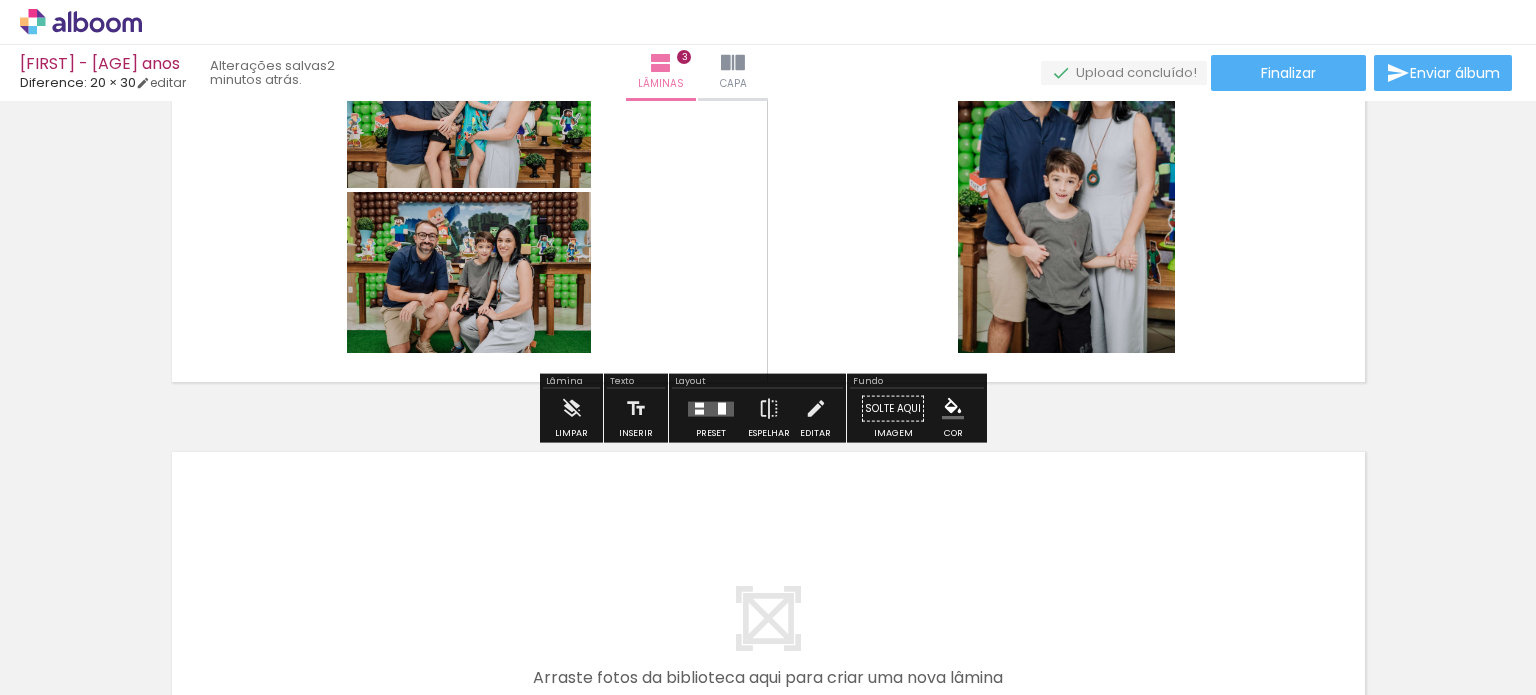click at bounding box center (722, 408) 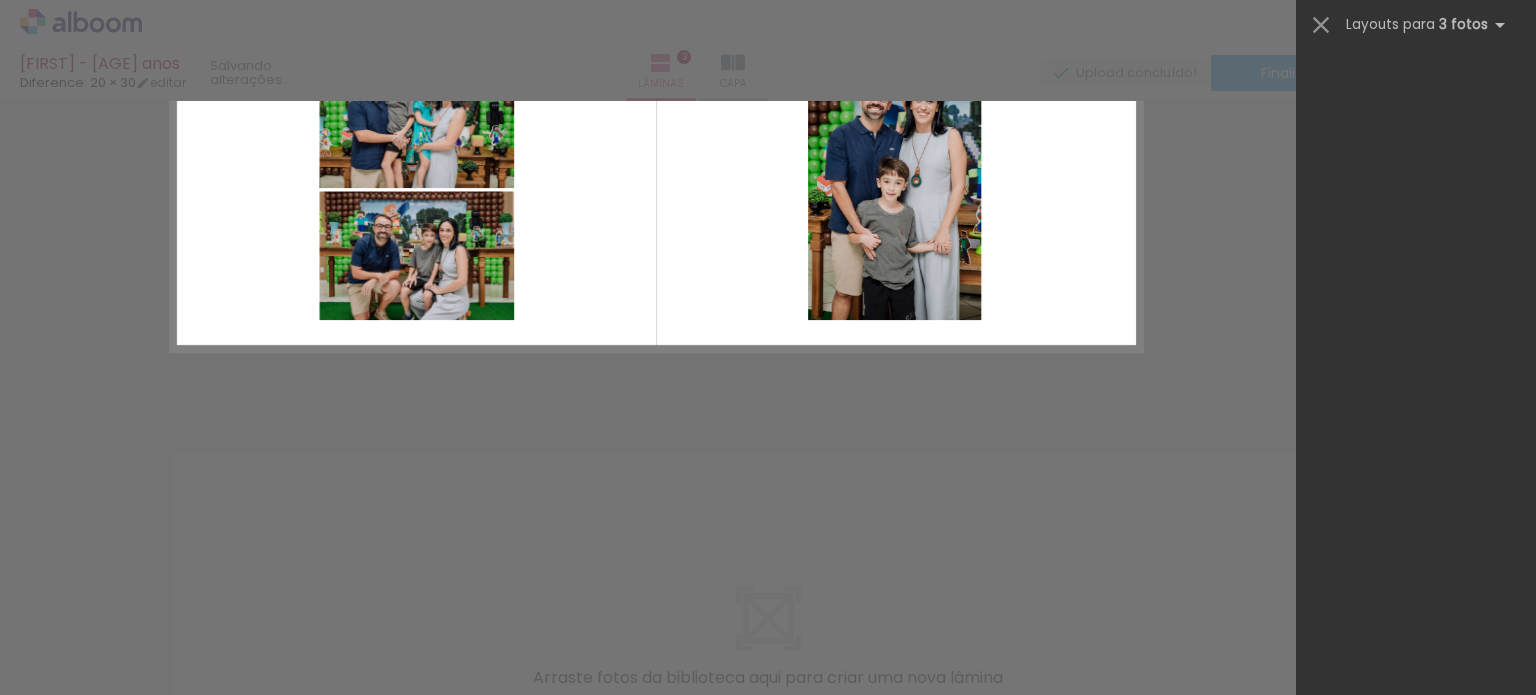 scroll, scrollTop: 0, scrollLeft: 0, axis: both 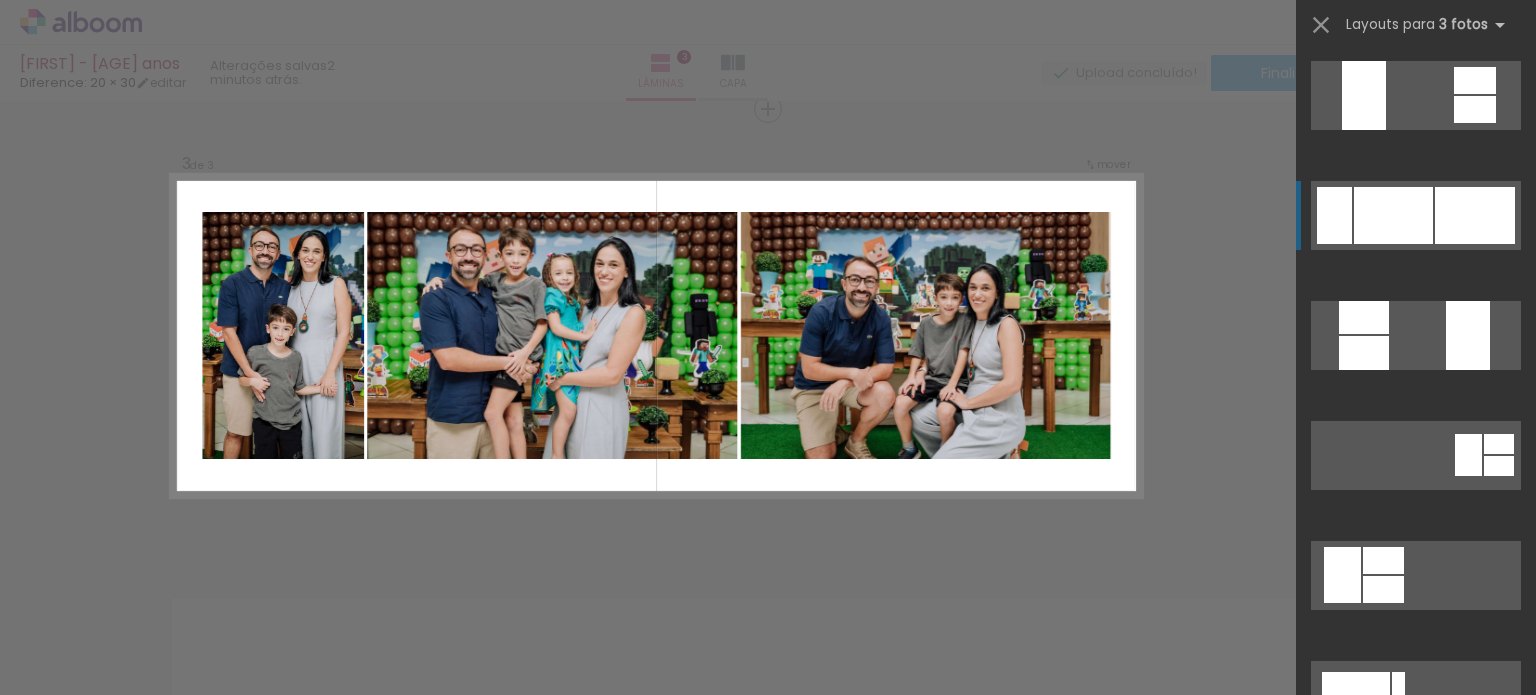 click at bounding box center (1502, -368) 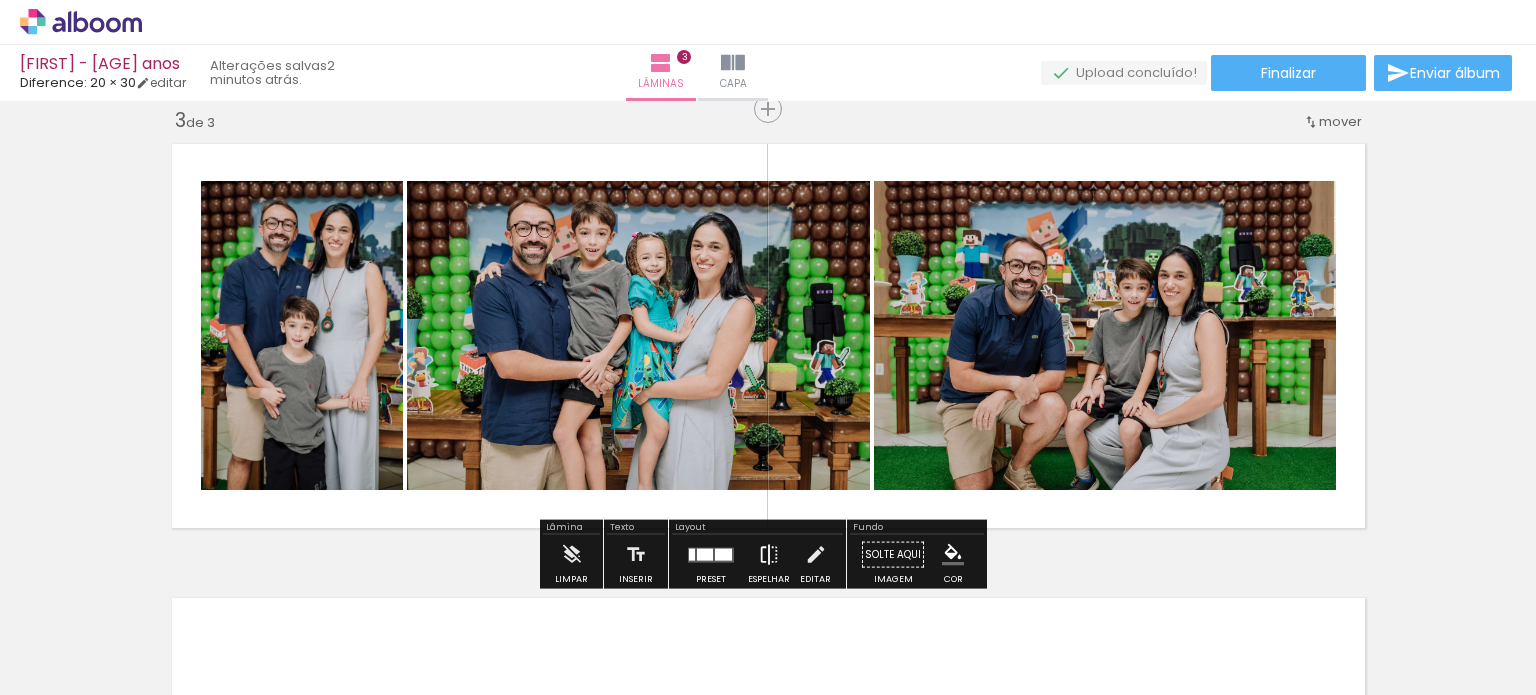 click on "Espelhar" at bounding box center (769, 560) 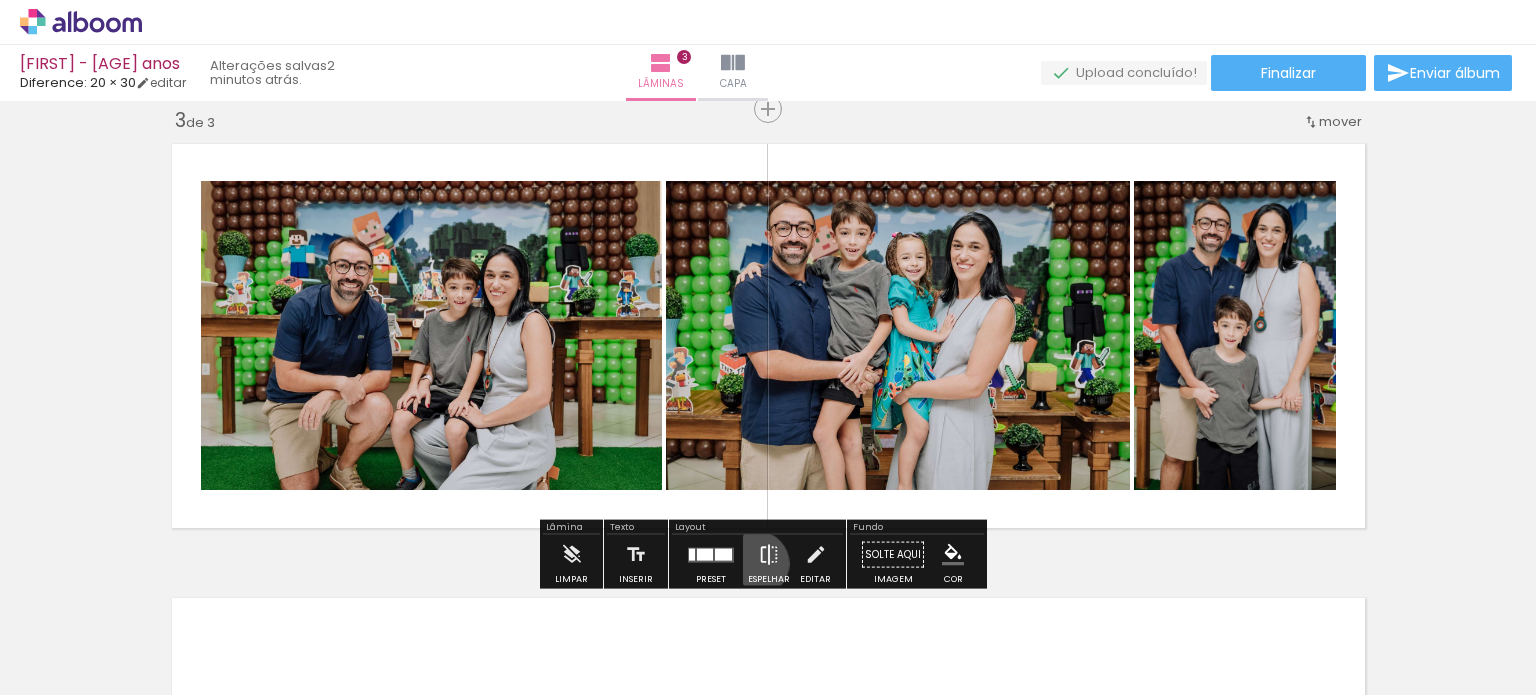 click at bounding box center [769, 555] 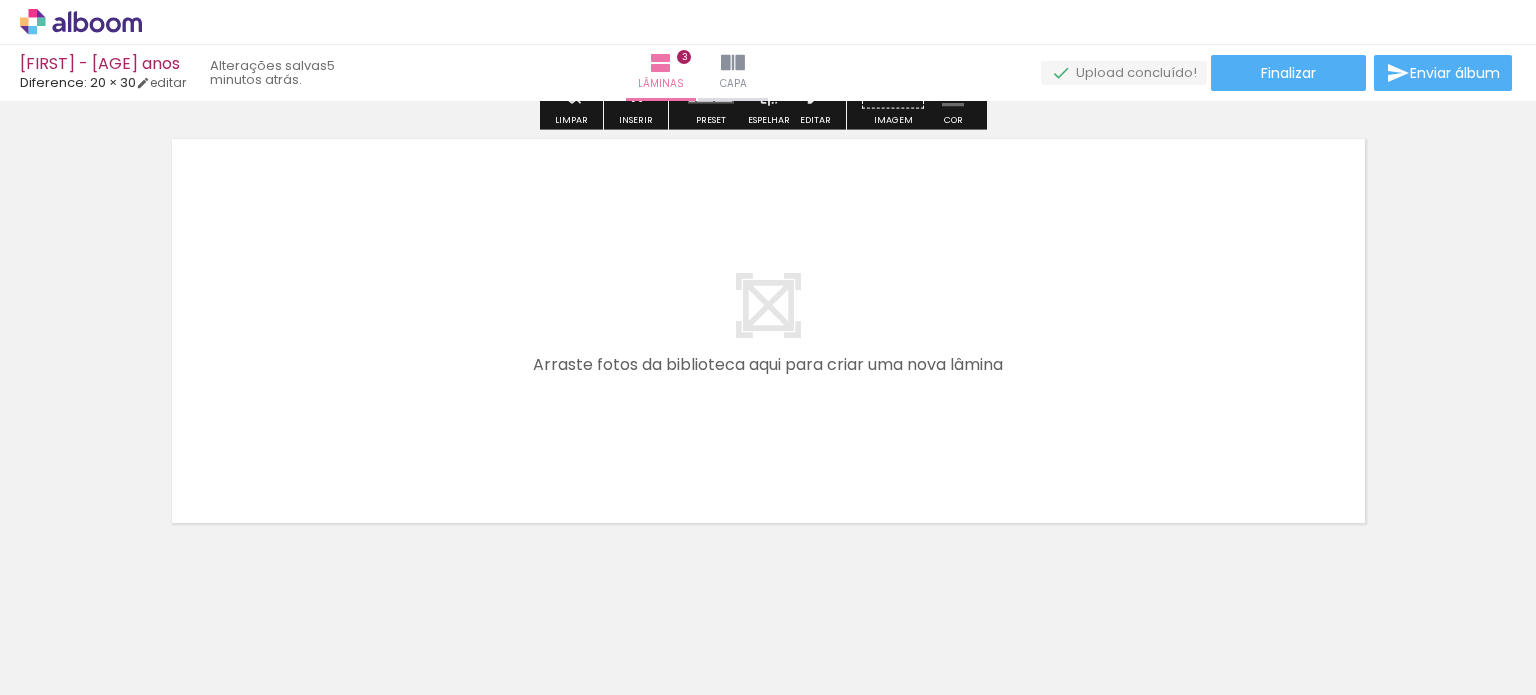 scroll, scrollTop: 1424, scrollLeft: 0, axis: vertical 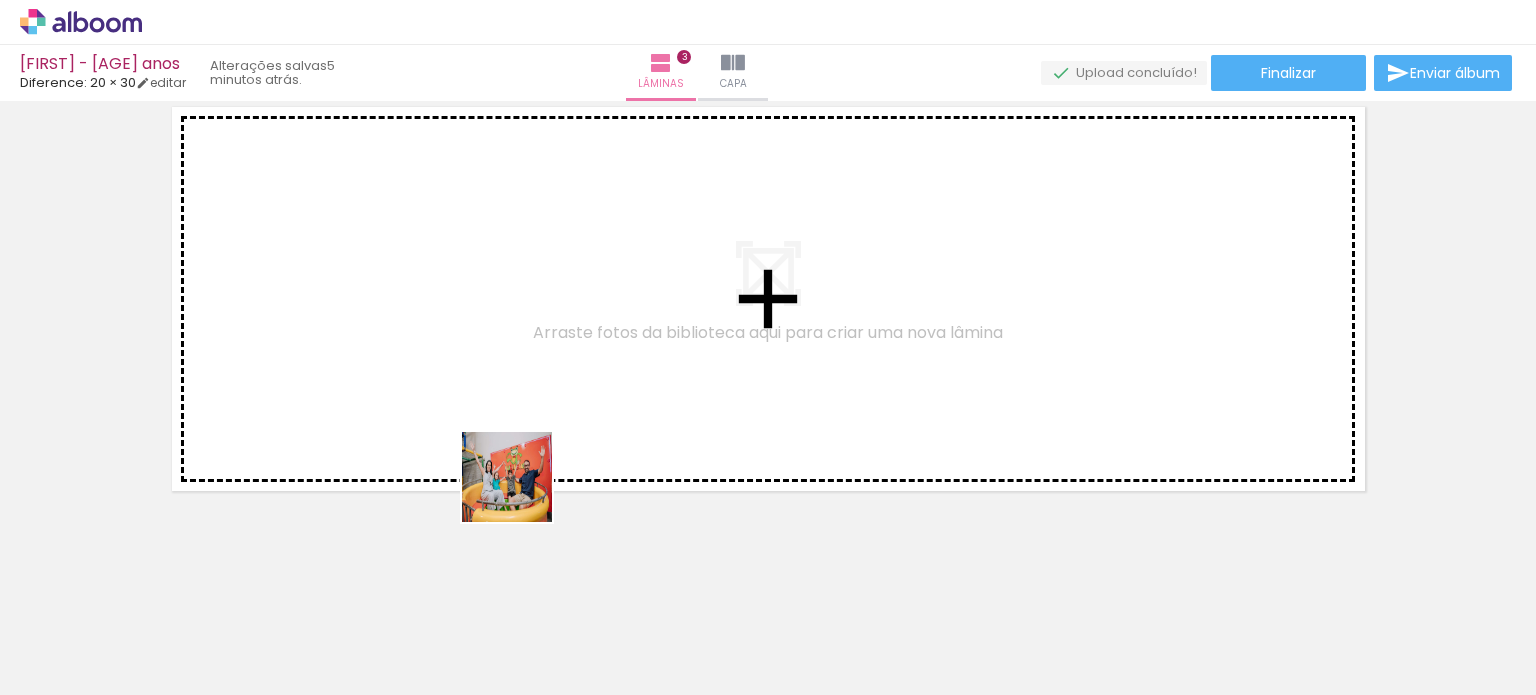 drag, startPoint x: 509, startPoint y: 644, endPoint x: 561, endPoint y: 535, distance: 120.76837 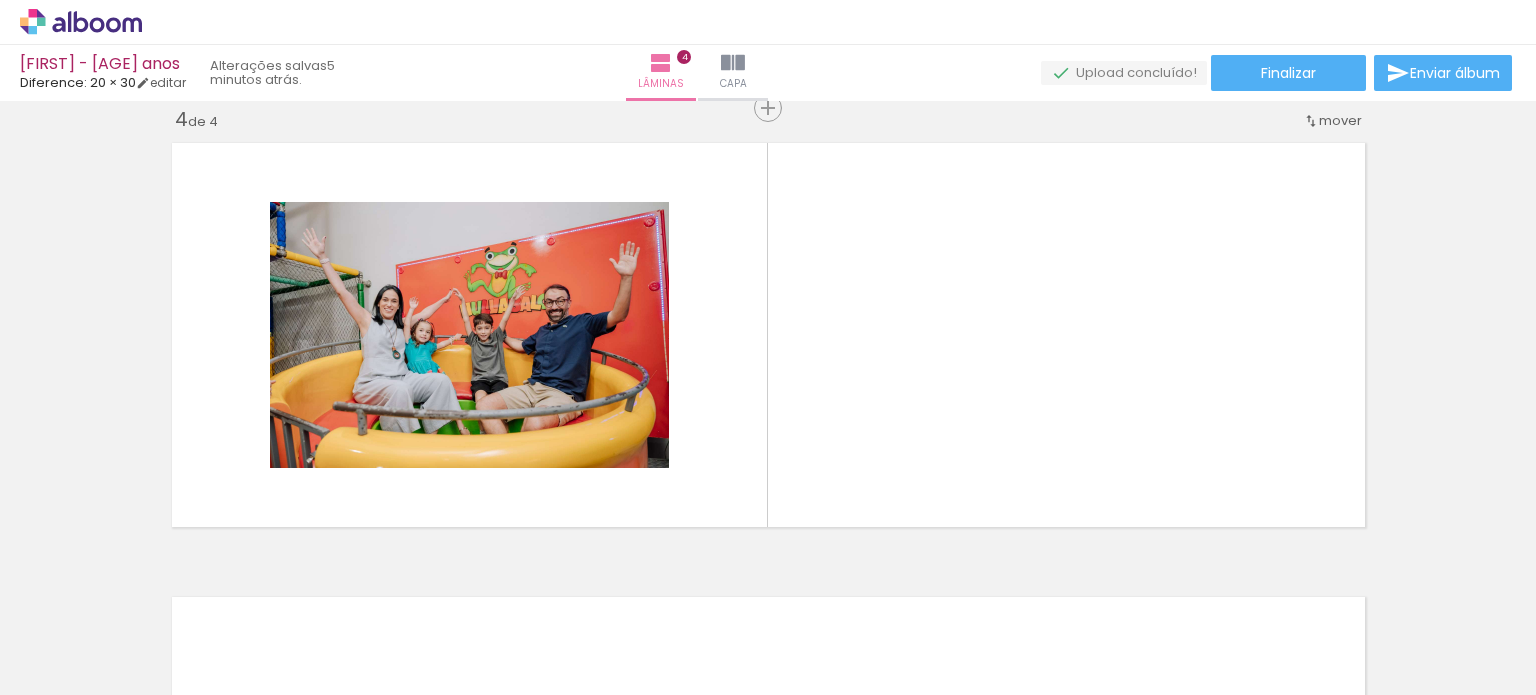 scroll, scrollTop: 1387, scrollLeft: 0, axis: vertical 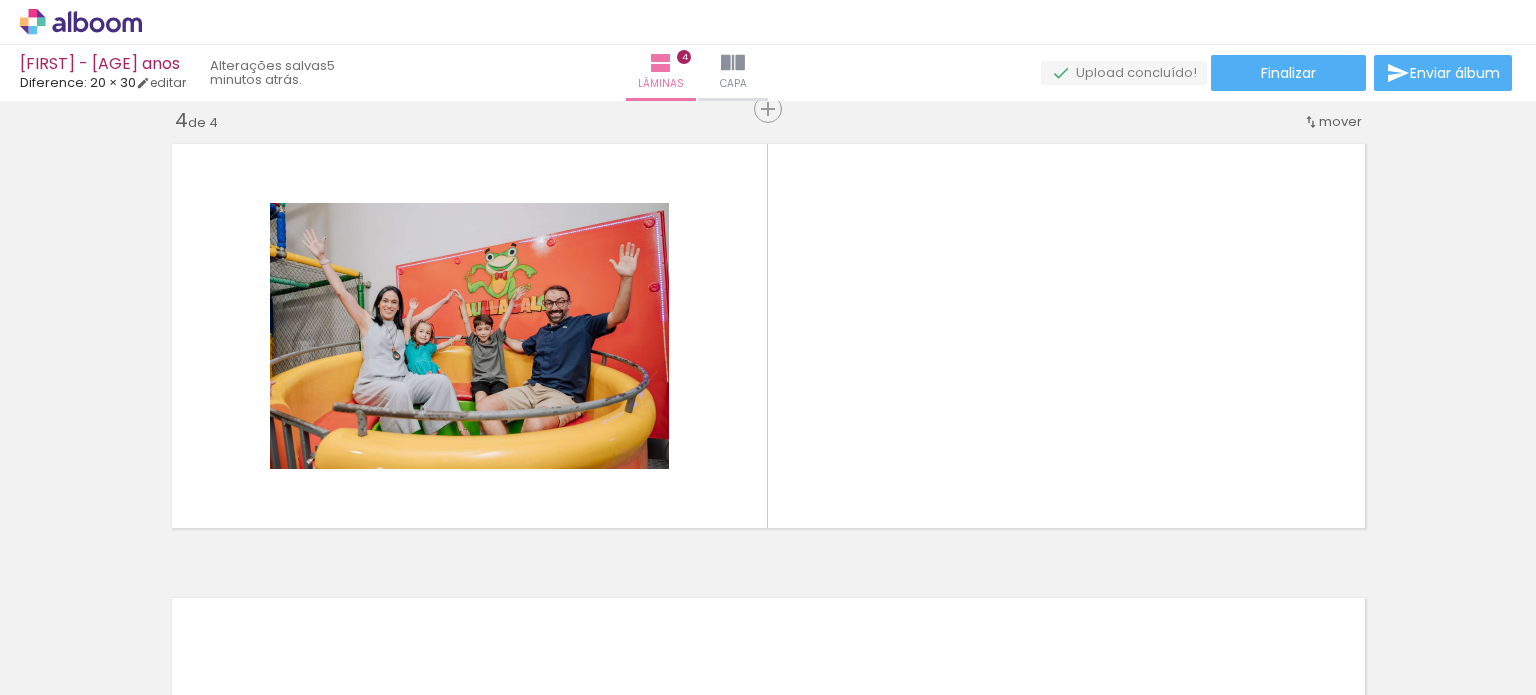 click at bounding box center [2302, 628] 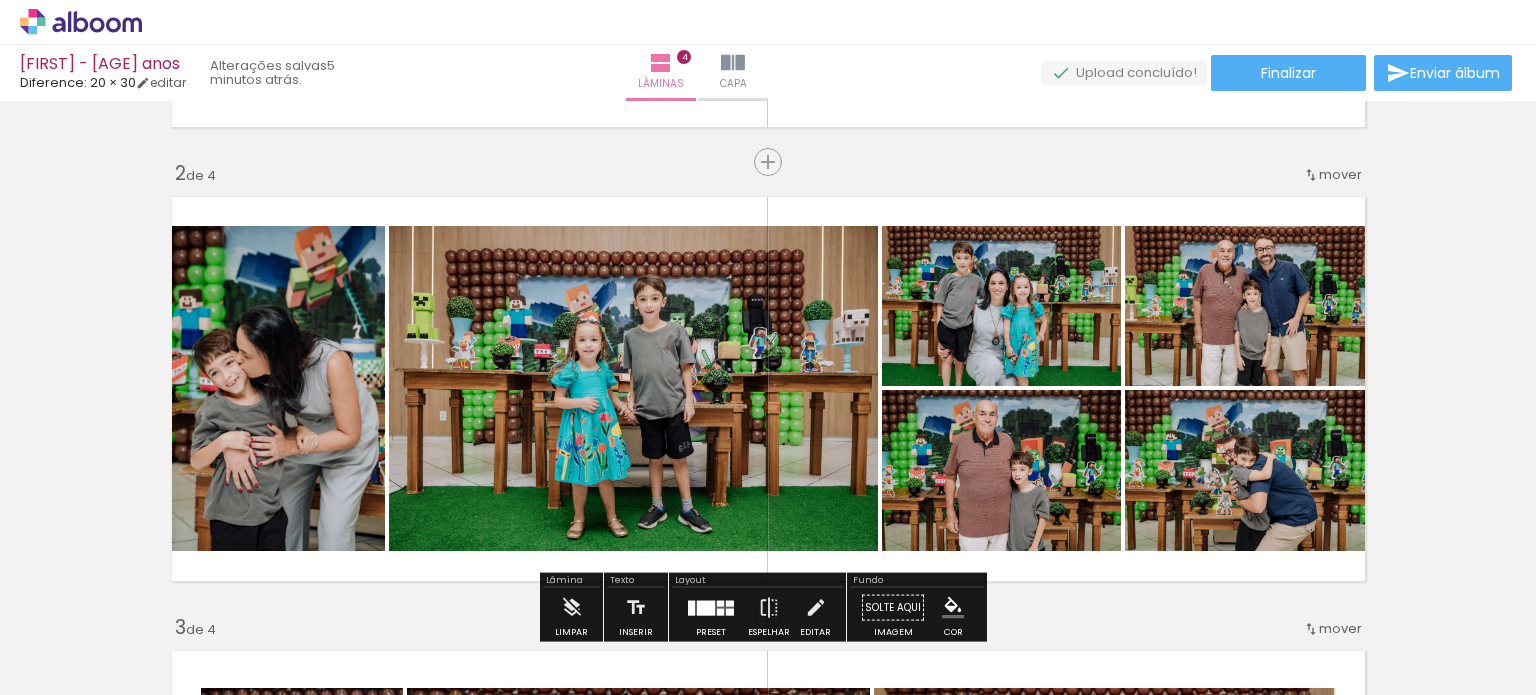 scroll, scrollTop: 587, scrollLeft: 0, axis: vertical 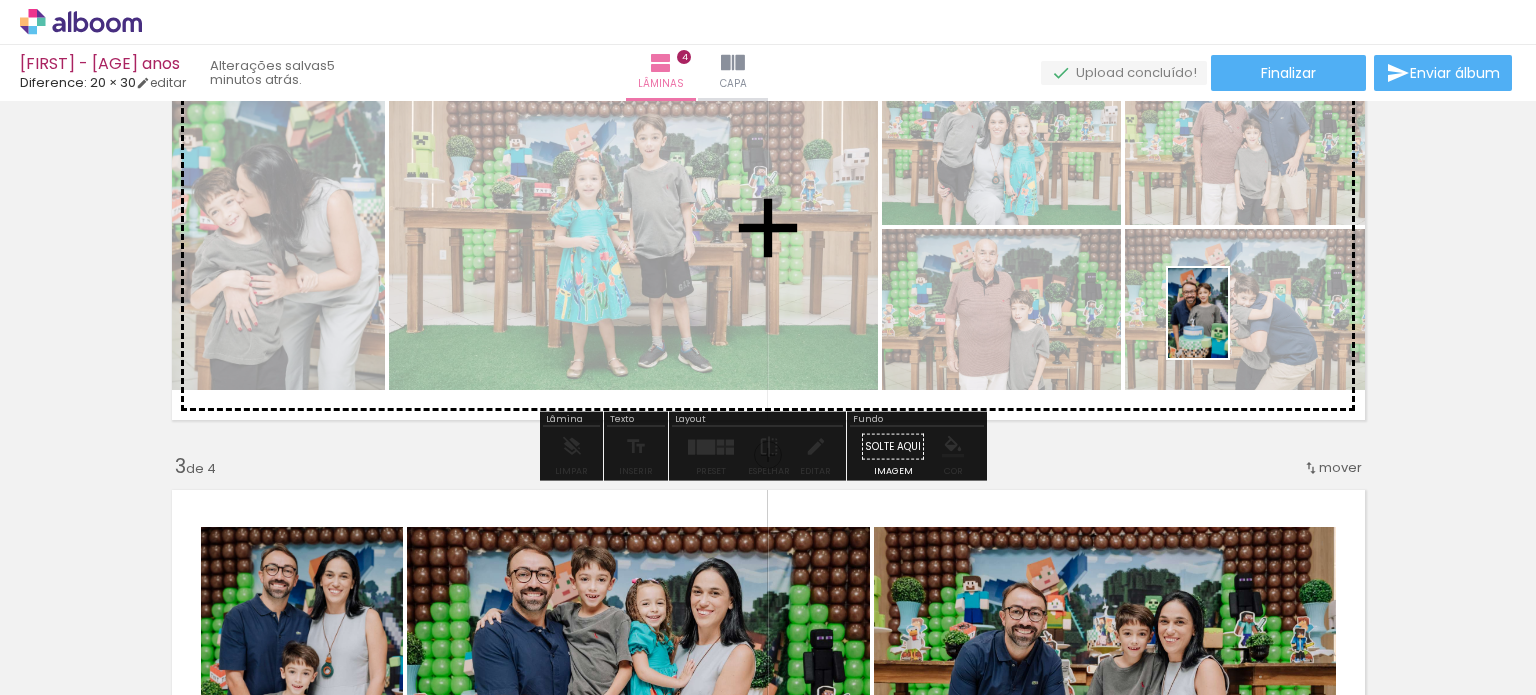 drag, startPoint x: 850, startPoint y: 667, endPoint x: 1228, endPoint y: 328, distance: 507.74503 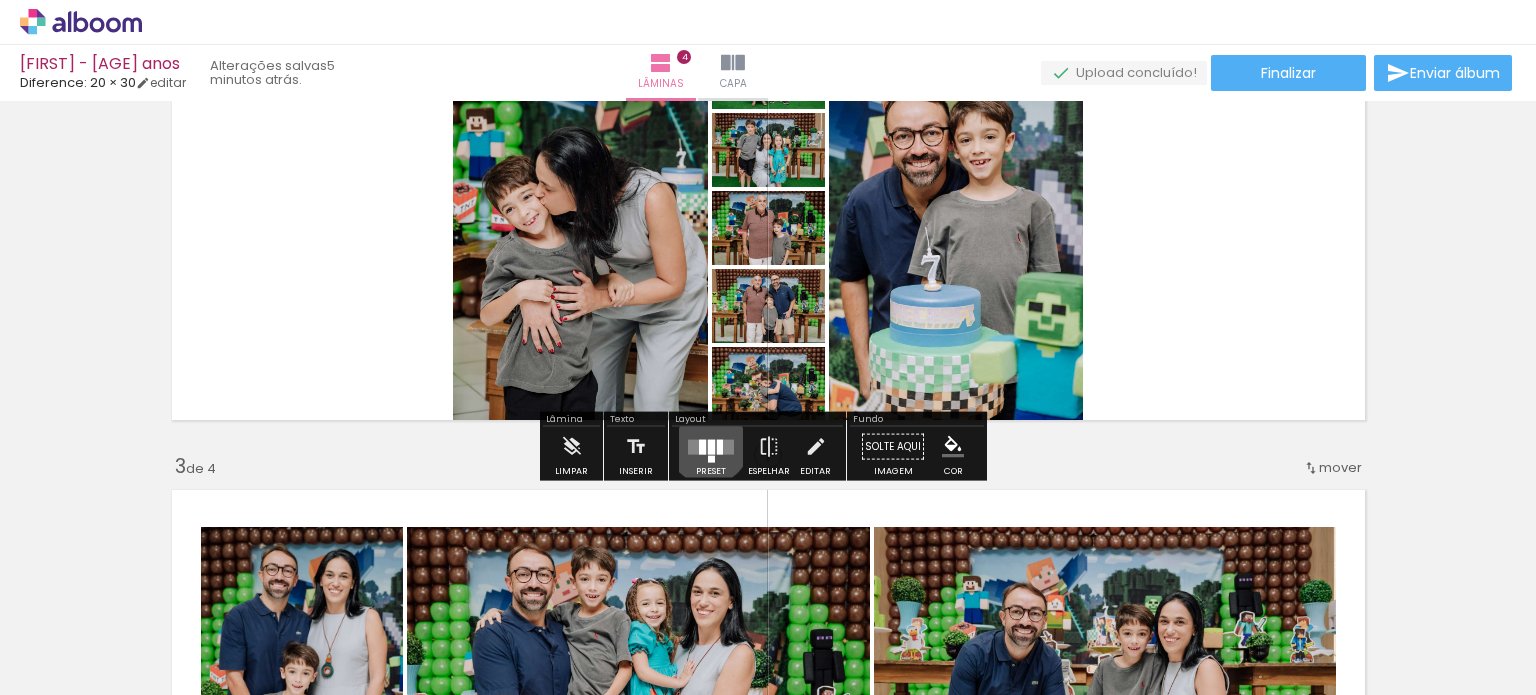 click at bounding box center [711, 446] 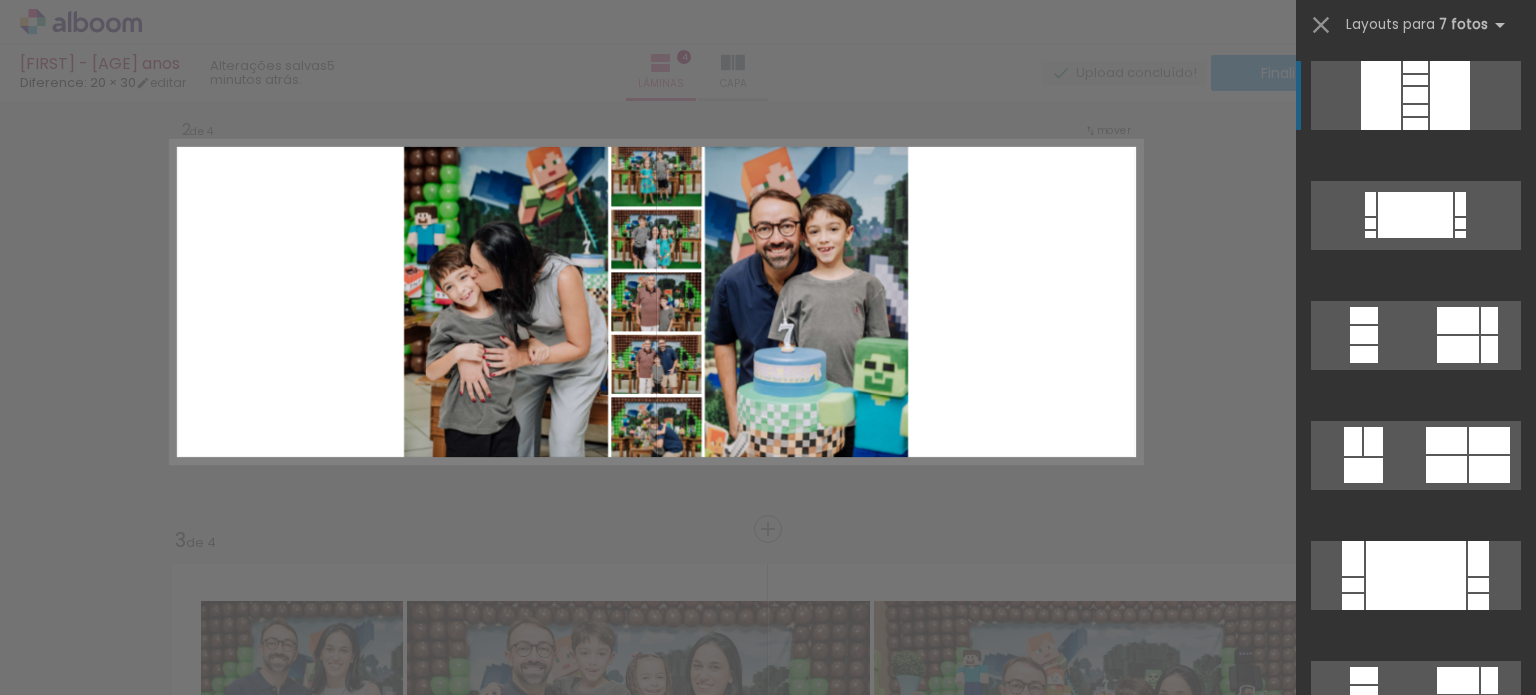 scroll, scrollTop: 479, scrollLeft: 0, axis: vertical 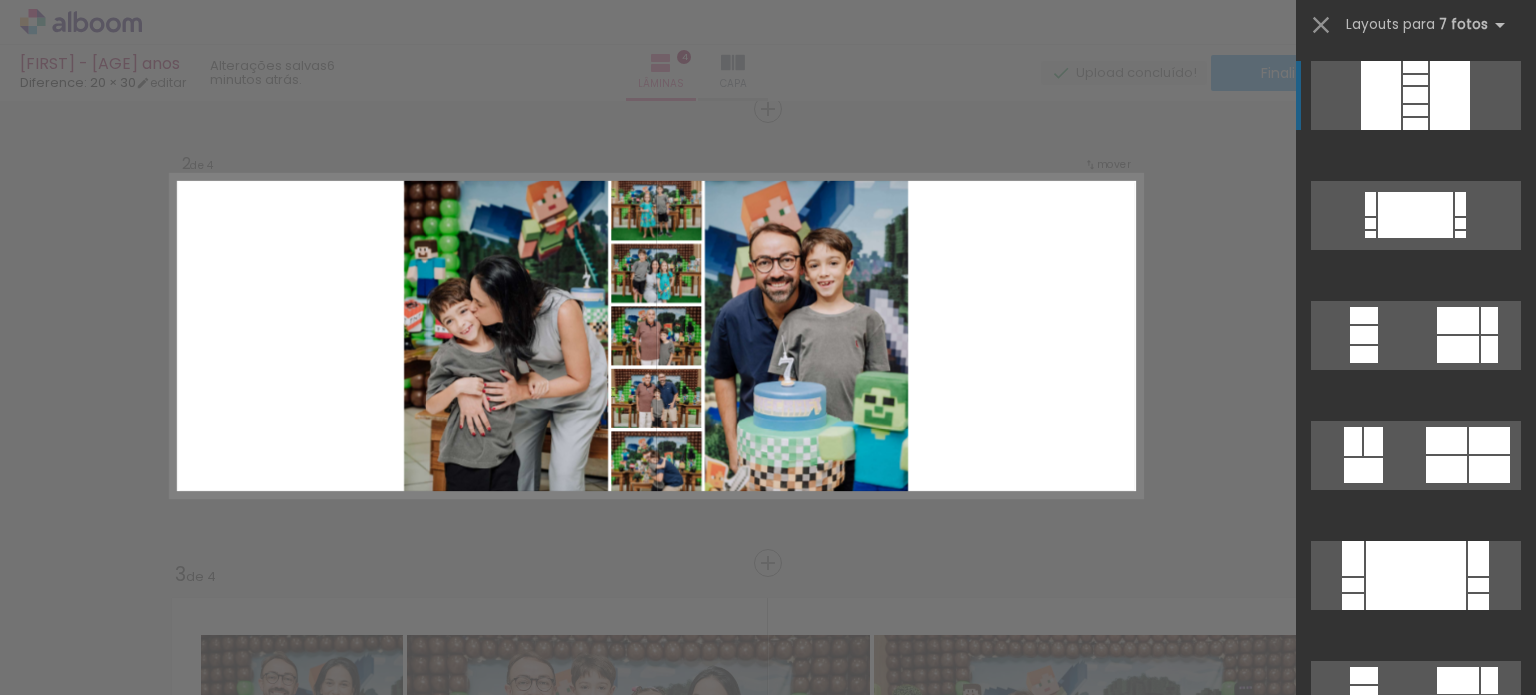 click on "Confirmar Cancelar" at bounding box center (768, 781) 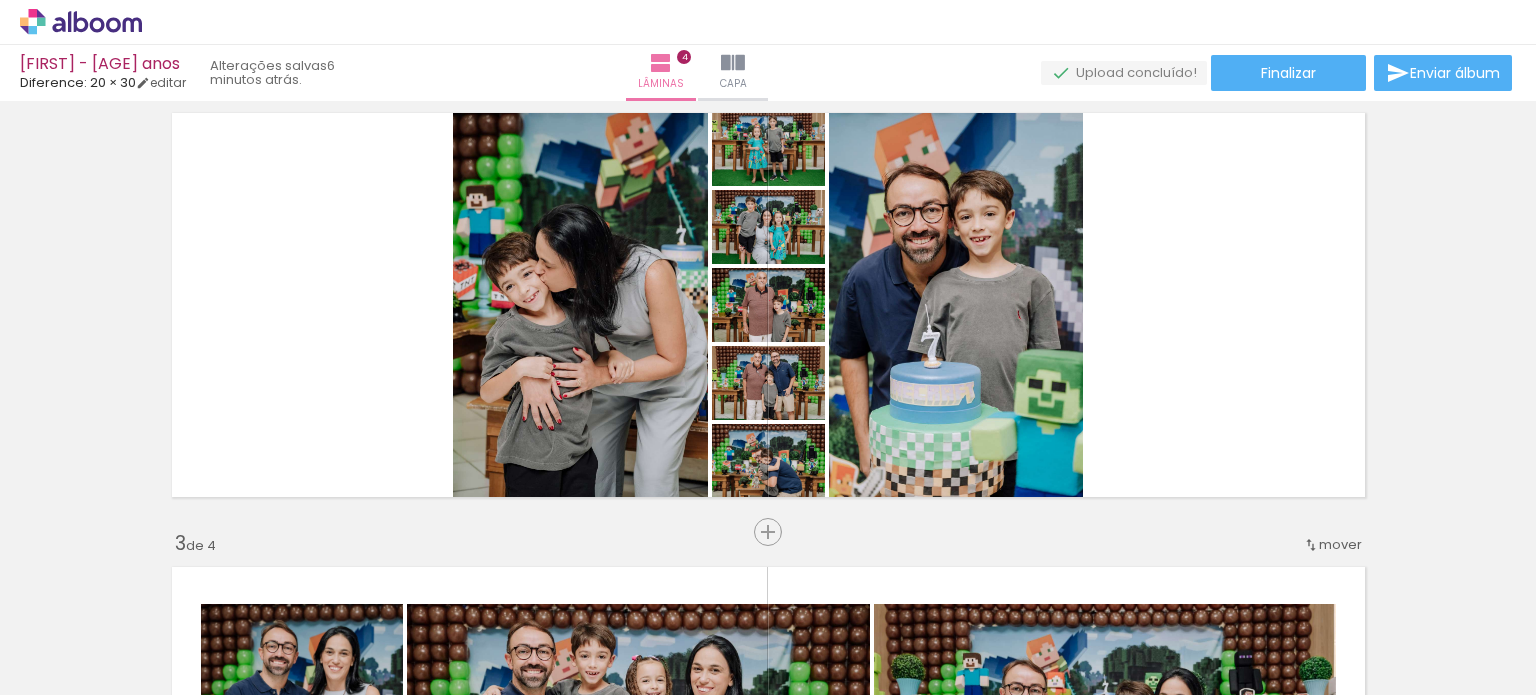 scroll, scrollTop: 600, scrollLeft: 0, axis: vertical 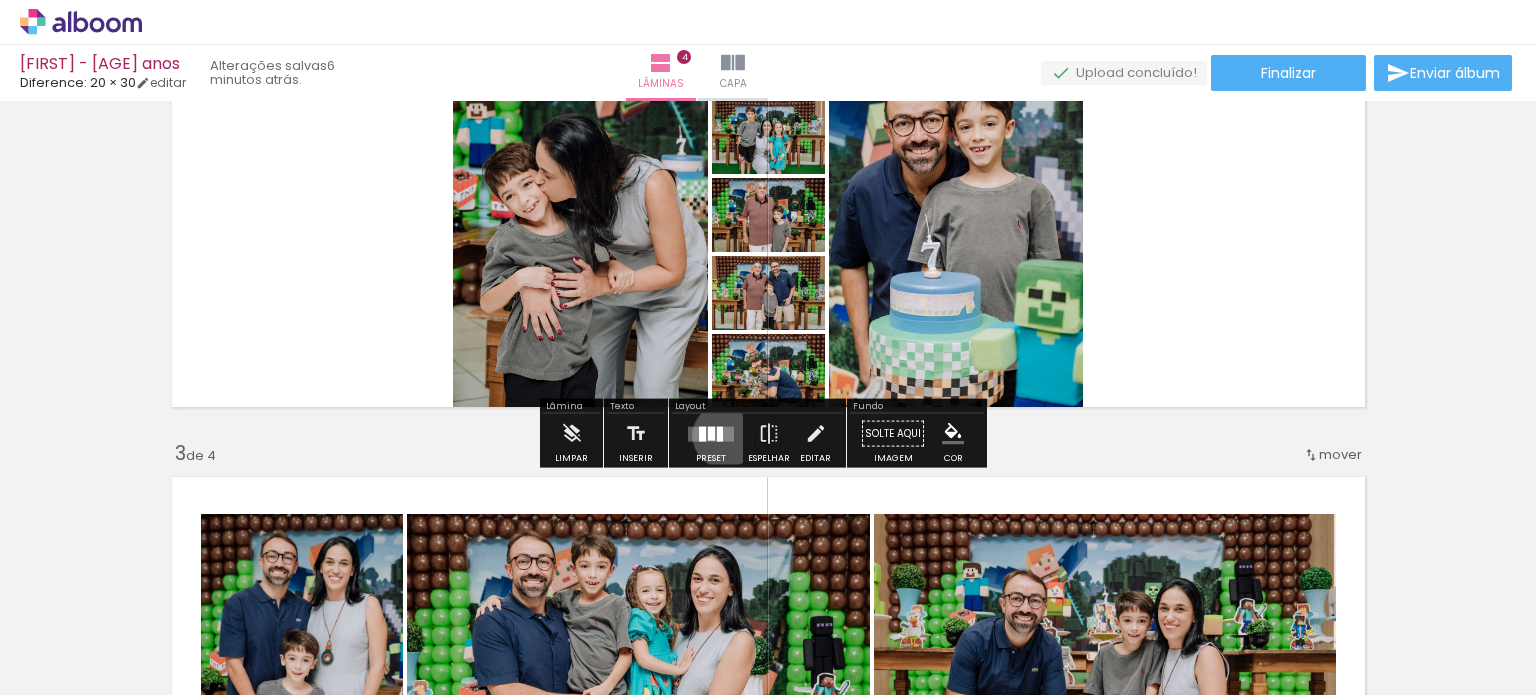 click at bounding box center (711, 433) 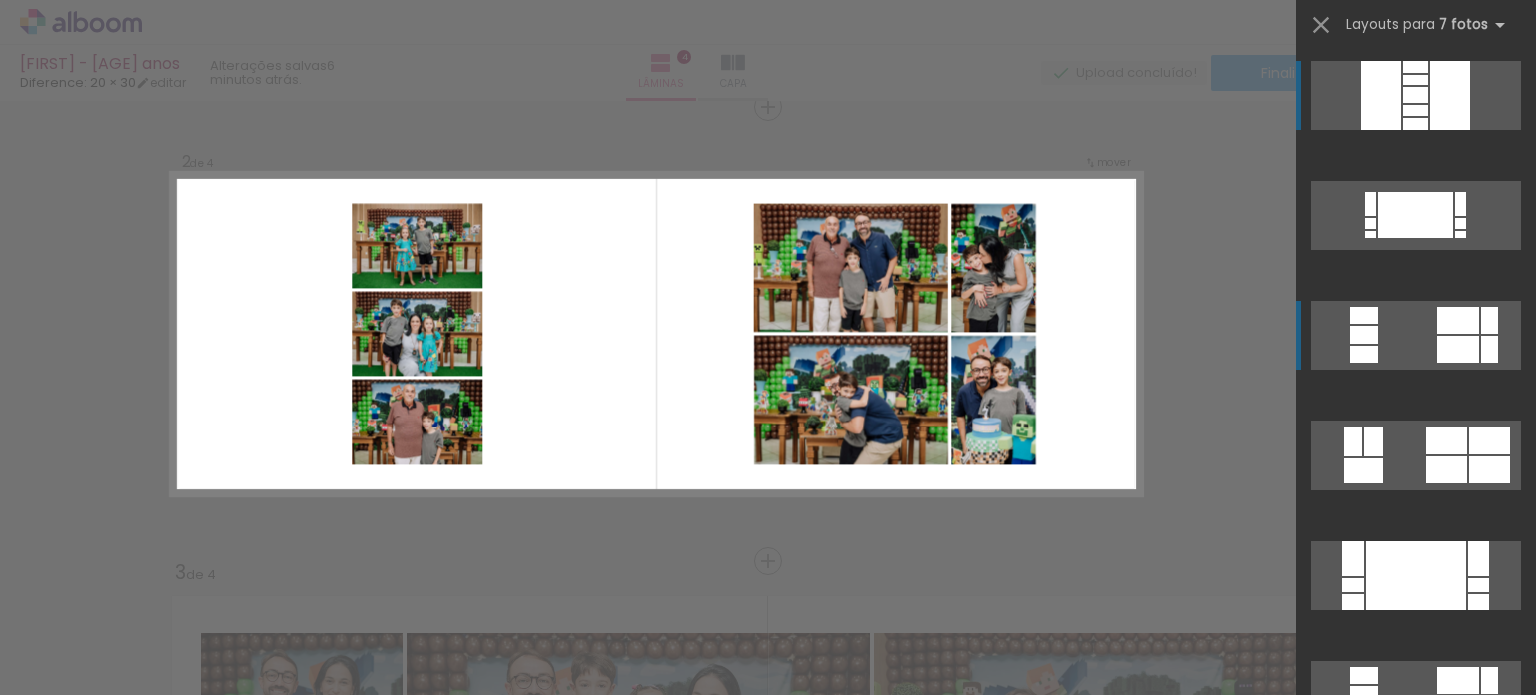 scroll, scrollTop: 479, scrollLeft: 0, axis: vertical 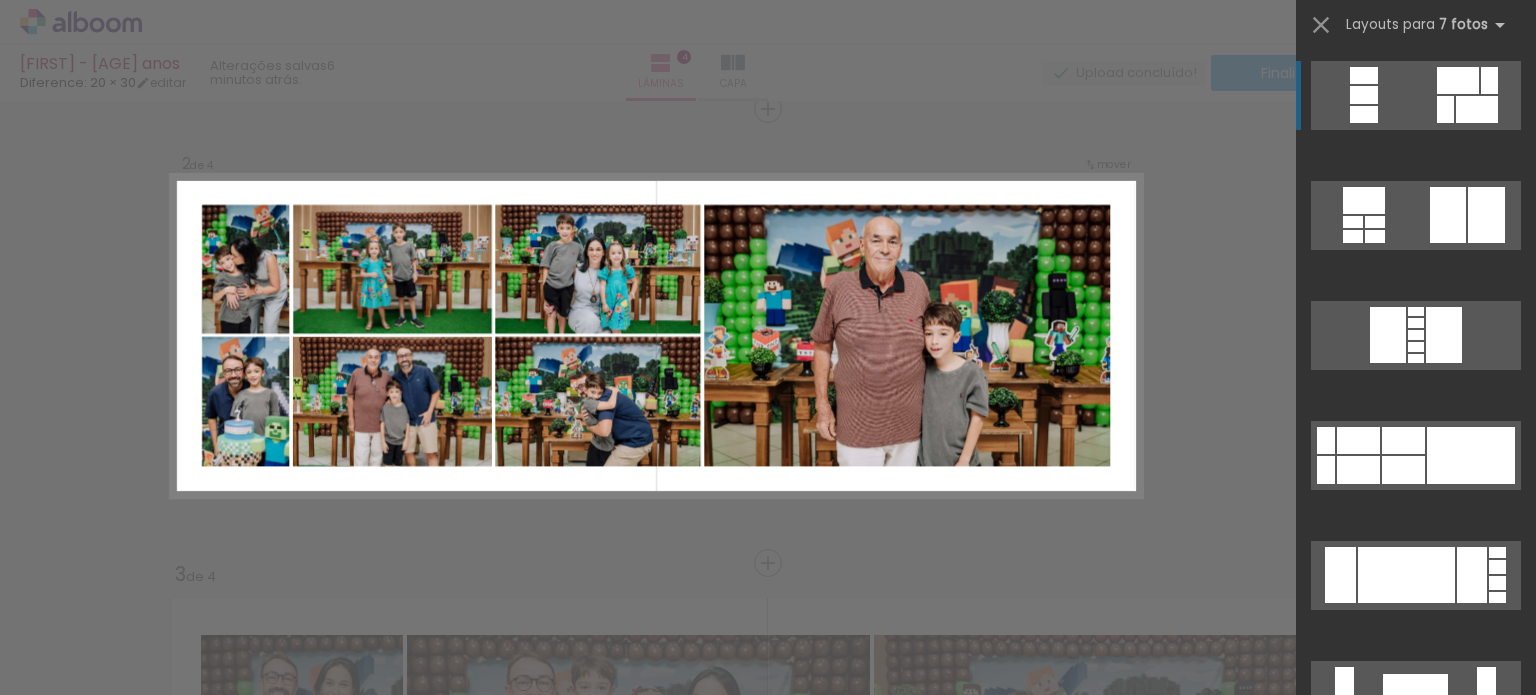 click at bounding box center (1415, -385) 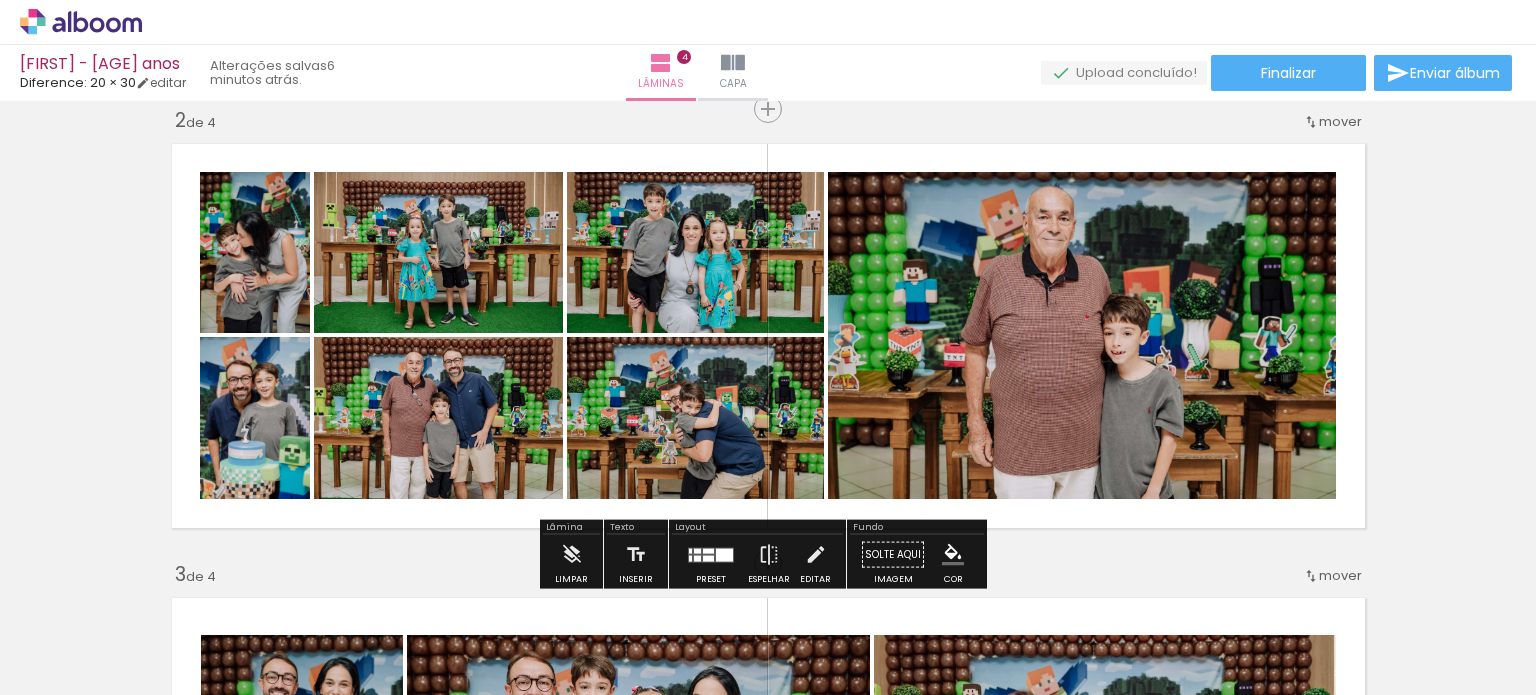 click at bounding box center (711, 555) 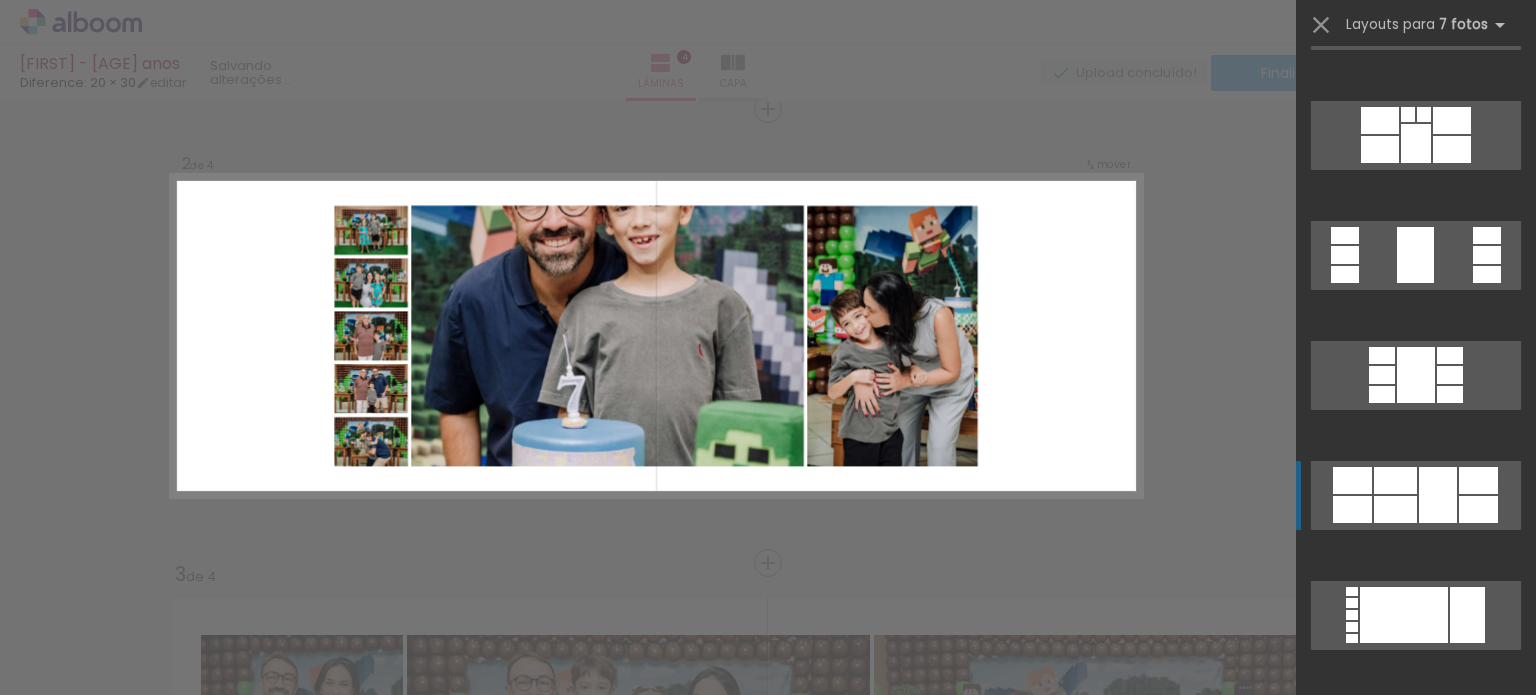 scroll, scrollTop: 4360, scrollLeft: 0, axis: vertical 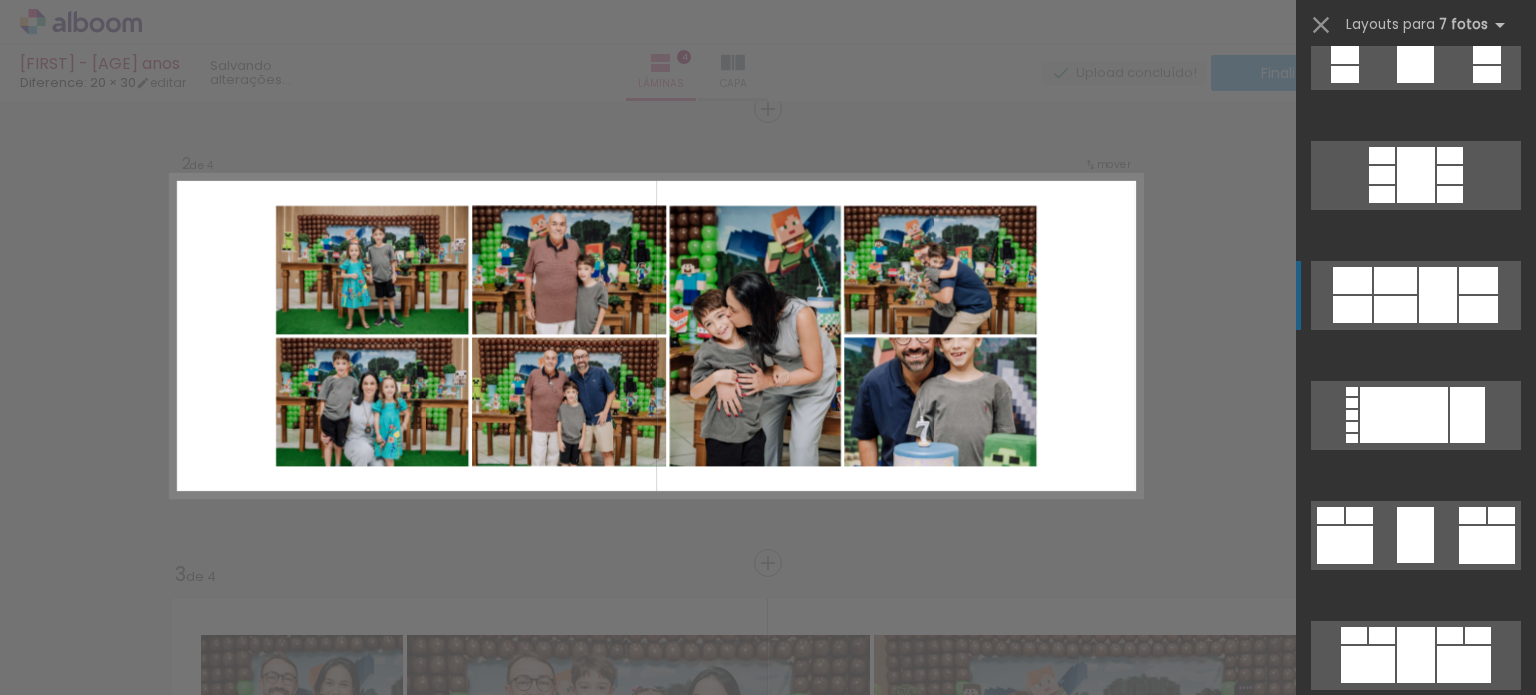 click at bounding box center [1382, 194] 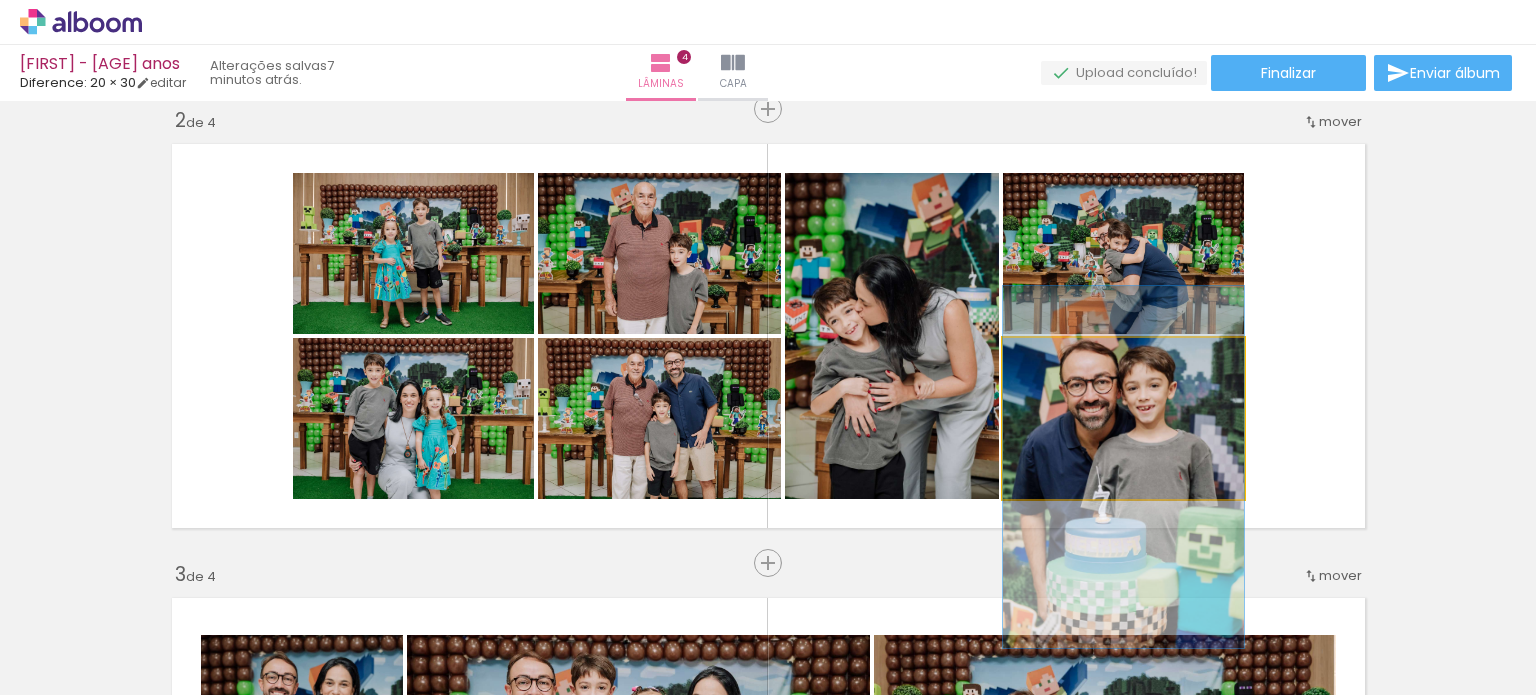 drag, startPoint x: 1140, startPoint y: 450, endPoint x: 1158, endPoint y: 499, distance: 52.201534 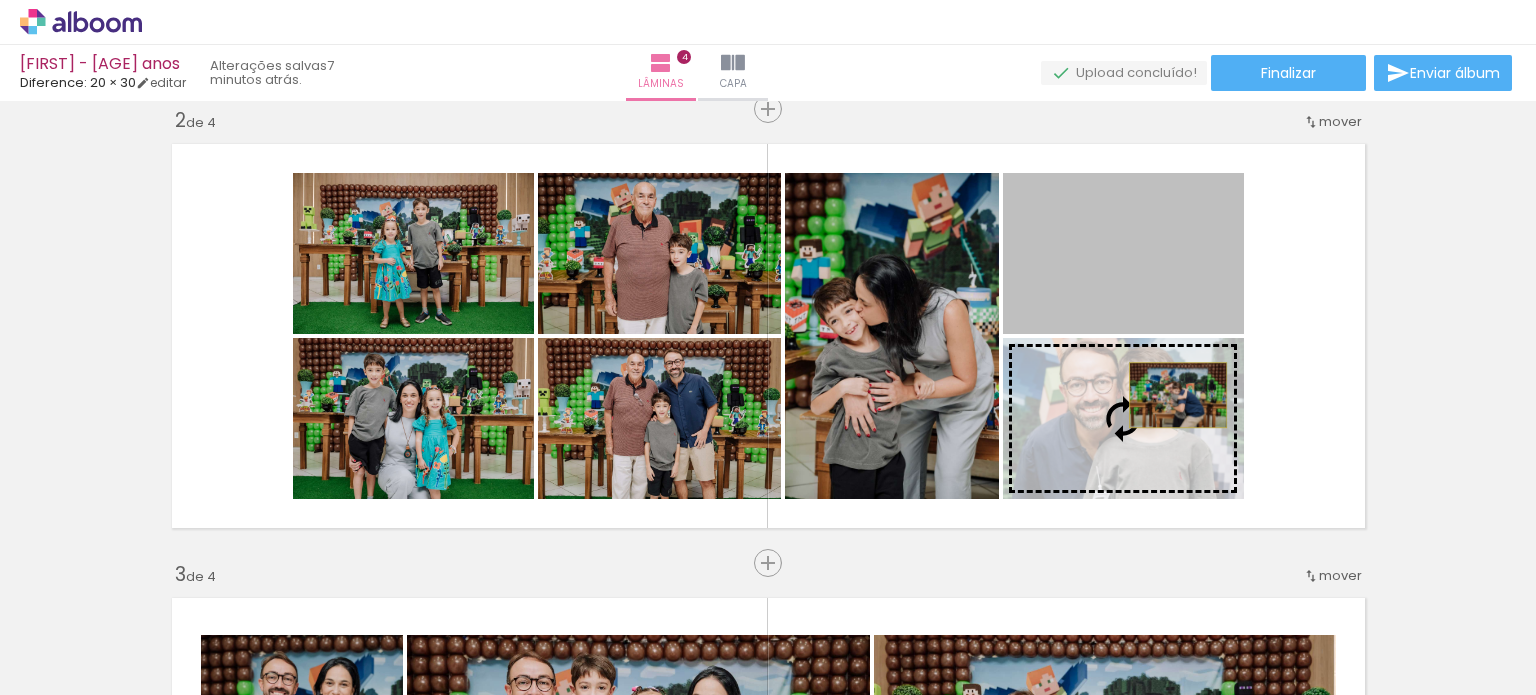 drag, startPoint x: 1168, startPoint y: 276, endPoint x: 1170, endPoint y: 395, distance: 119.01681 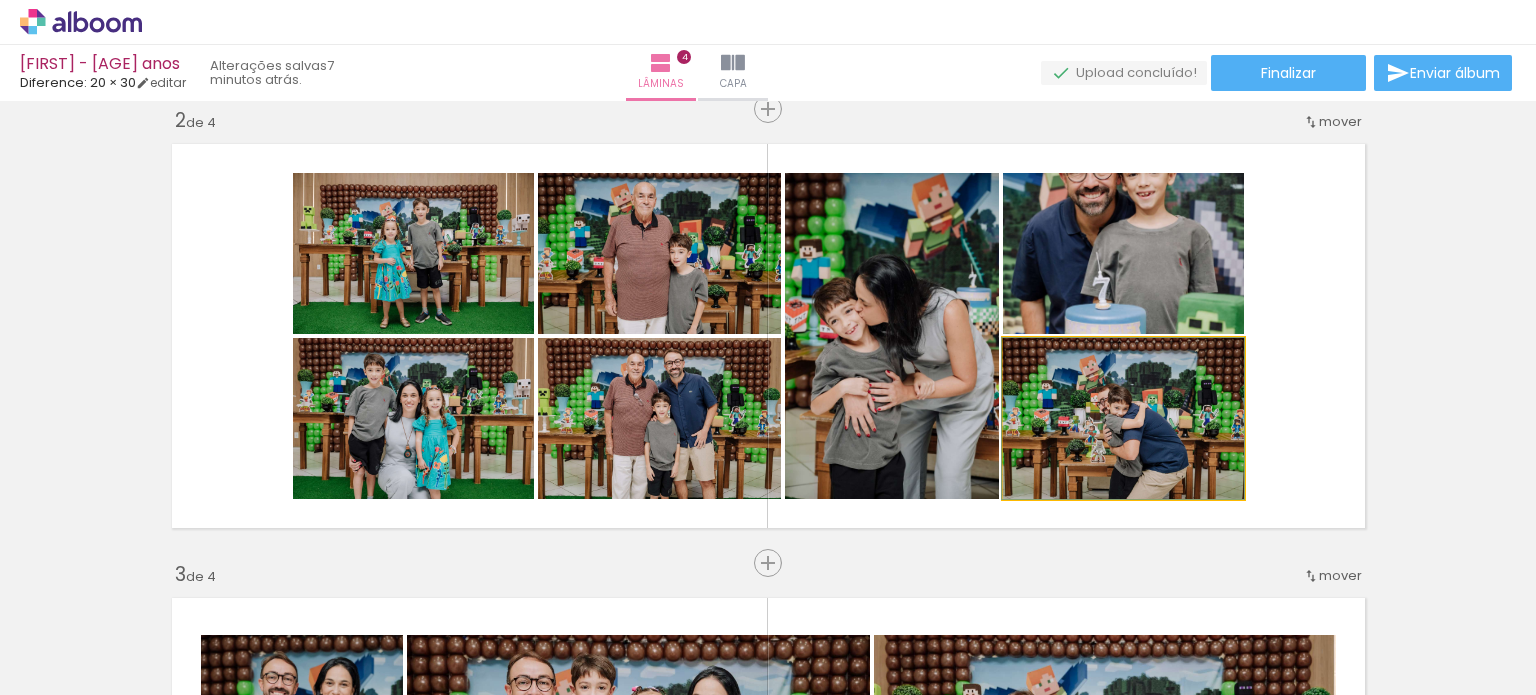click 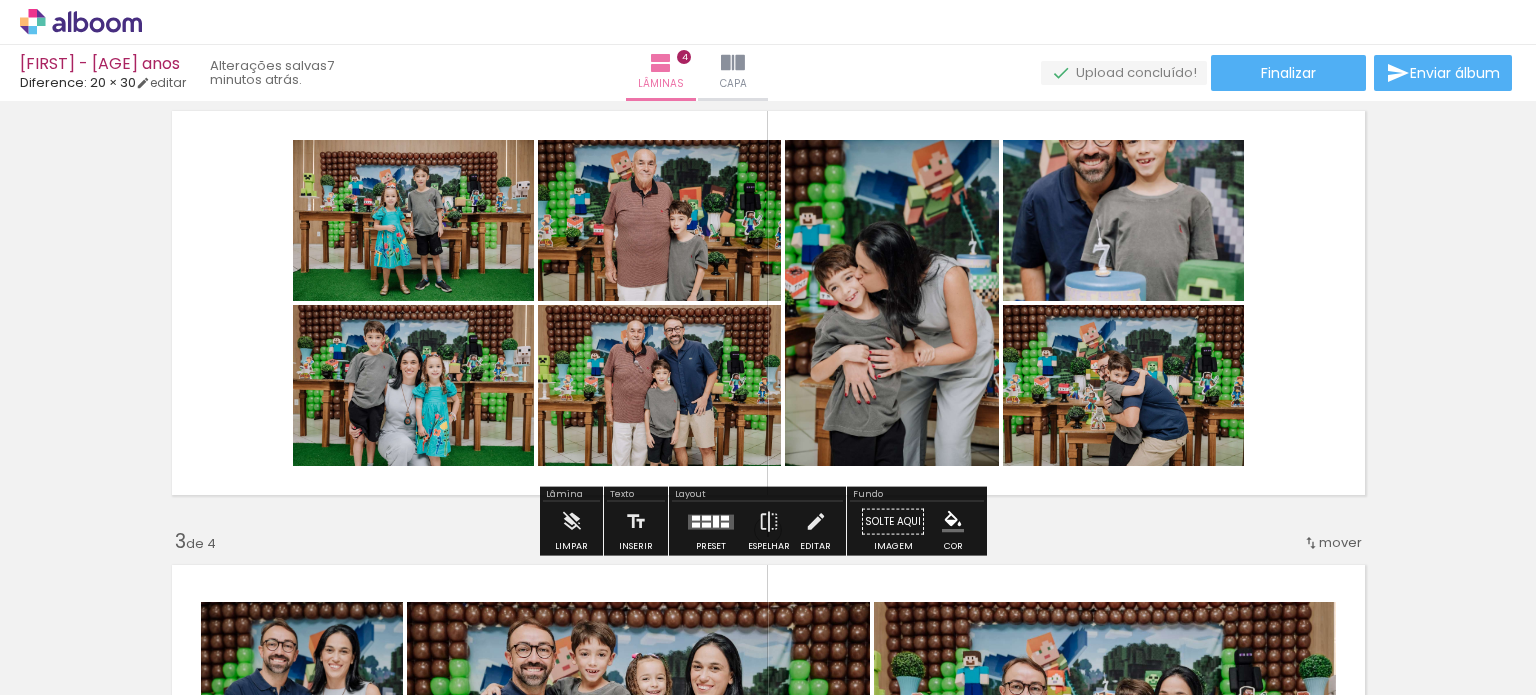 scroll, scrollTop: 479, scrollLeft: 0, axis: vertical 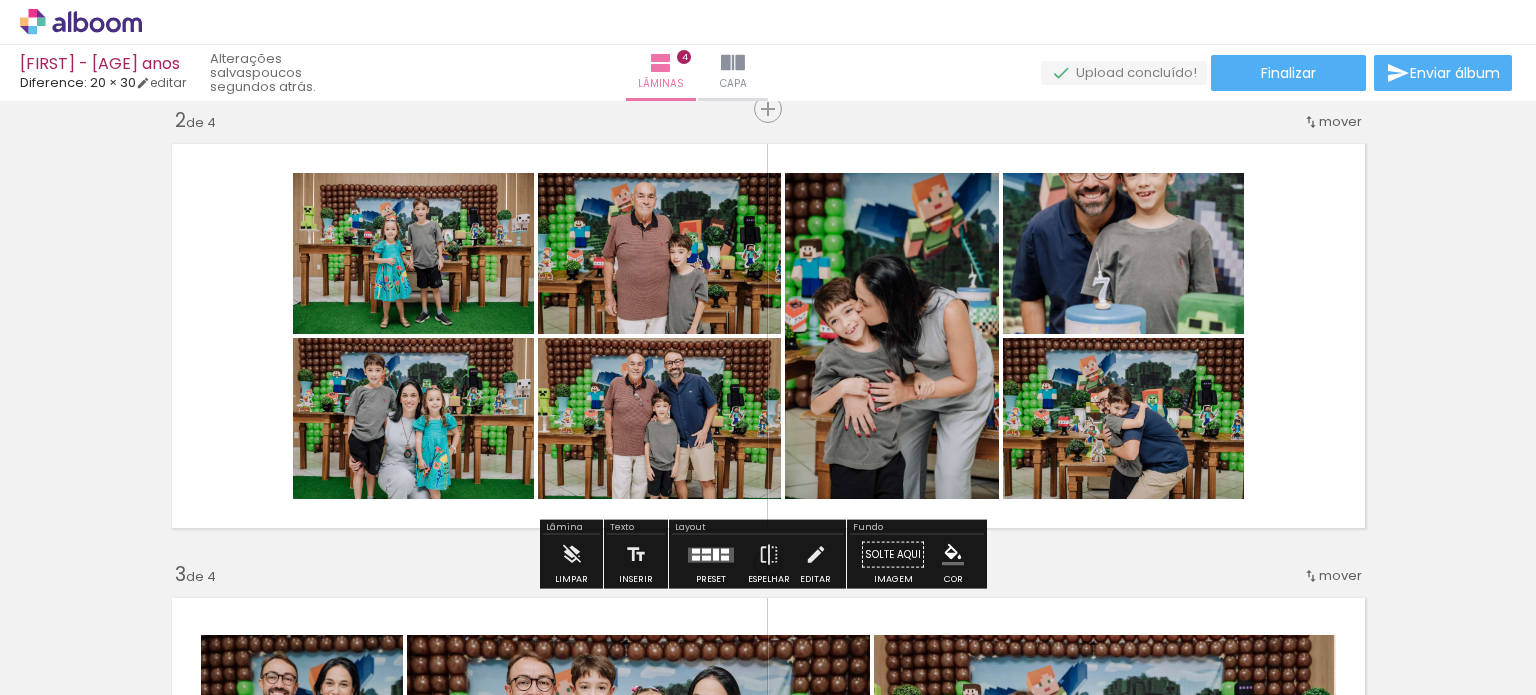 click at bounding box center [768, 336] 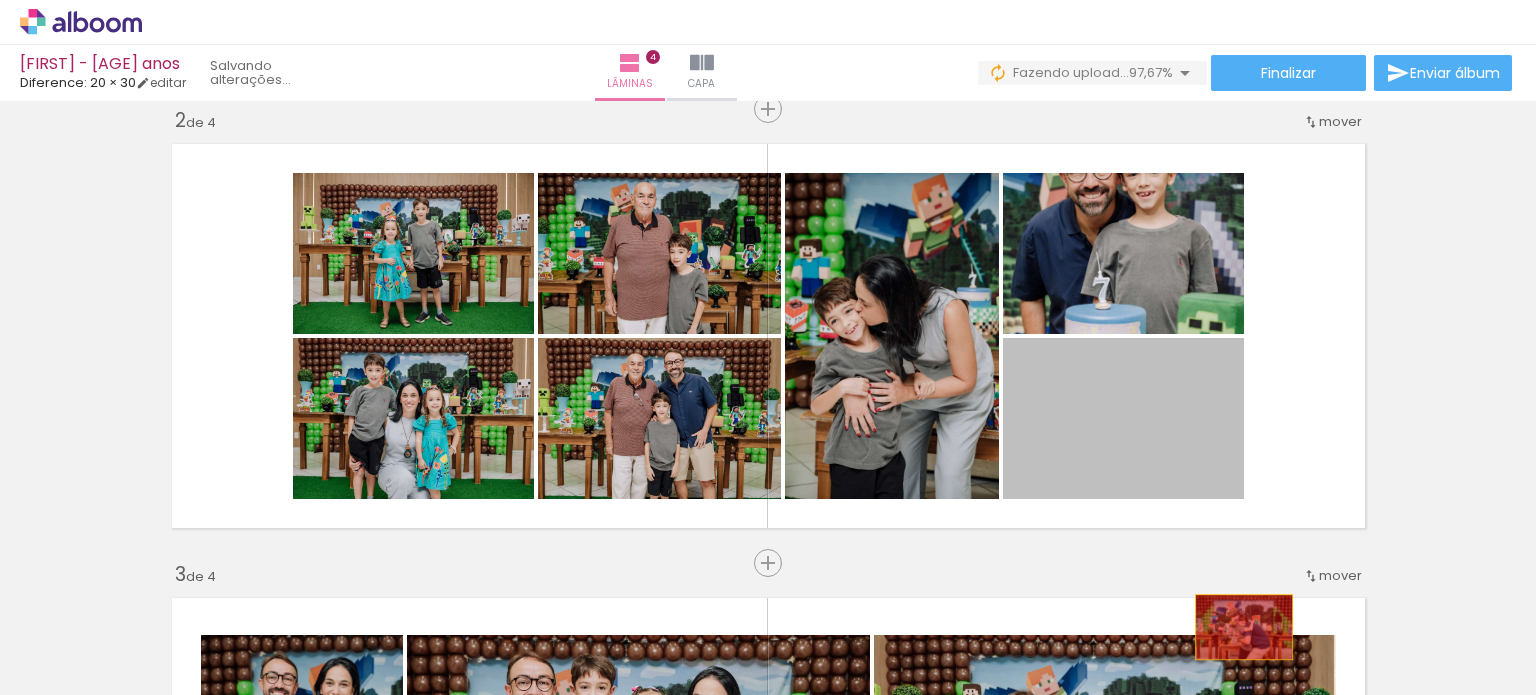 drag, startPoint x: 1142, startPoint y: 438, endPoint x: 1236, endPoint y: 627, distance: 211.0853 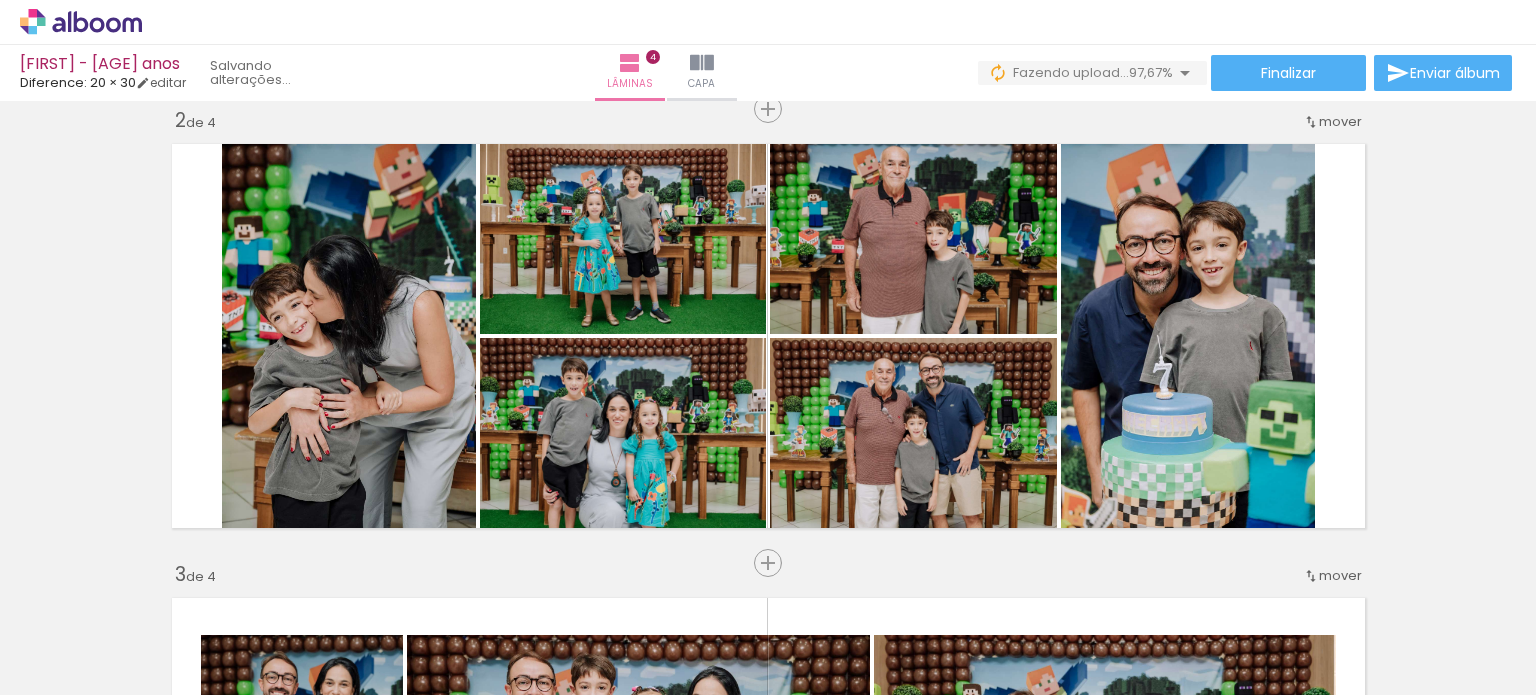 scroll, scrollTop: 0, scrollLeft: 3449, axis: horizontal 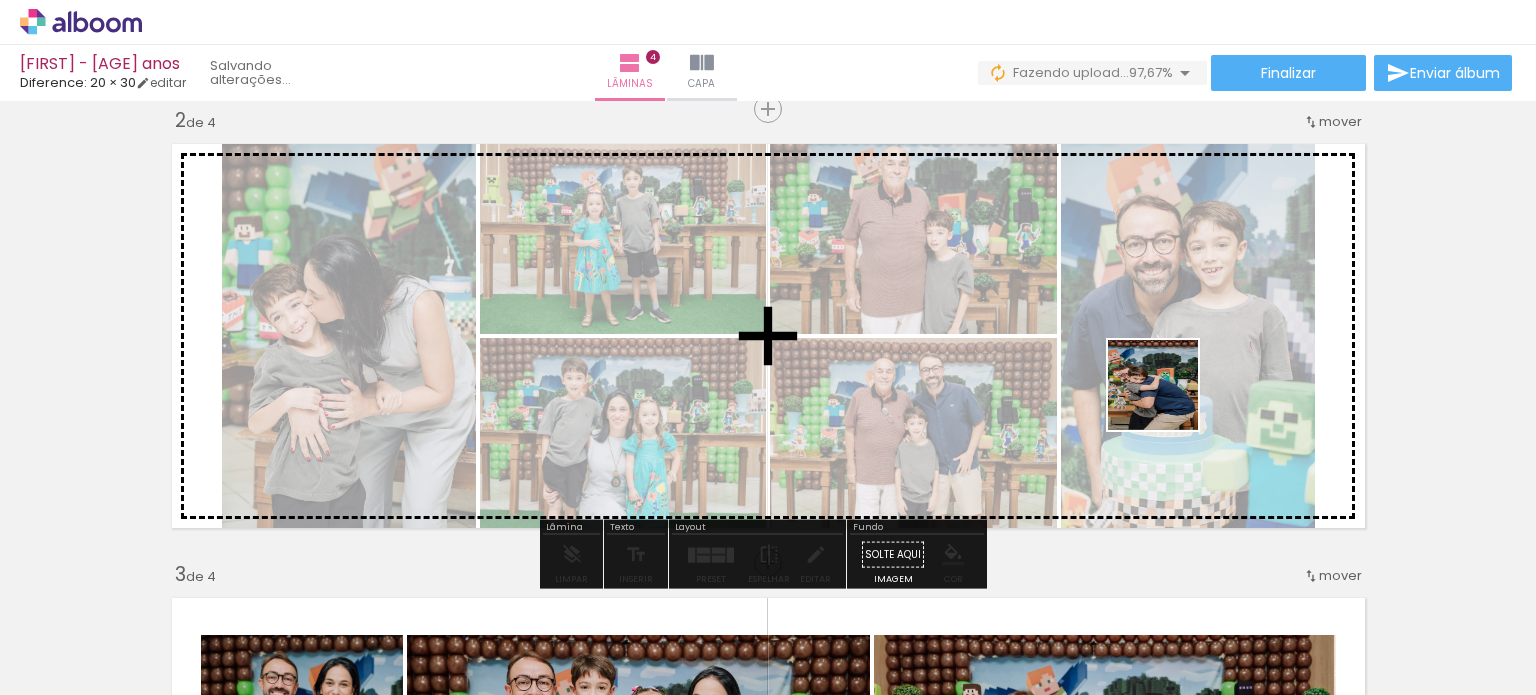drag, startPoint x: 1478, startPoint y: 634, endPoint x: 1159, endPoint y: 391, distance: 401.01123 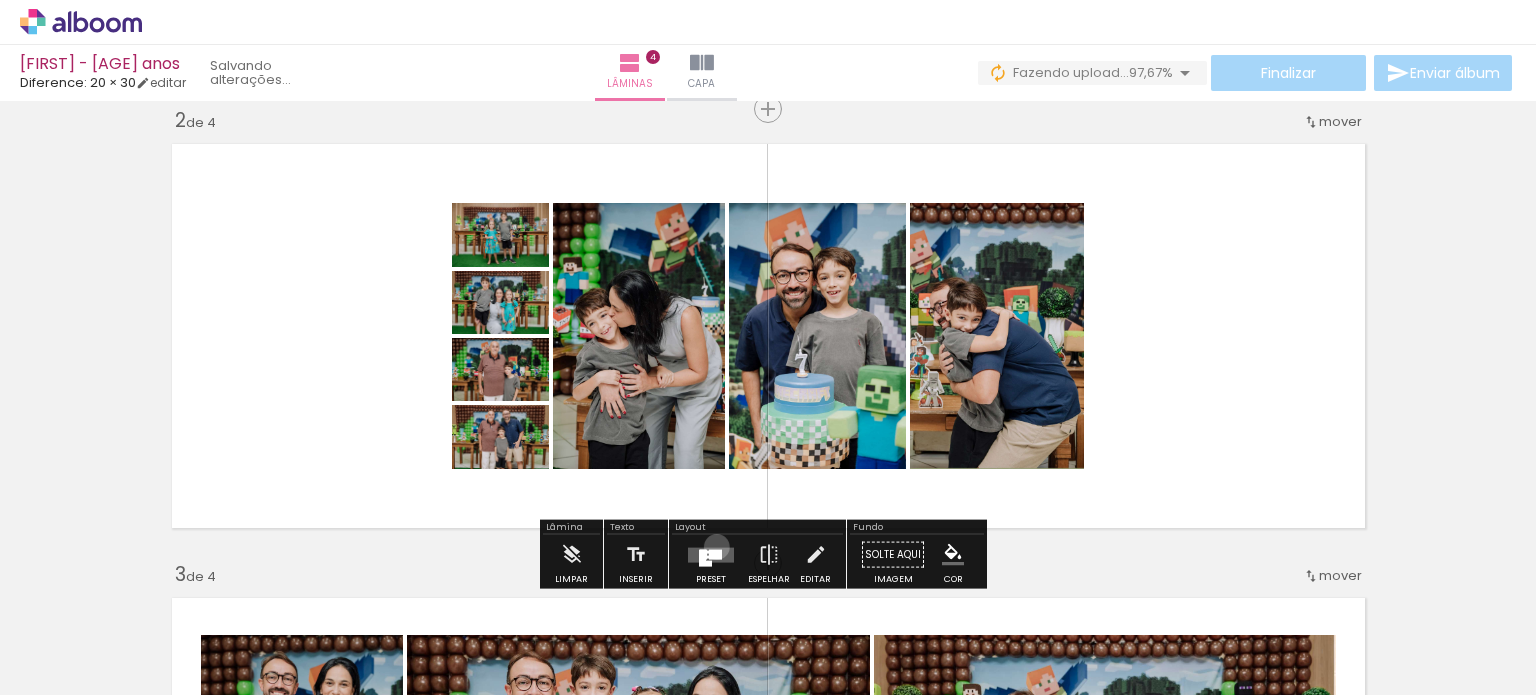 click at bounding box center (711, 554) 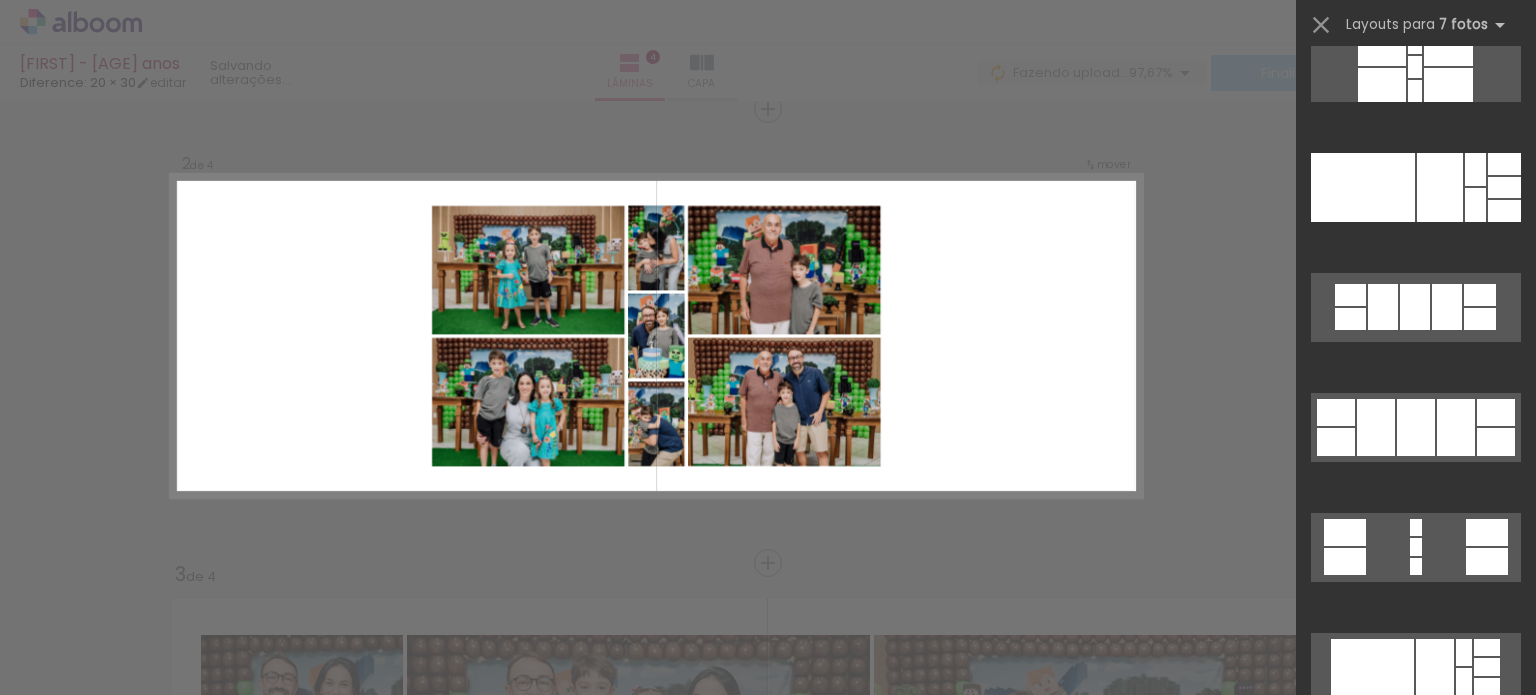scroll, scrollTop: 400, scrollLeft: 0, axis: vertical 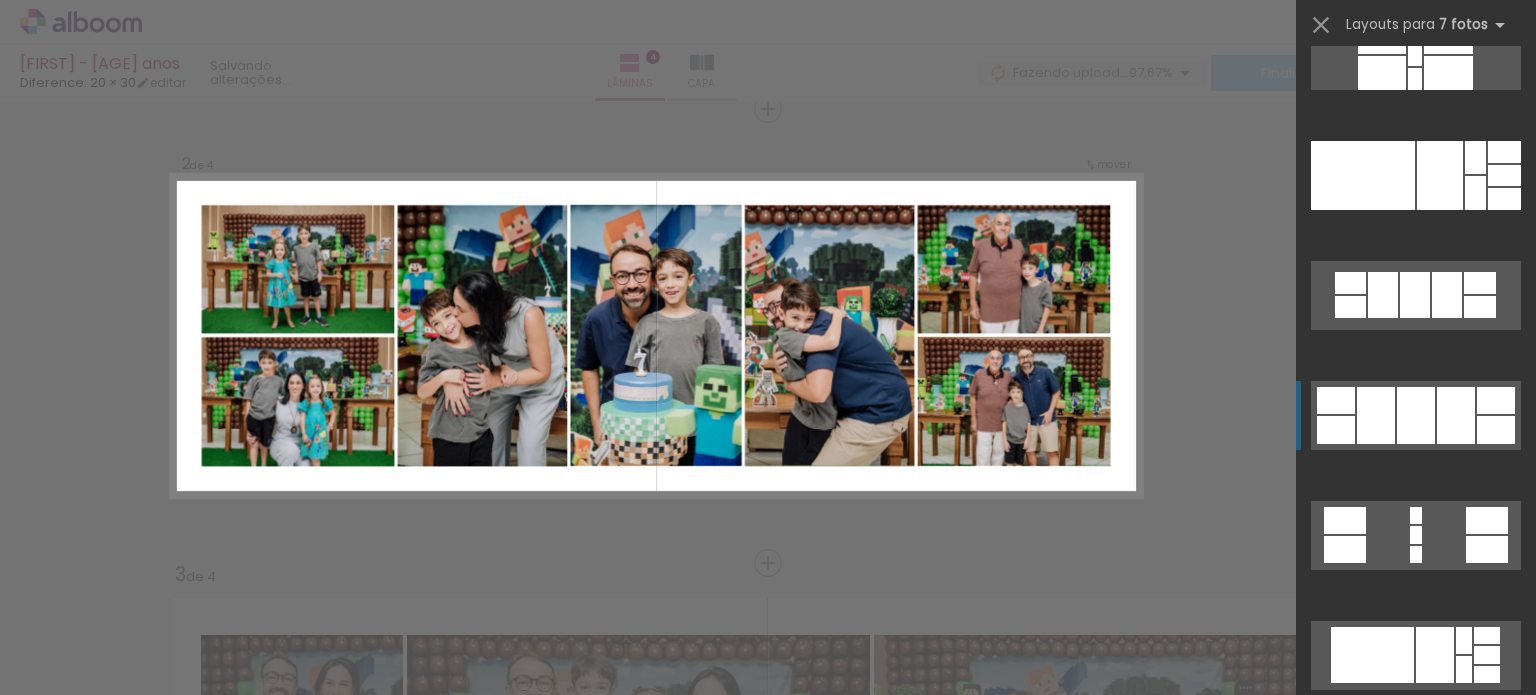 click at bounding box center [1500, -195] 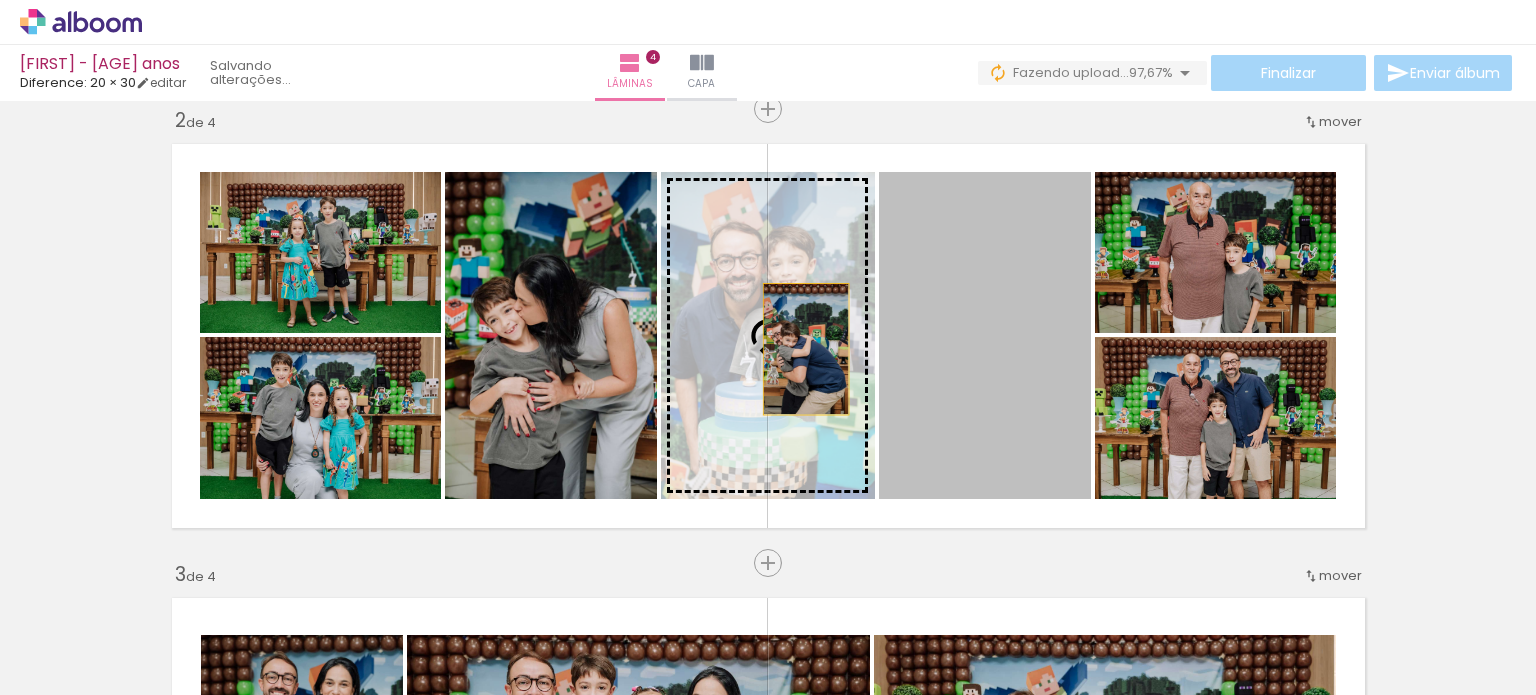 drag, startPoint x: 925, startPoint y: 382, endPoint x: 793, endPoint y: 347, distance: 136.56134 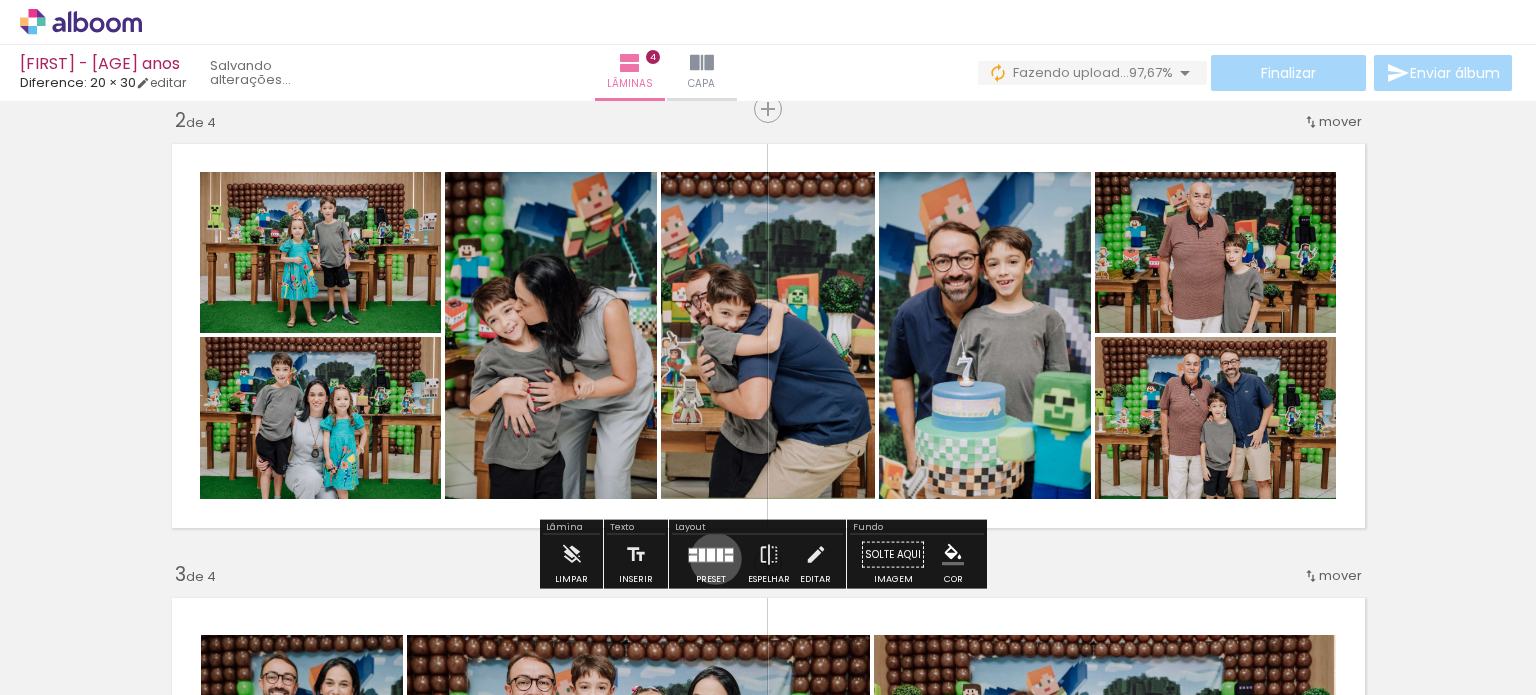 click at bounding box center [711, 554] 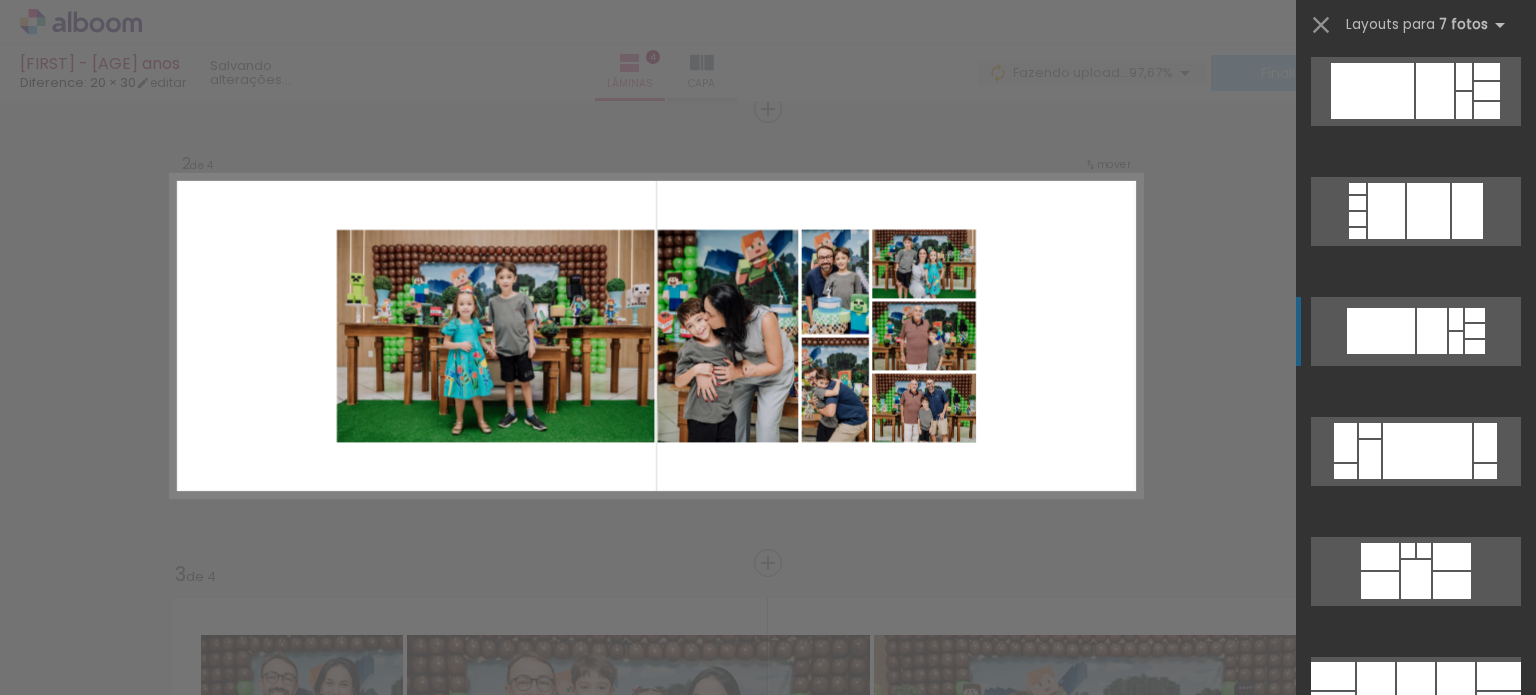 scroll, scrollTop: 1120, scrollLeft: 0, axis: vertical 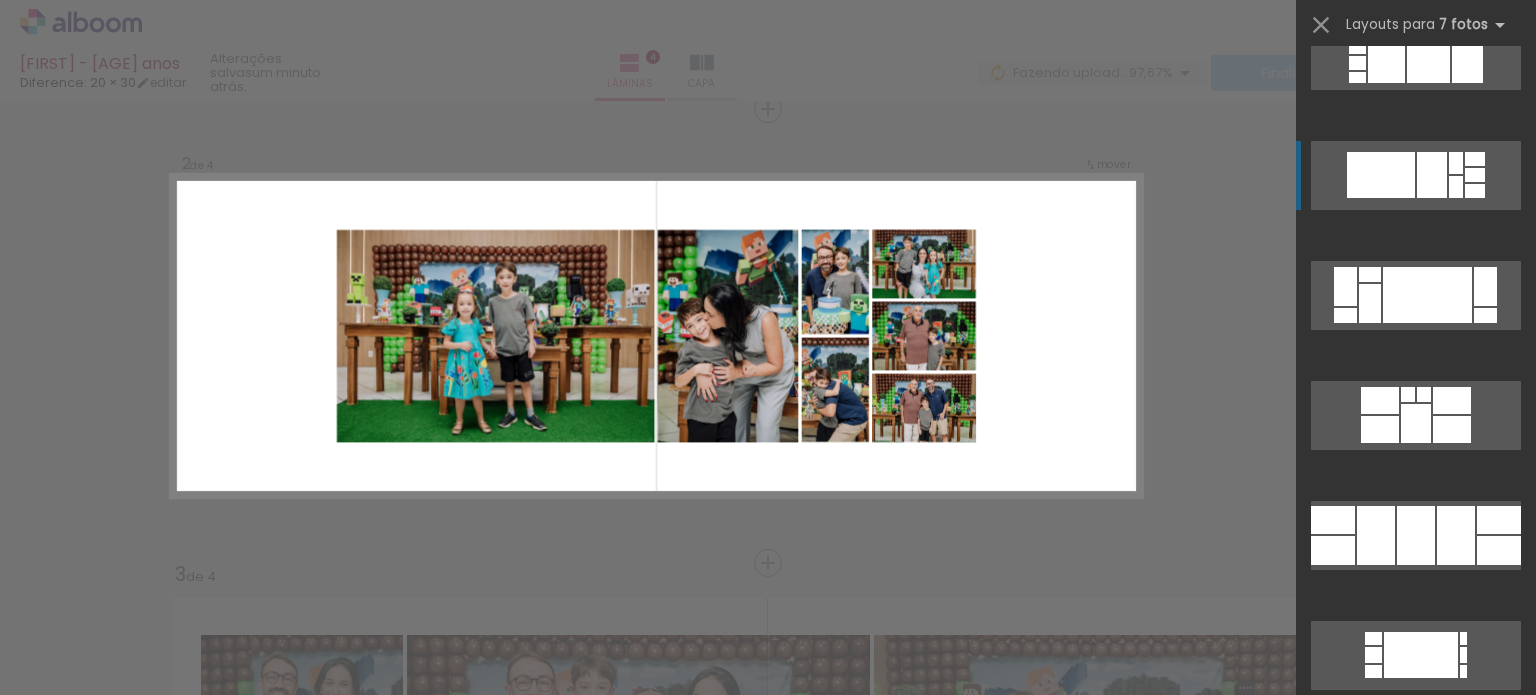 click at bounding box center [1416, 1255] 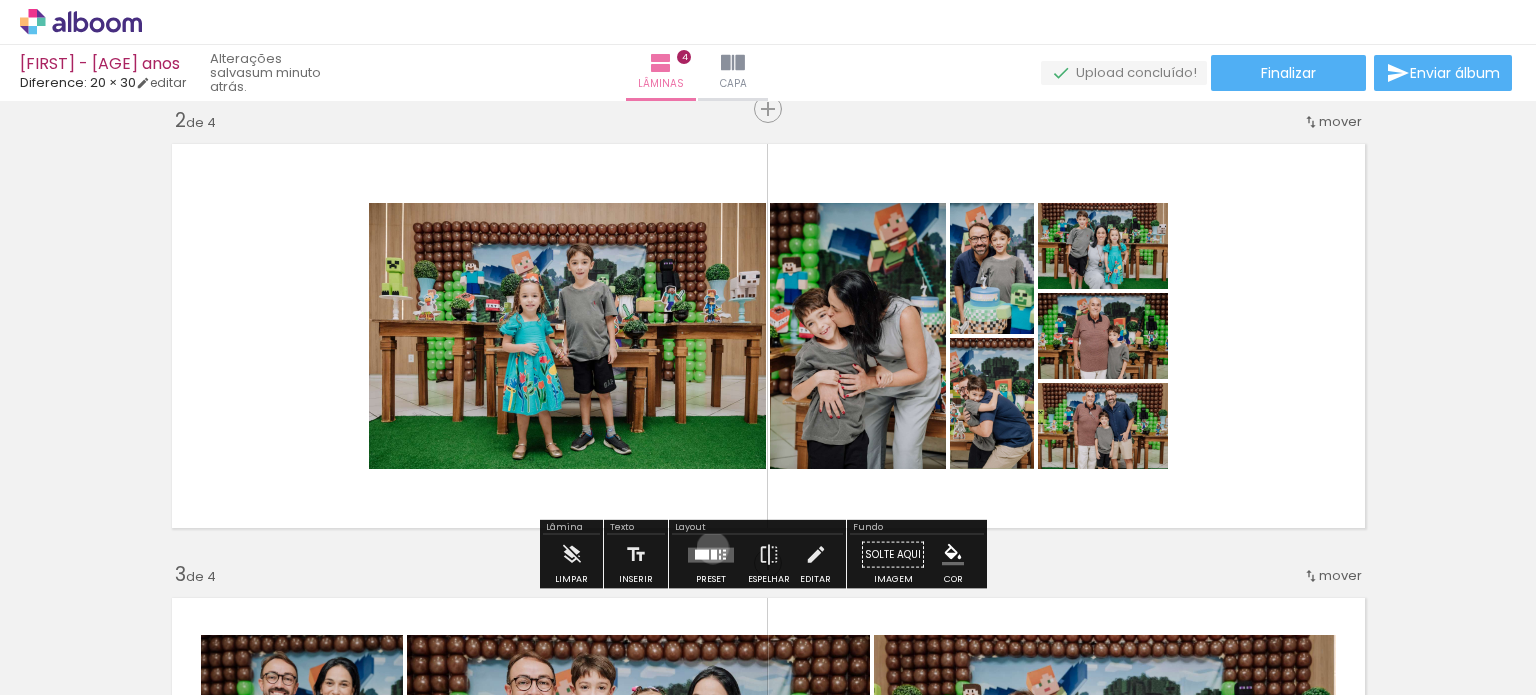 click at bounding box center [711, 555] 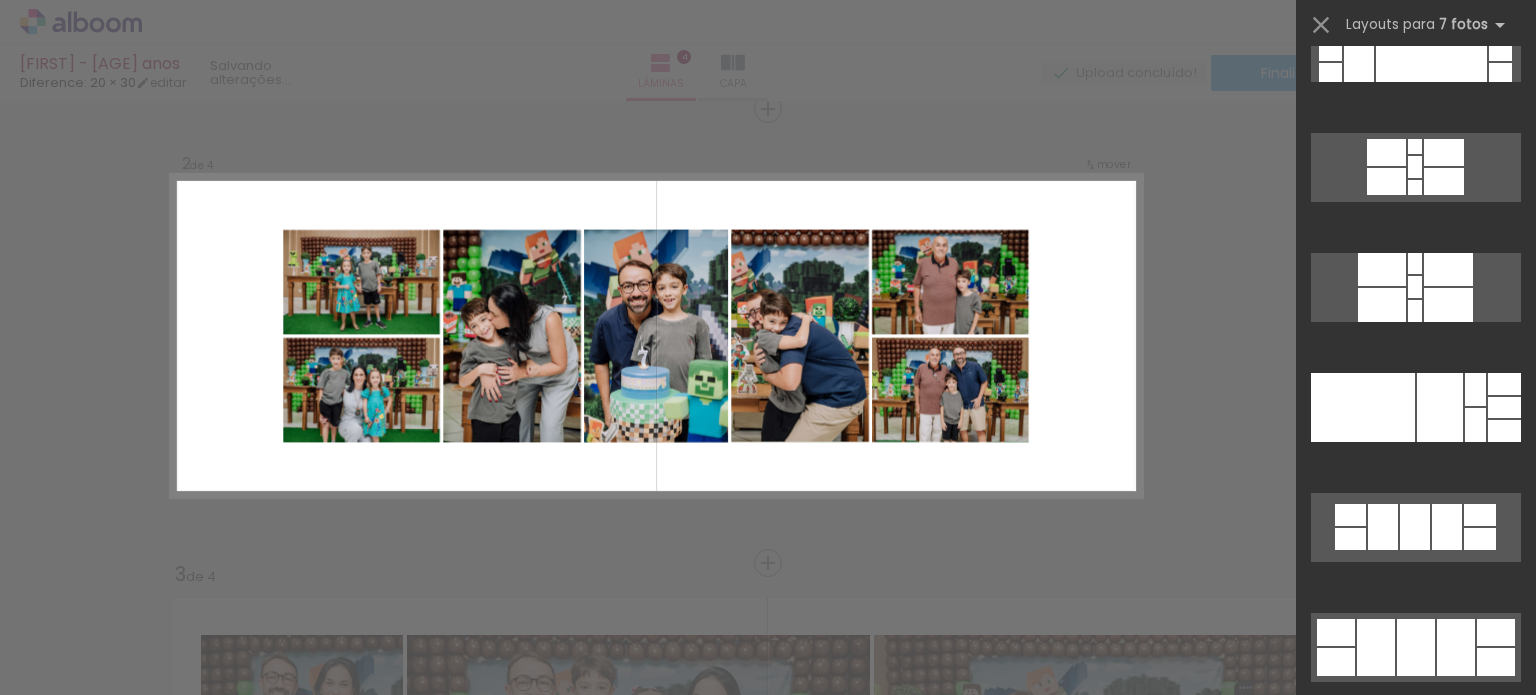 scroll, scrollTop: 200, scrollLeft: 0, axis: vertical 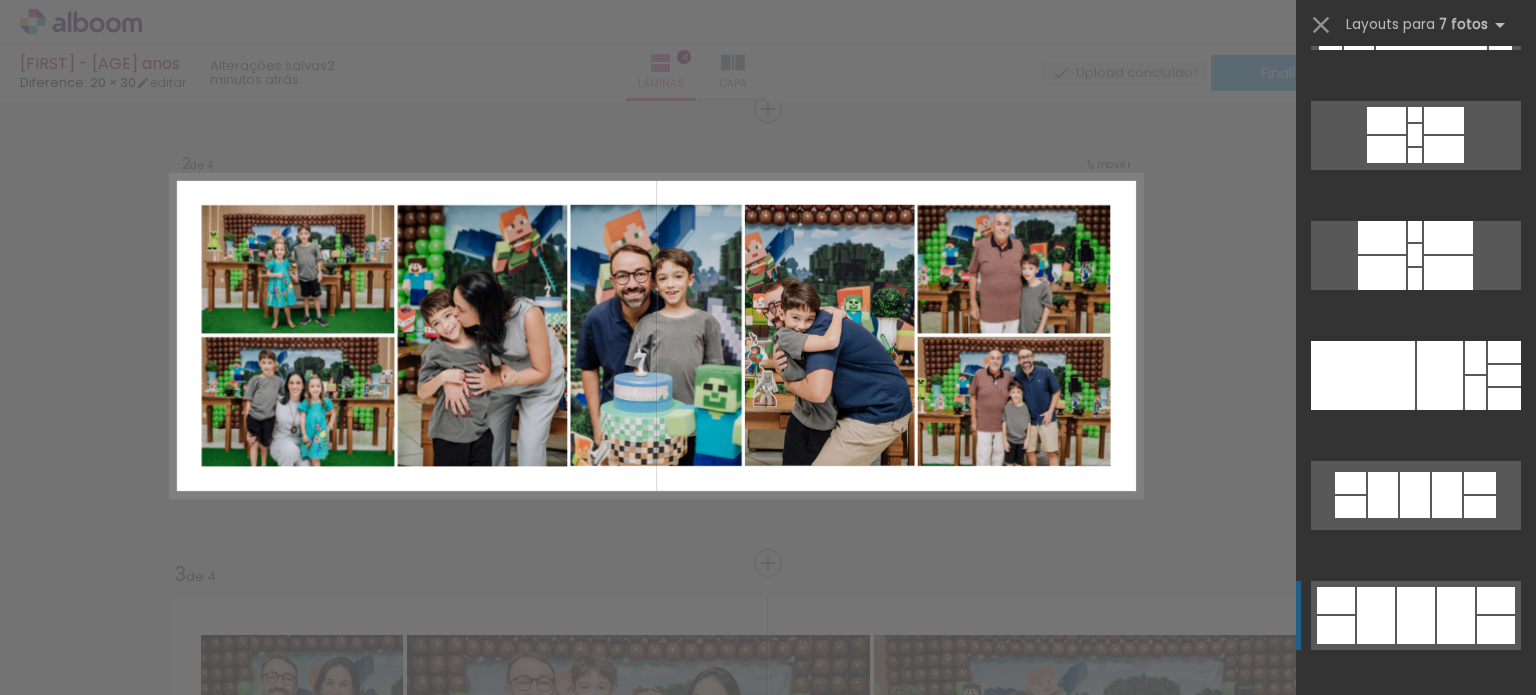 click at bounding box center [1416, 15] 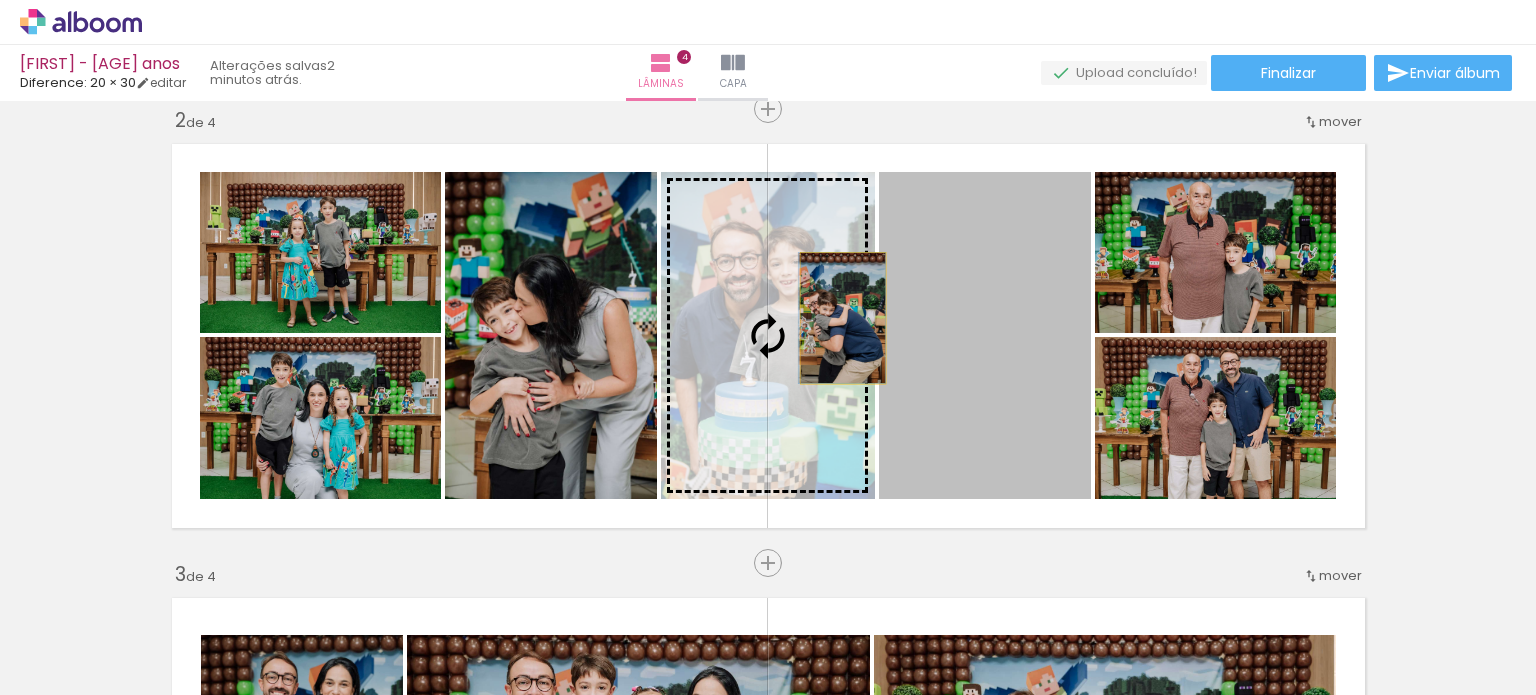 drag, startPoint x: 944, startPoint y: 366, endPoint x: 835, endPoint y: 318, distance: 119.1008 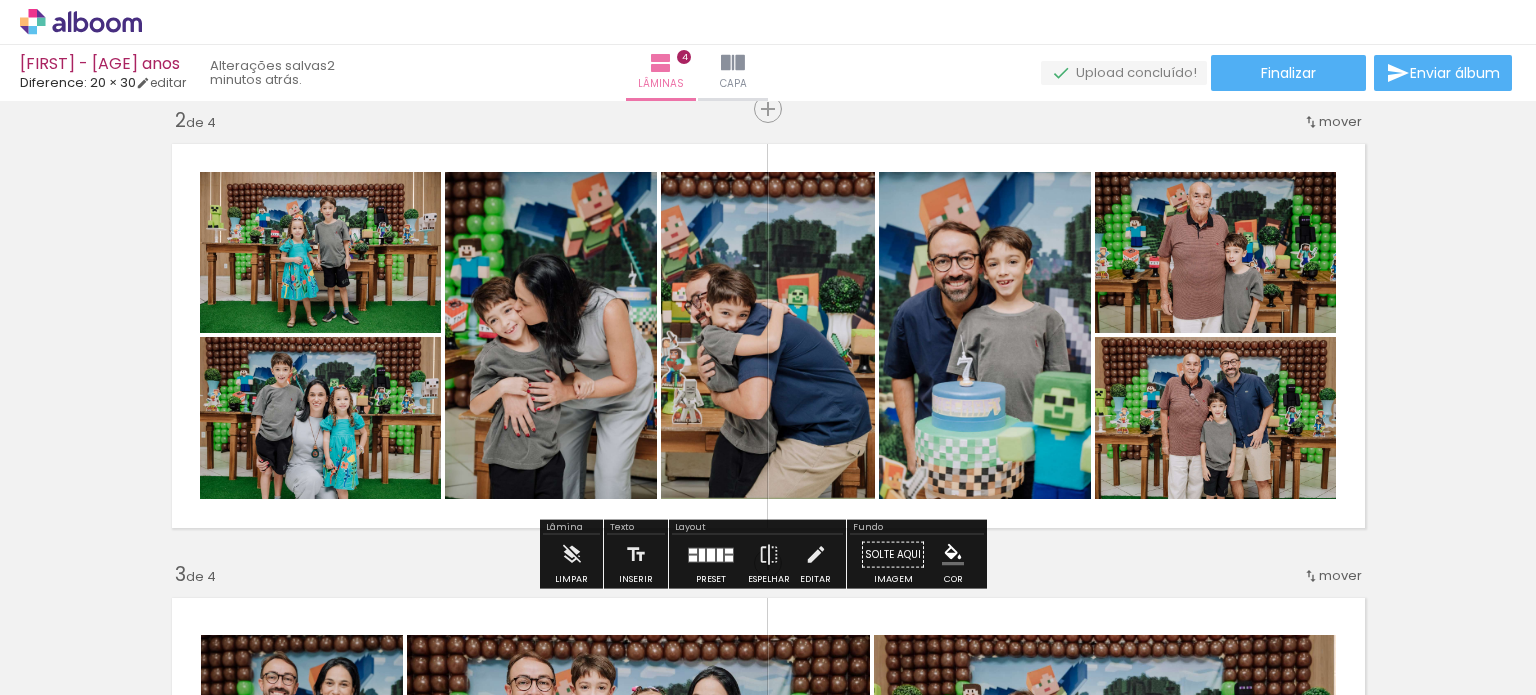 click on "Inserir lâmina 1  de 4  Inserir lâmina 2  de 4  Inserir lâmina 3  de 4  Inserir lâmina 4  de 4" at bounding box center [768, 764] 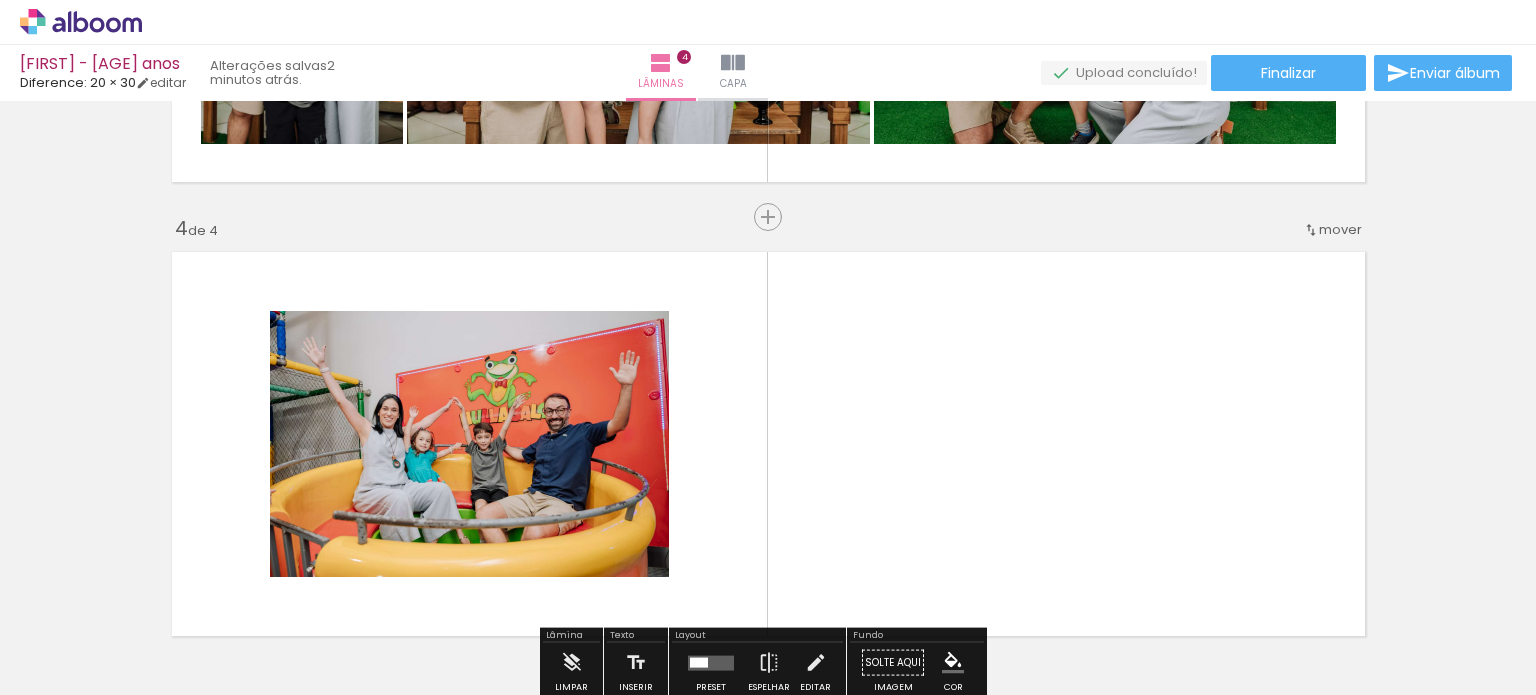 scroll, scrollTop: 1479, scrollLeft: 0, axis: vertical 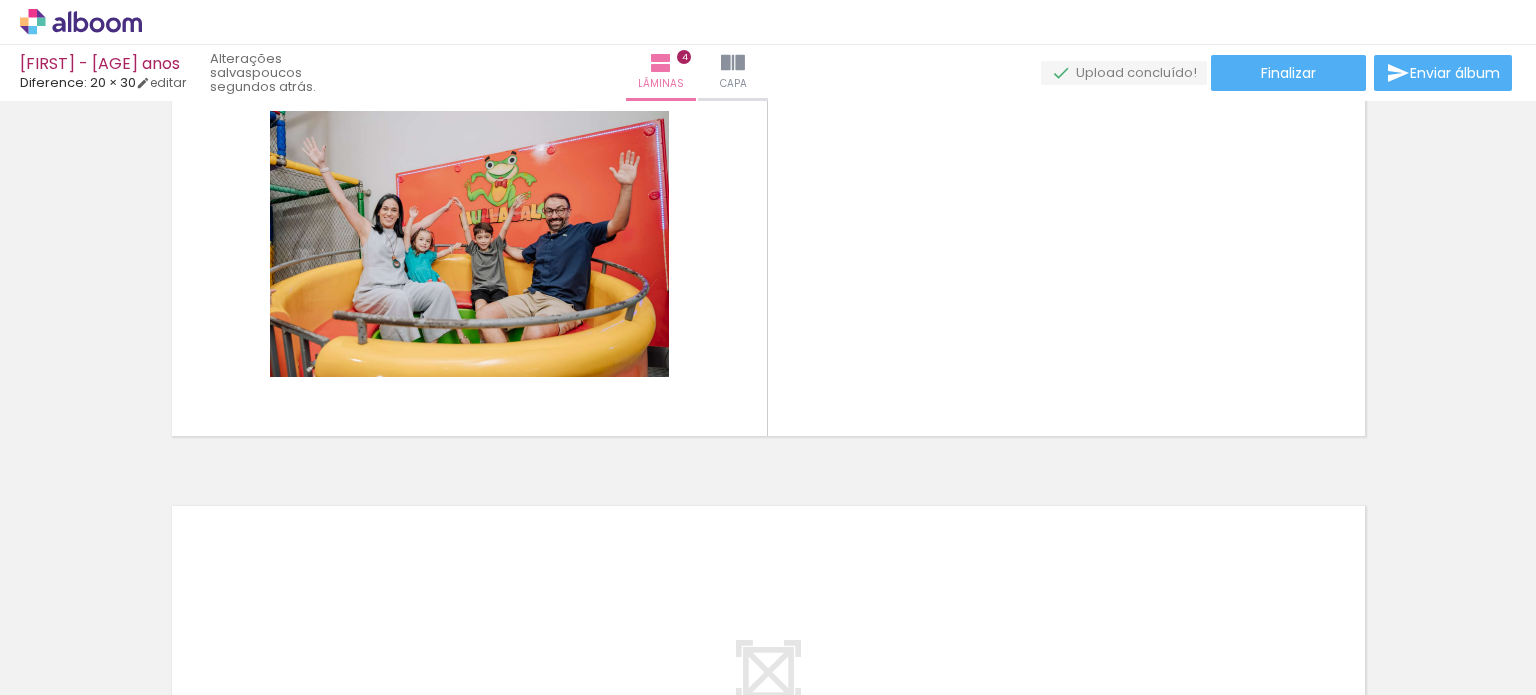 drag, startPoint x: 650, startPoint y: 644, endPoint x: 765, endPoint y: 473, distance: 206.0728 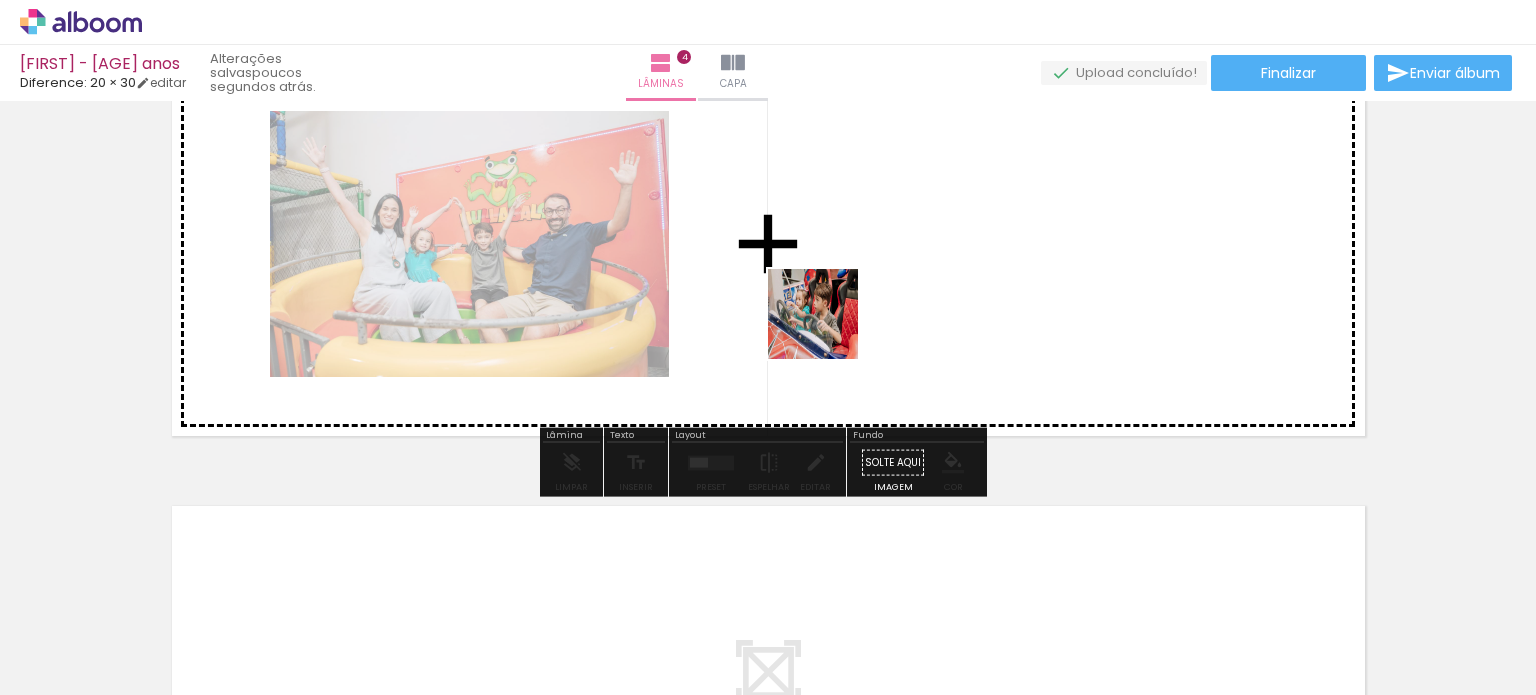 drag, startPoint x: 630, startPoint y: 643, endPoint x: 828, endPoint y: 329, distance: 371.21423 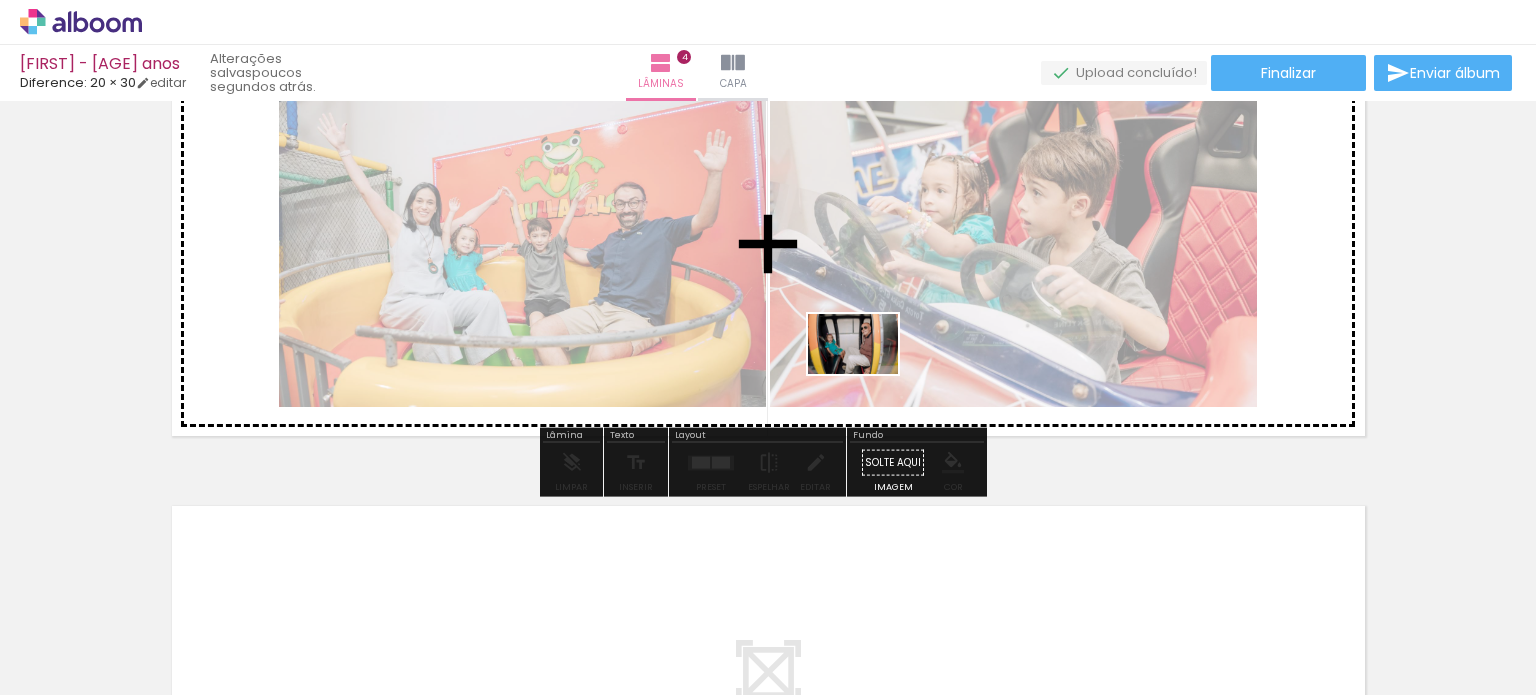 drag, startPoint x: 742, startPoint y: 650, endPoint x: 868, endPoint y: 374, distance: 303.40073 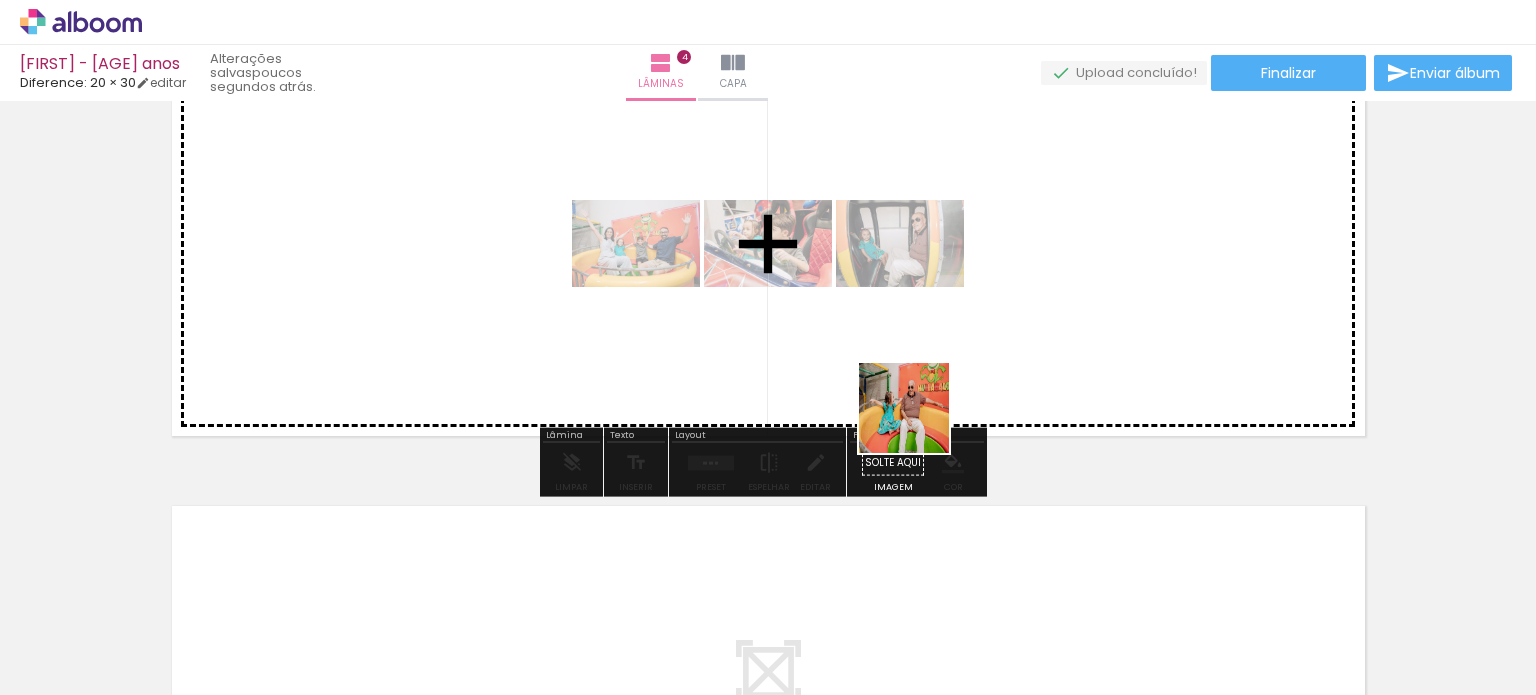 drag, startPoint x: 960, startPoint y: 639, endPoint x: 933, endPoint y: 319, distance: 321.13705 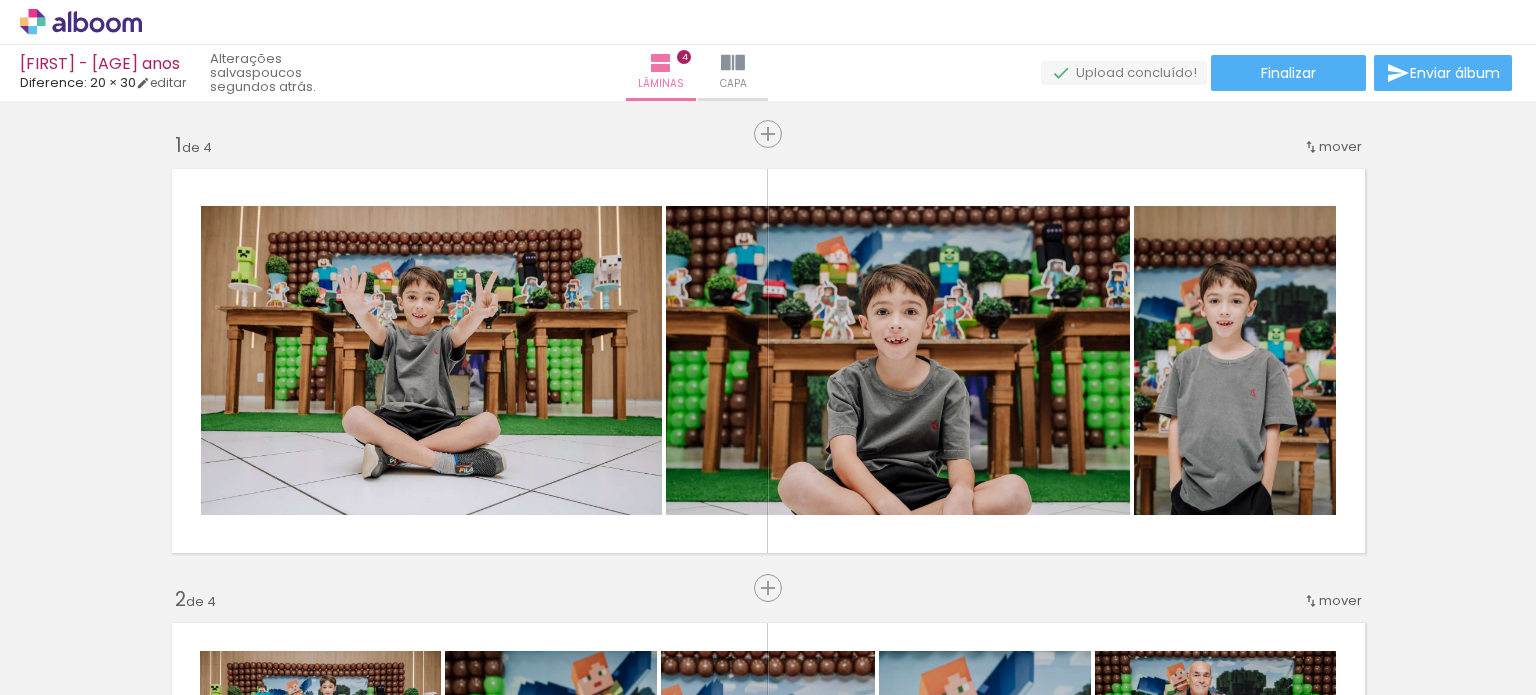 scroll, scrollTop: 0, scrollLeft: 0, axis: both 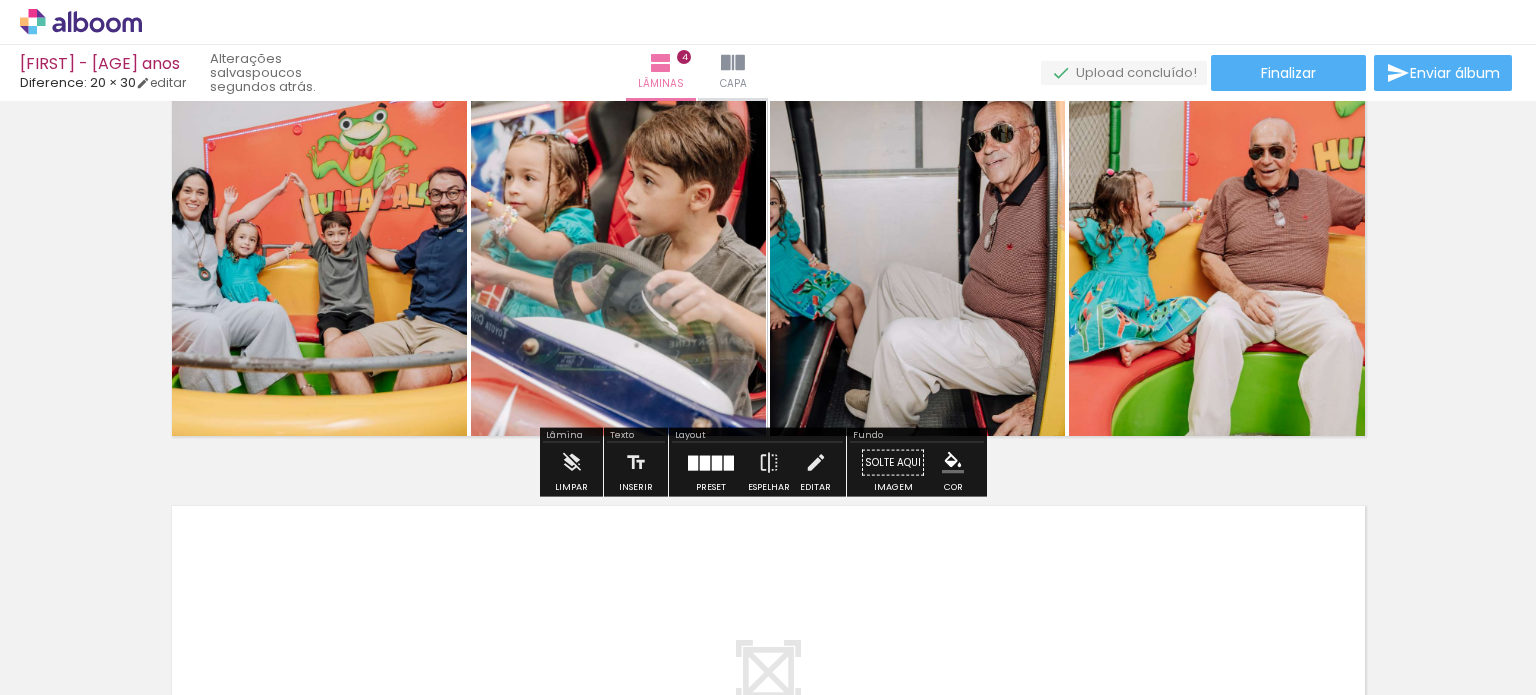 click on "Preset" at bounding box center [711, 487] 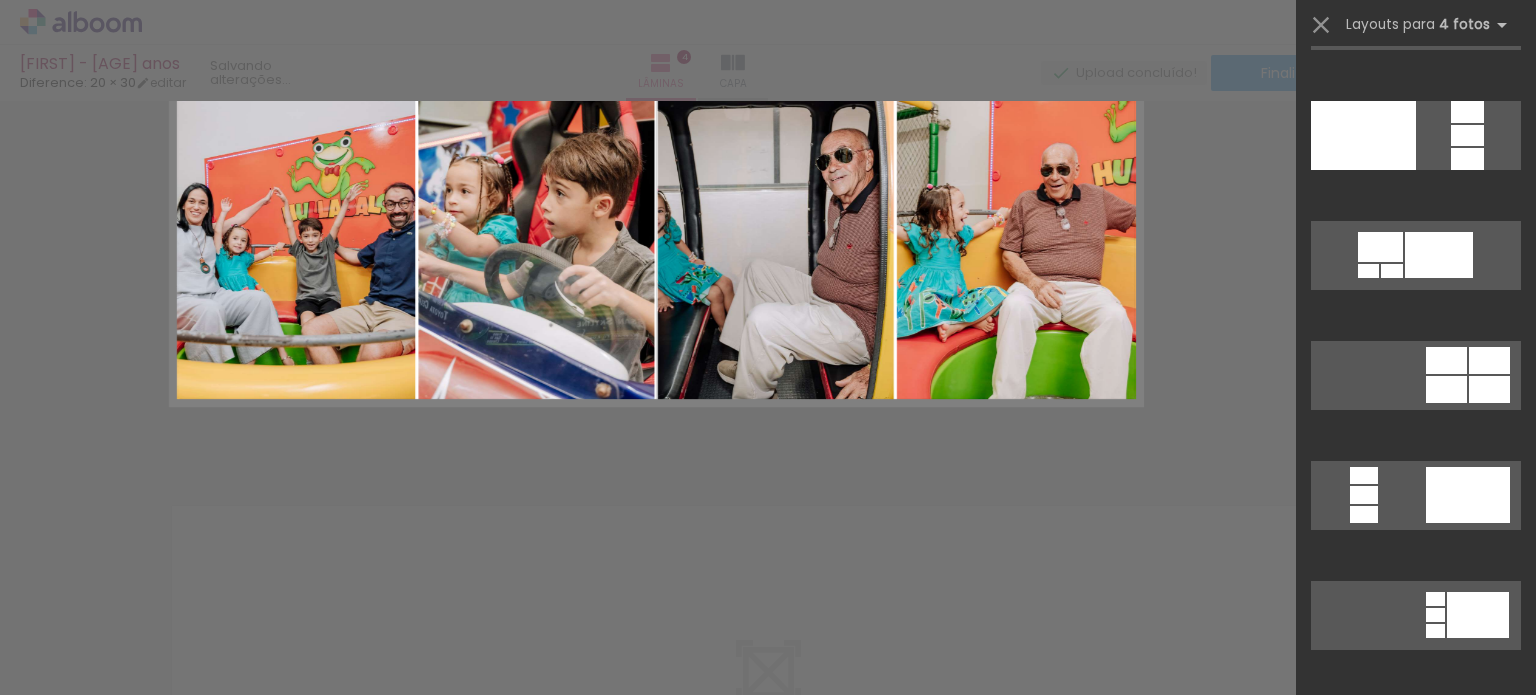 scroll, scrollTop: 0, scrollLeft: 0, axis: both 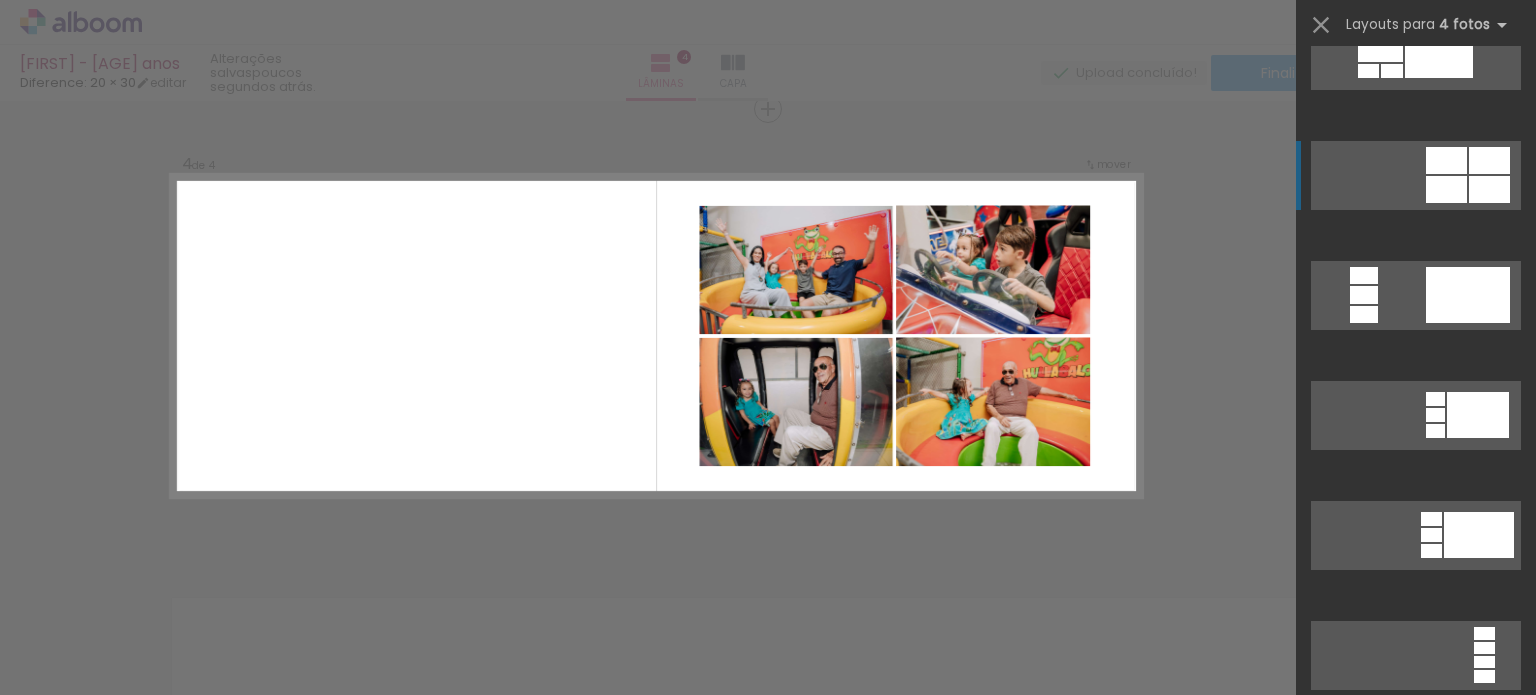 click at bounding box center [1415, -168] 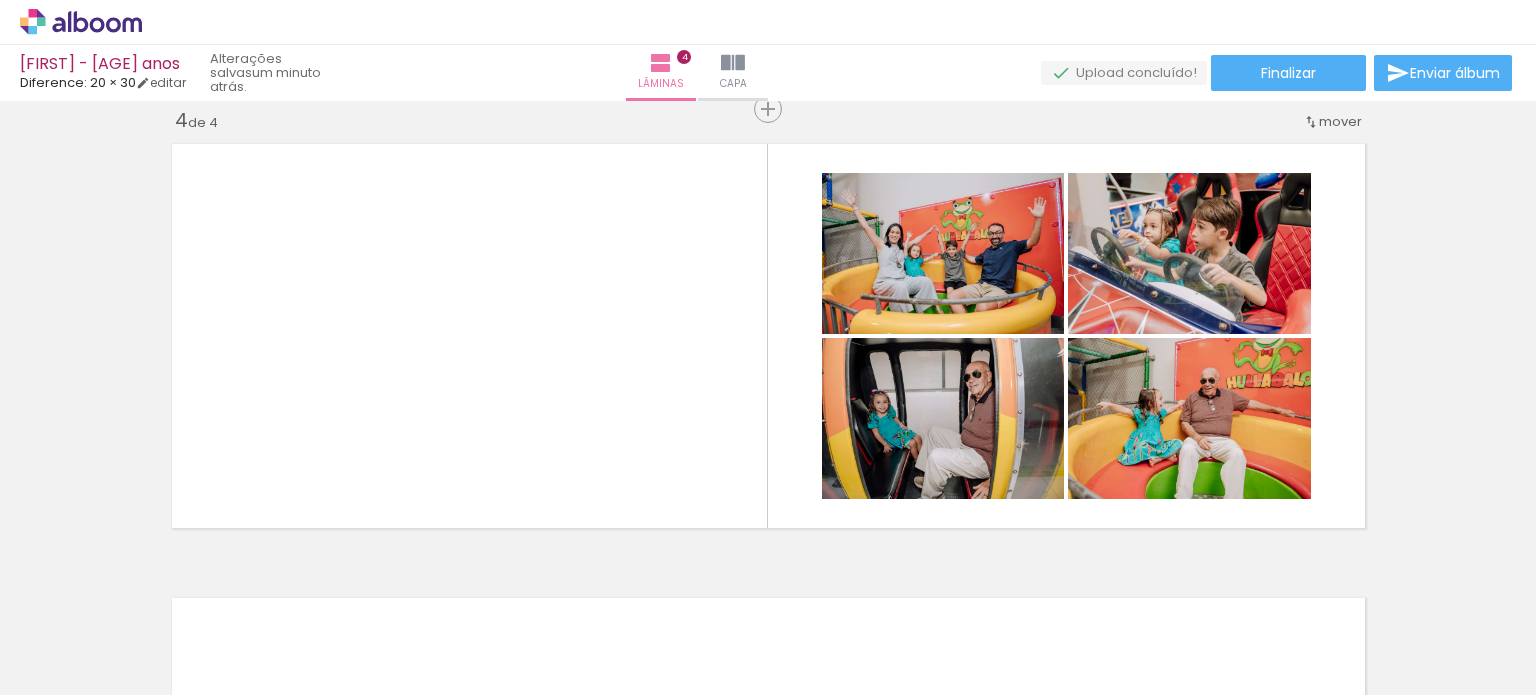 scroll, scrollTop: 0, scrollLeft: 1351, axis: horizontal 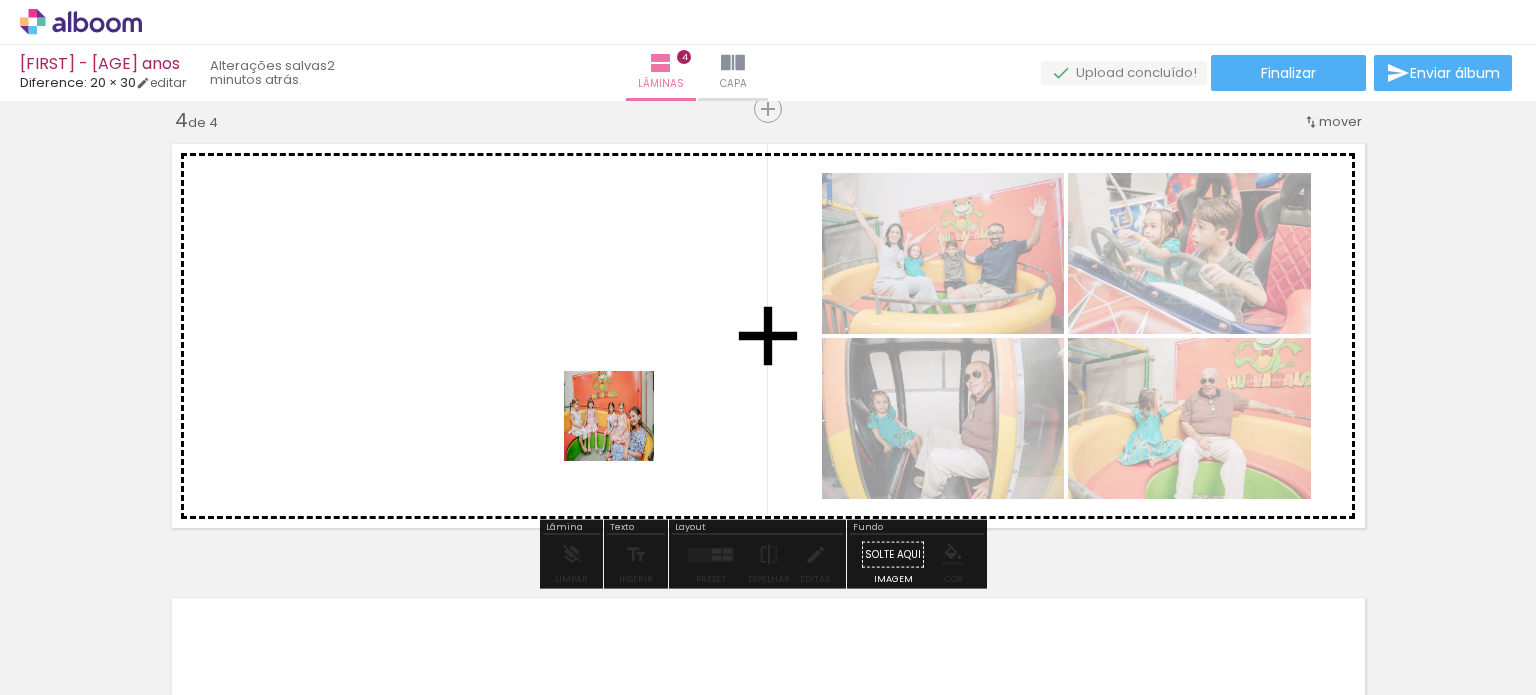 drag, startPoint x: 781, startPoint y: 531, endPoint x: 728, endPoint y: 567, distance: 64.070274 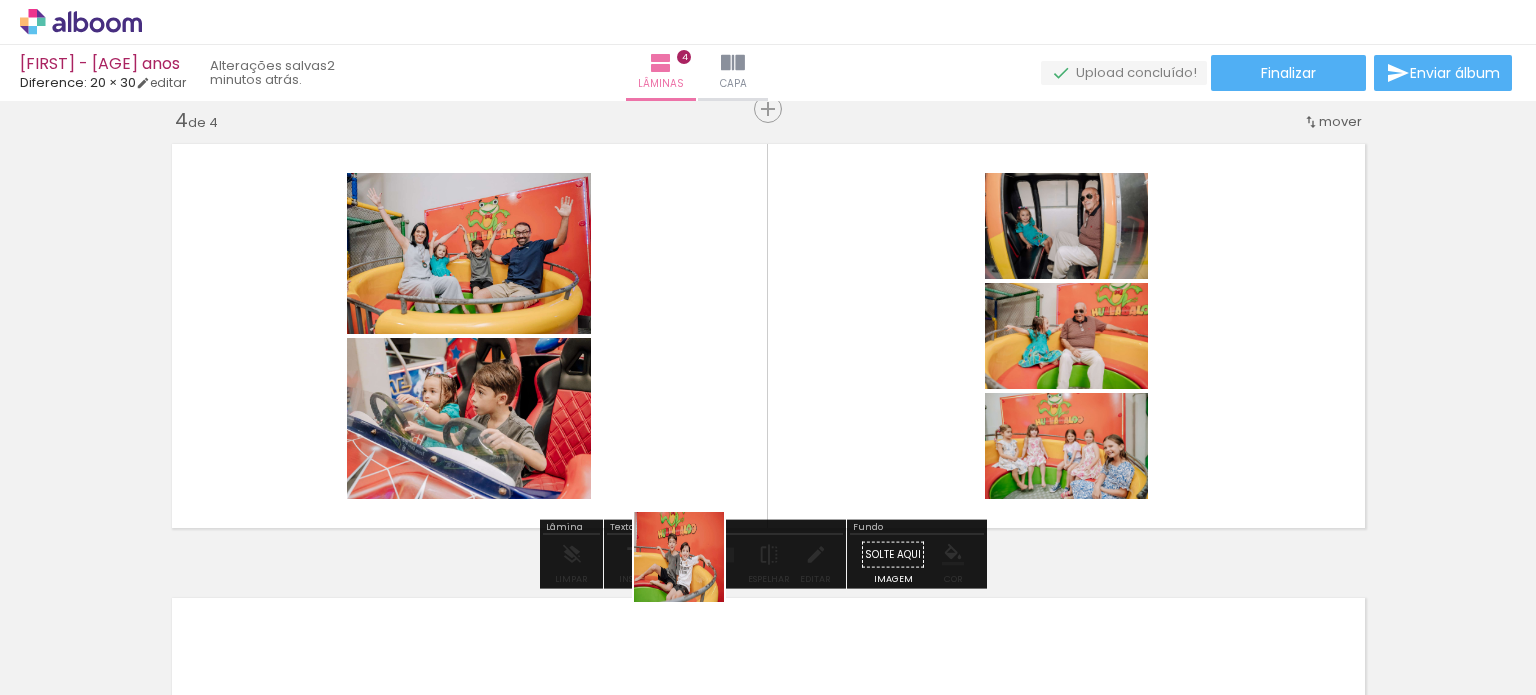 drag, startPoint x: 694, startPoint y: 572, endPoint x: 665, endPoint y: 376, distance: 198.13379 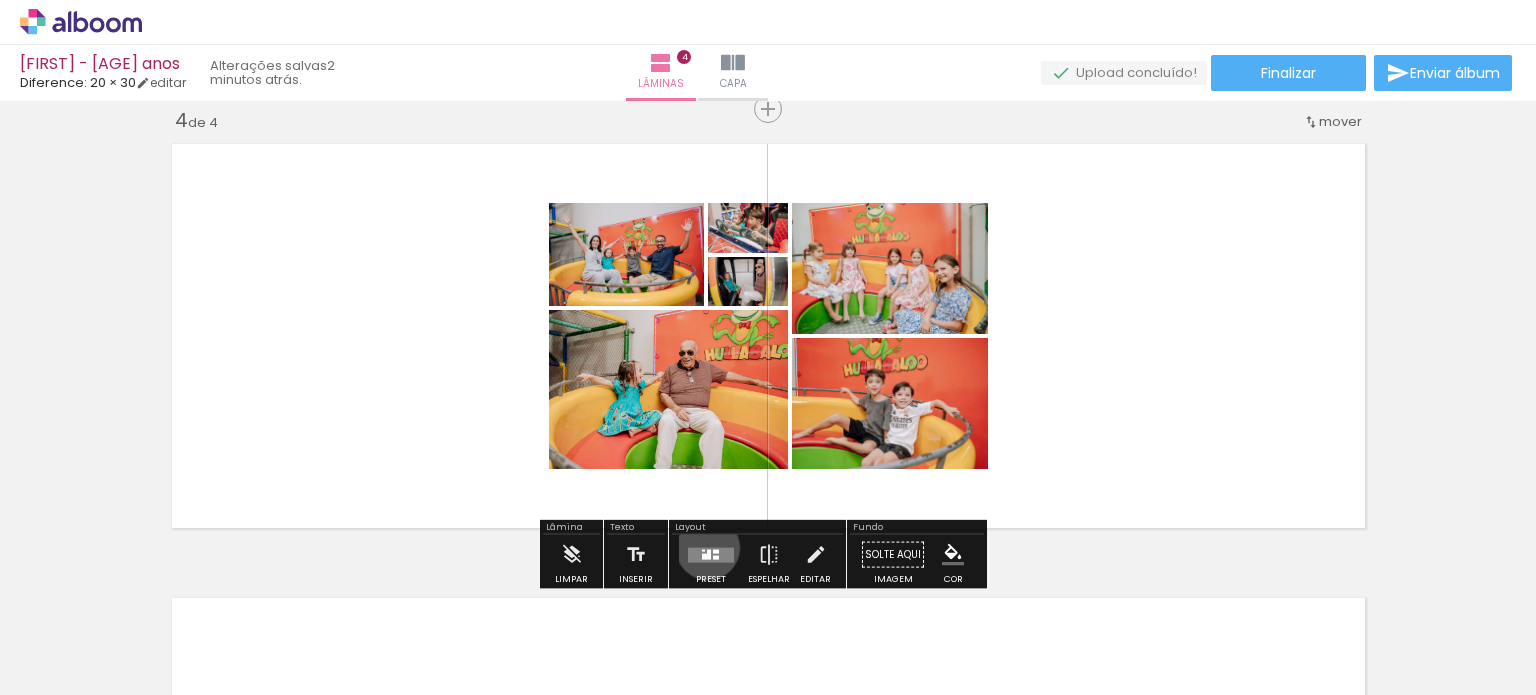 click at bounding box center (711, 554) 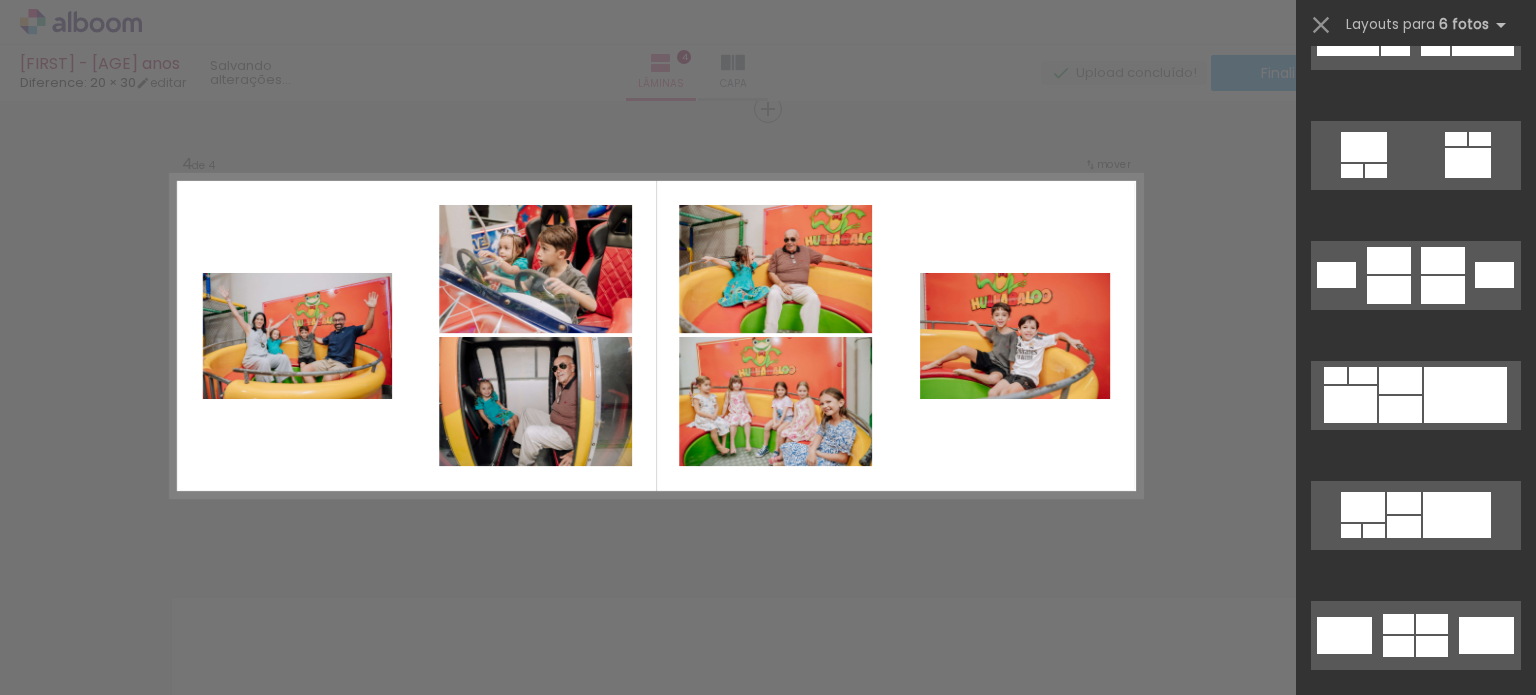 scroll, scrollTop: 8200, scrollLeft: 0, axis: vertical 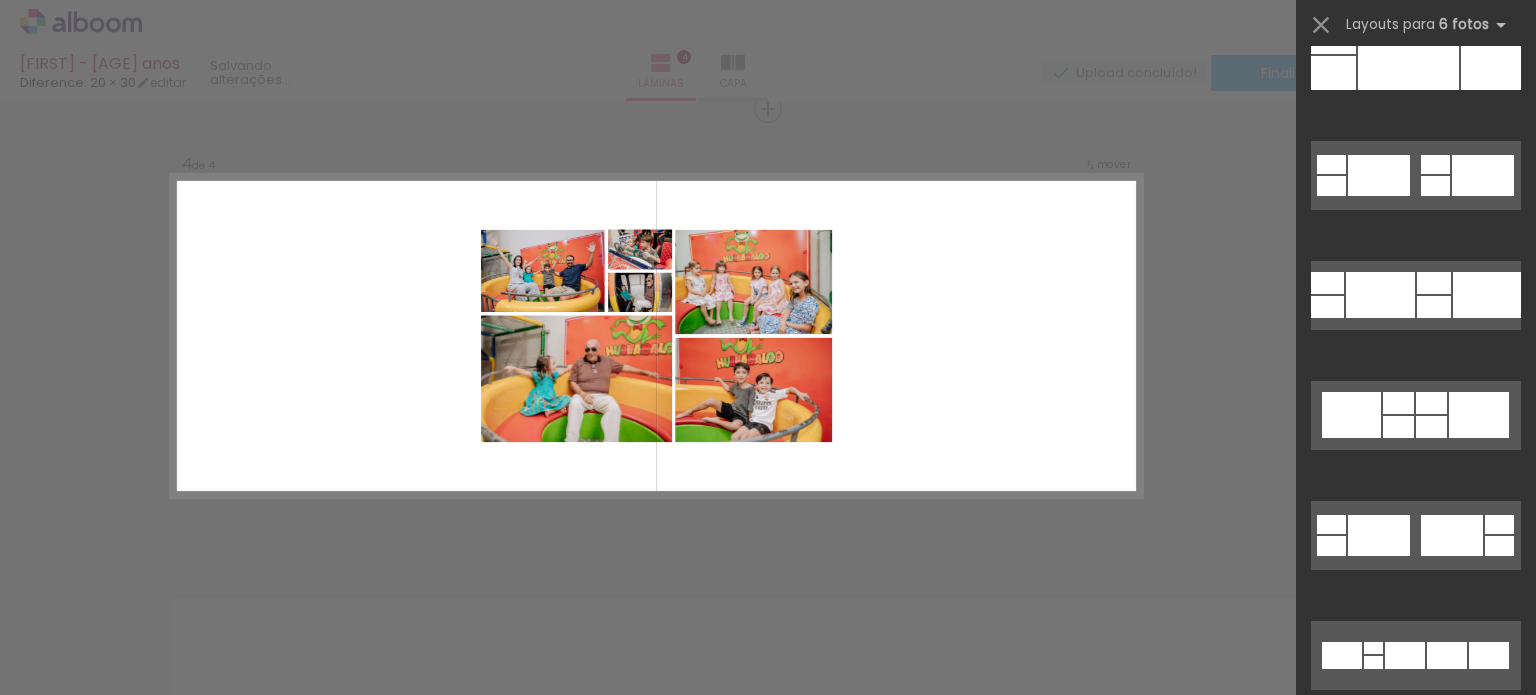 click on "Confirmar Cancelar" at bounding box center [768, -127] 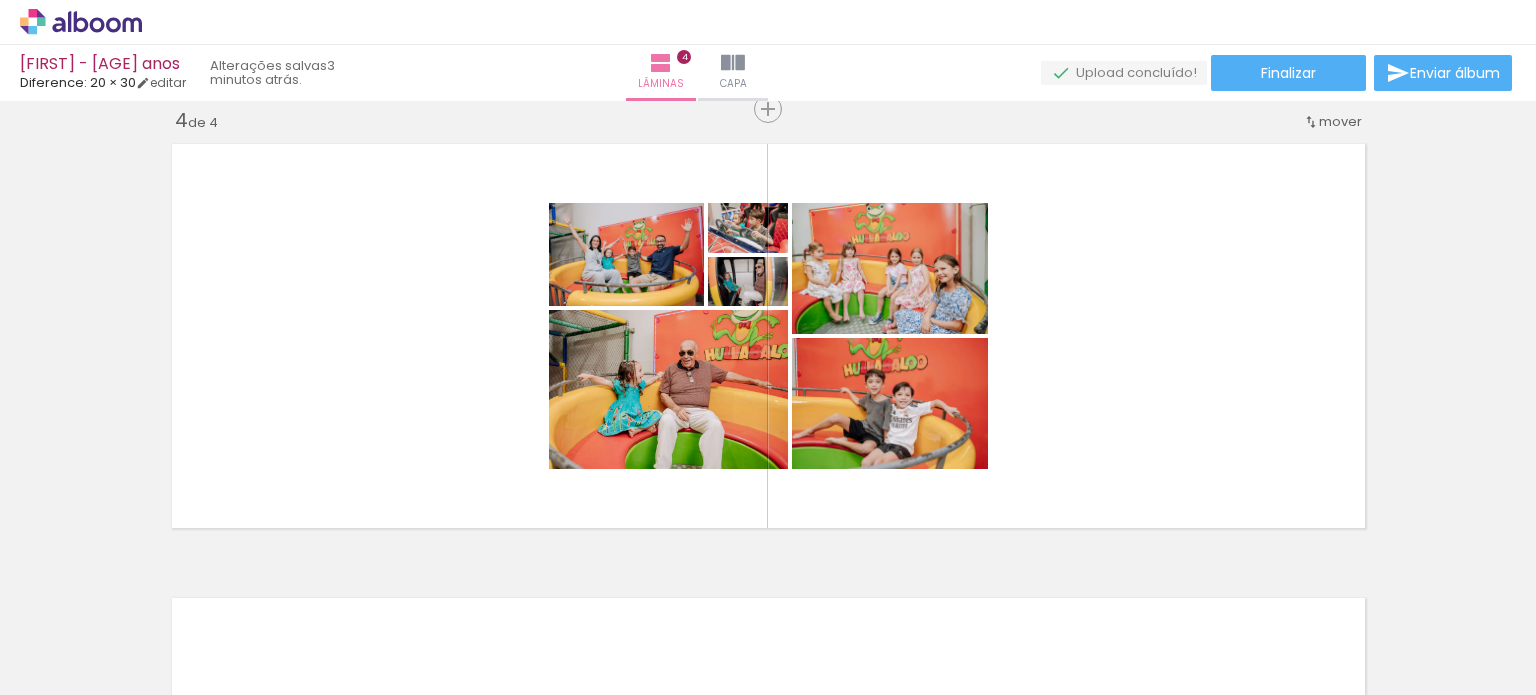 scroll, scrollTop: 0, scrollLeft: 1524, axis: horizontal 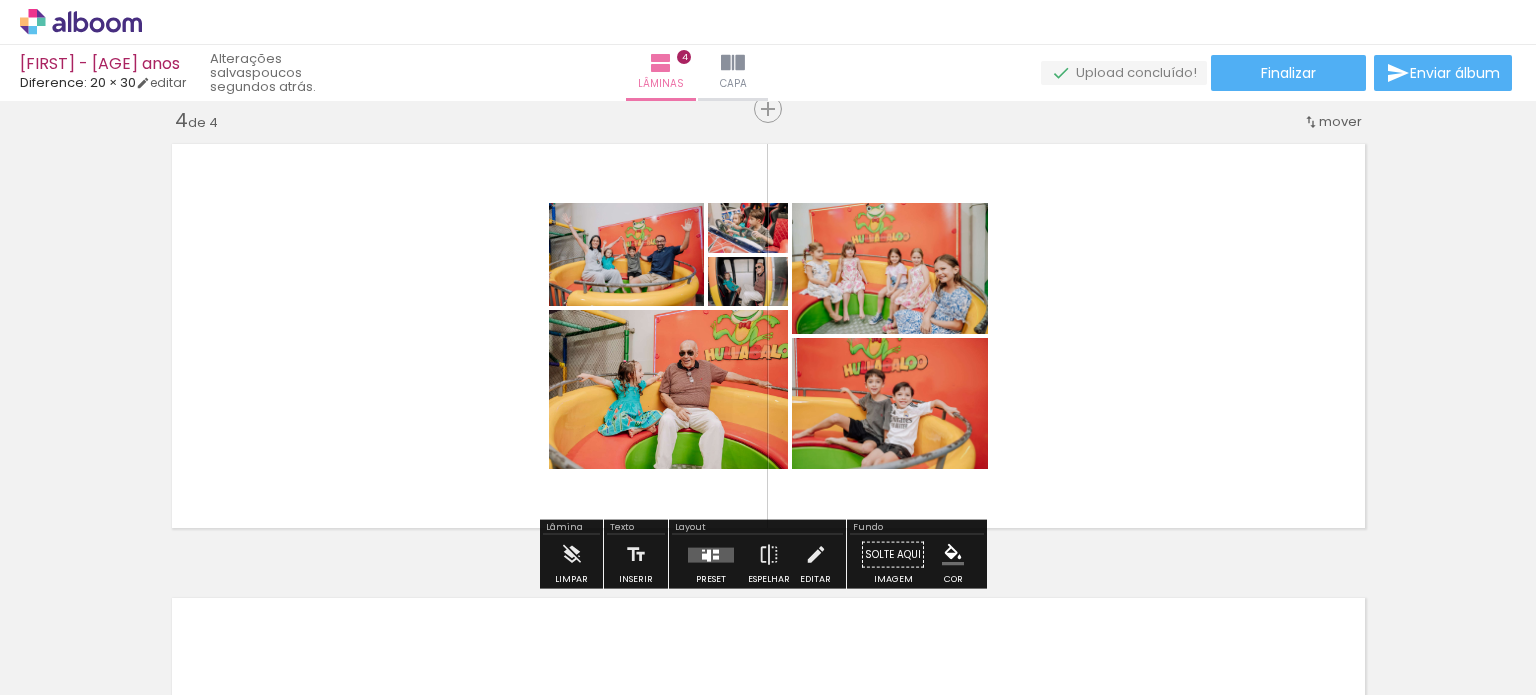 click at bounding box center (706, 556) 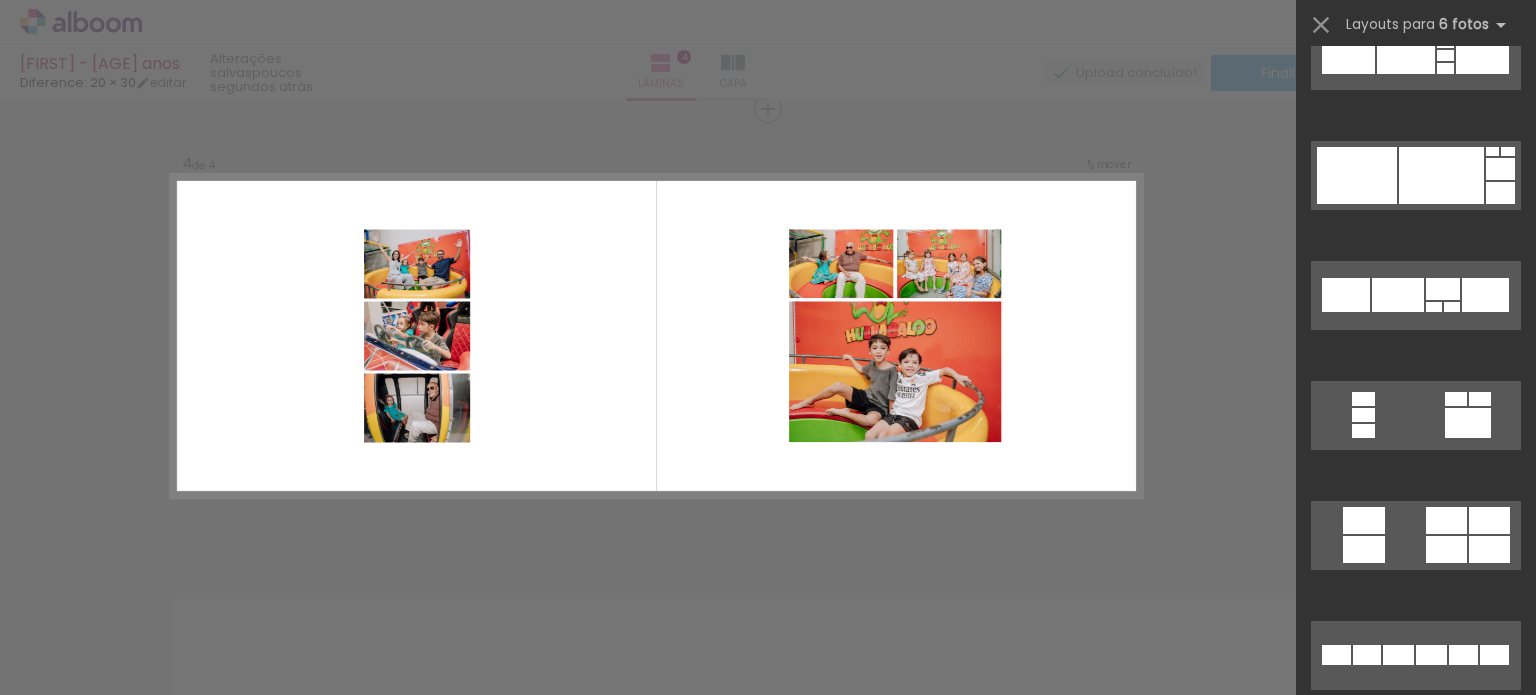 scroll, scrollTop: 3000, scrollLeft: 0, axis: vertical 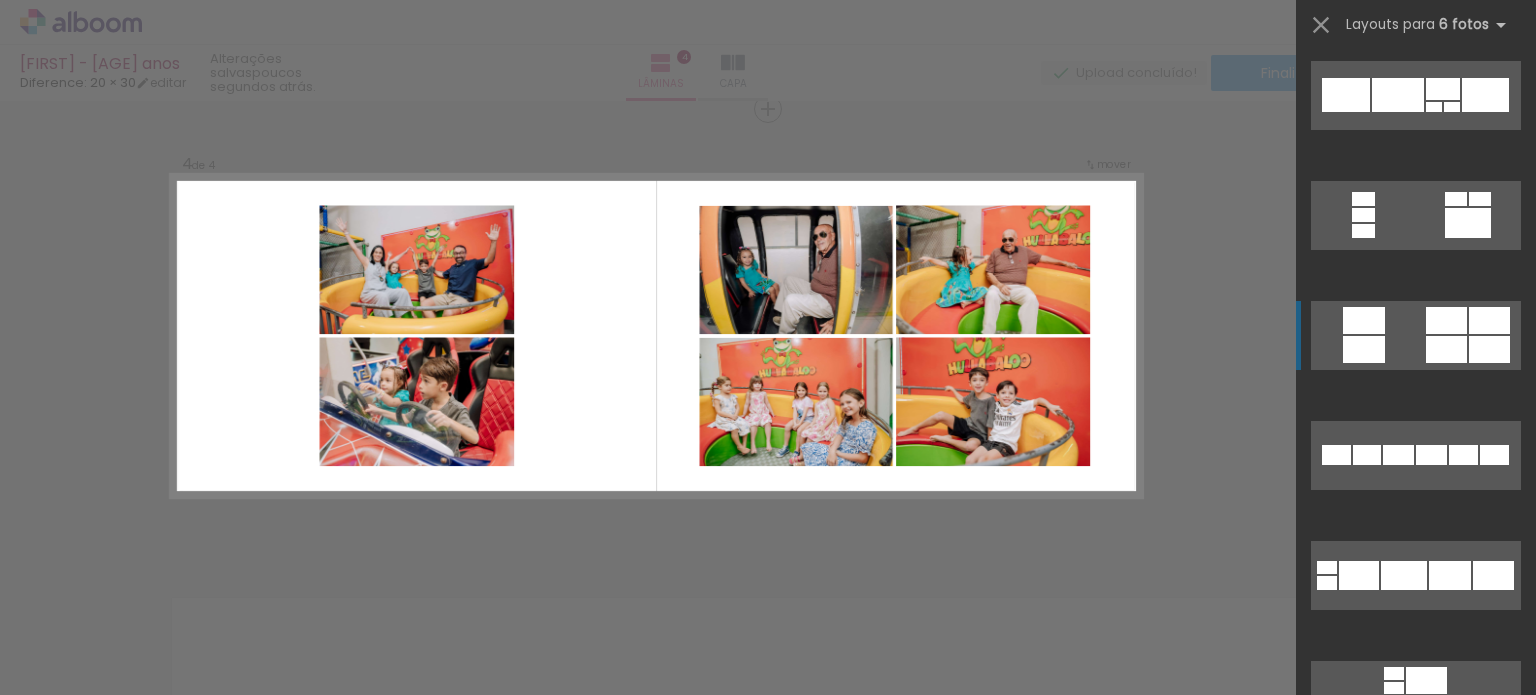 click at bounding box center (1487, -630) 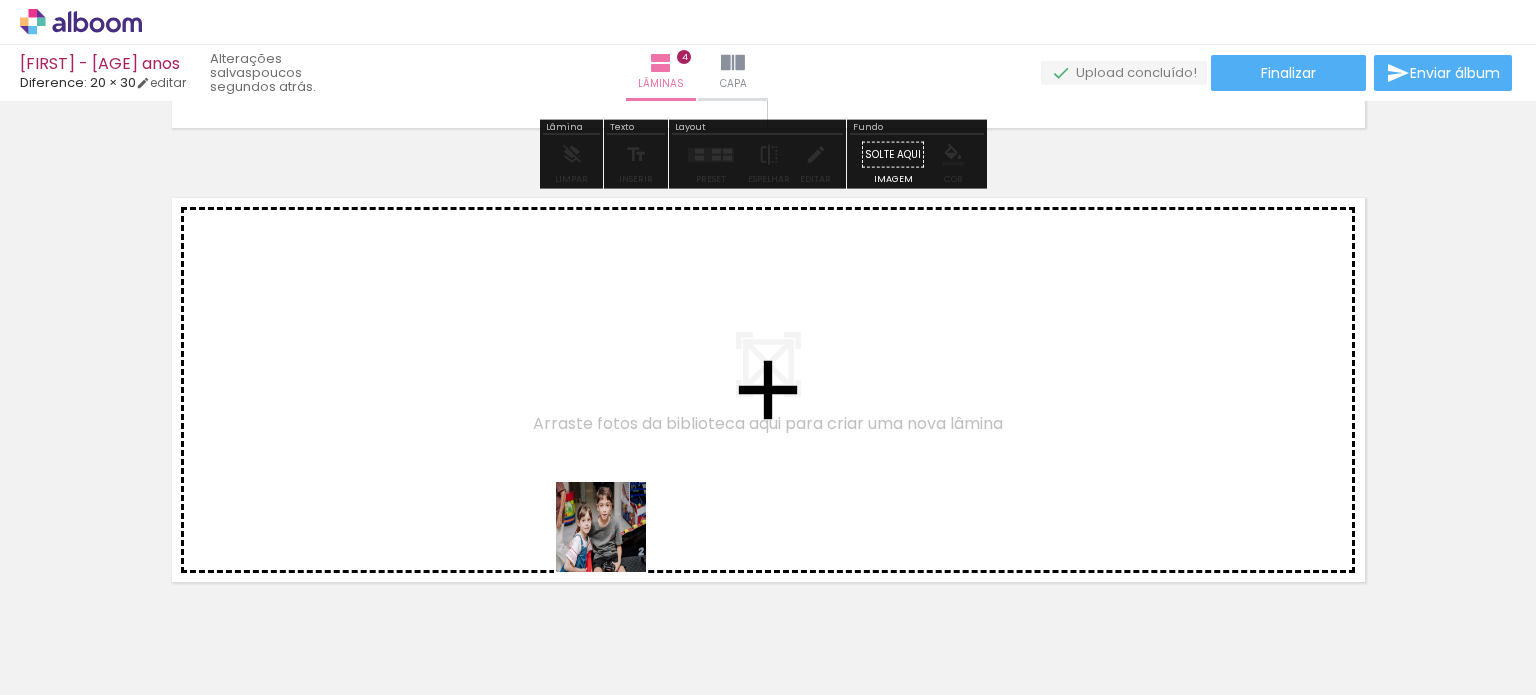 drag, startPoint x: 608, startPoint y: 633, endPoint x: 616, endPoint y: 458, distance: 175.18275 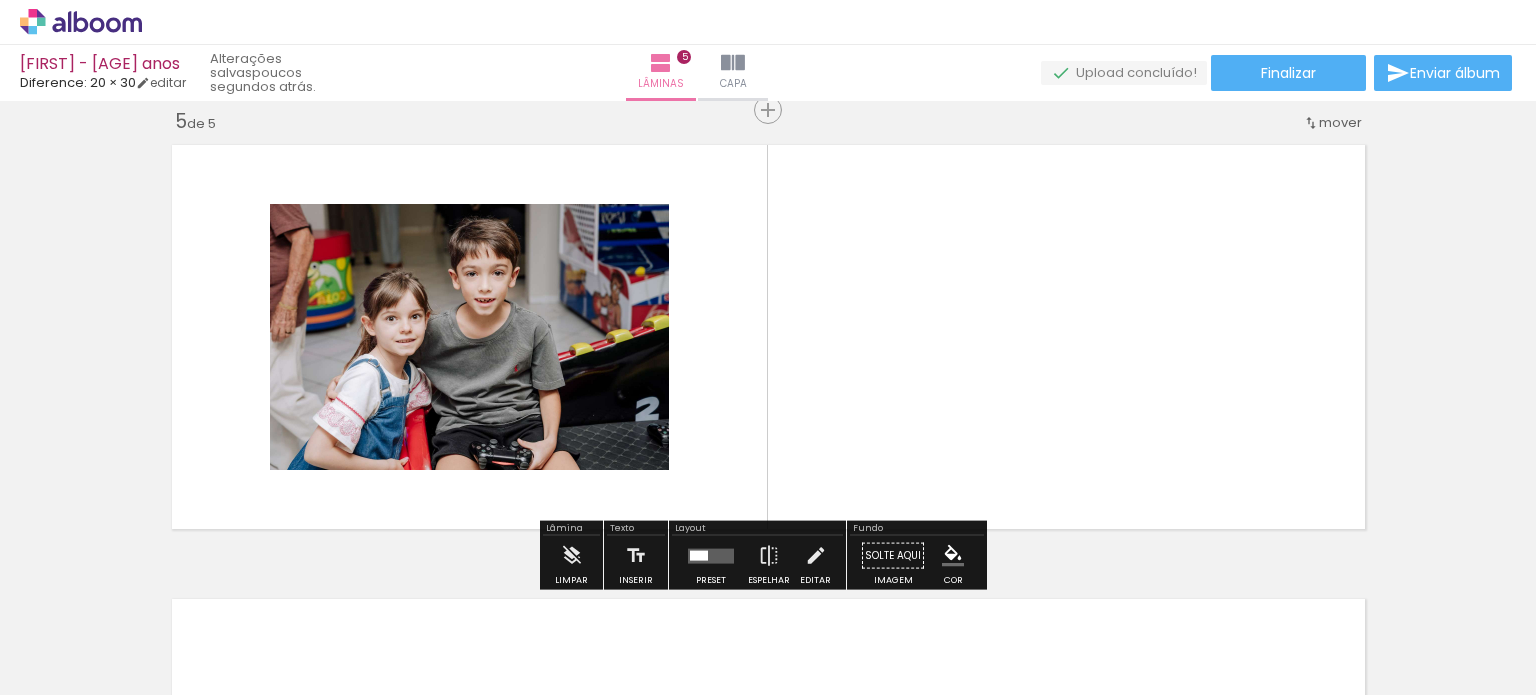 scroll, scrollTop: 1841, scrollLeft: 0, axis: vertical 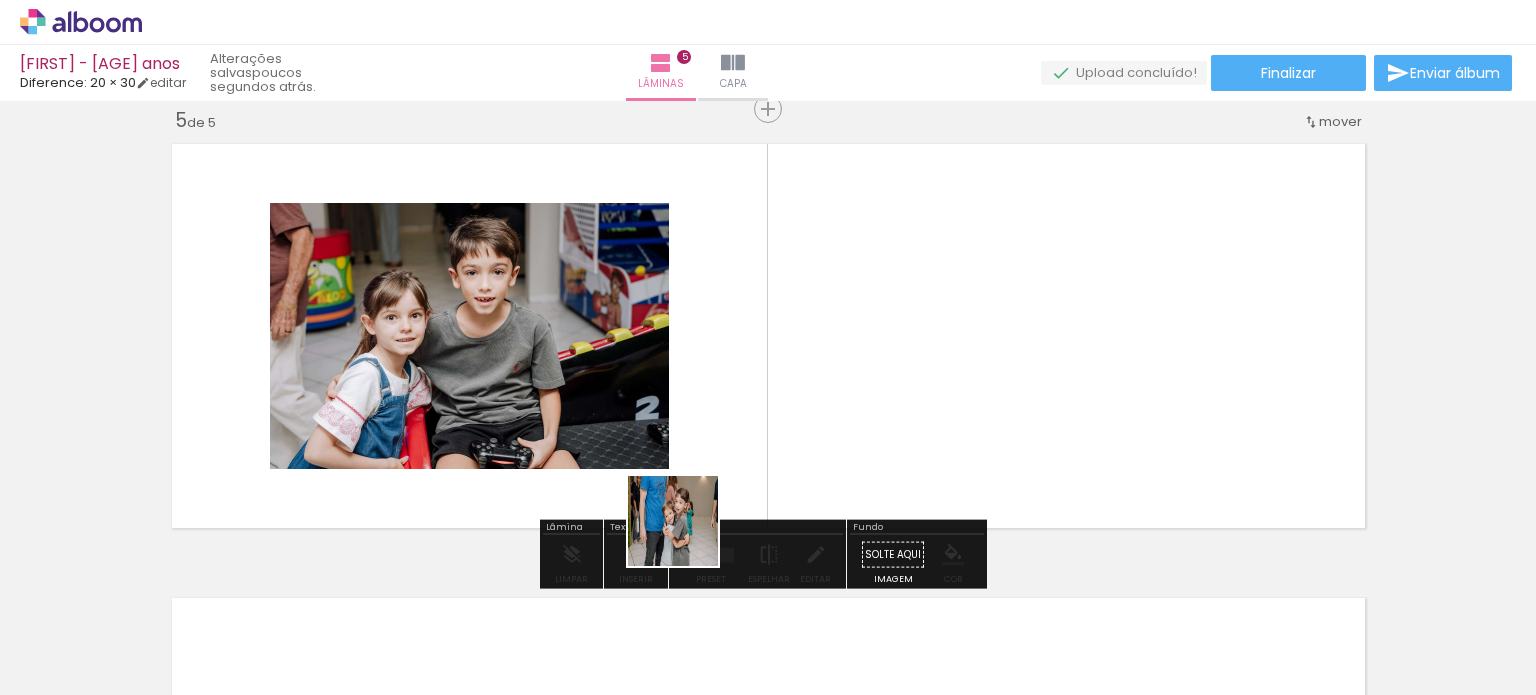 drag, startPoint x: 688, startPoint y: 536, endPoint x: 879, endPoint y: 587, distance: 197.69168 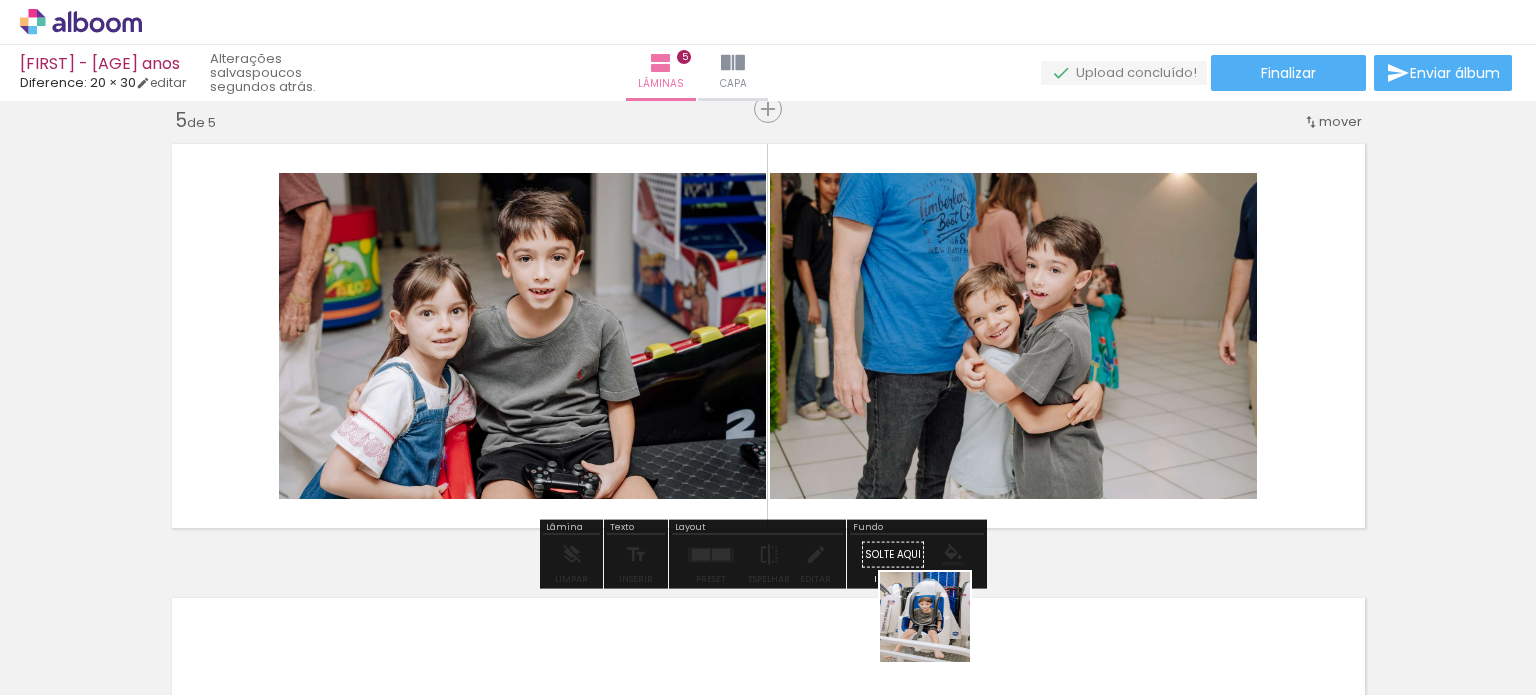 drag, startPoint x: 940, startPoint y: 632, endPoint x: 960, endPoint y: 451, distance: 182.10162 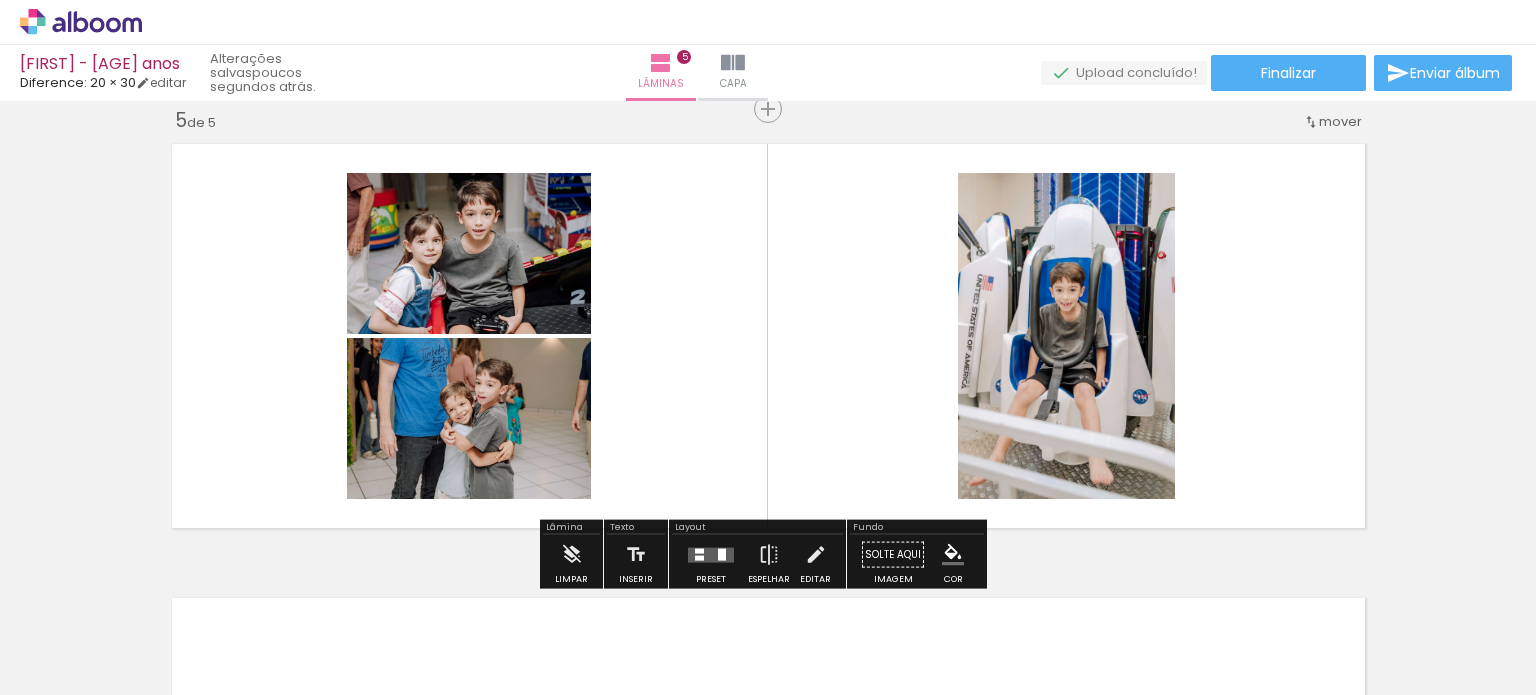 drag, startPoint x: 1137, startPoint y: 615, endPoint x: 1219, endPoint y: 586, distance: 86.977005 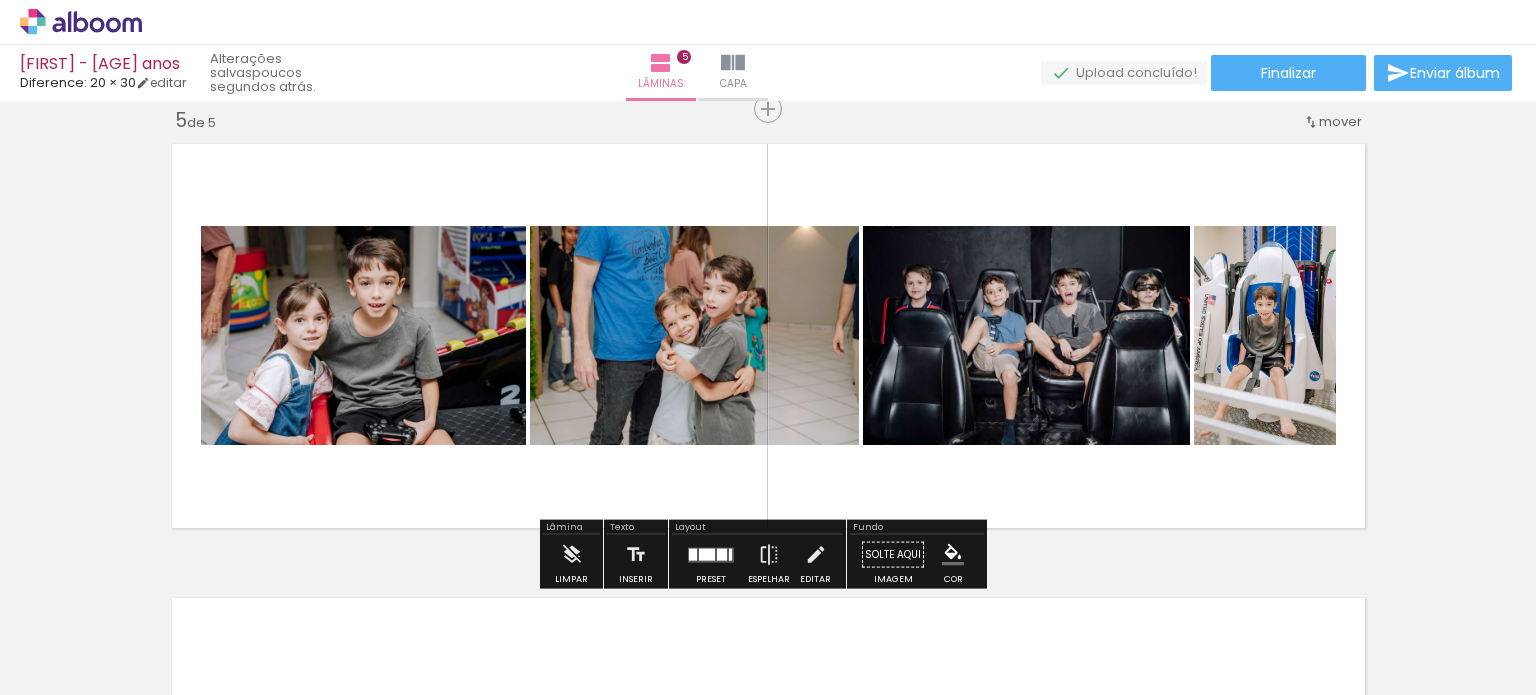 drag, startPoint x: 1263, startPoint y: 623, endPoint x: 1334, endPoint y: 568, distance: 89.81091 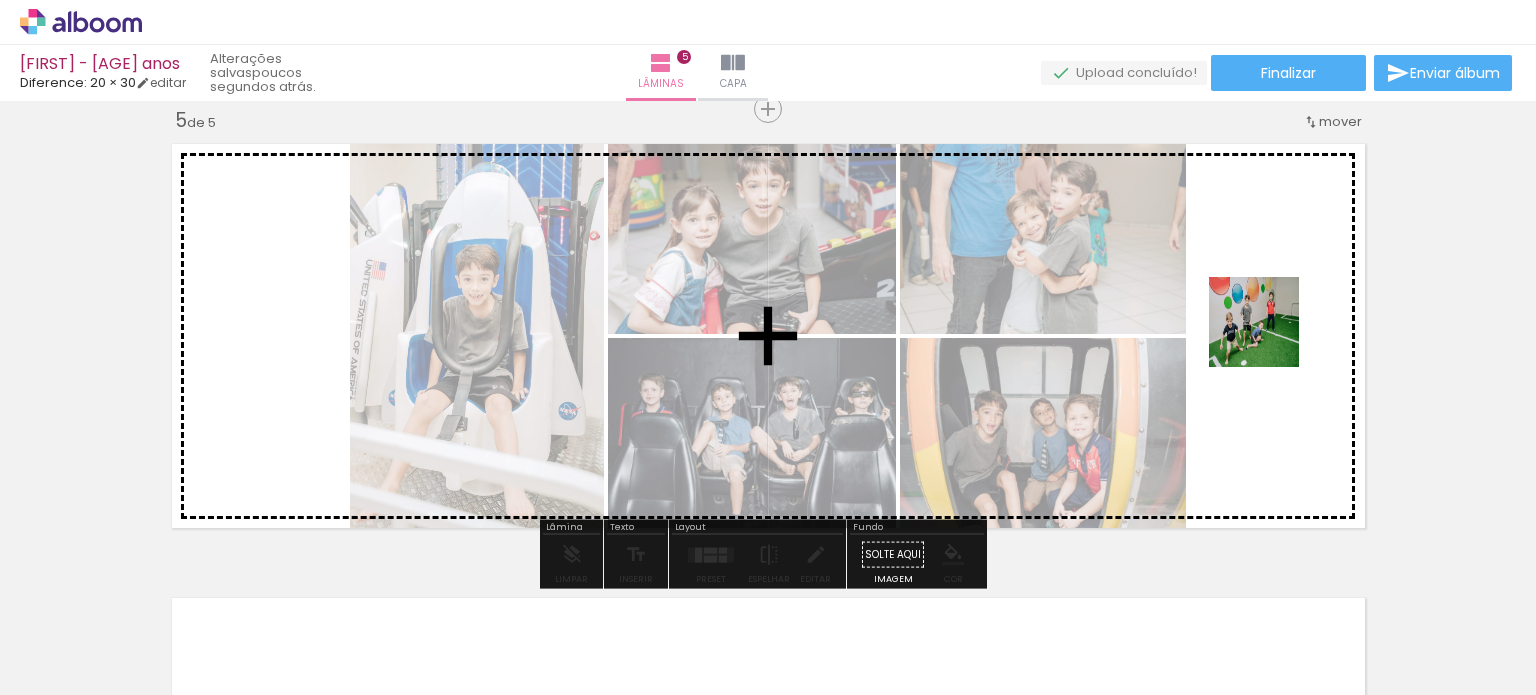 drag, startPoint x: 1352, startPoint y: 599, endPoint x: 1272, endPoint y: 396, distance: 218.19487 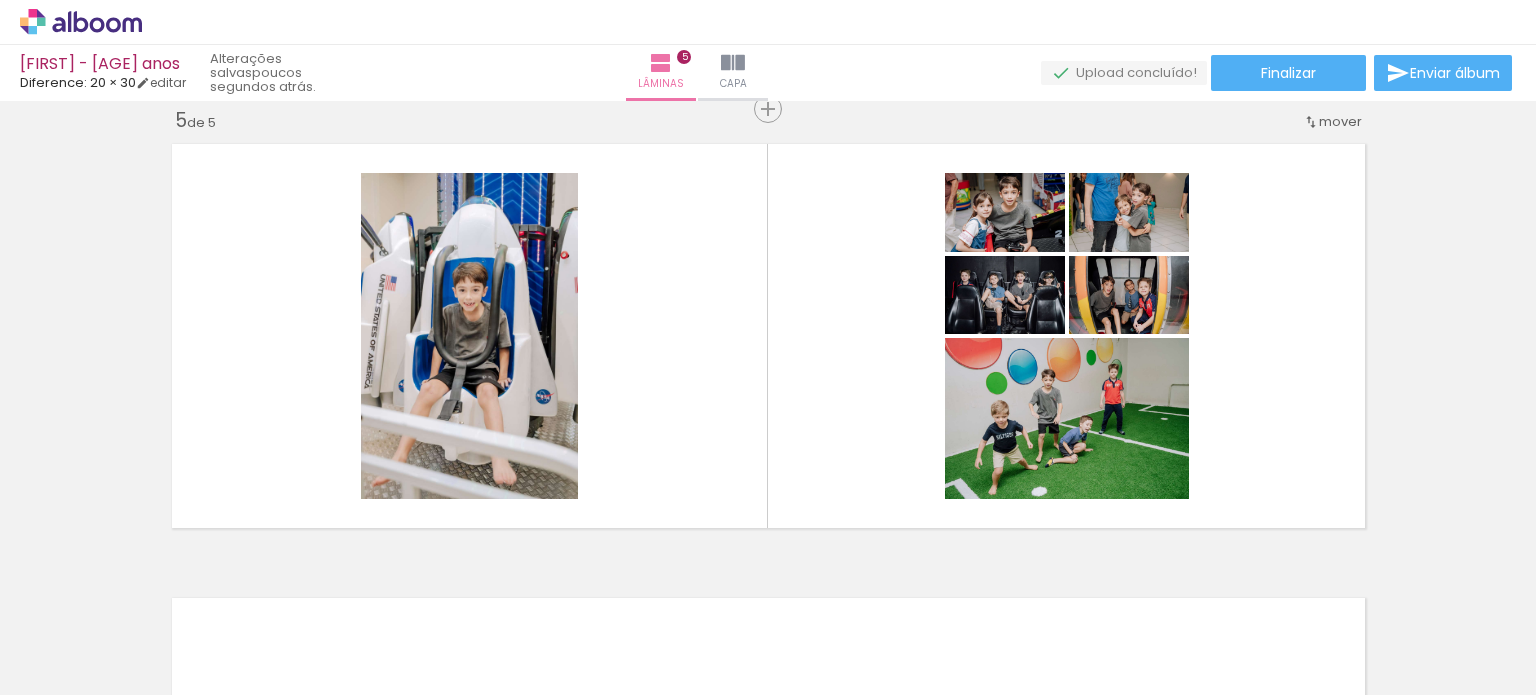 scroll, scrollTop: 0, scrollLeft: 2143, axis: horizontal 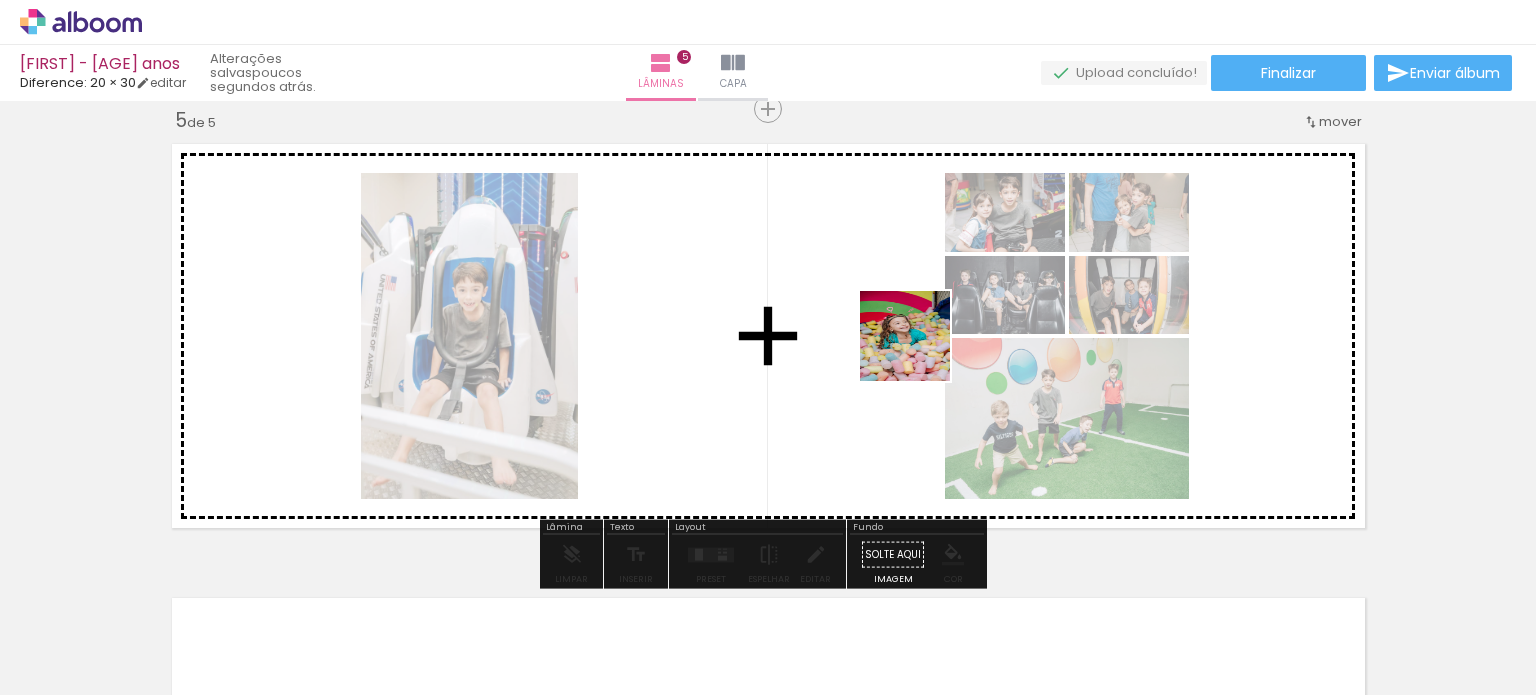 drag, startPoint x: 881, startPoint y: 644, endPoint x: 920, endPoint y: 351, distance: 295.58417 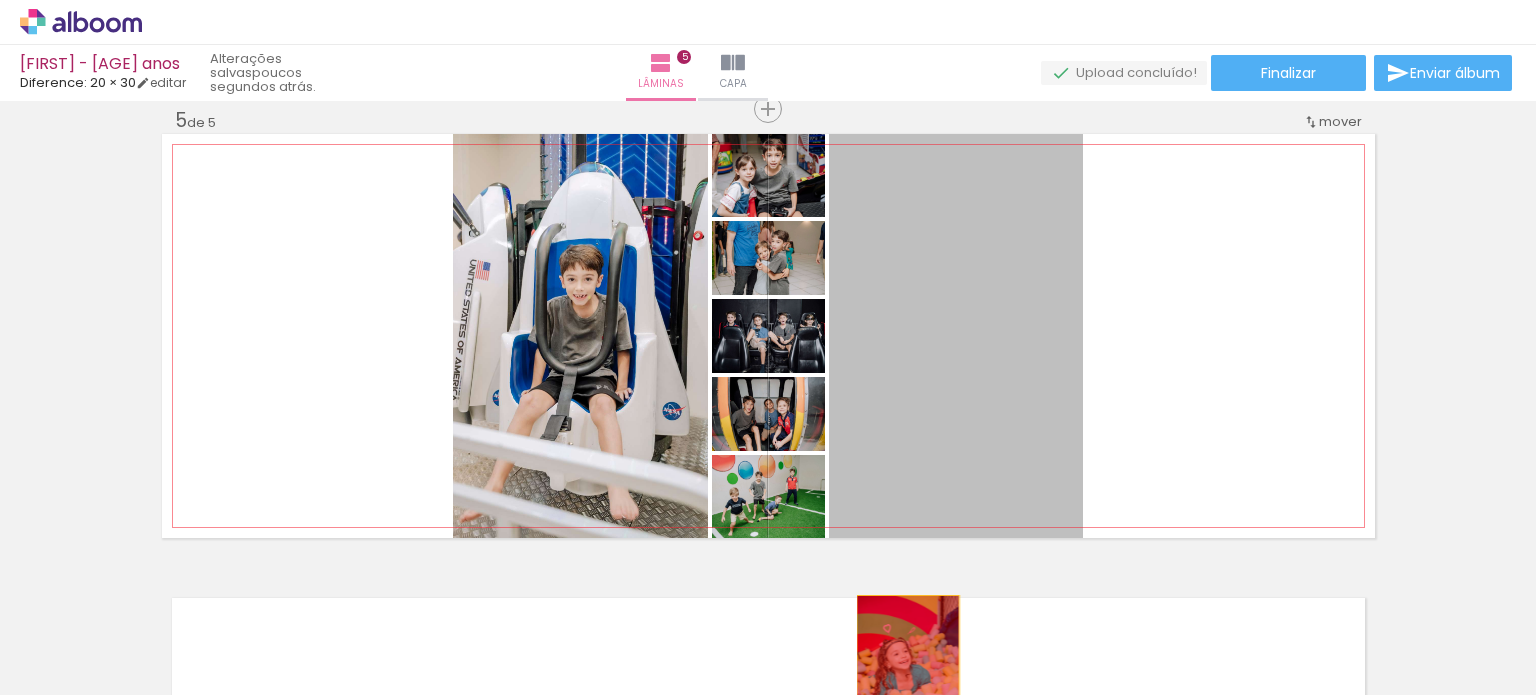 drag, startPoint x: 1028, startPoint y: 378, endPoint x: 900, endPoint y: 676, distance: 324.327 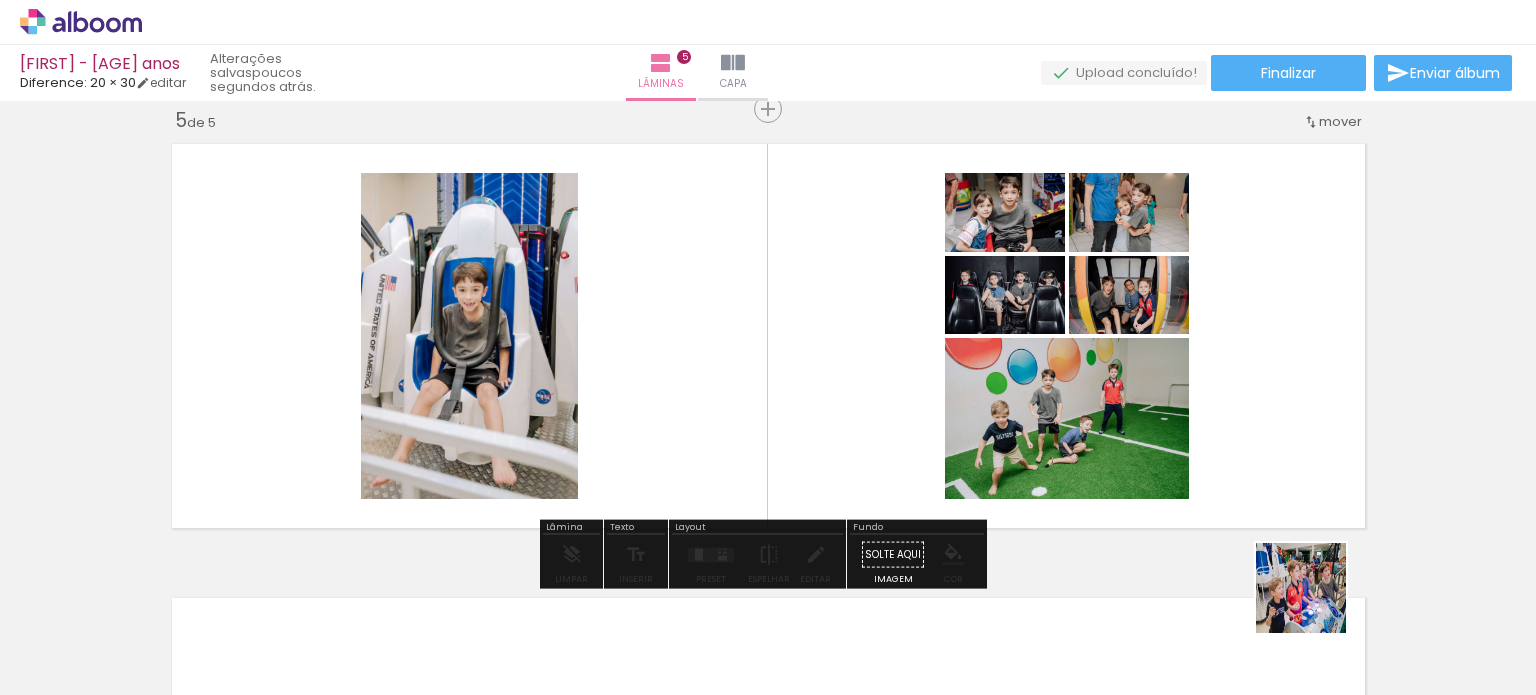 drag, startPoint x: 1313, startPoint y: 626, endPoint x: 1315, endPoint y: 401, distance: 225.0089 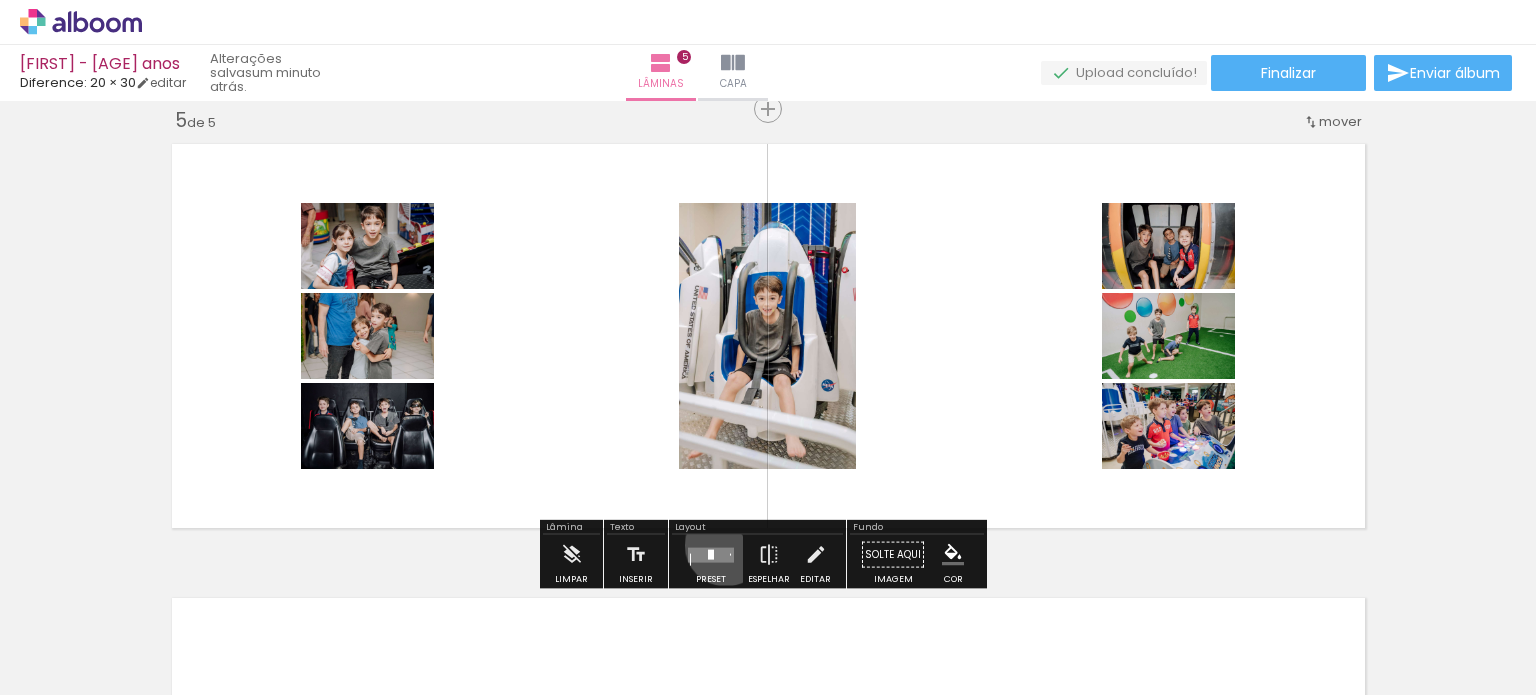 click at bounding box center [711, 555] 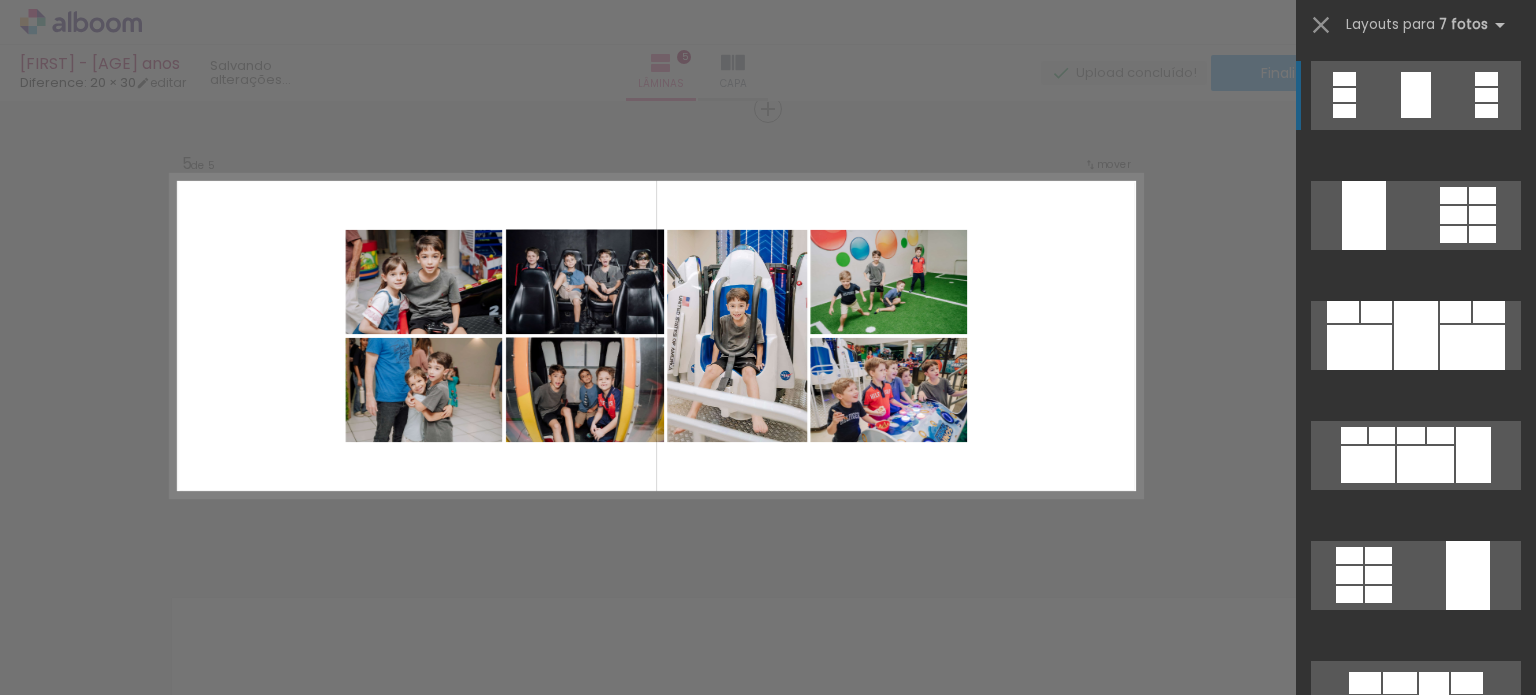 scroll, scrollTop: 200, scrollLeft: 0, axis: vertical 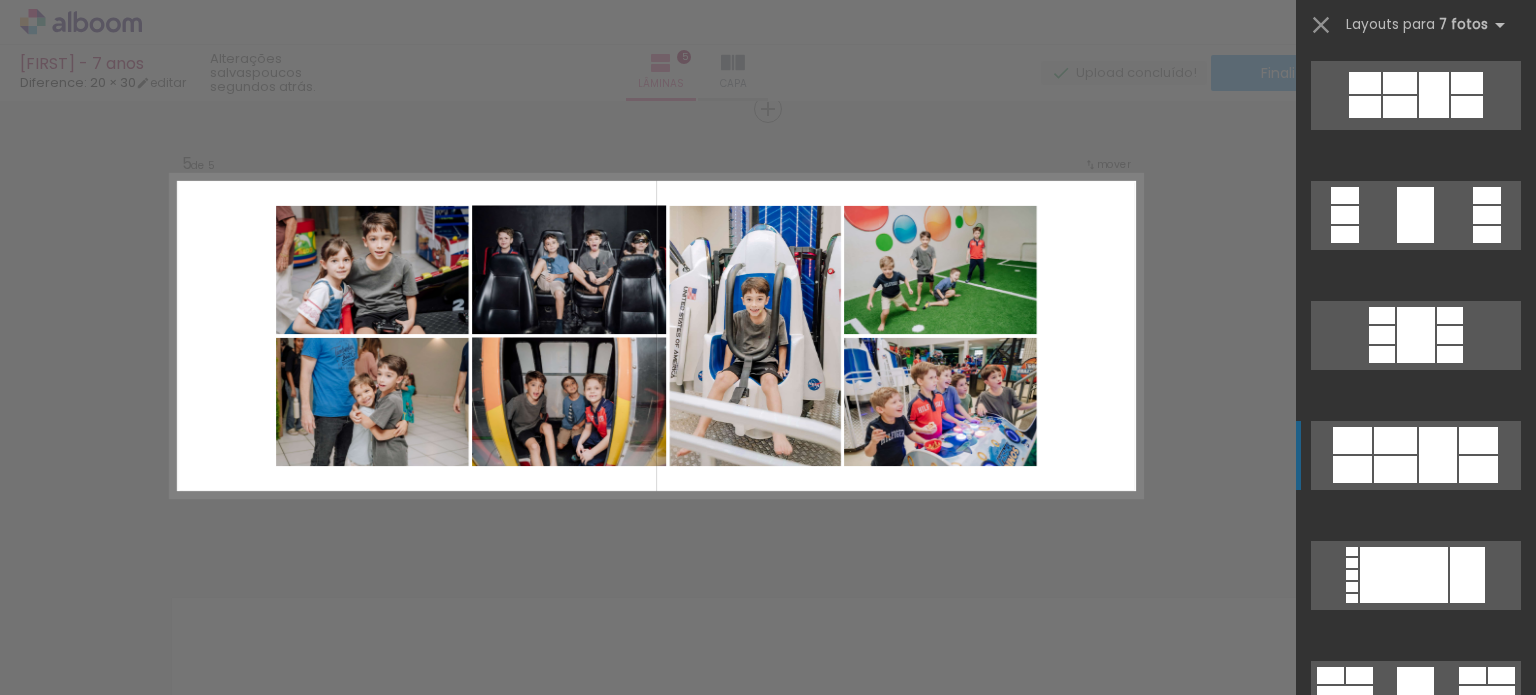 click at bounding box center [1482, -385] 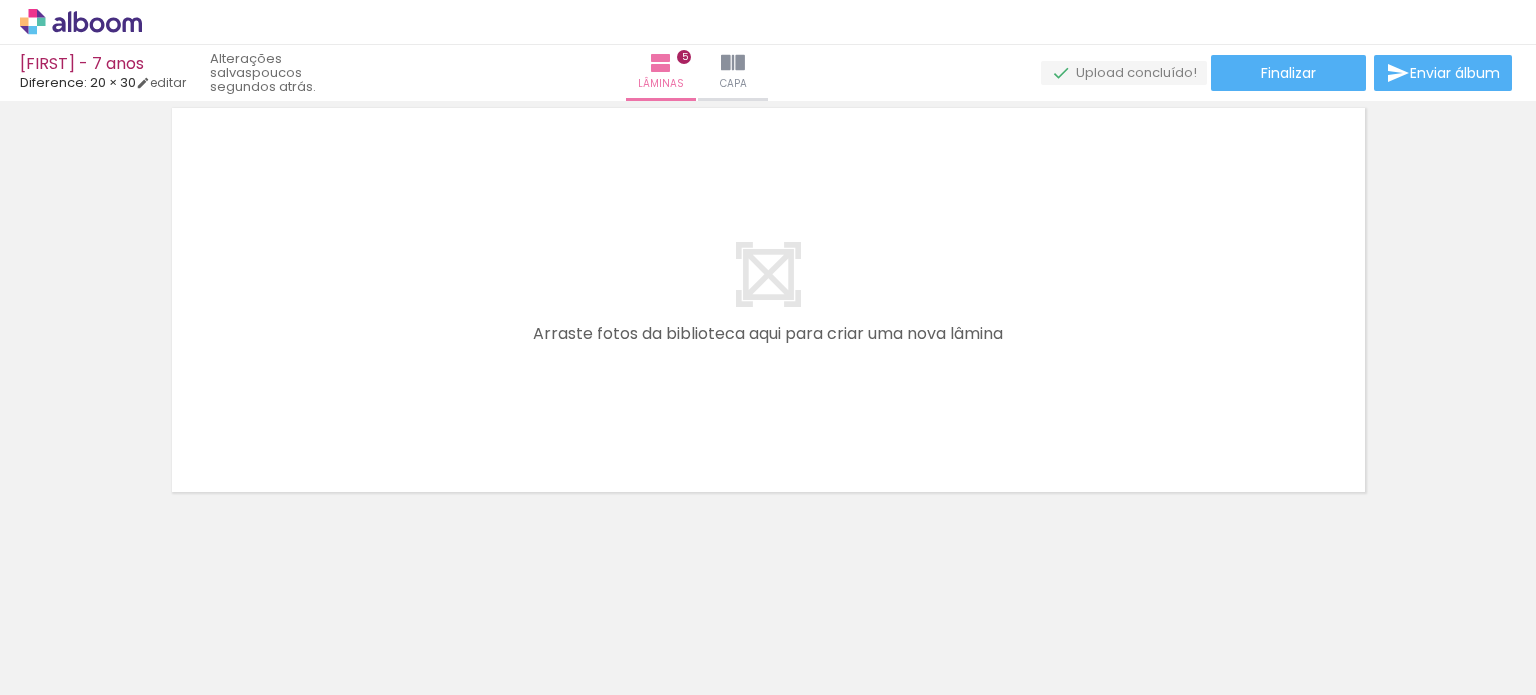 scroll, scrollTop: 2332, scrollLeft: 0, axis: vertical 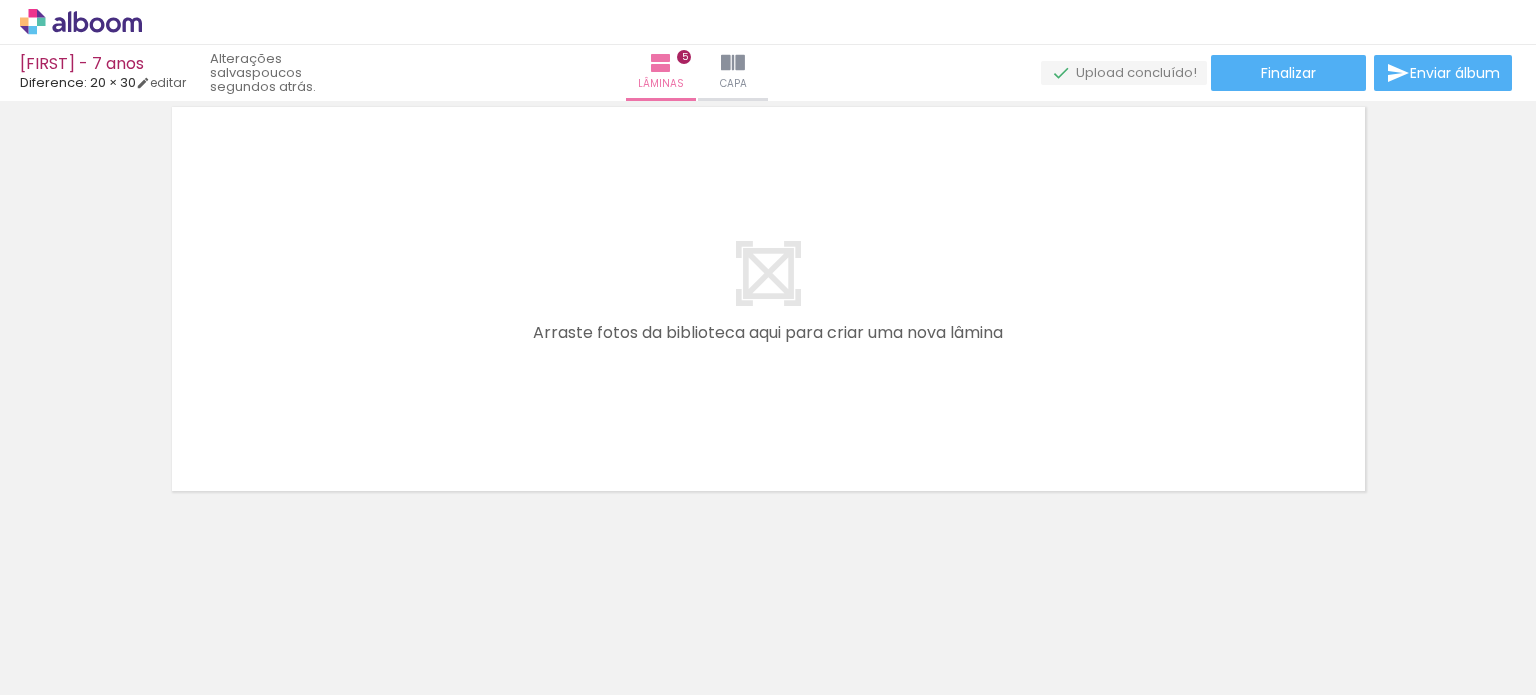 drag, startPoint x: 855, startPoint y: 658, endPoint x: 912, endPoint y: 615, distance: 71.40028 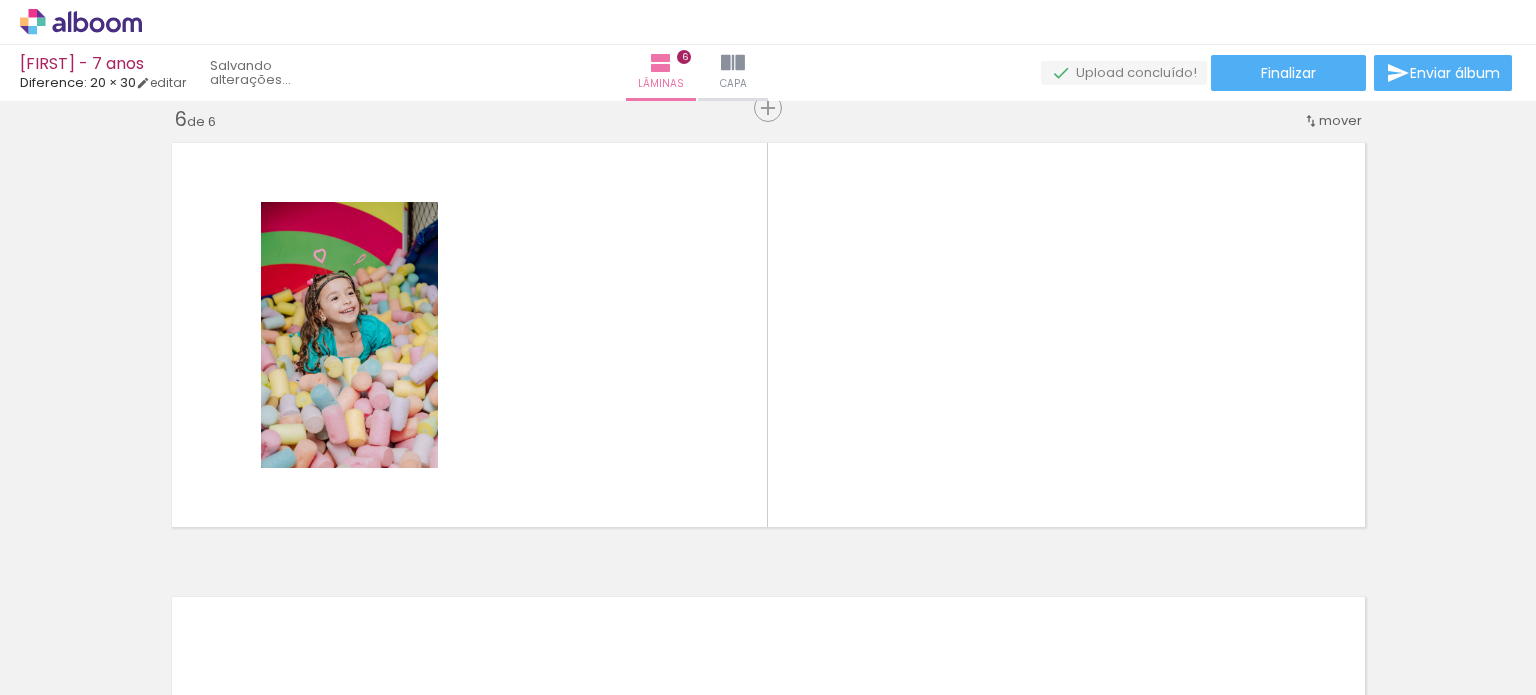 scroll, scrollTop: 2295, scrollLeft: 0, axis: vertical 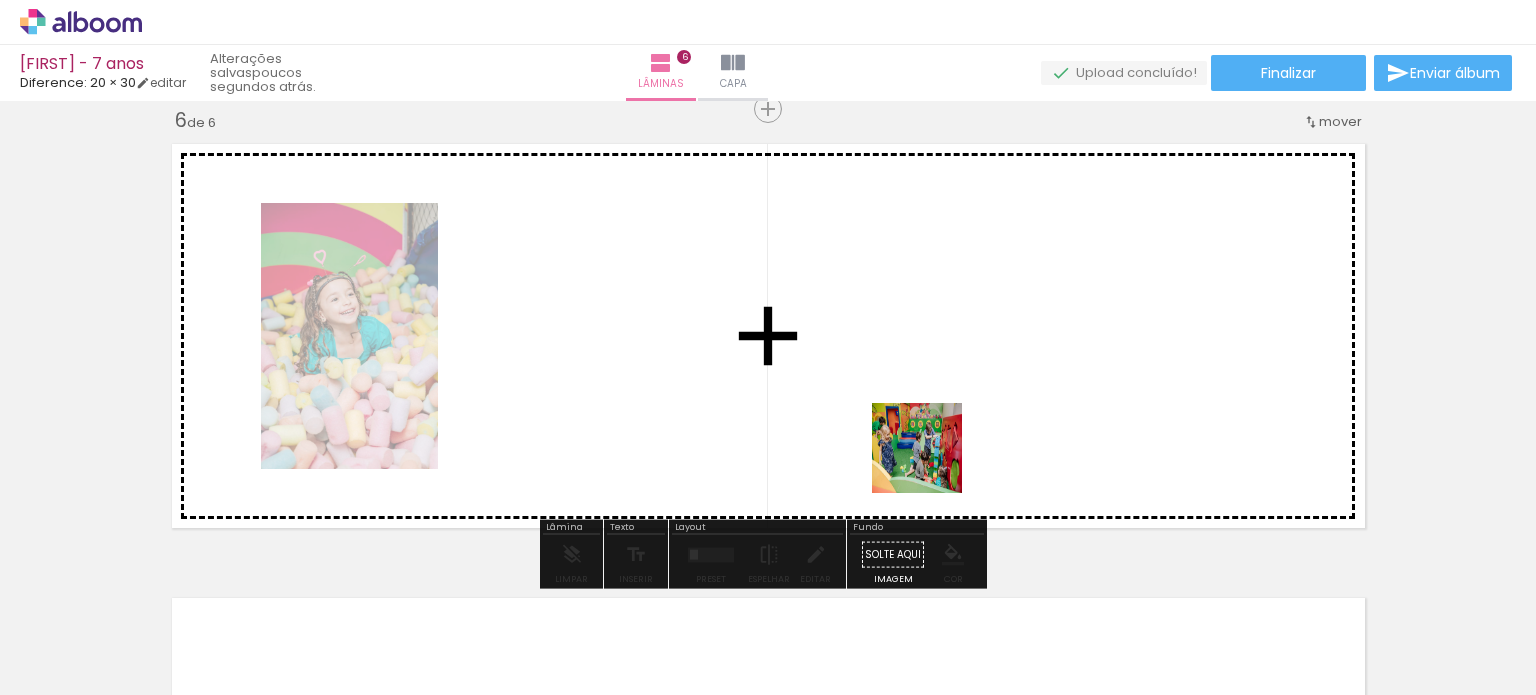 drag, startPoint x: 976, startPoint y: 621, endPoint x: 1031, endPoint y: 537, distance: 100.40418 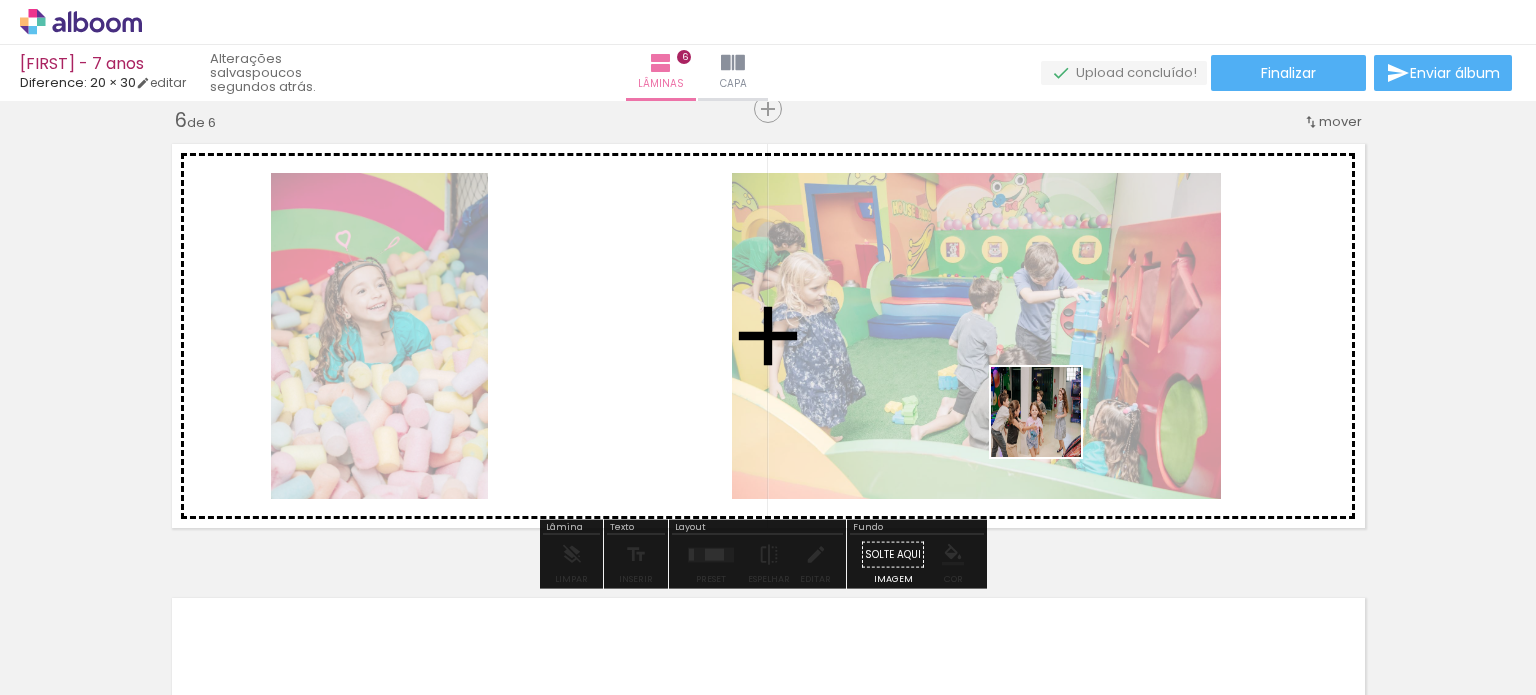 drag, startPoint x: 1094, startPoint y: 626, endPoint x: 1127, endPoint y: 591, distance: 48.104053 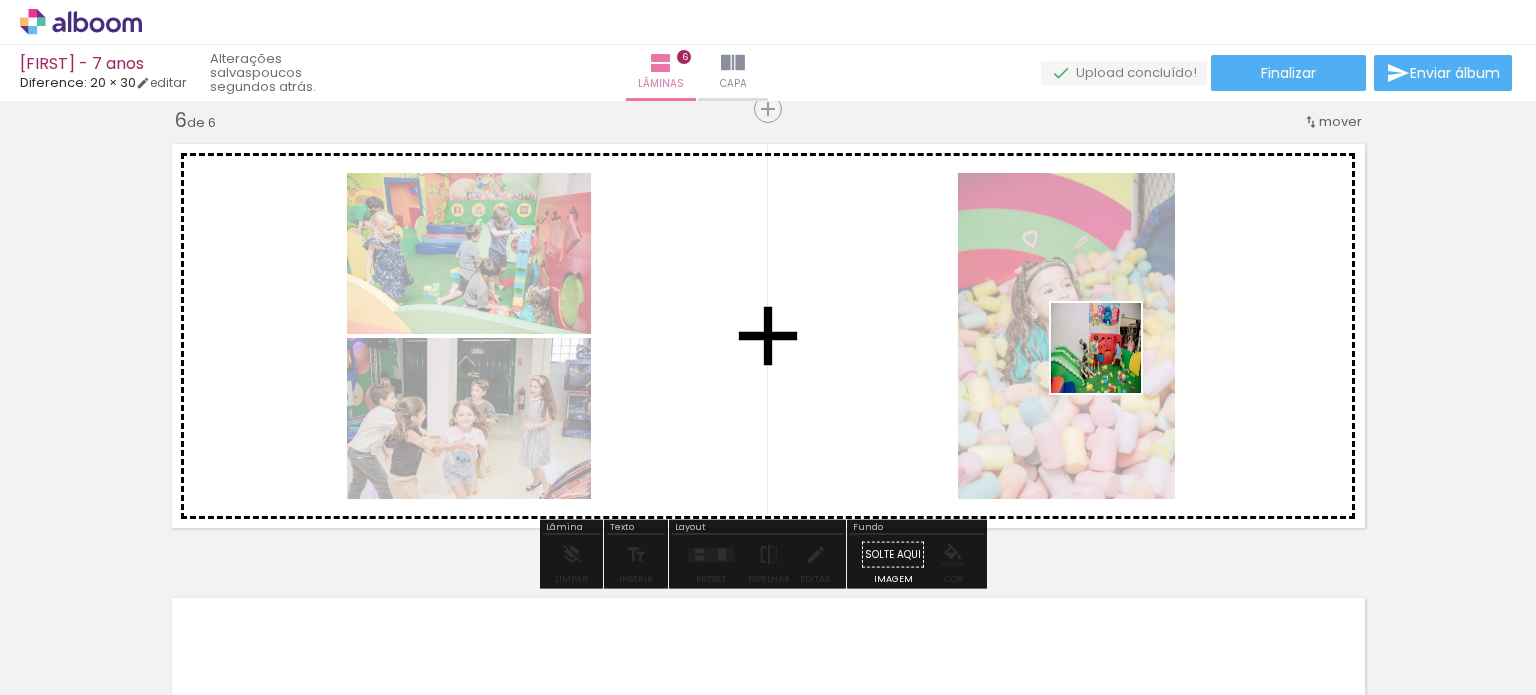 drag, startPoint x: 1171, startPoint y: 627, endPoint x: 1437, endPoint y: 667, distance: 268.9907 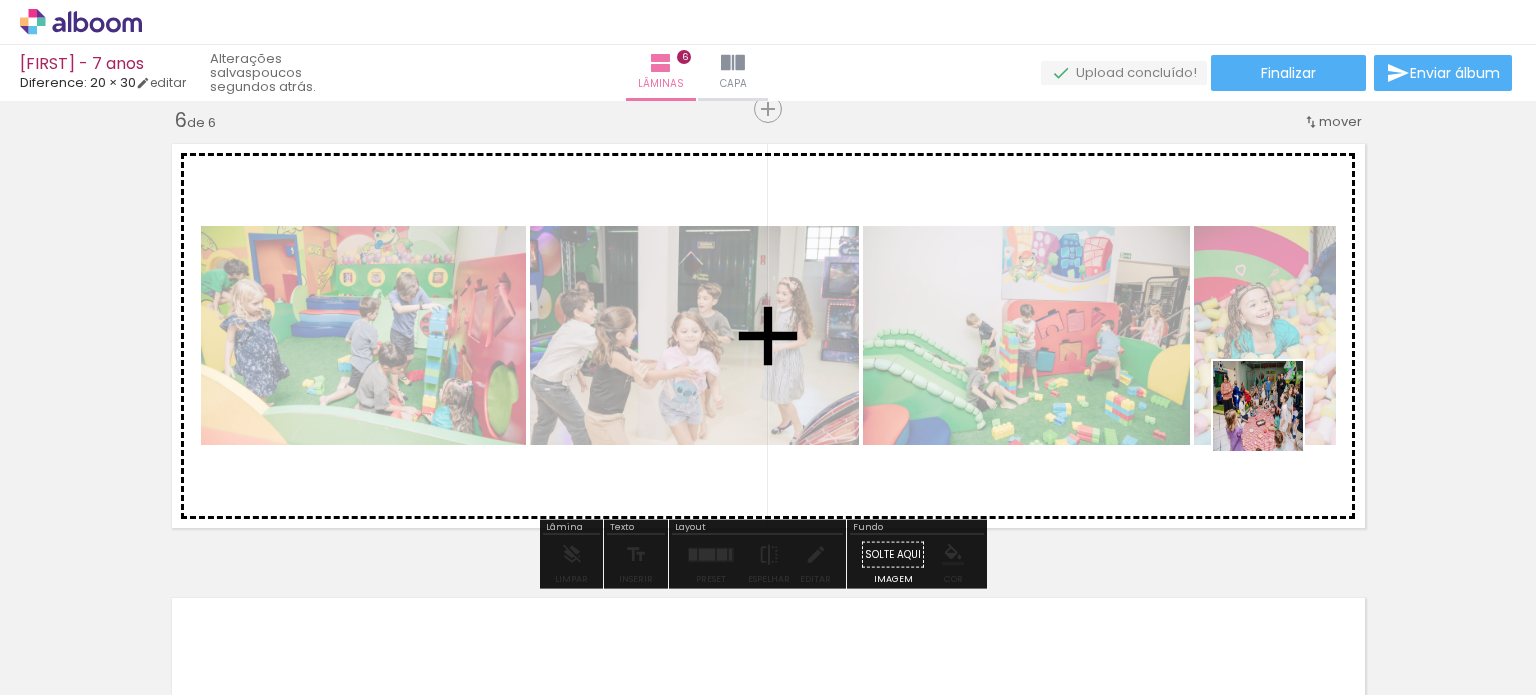 drag, startPoint x: 1284, startPoint y: 434, endPoint x: 1177, endPoint y: 642, distance: 233.9081 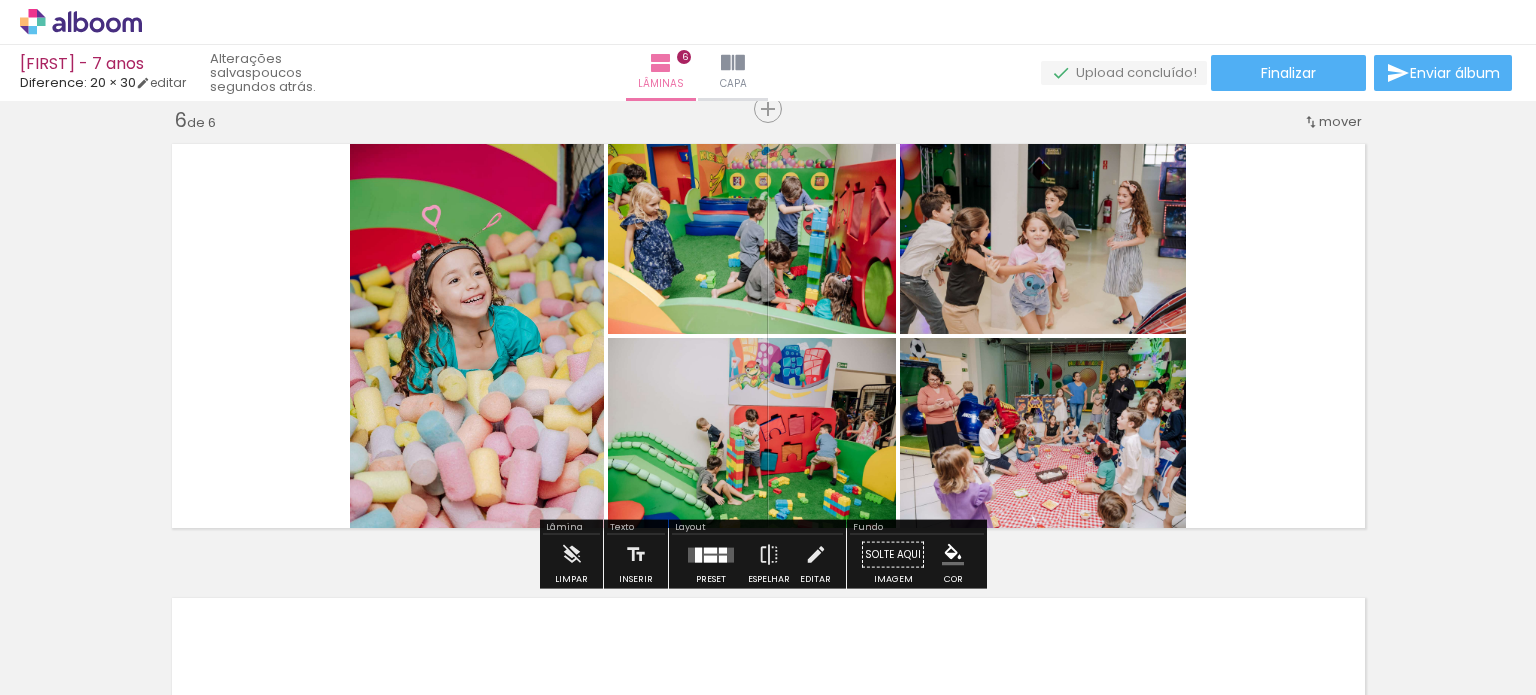 scroll, scrollTop: 0, scrollLeft: 2580, axis: horizontal 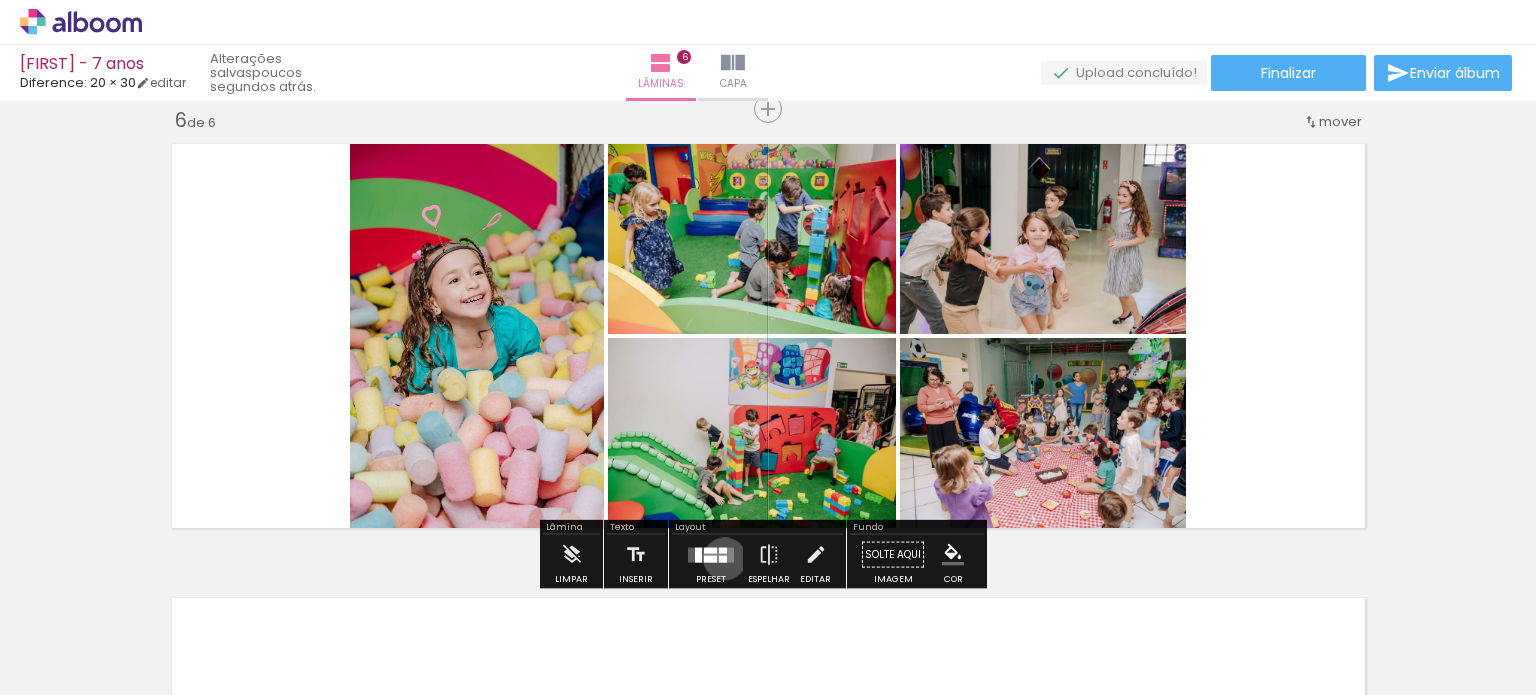 click at bounding box center [723, 558] 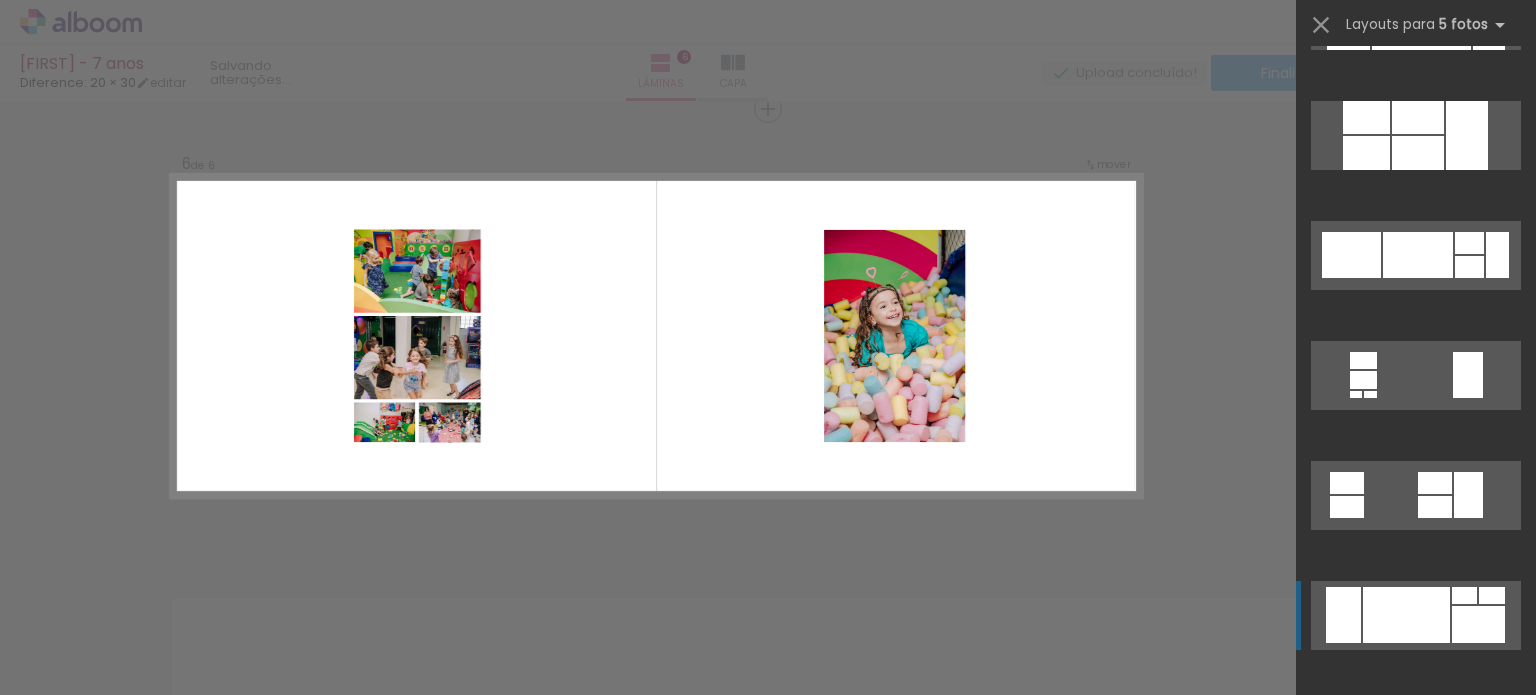 scroll, scrollTop: 1000, scrollLeft: 0, axis: vertical 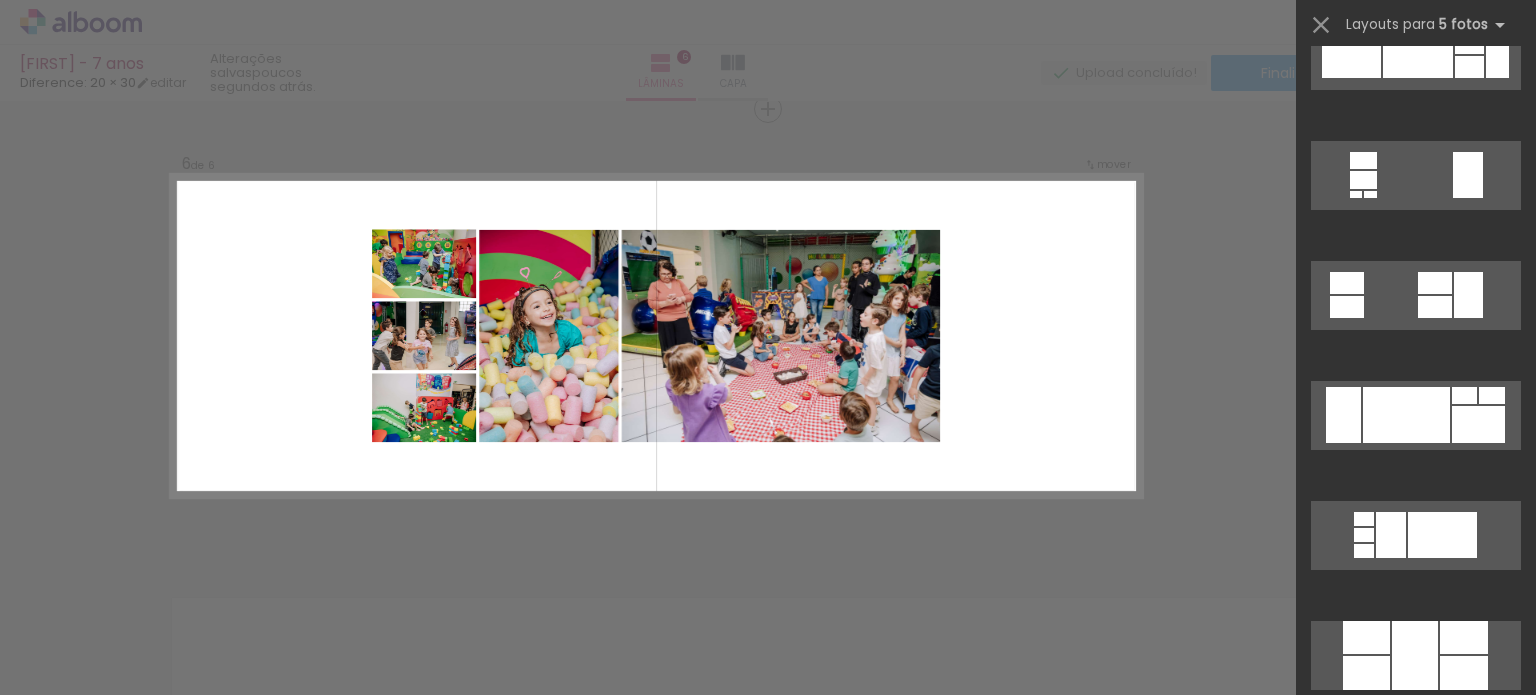 click on "Confirmar Cancelar" at bounding box center [768, -581] 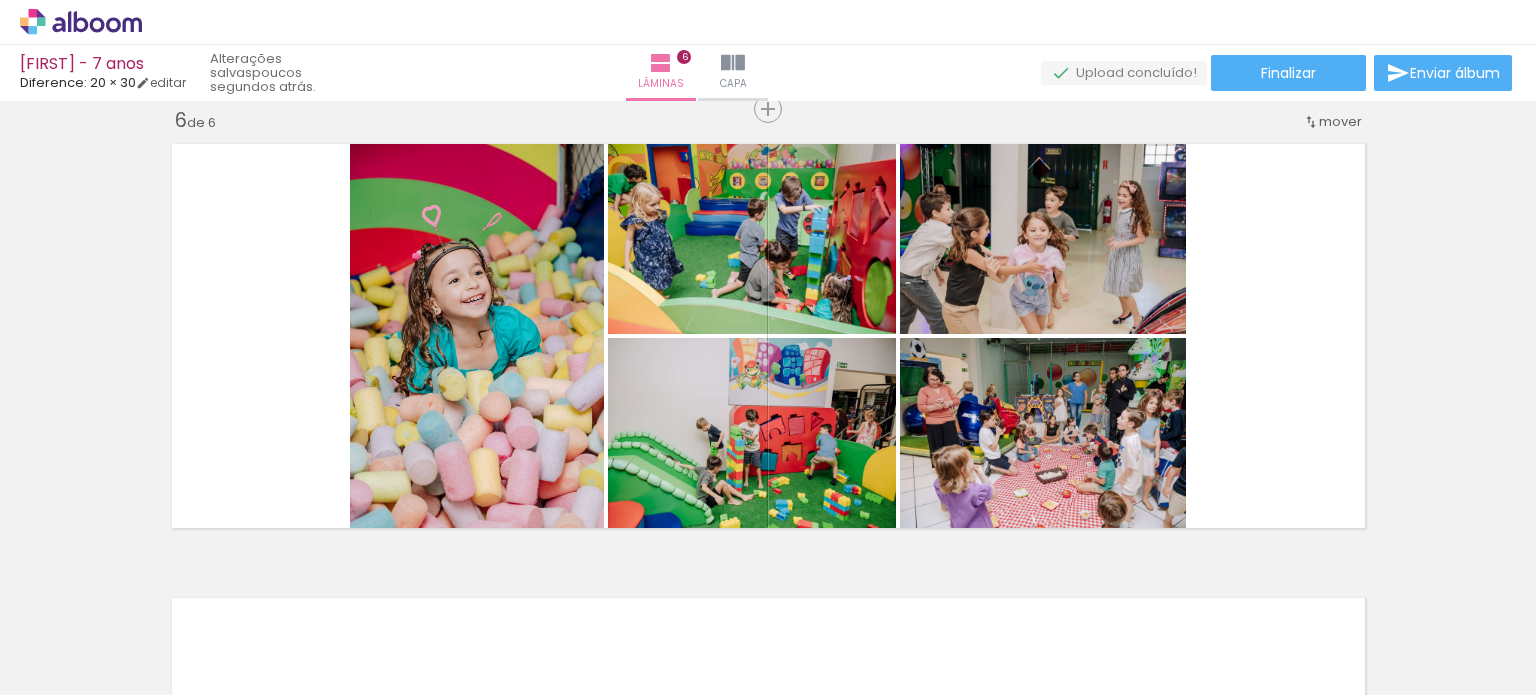 scroll, scrollTop: 0, scrollLeft: 2941, axis: horizontal 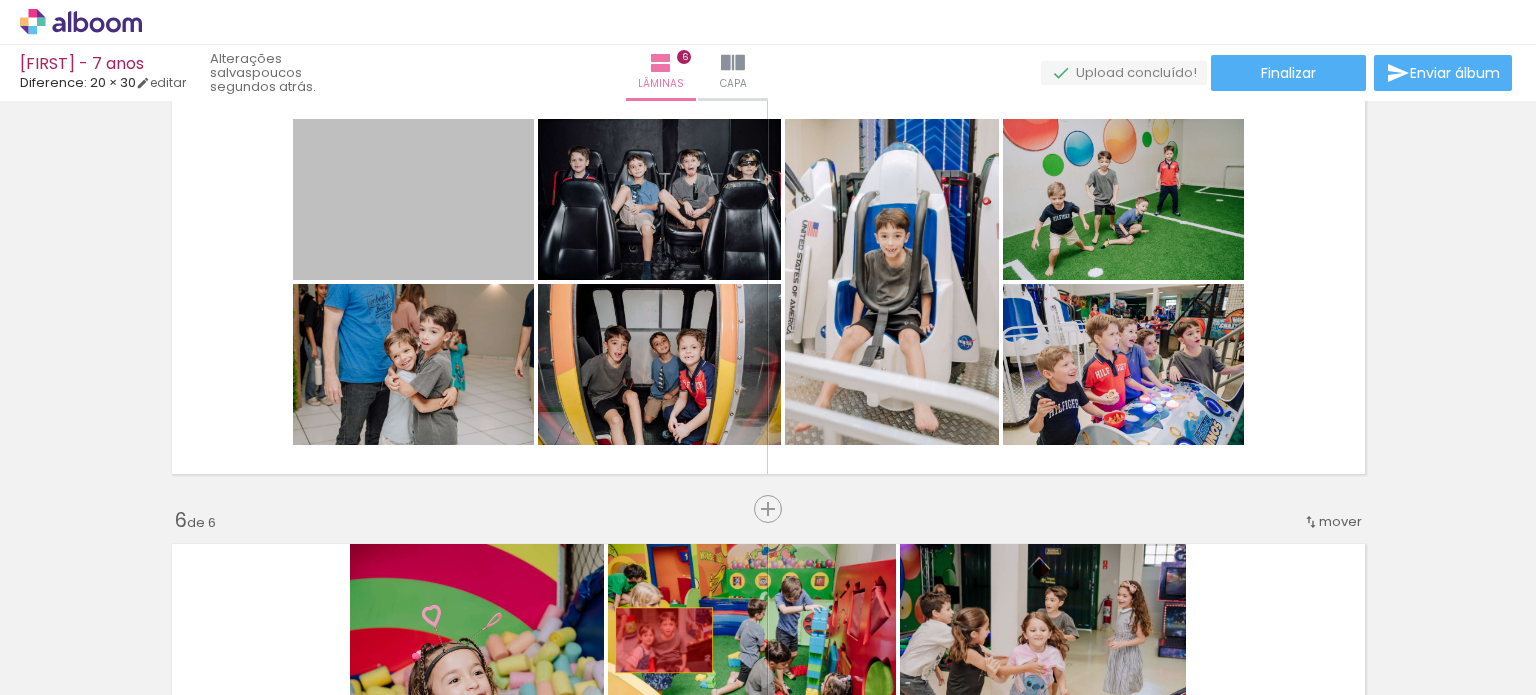 drag, startPoint x: 433, startPoint y: 217, endPoint x: 656, endPoint y: 640, distance: 478.18198 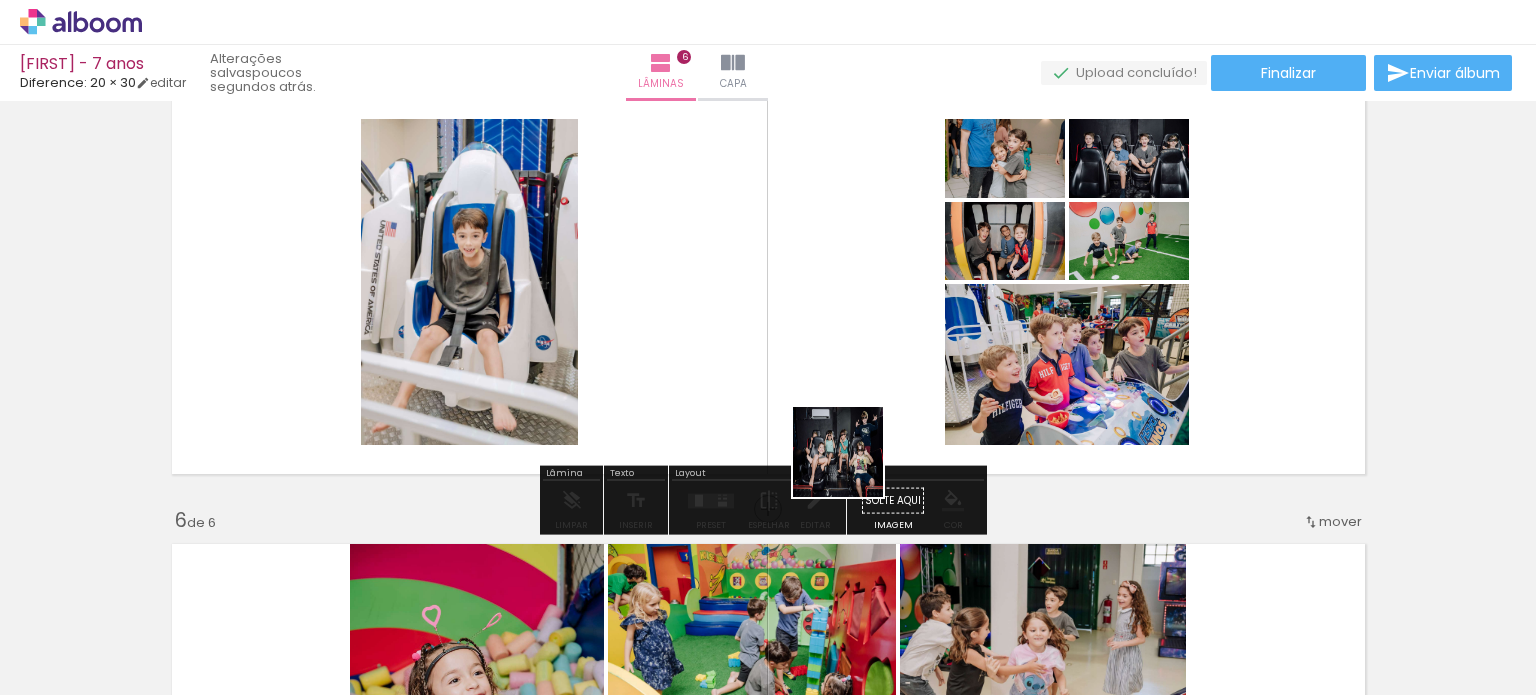 drag, startPoint x: 853, startPoint y: 622, endPoint x: 839, endPoint y: 423, distance: 199.49185 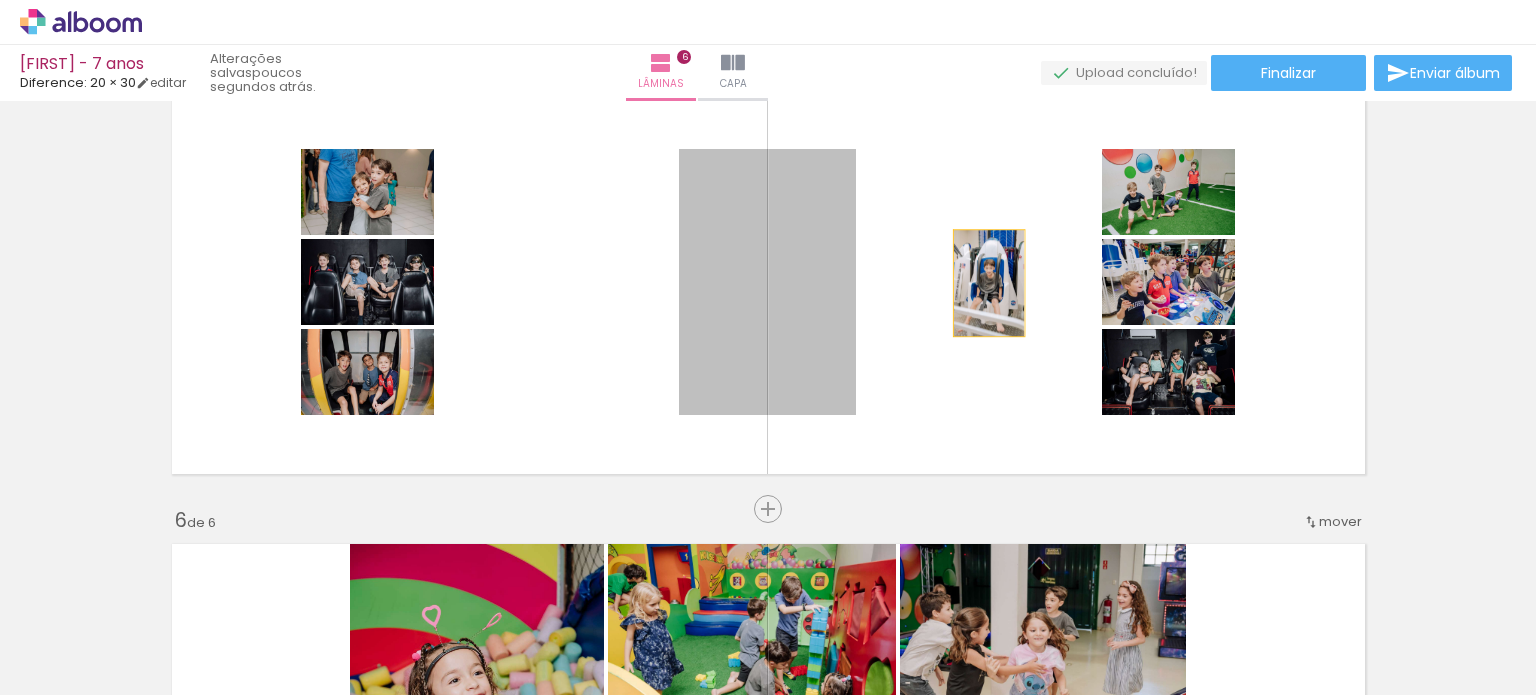 drag, startPoint x: 864, startPoint y: 485, endPoint x: 972, endPoint y: 284, distance: 228.17757 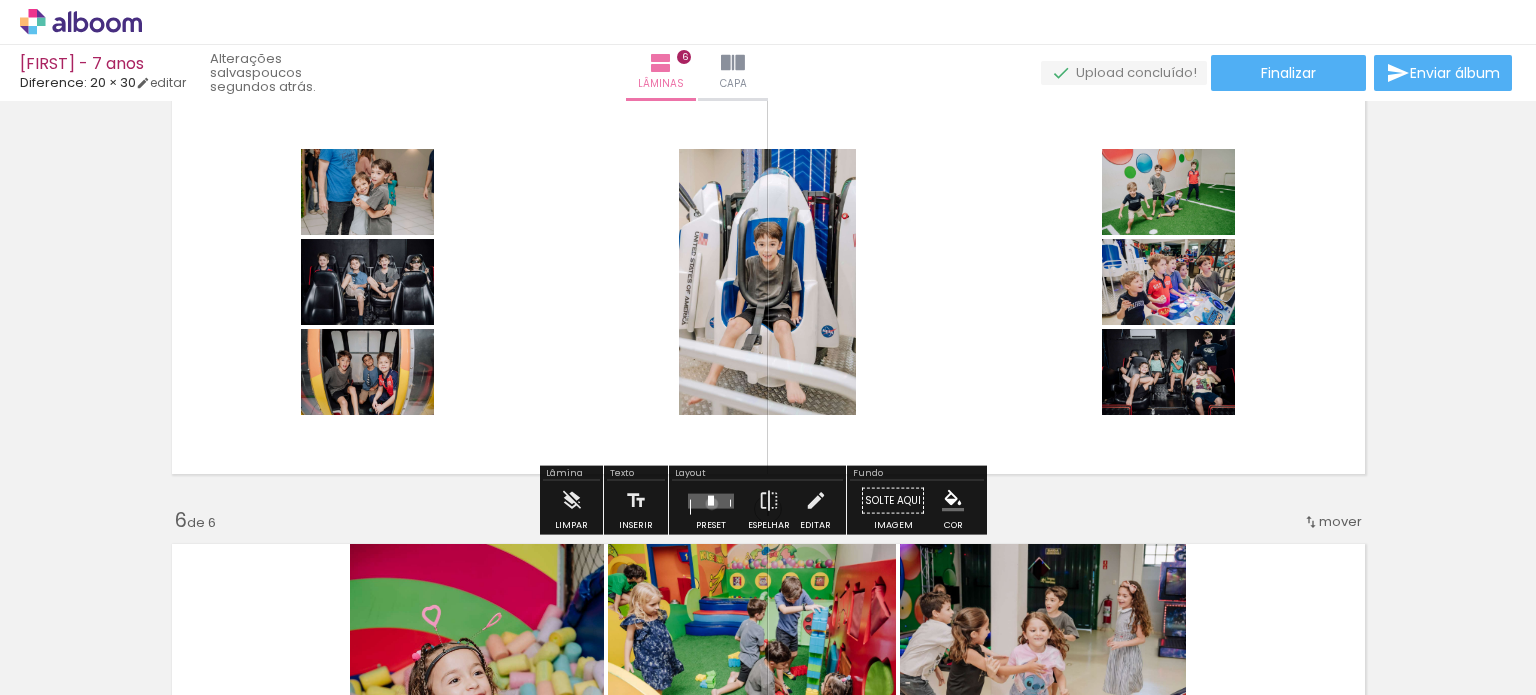 drag, startPoint x: 707, startPoint y: 503, endPoint x: 717, endPoint y: 491, distance: 15.6205 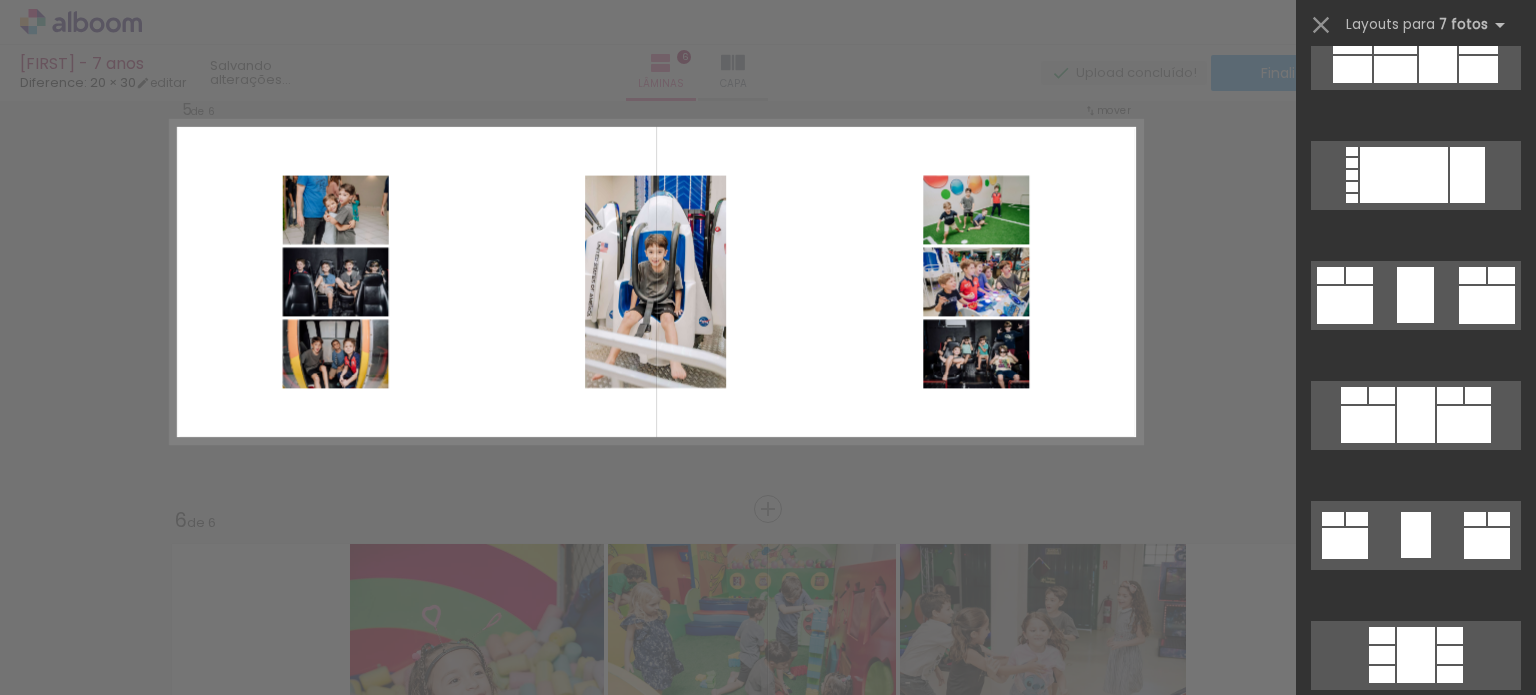 scroll, scrollTop: 0, scrollLeft: 0, axis: both 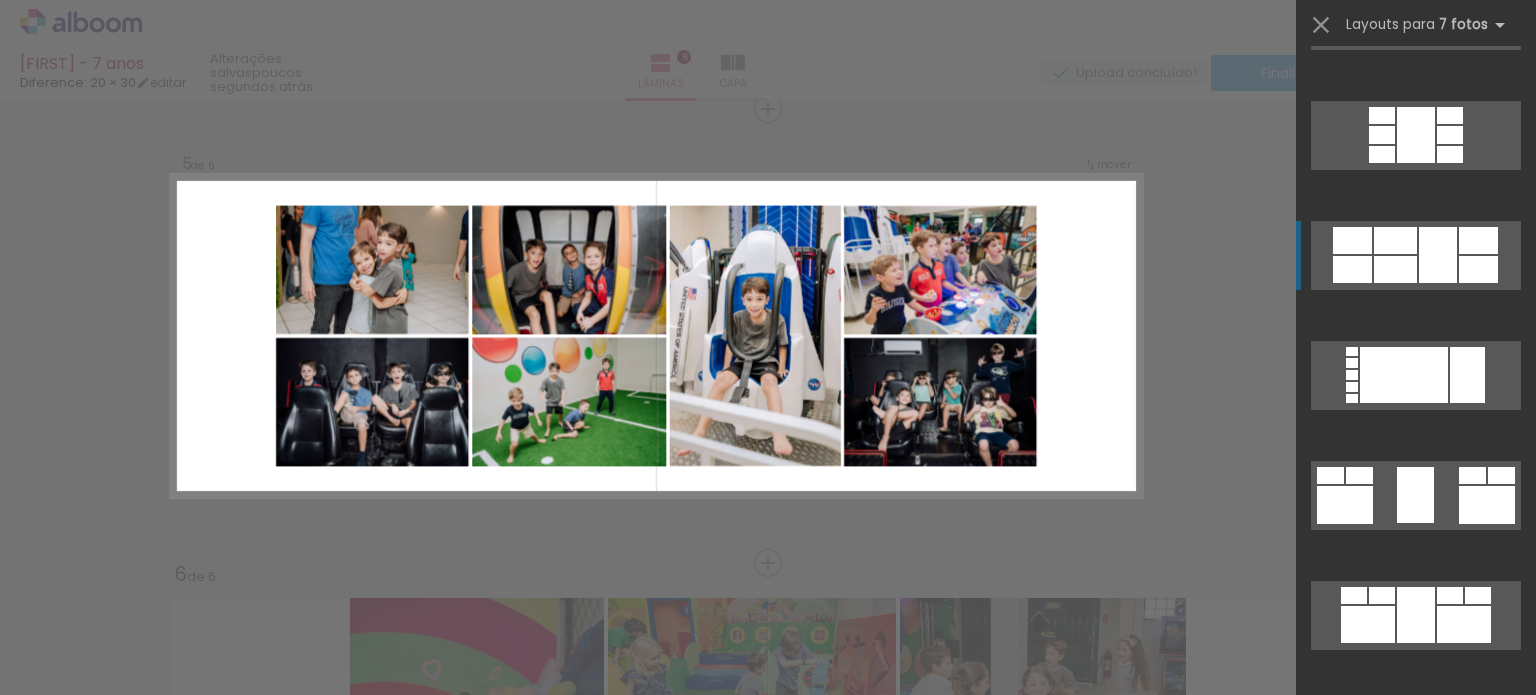 click at bounding box center [1453, -566] 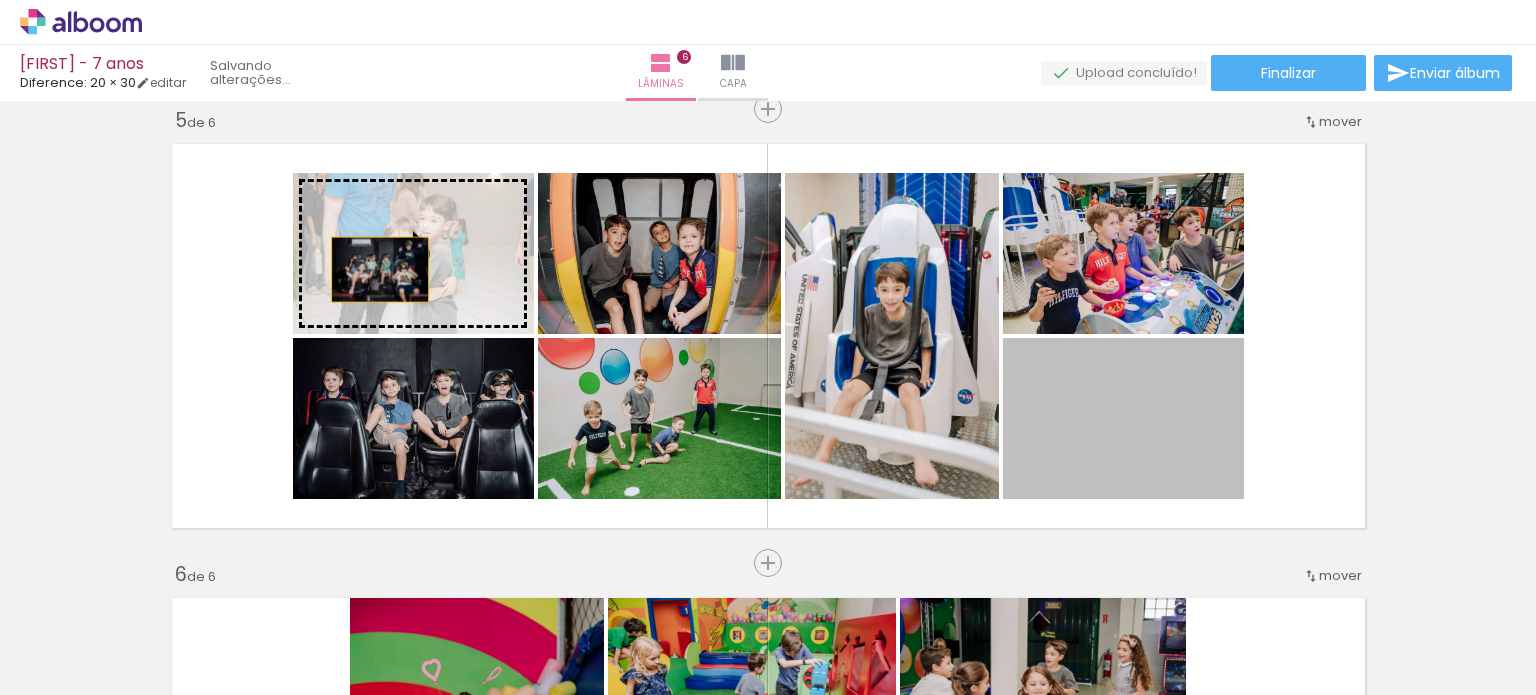 drag, startPoint x: 1145, startPoint y: 447, endPoint x: 372, endPoint y: 269, distance: 793.2295 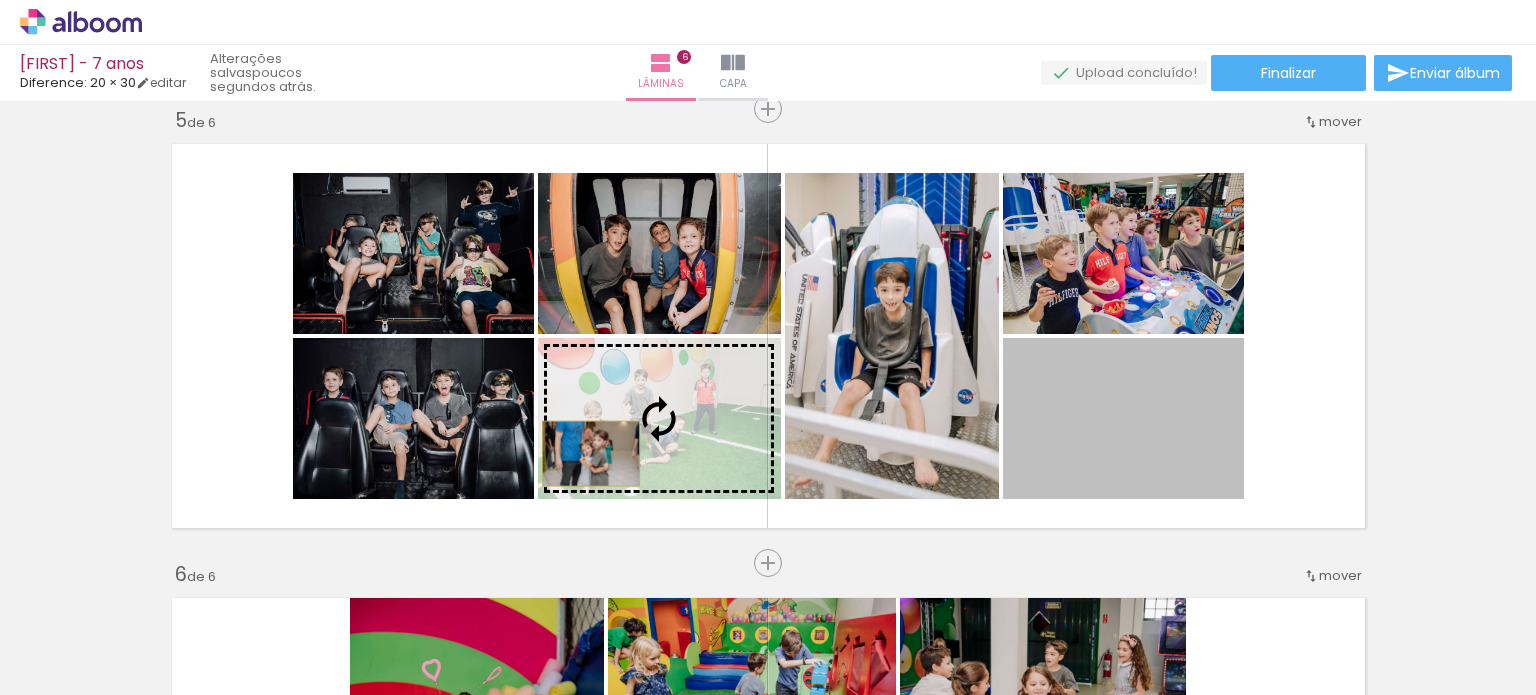 drag, startPoint x: 1184, startPoint y: 447, endPoint x: 583, endPoint y: 453, distance: 601.02997 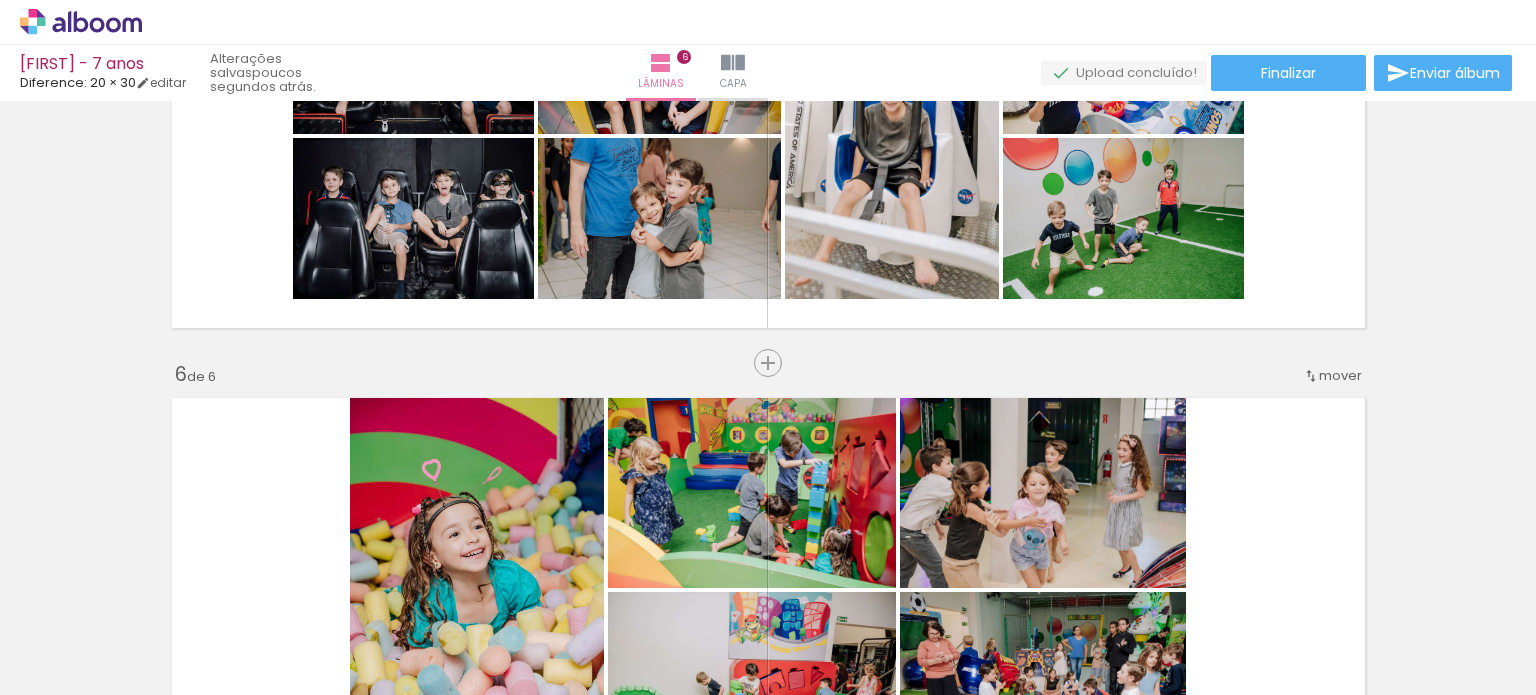 scroll, scrollTop: 2241, scrollLeft: 0, axis: vertical 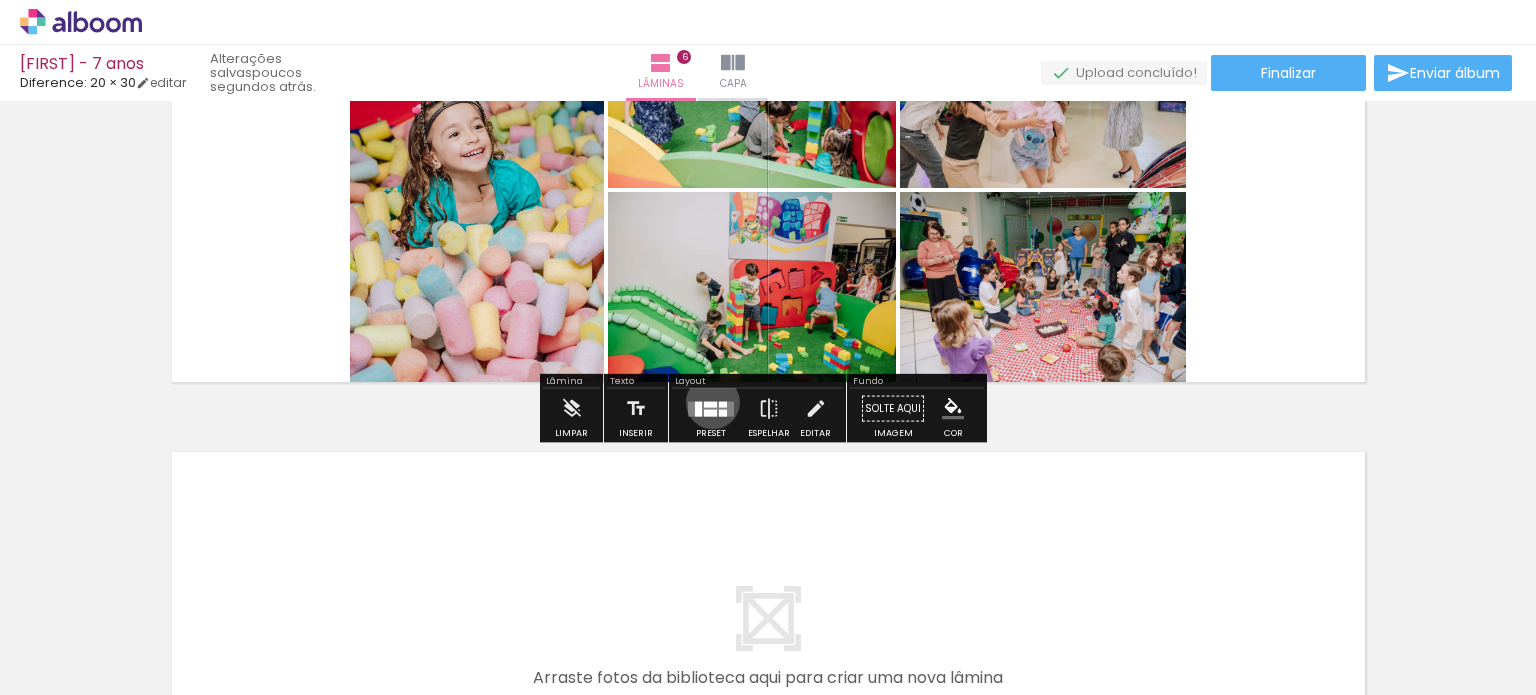 click at bounding box center (710, 404) 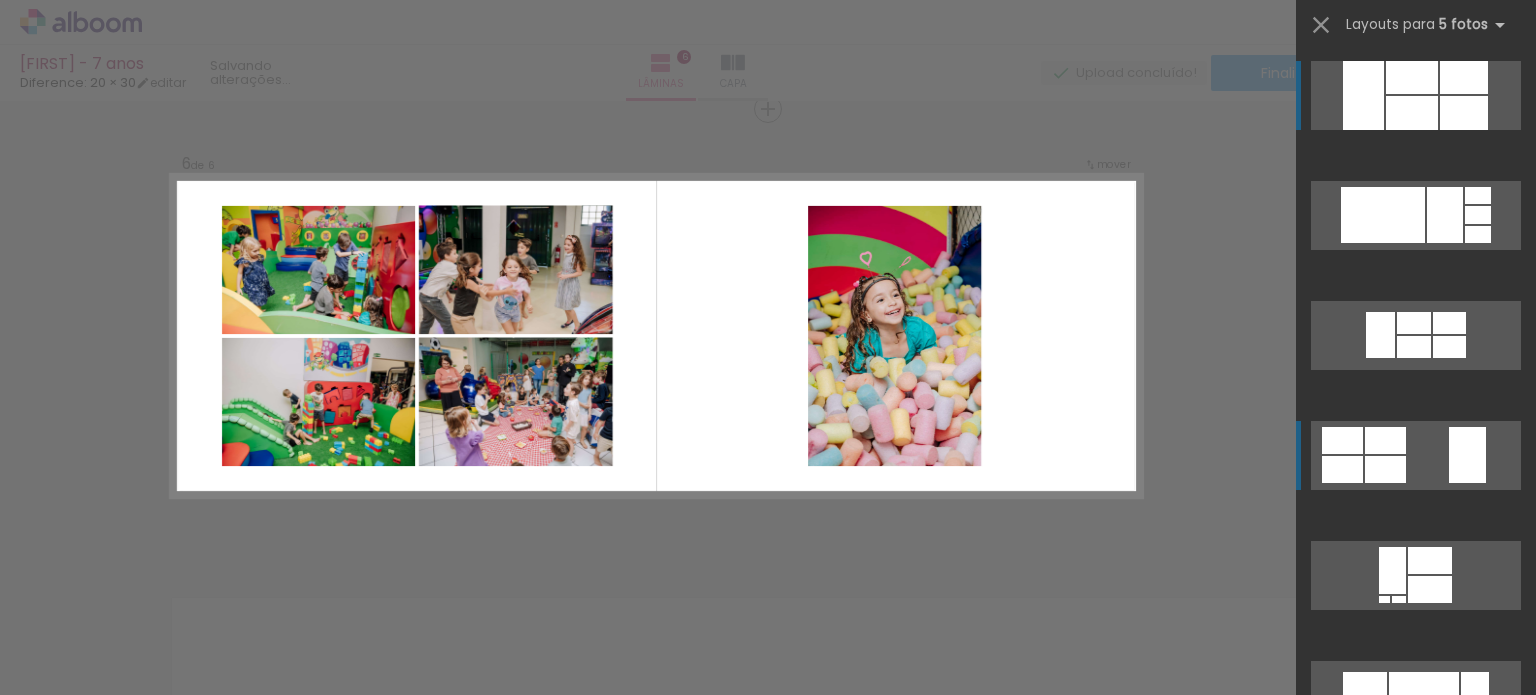 scroll, scrollTop: 2295, scrollLeft: 0, axis: vertical 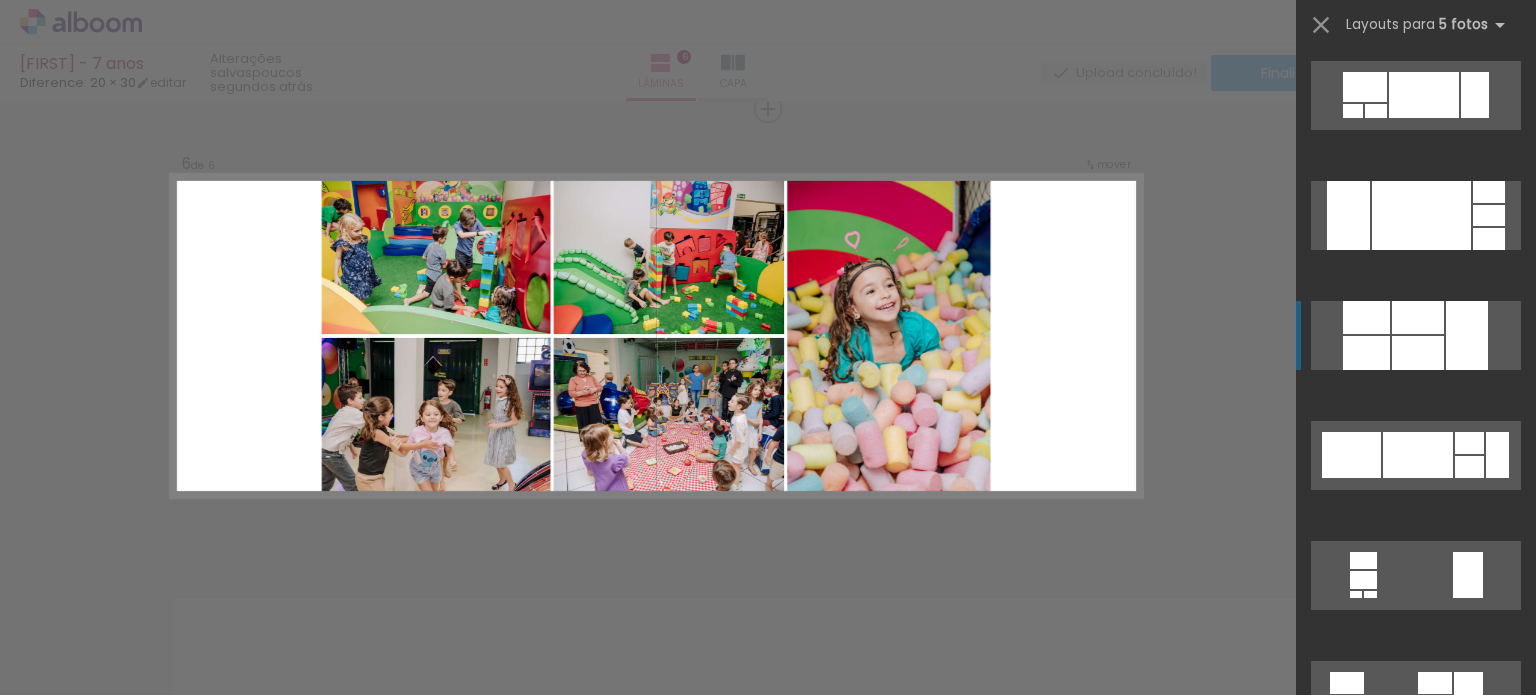 click at bounding box center [1489, 239] 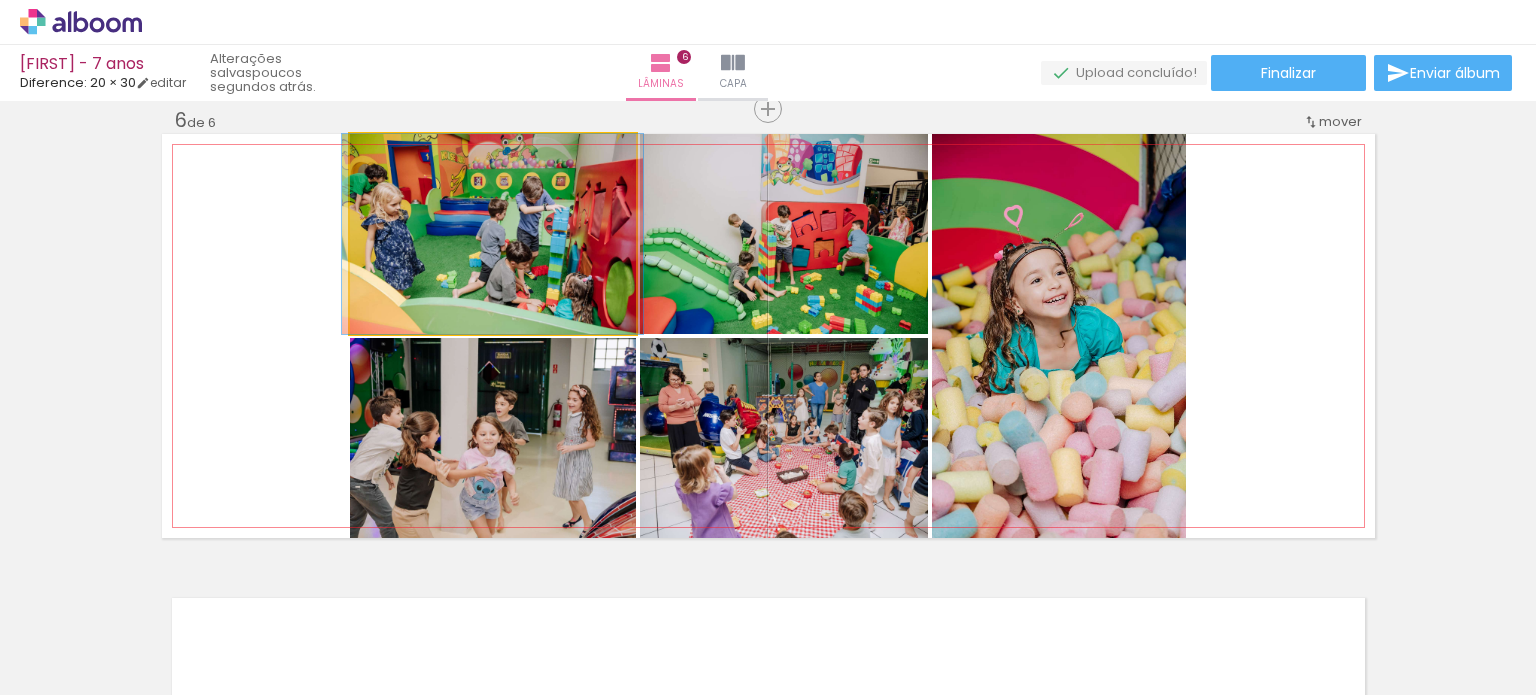 click 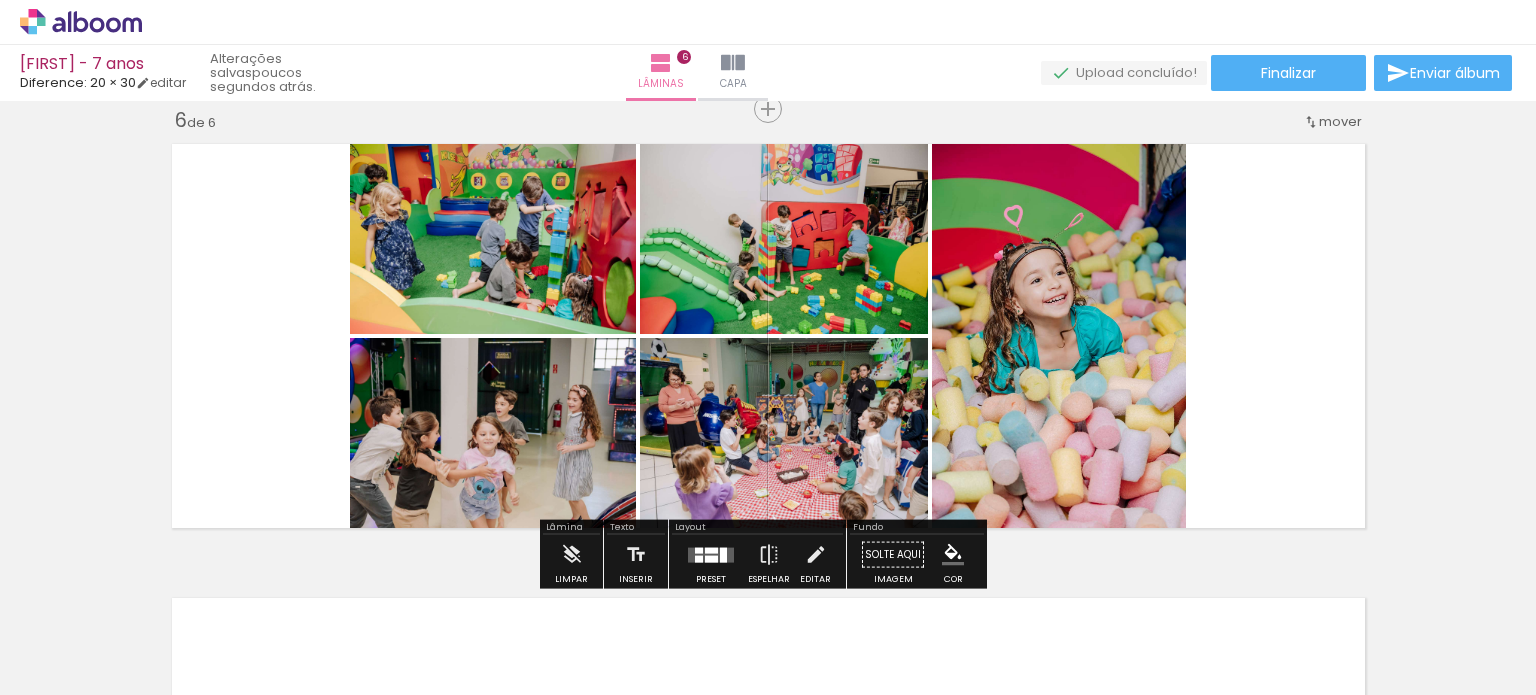 click 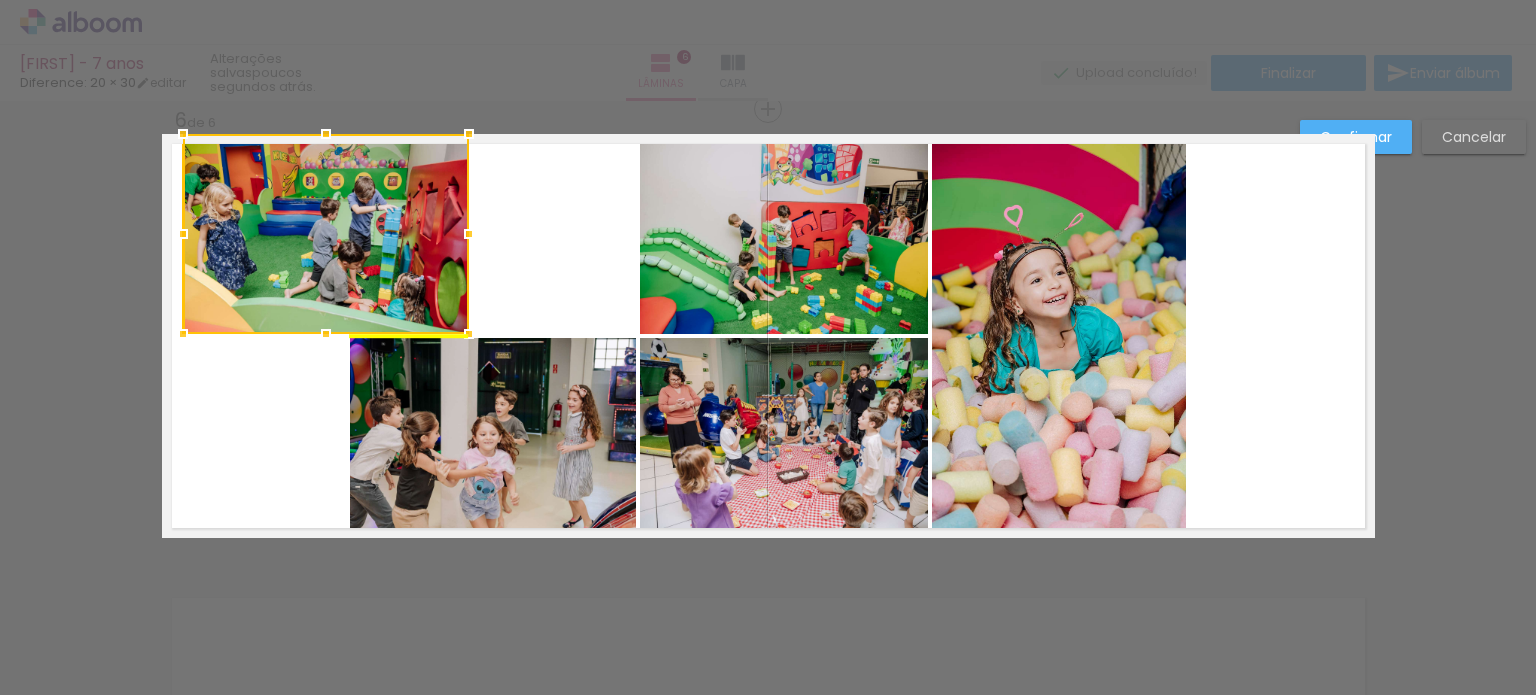 drag, startPoint x: 577, startPoint y: 275, endPoint x: 410, endPoint y: 275, distance: 167 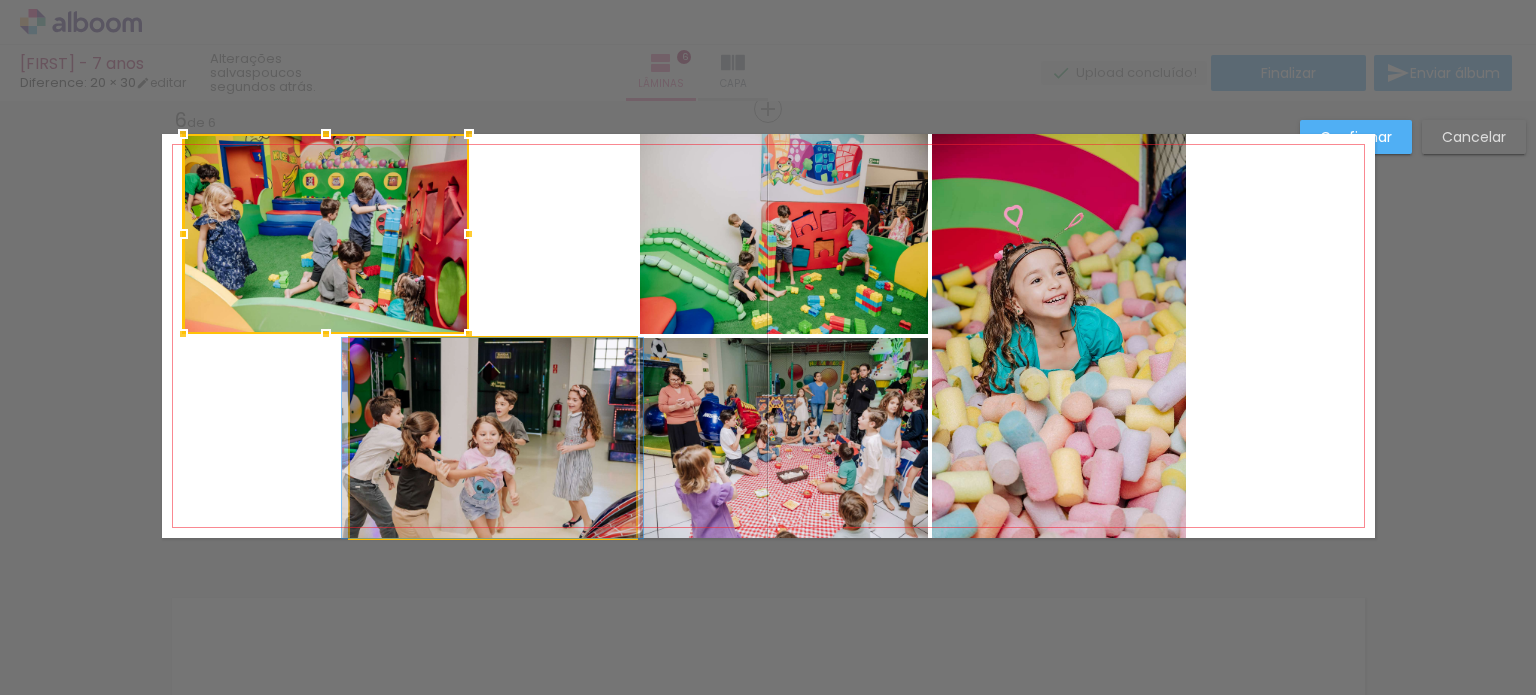 click 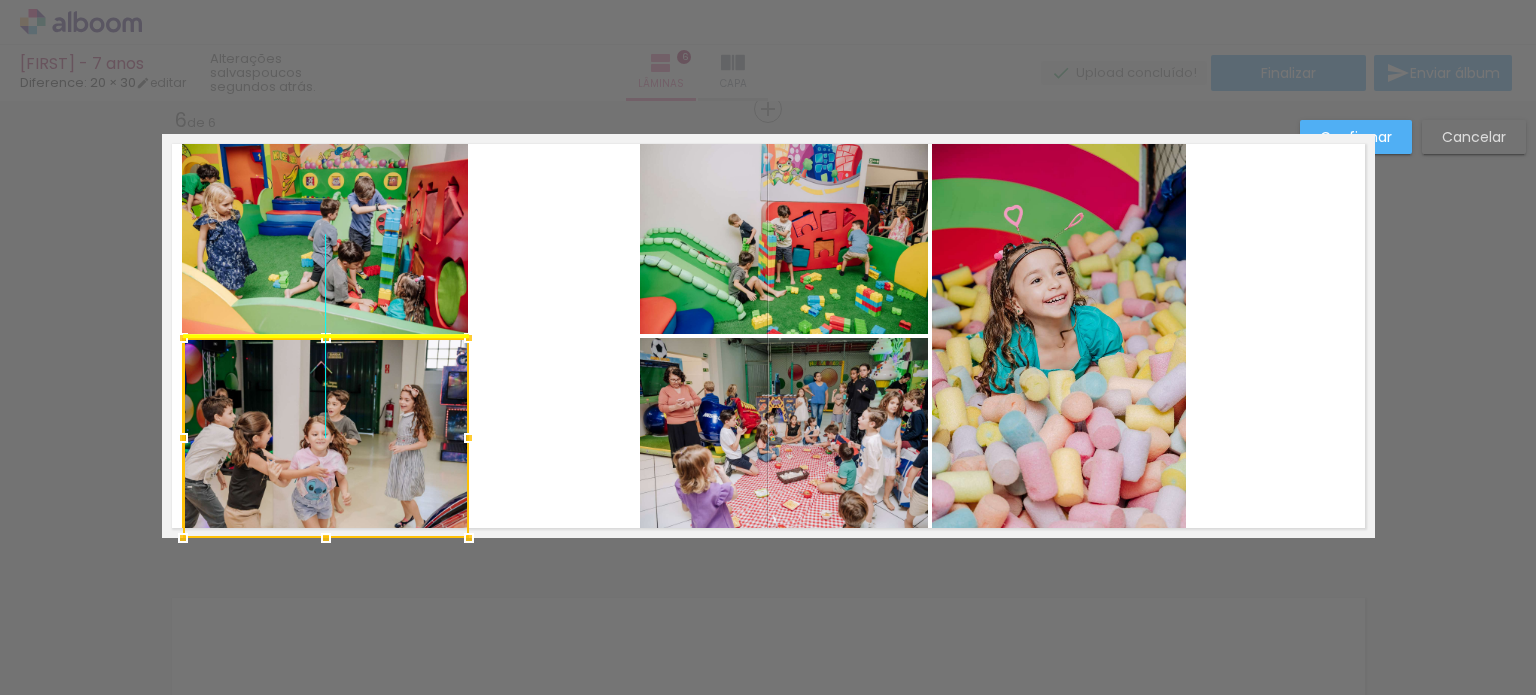 drag, startPoint x: 546, startPoint y: 414, endPoint x: 380, endPoint y: 409, distance: 166.07529 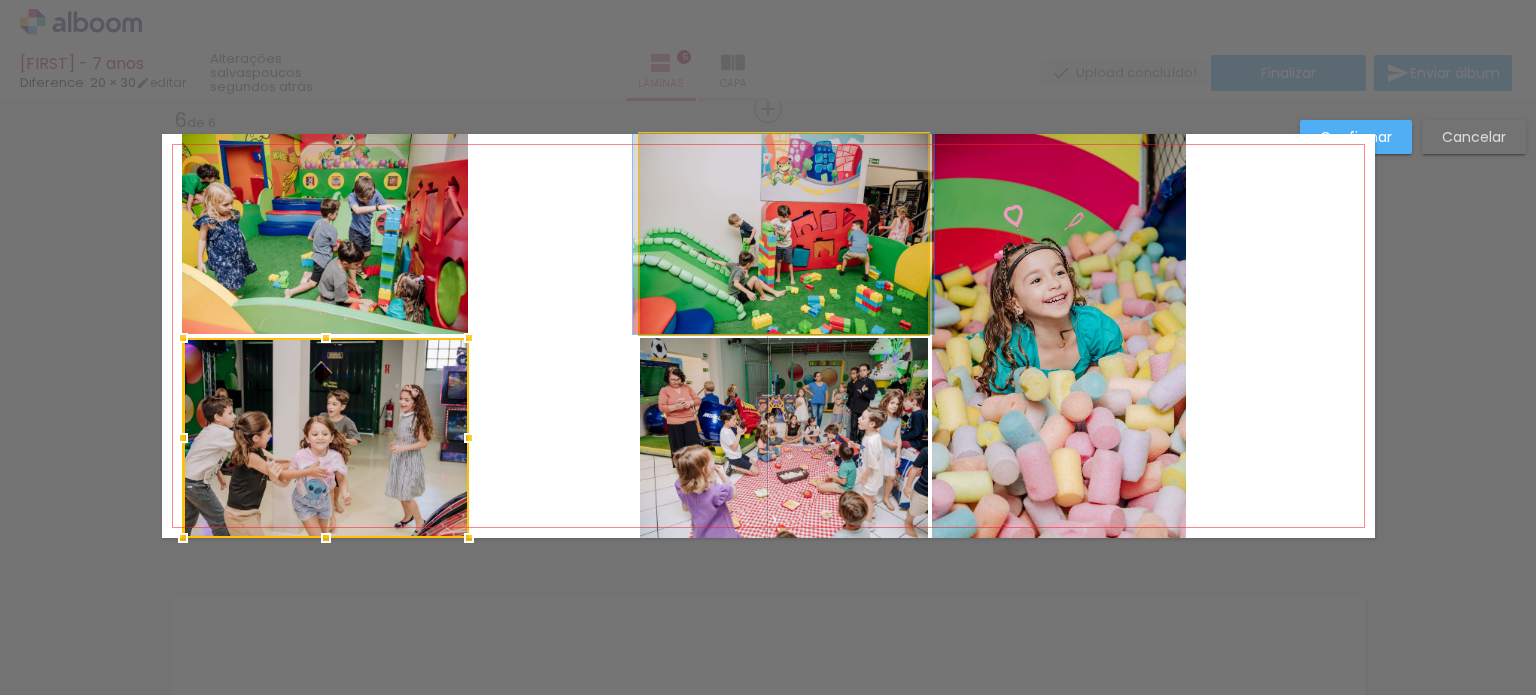 click 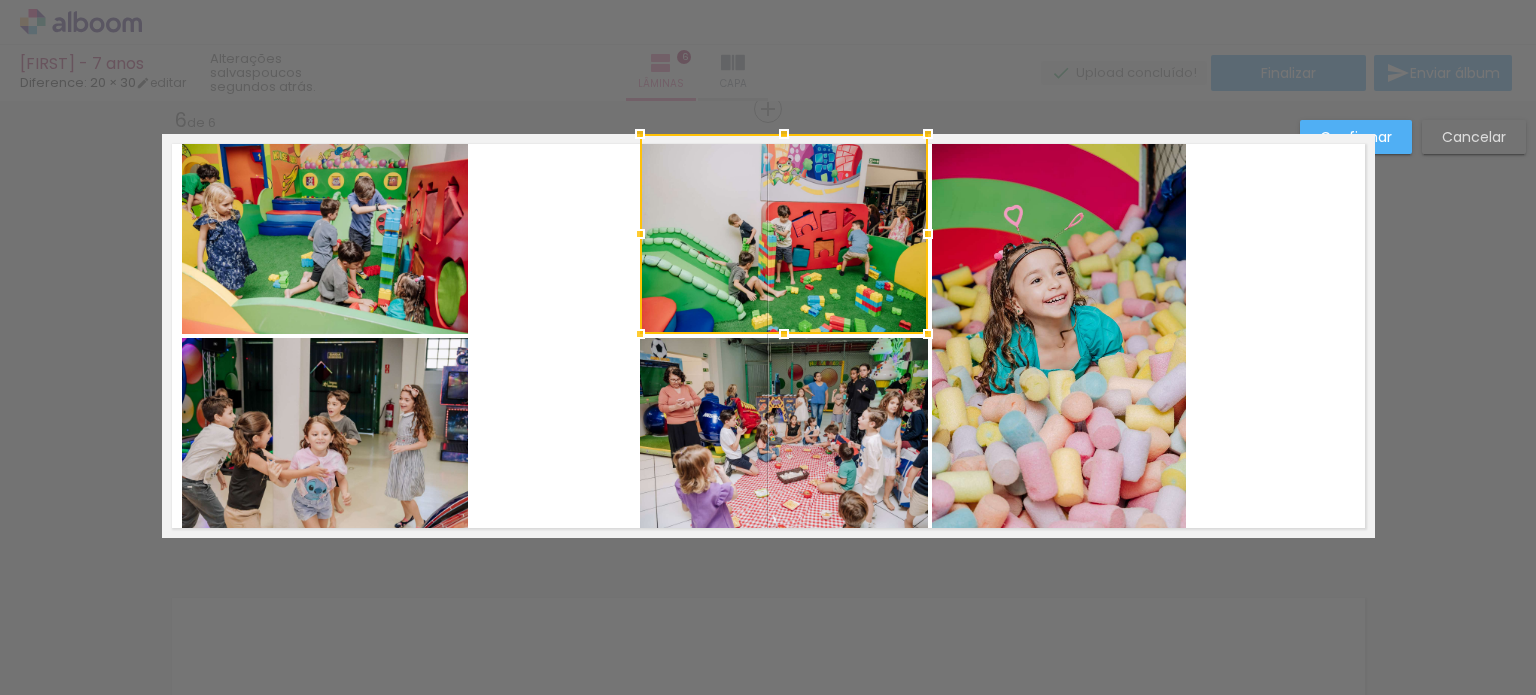 click at bounding box center [784, 234] 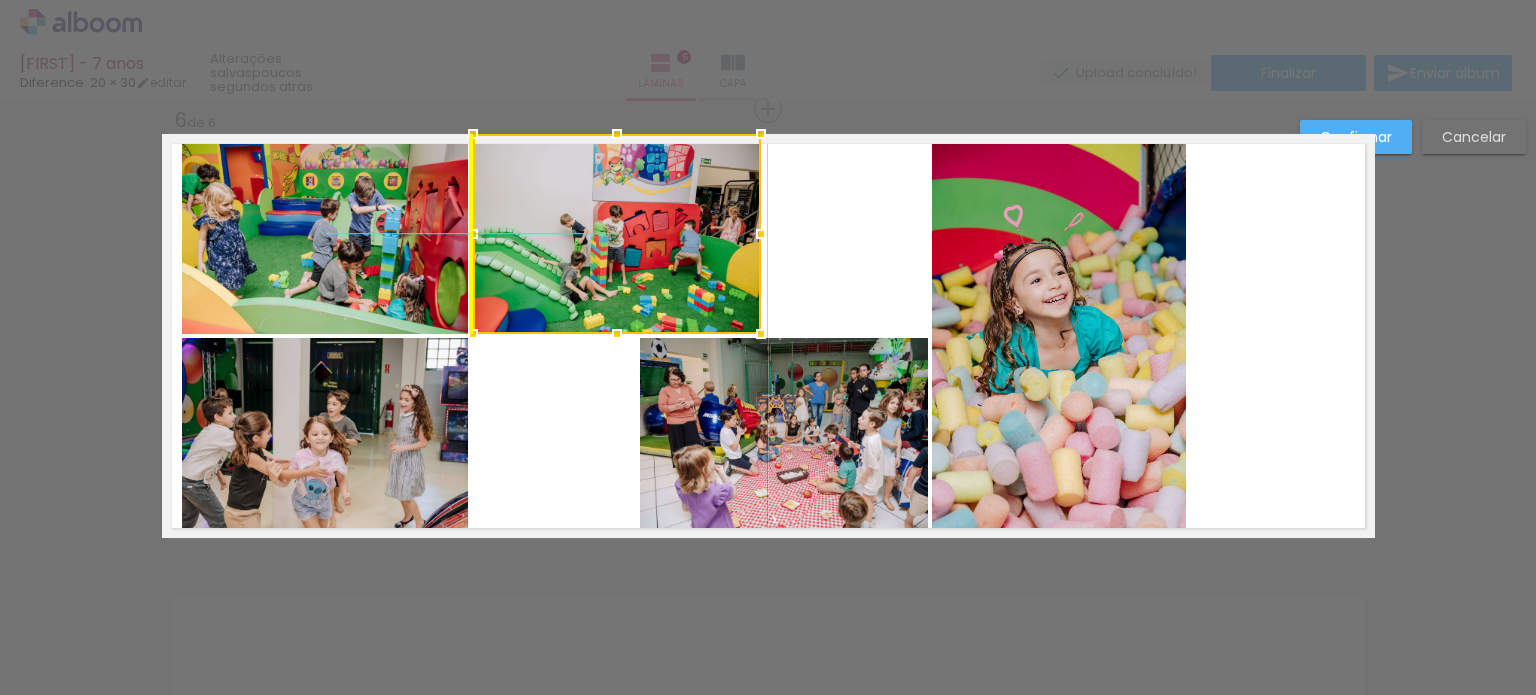 drag, startPoint x: 712, startPoint y: 242, endPoint x: 553, endPoint y: 250, distance: 159.20113 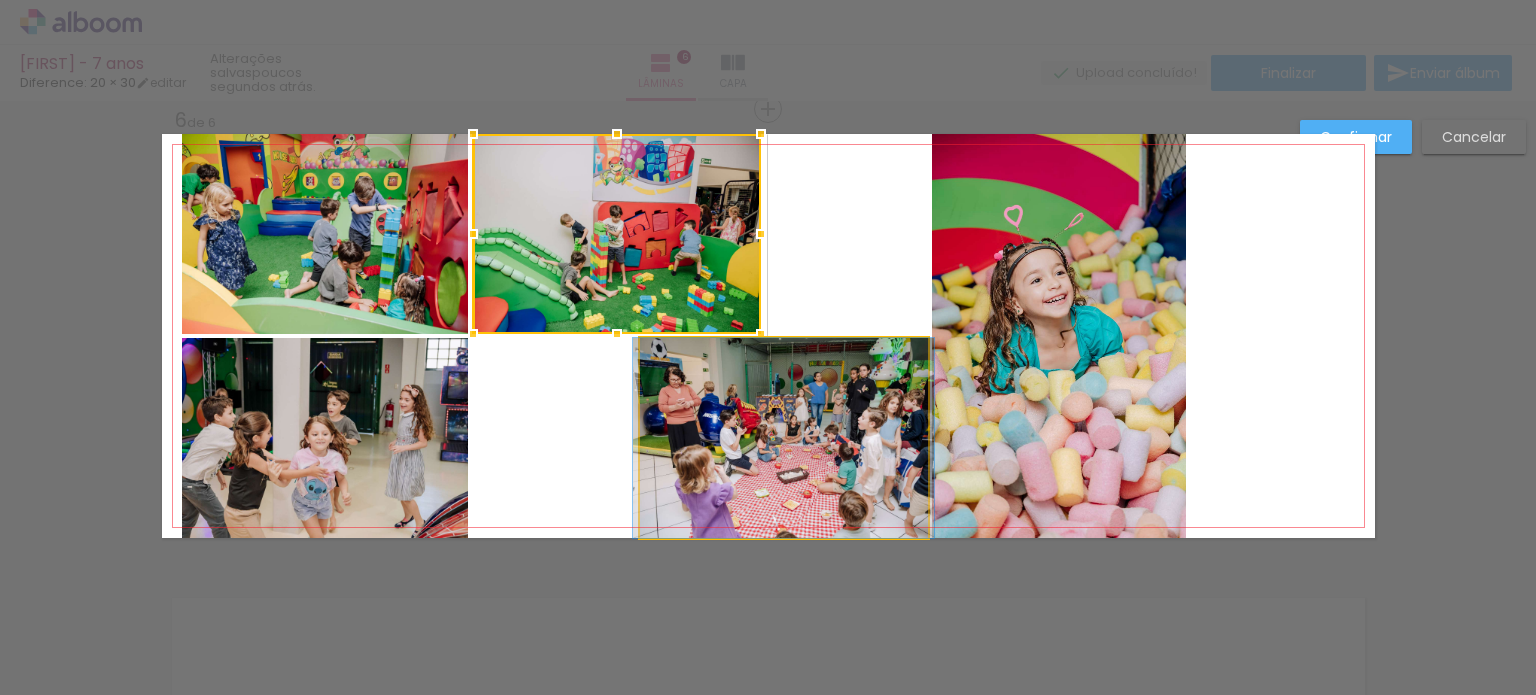 click 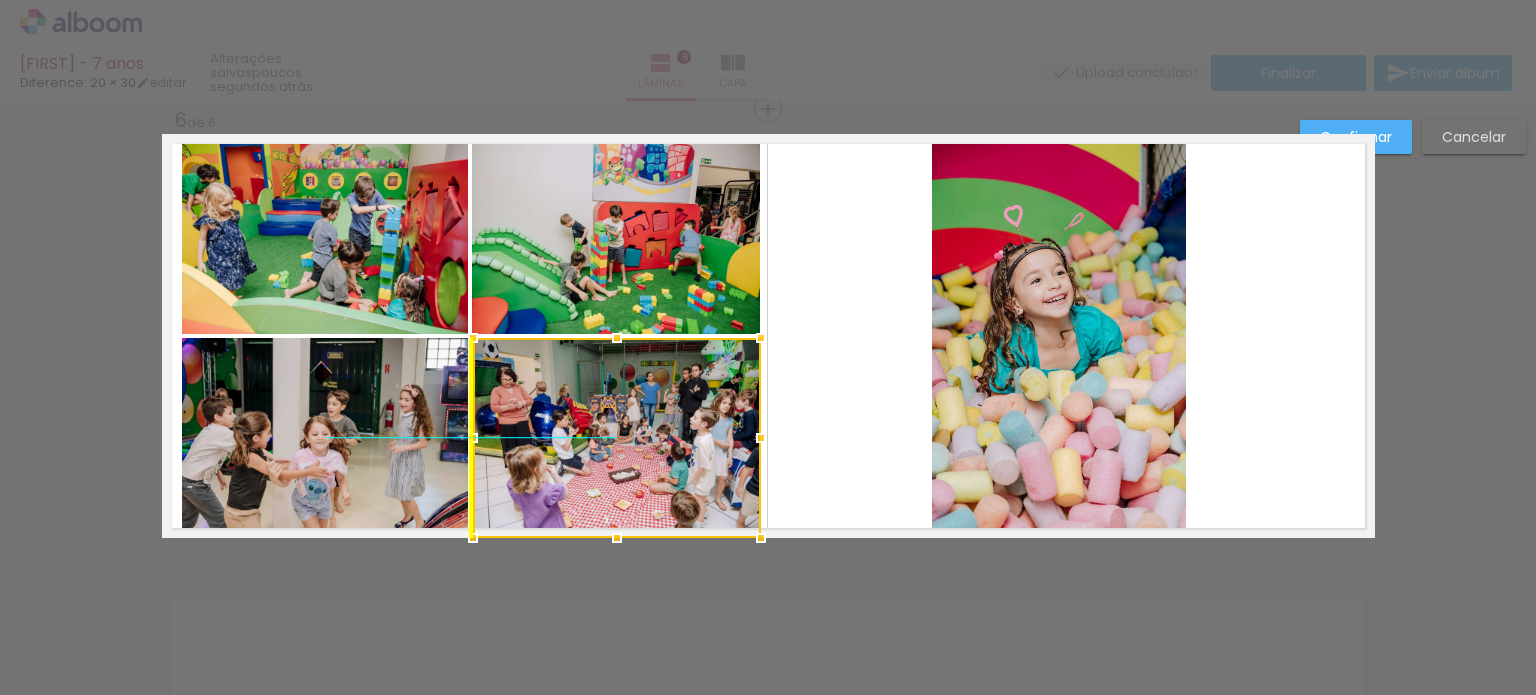 drag, startPoint x: 741, startPoint y: 448, endPoint x: 581, endPoint y: 441, distance: 160.15305 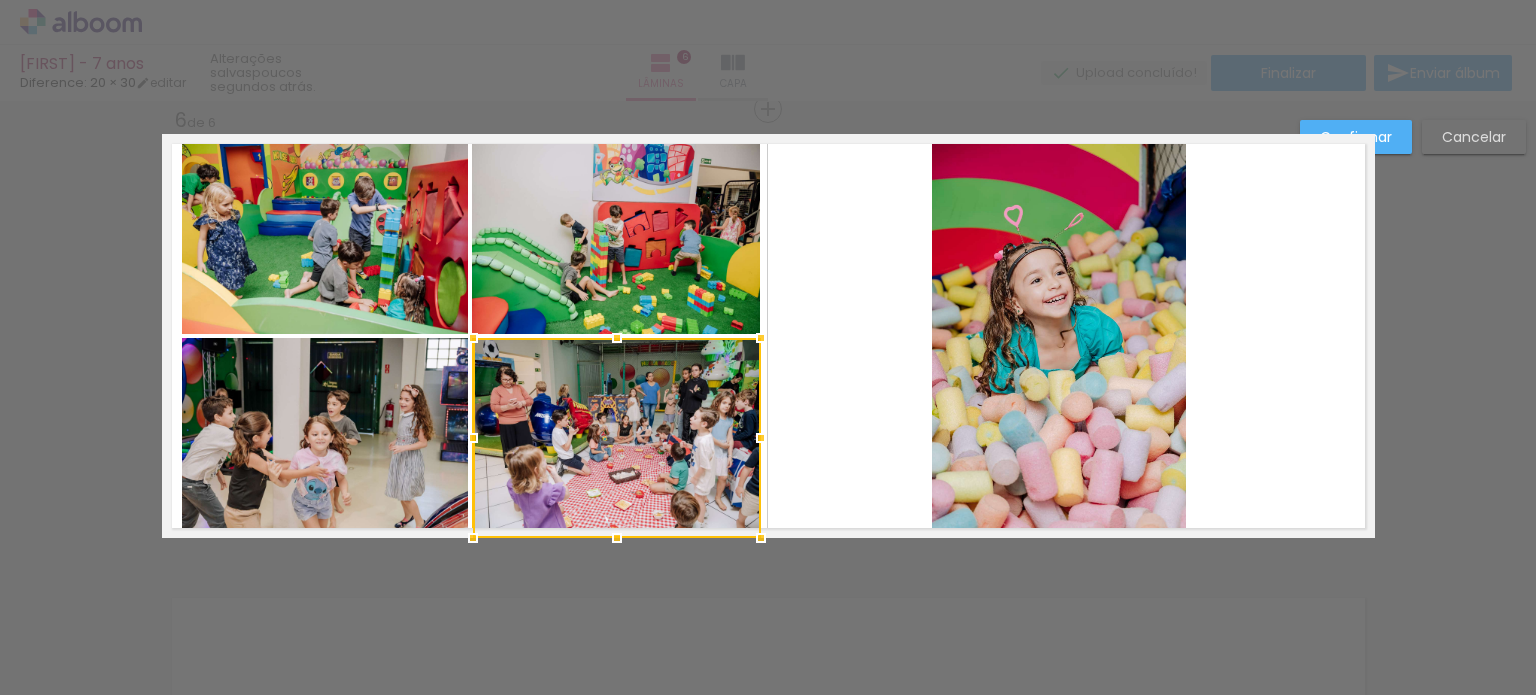 click at bounding box center [768, 336] 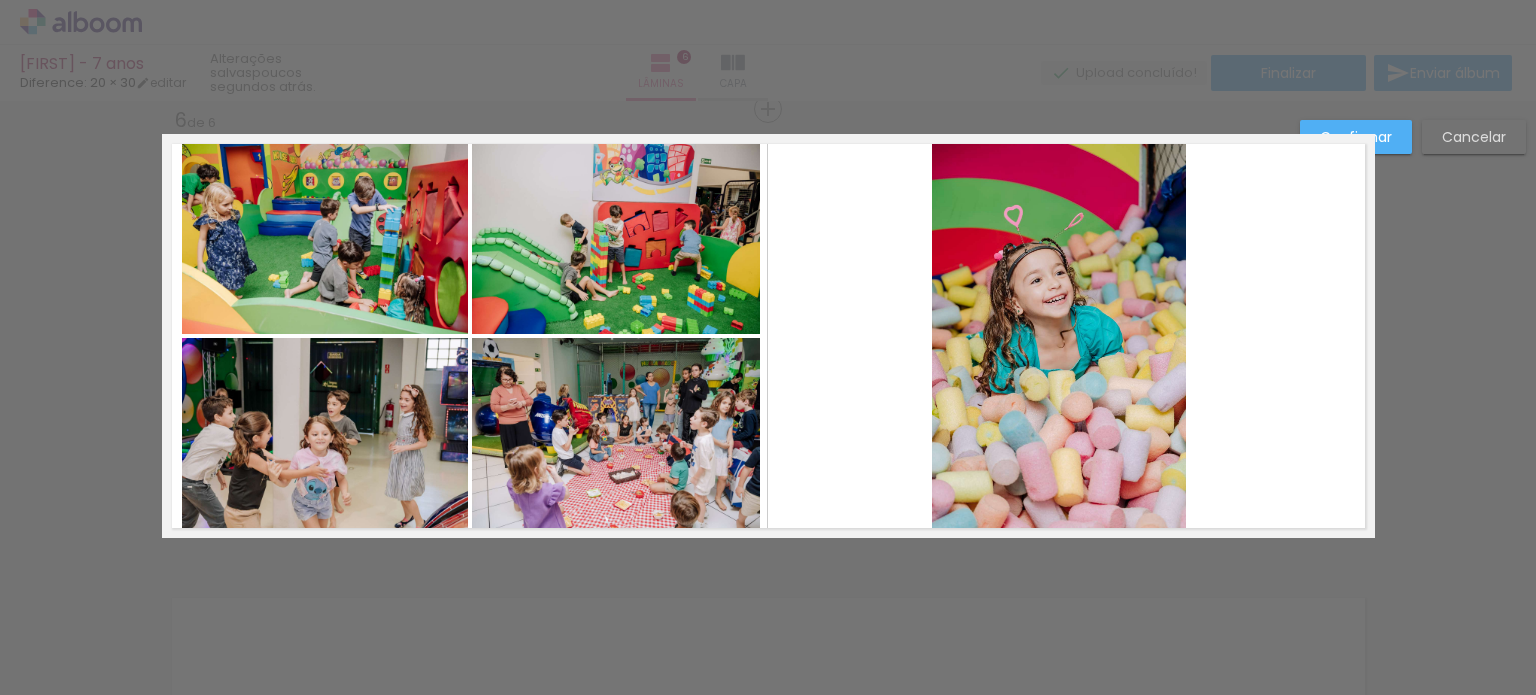 click at bounding box center [768, 336] 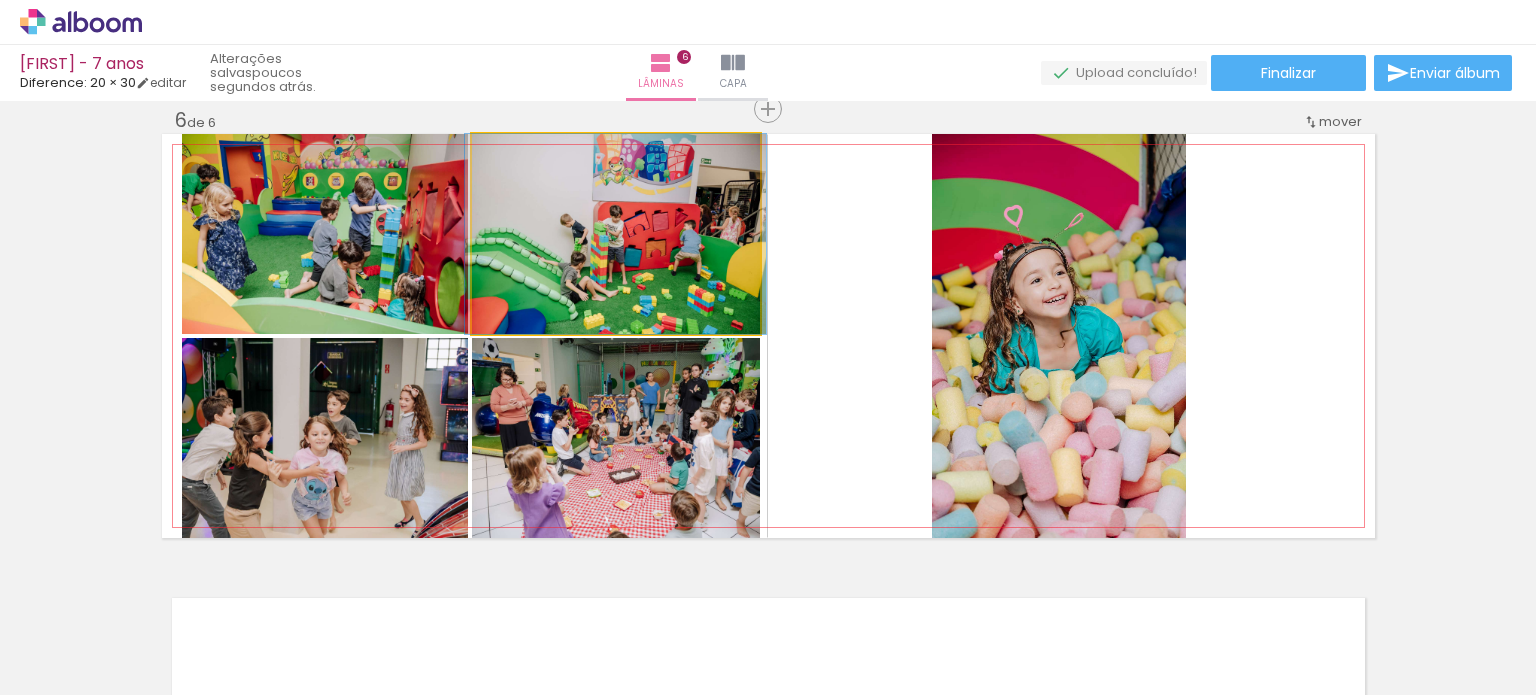 click 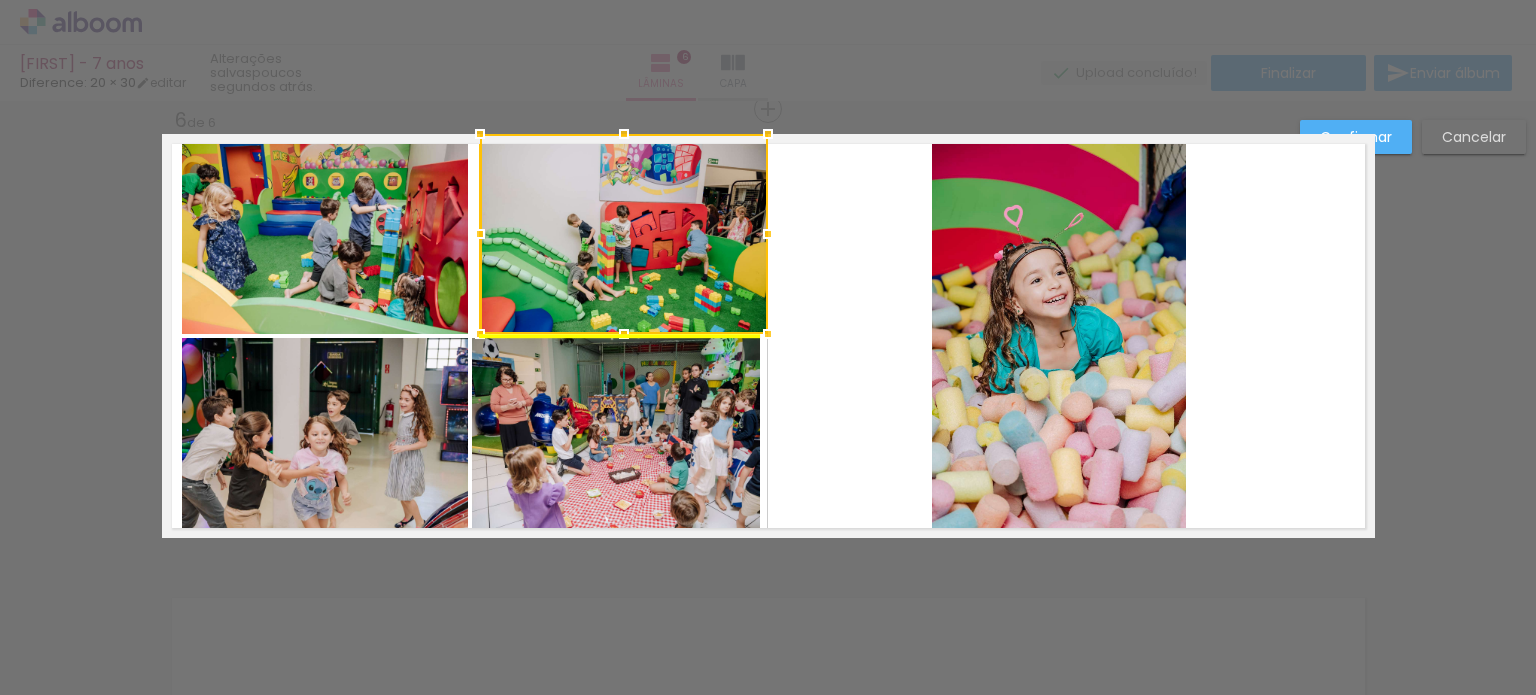 click at bounding box center [624, 234] 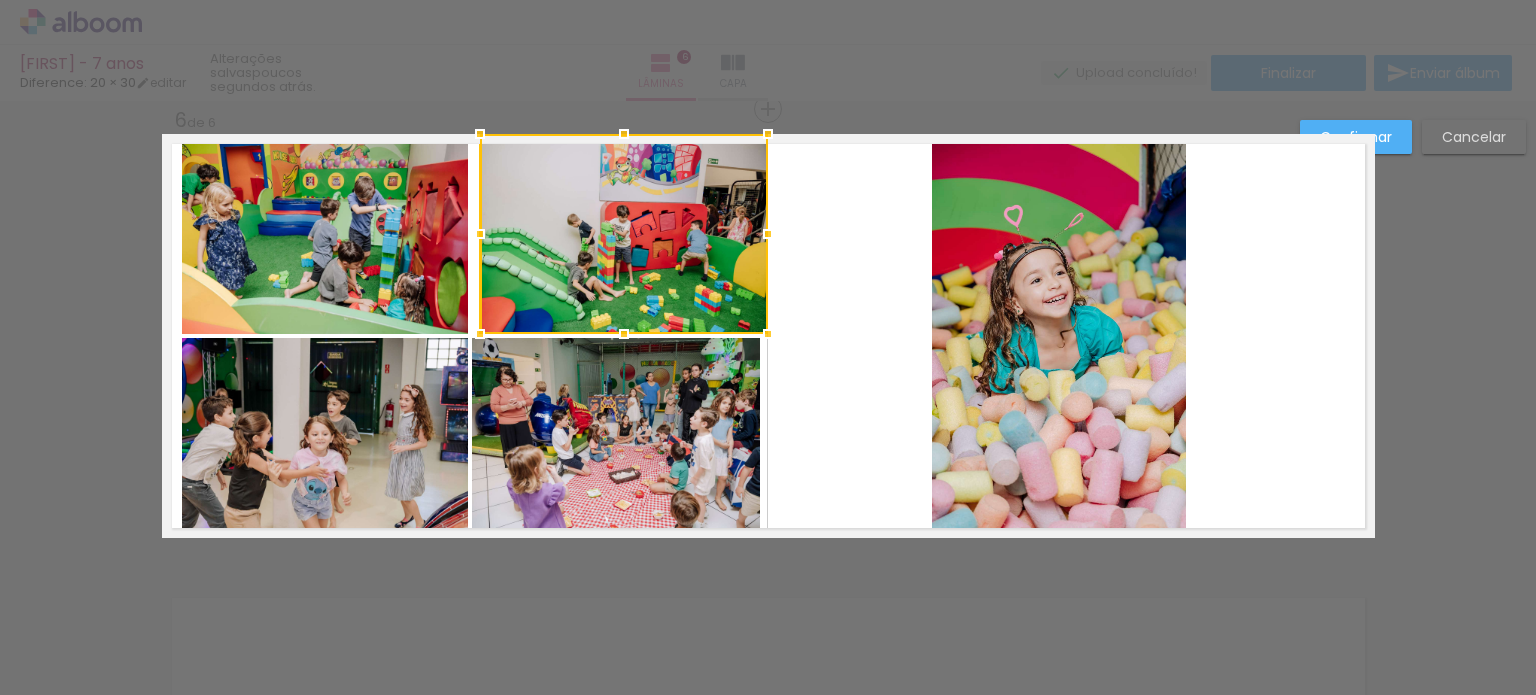 click 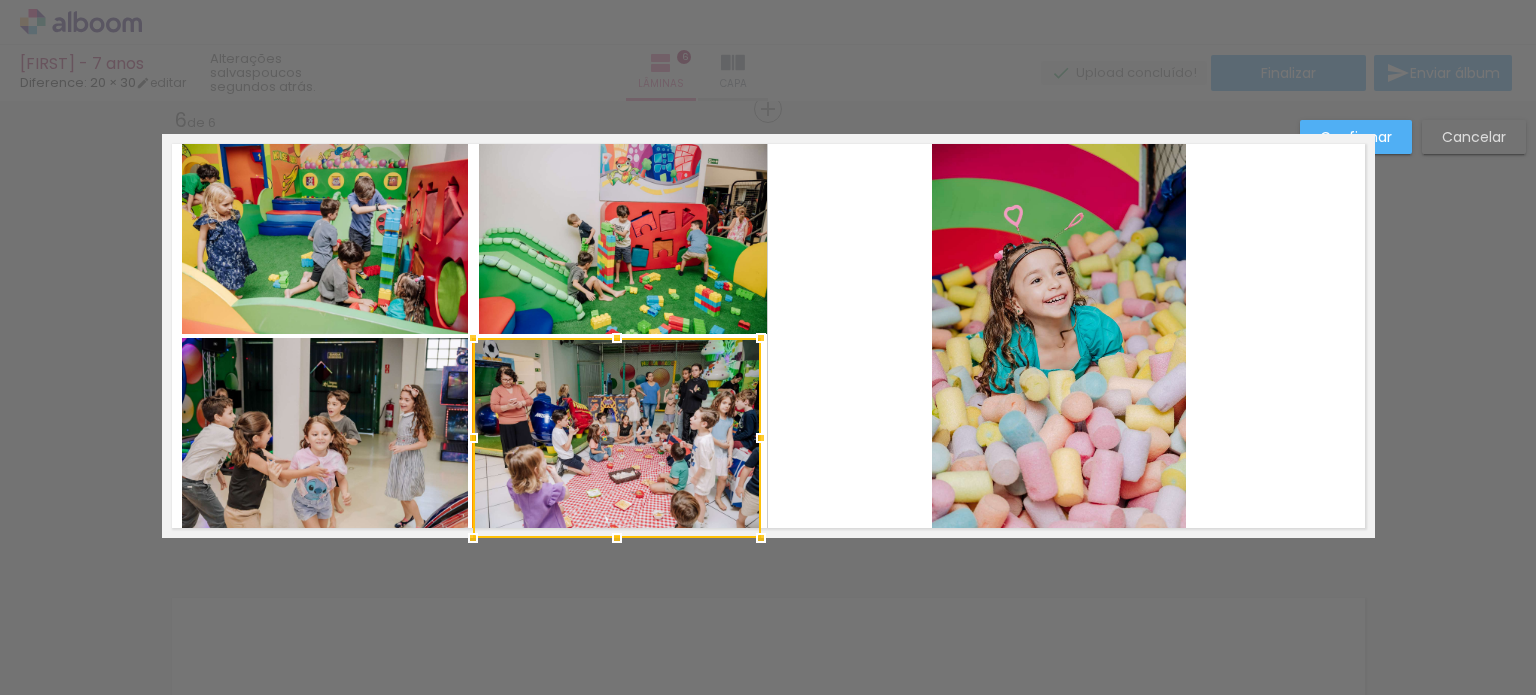 click at bounding box center (617, 438) 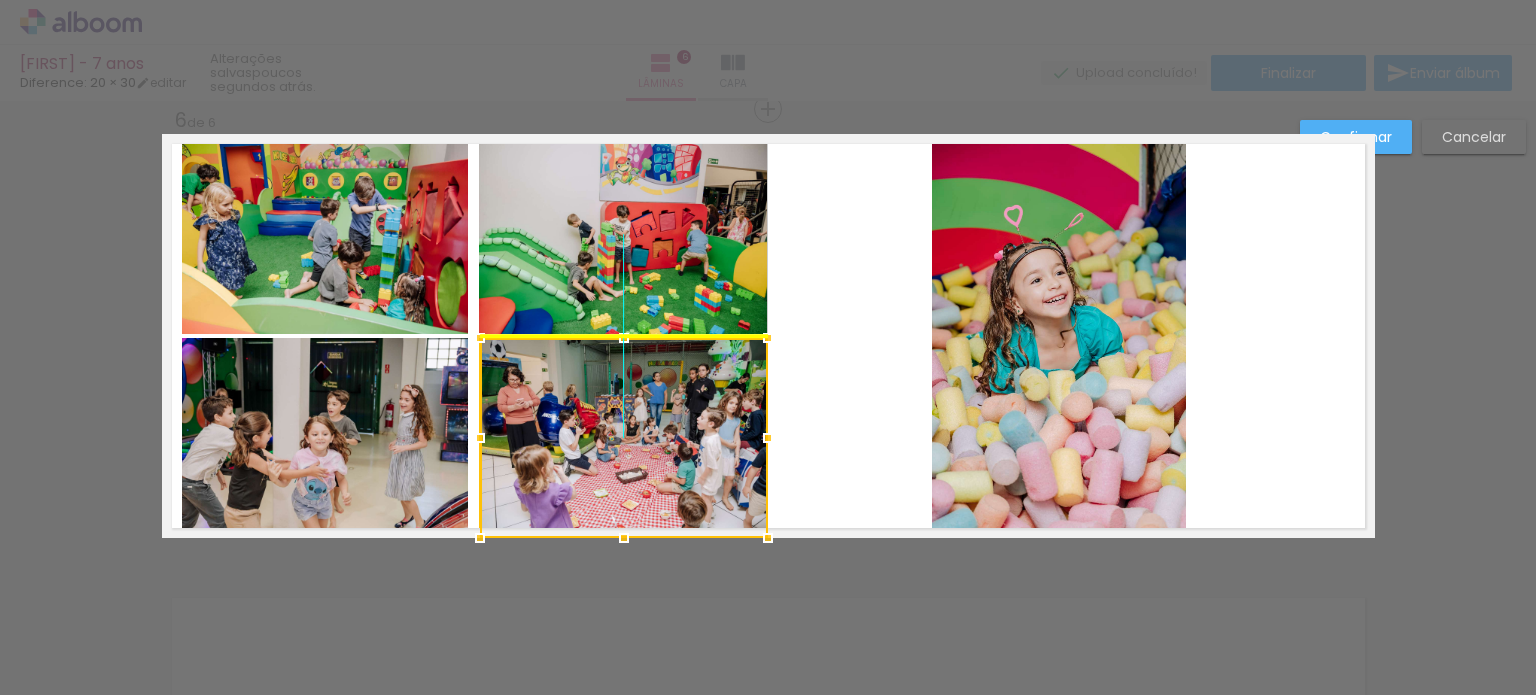 click at bounding box center (624, 438) 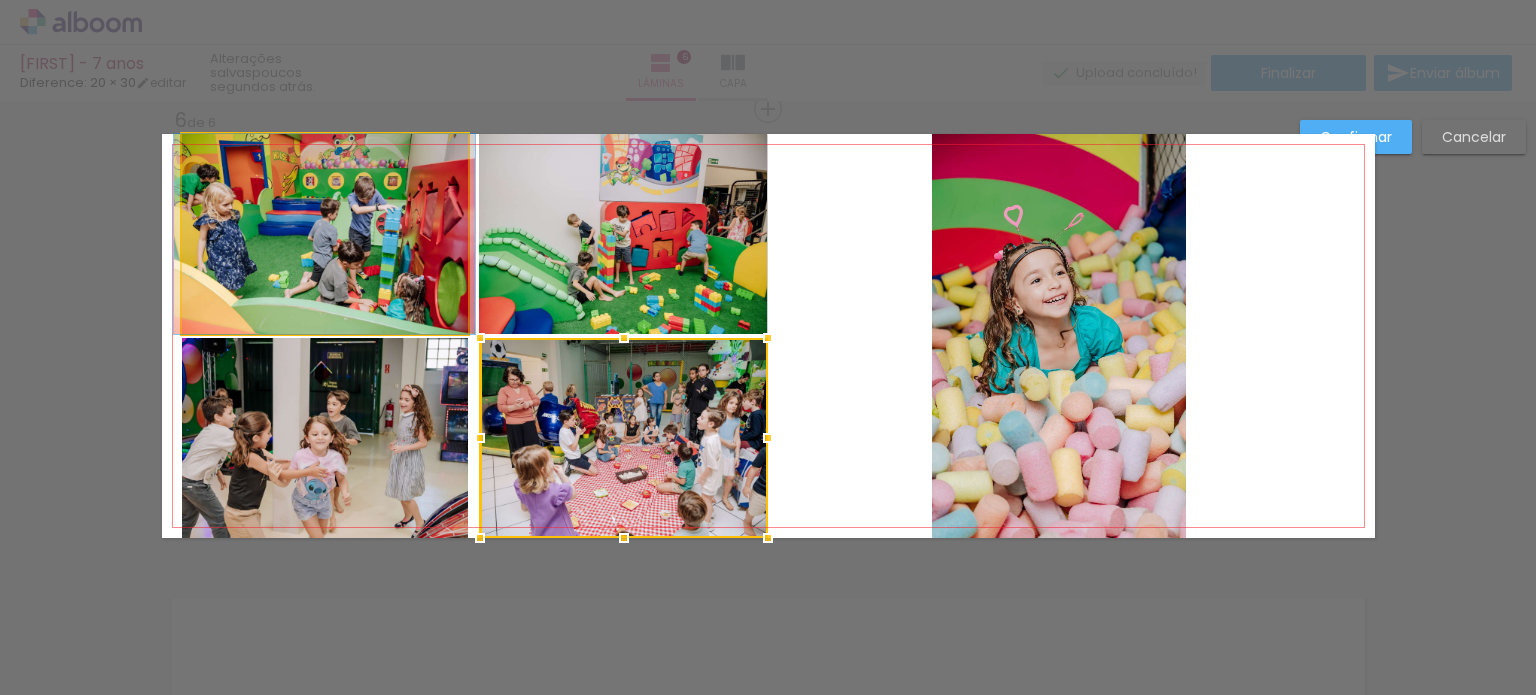 click 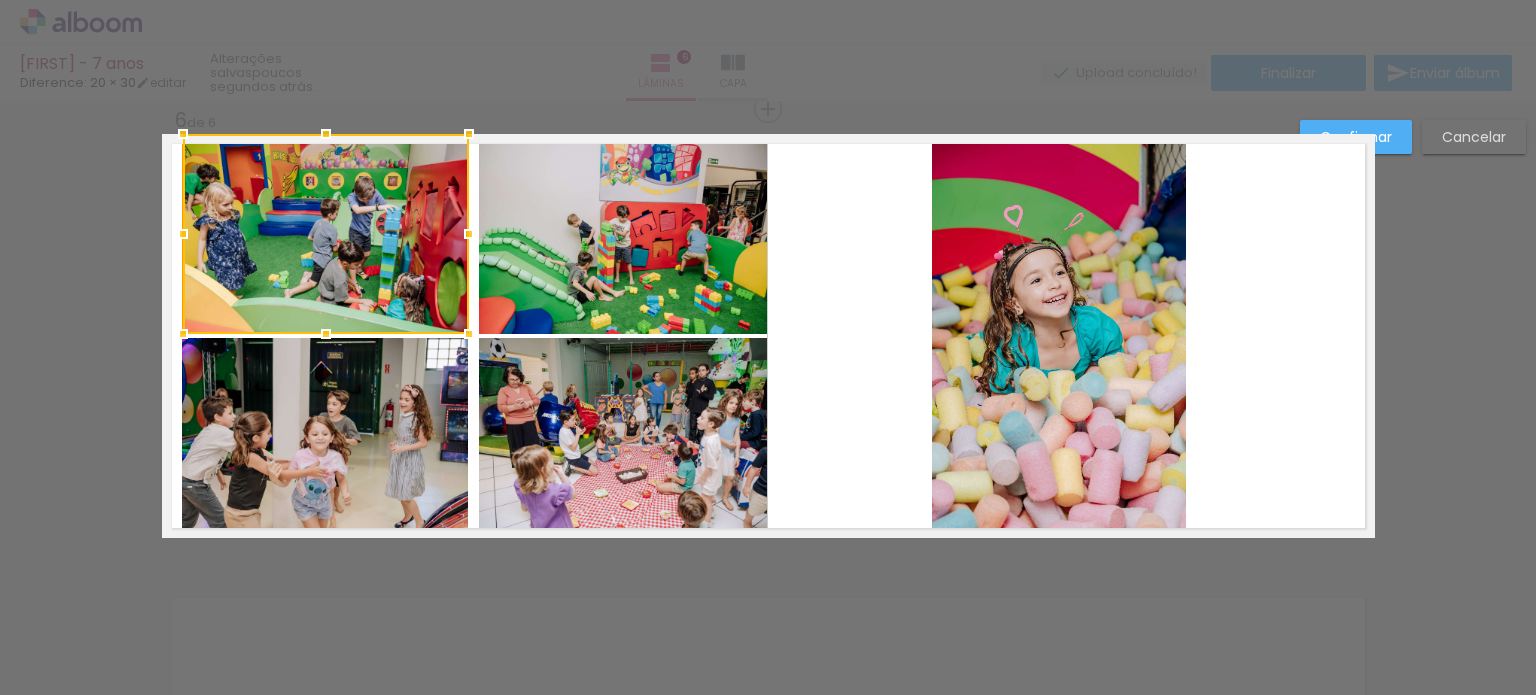 click at bounding box center [326, 234] 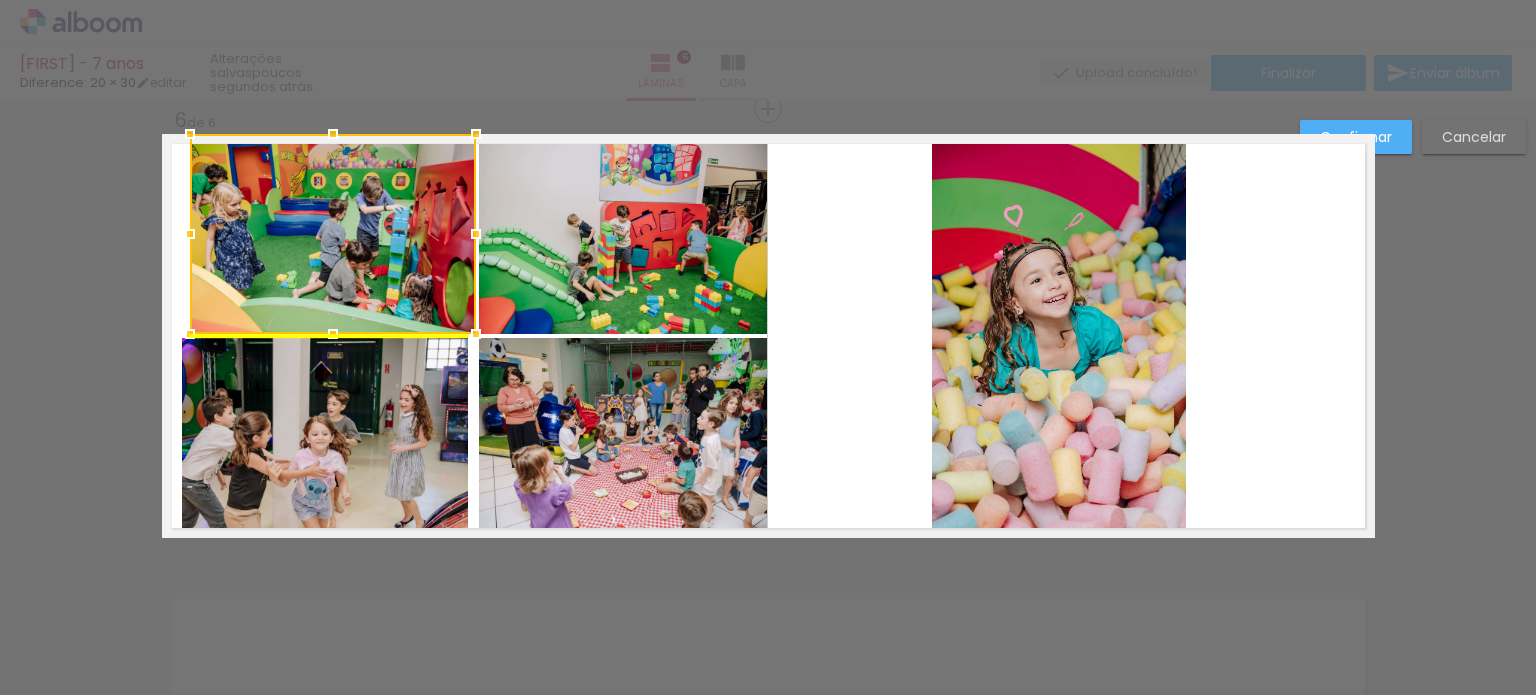 click at bounding box center [333, 234] 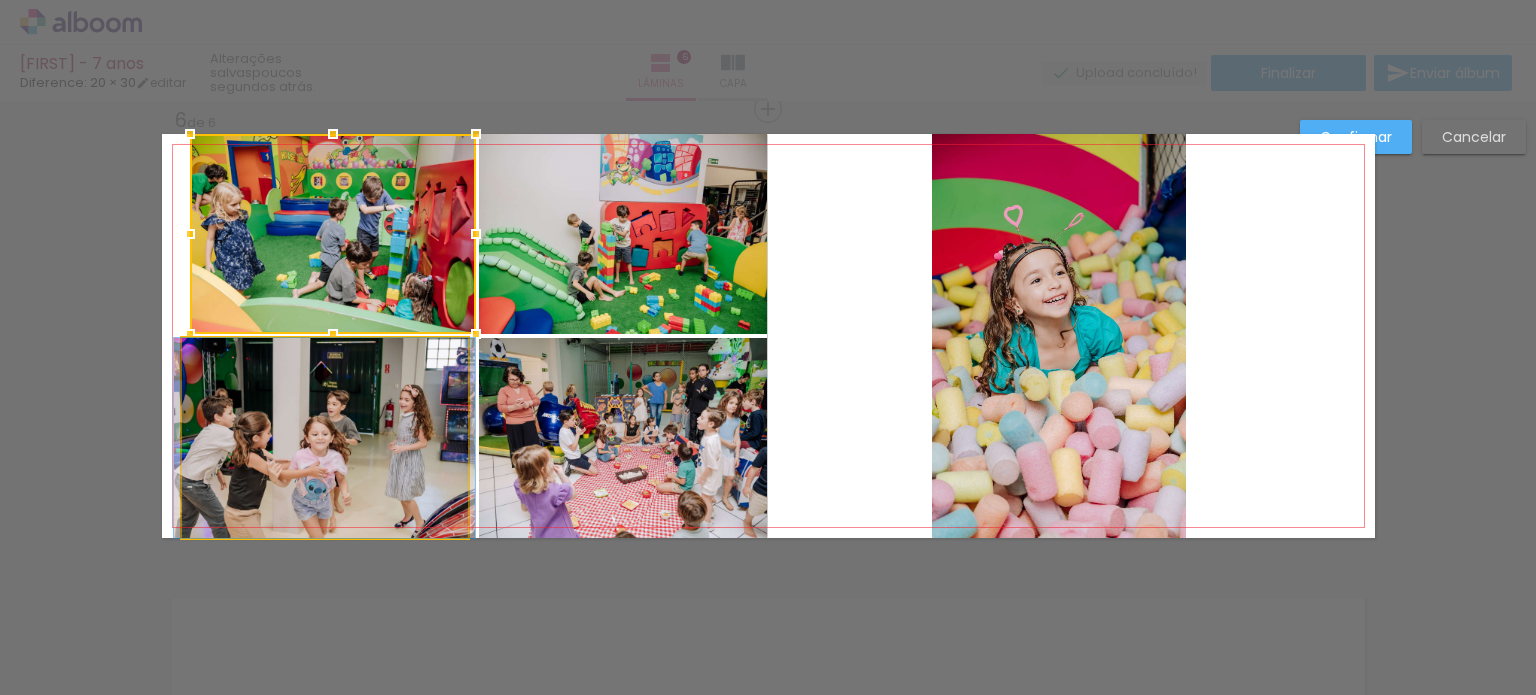 click 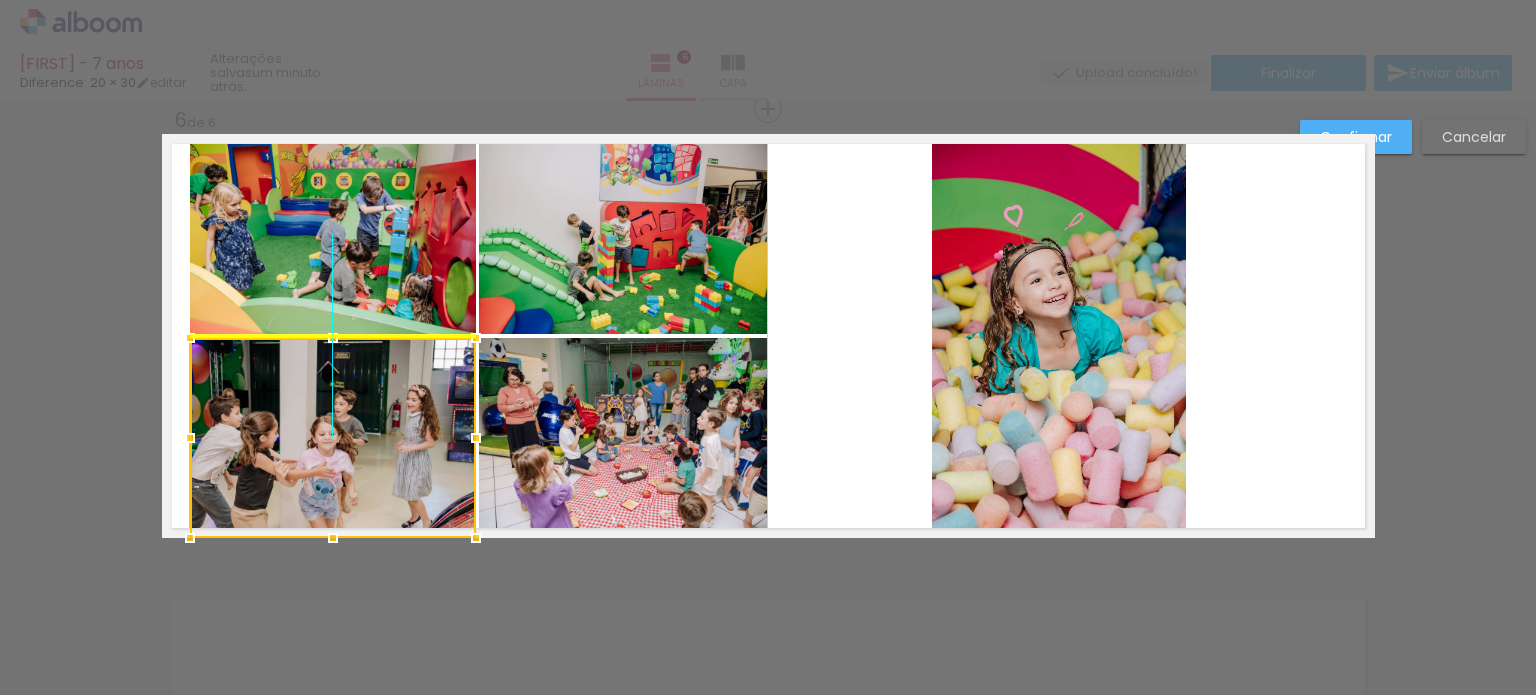 click at bounding box center [333, 438] 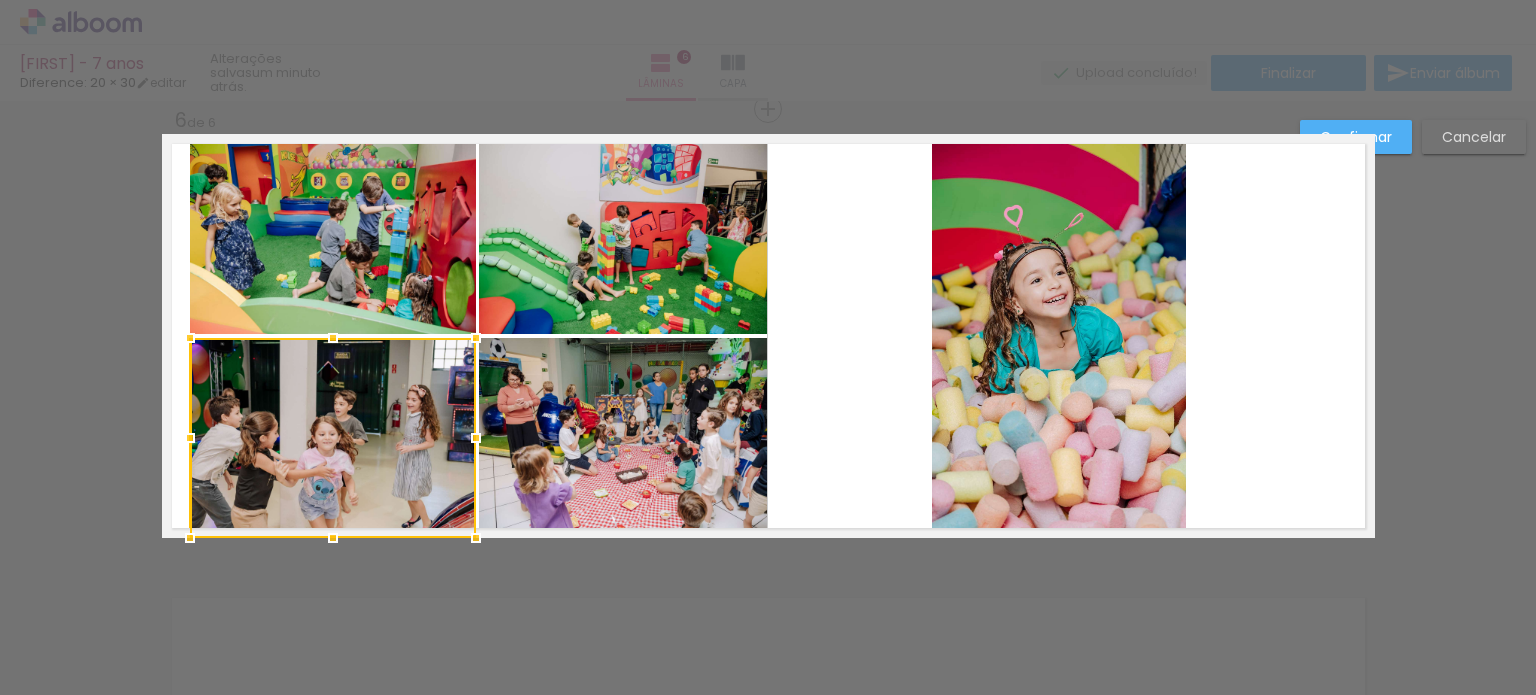 click at bounding box center (768, 336) 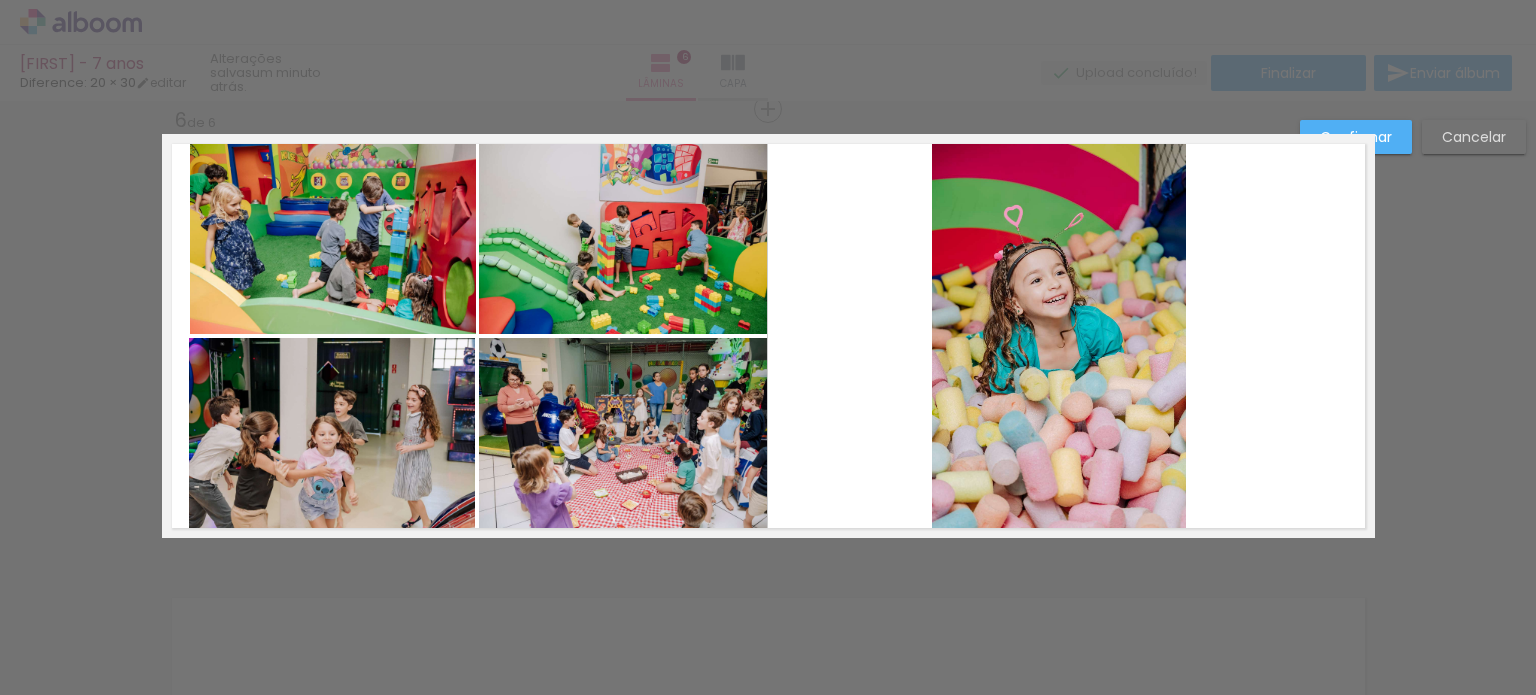 click on "Confirmar" at bounding box center (1356, 137) 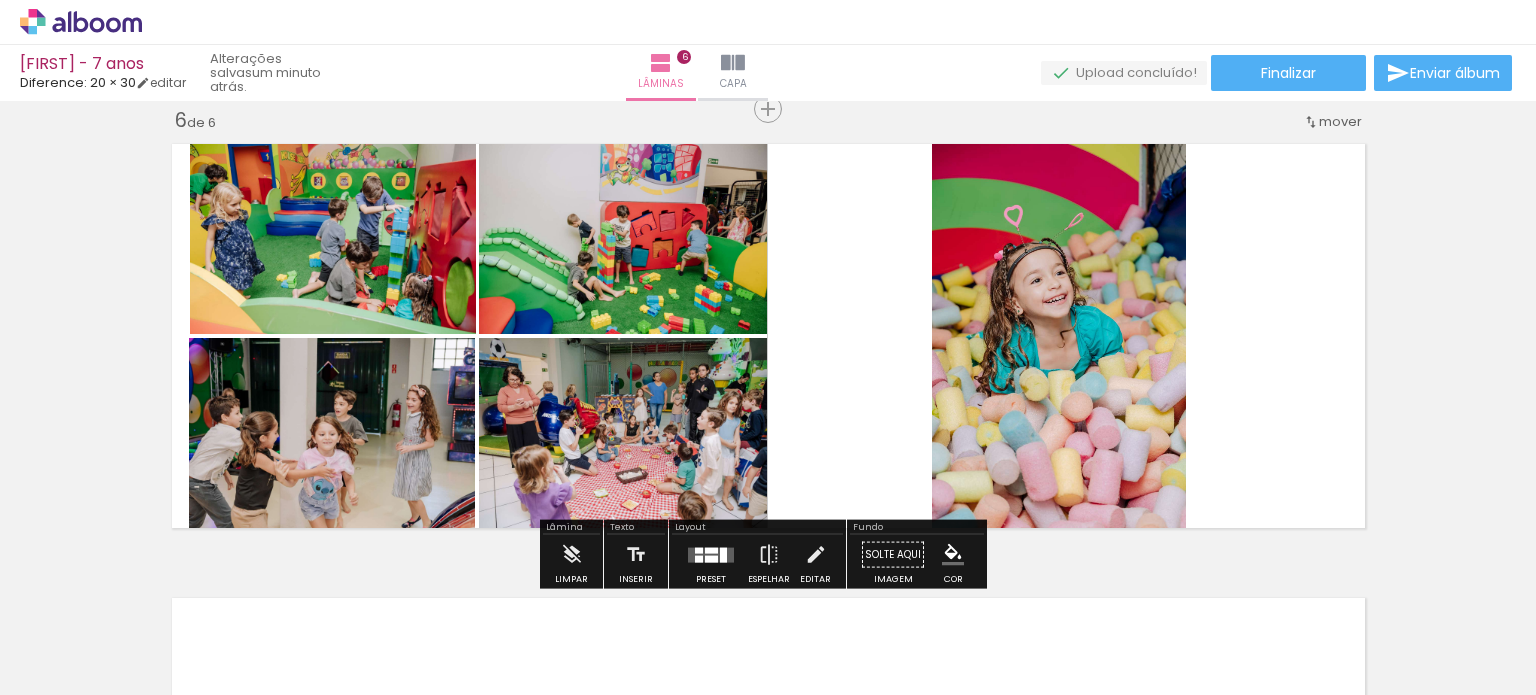 click 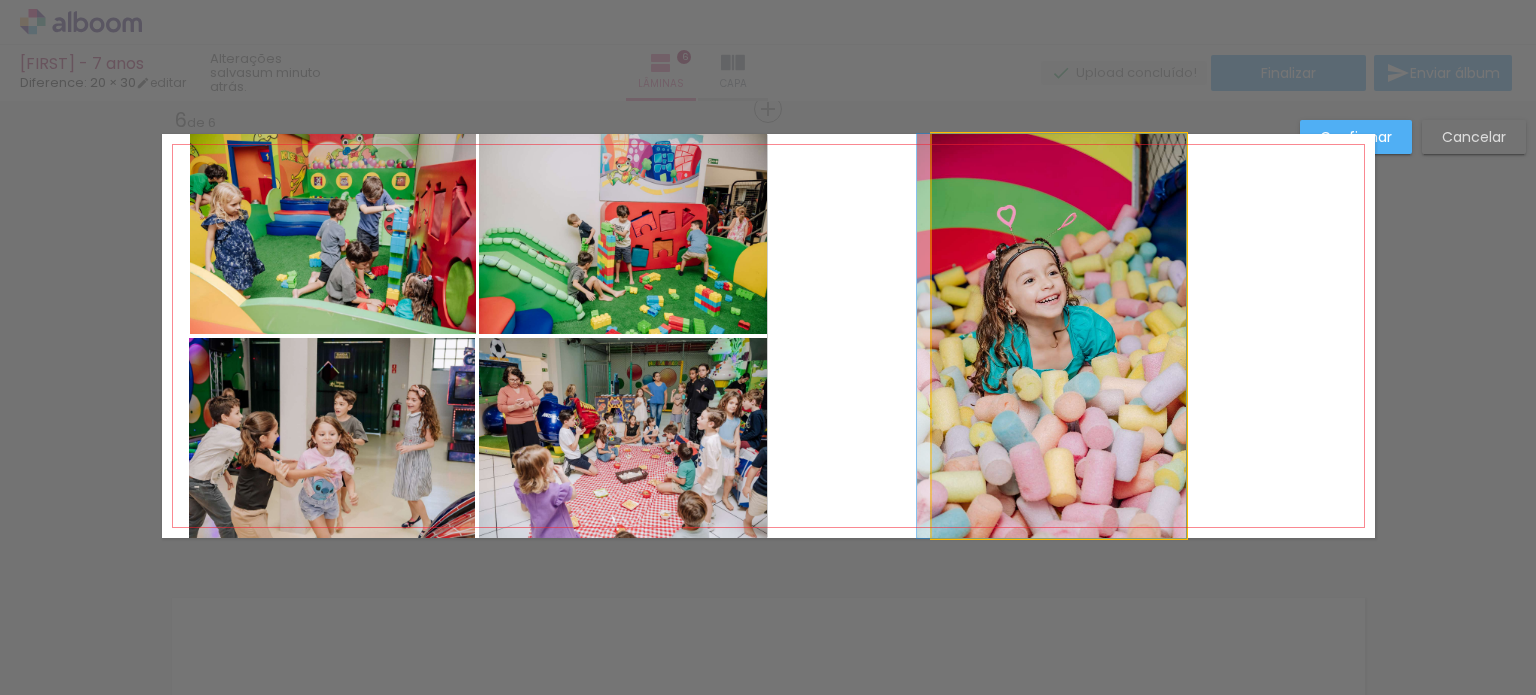 drag, startPoint x: 1088, startPoint y: 329, endPoint x: 1028, endPoint y: 328, distance: 60.00833 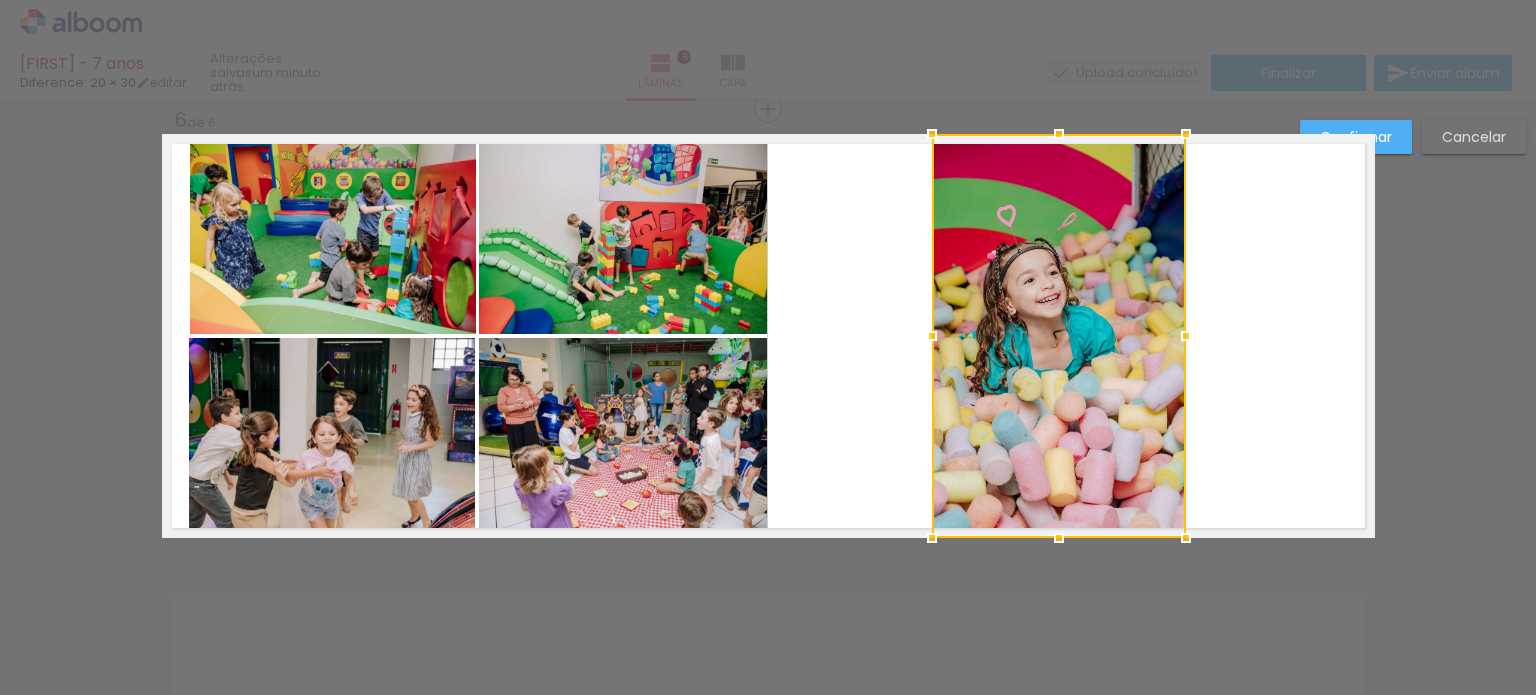 click on "Cancelar" at bounding box center (1474, 137) 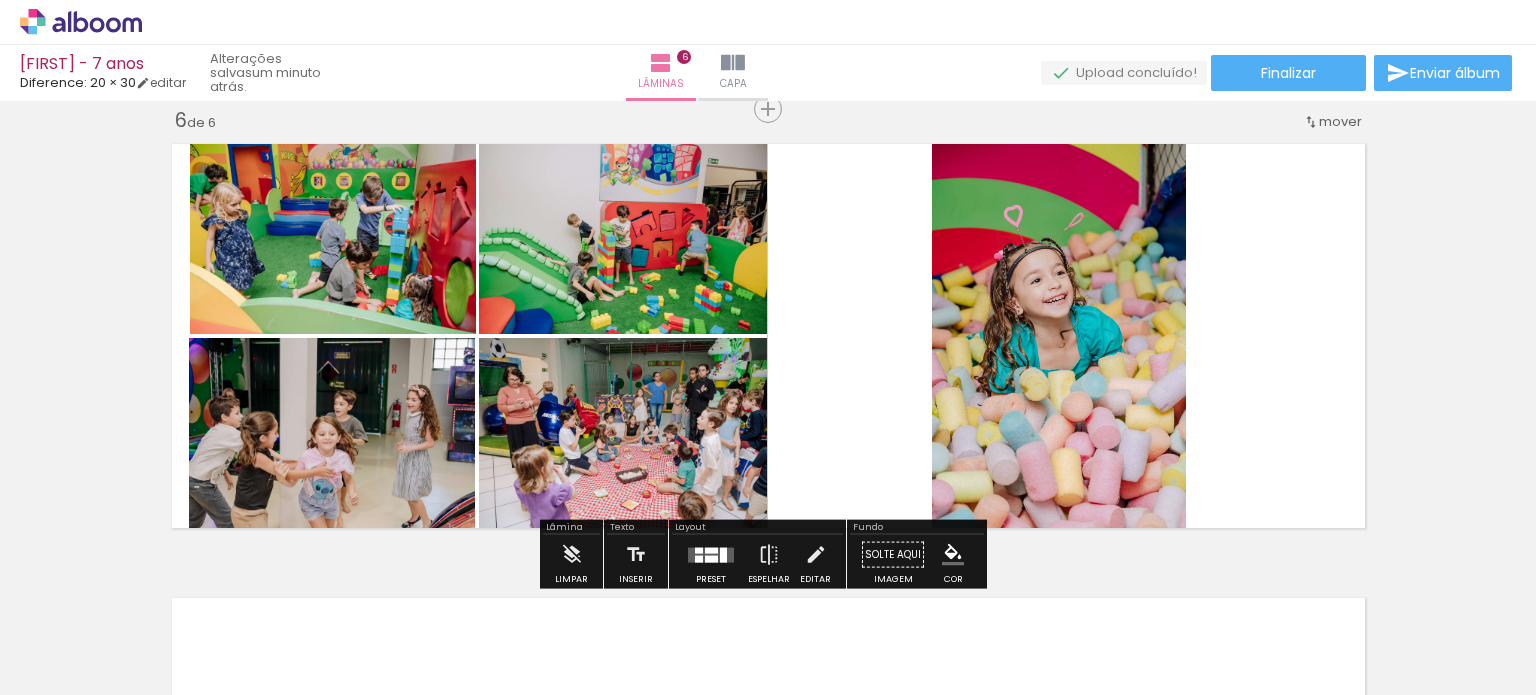 click 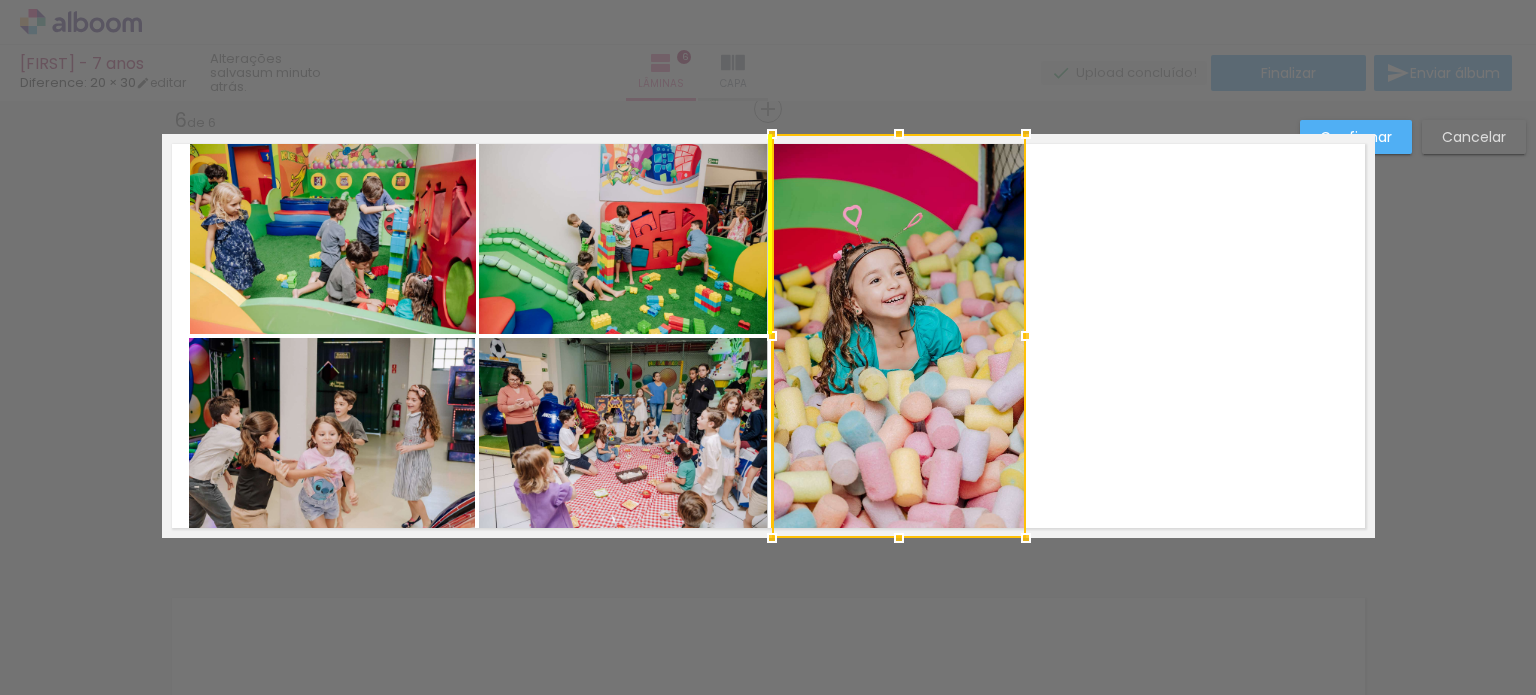 drag, startPoint x: 1059, startPoint y: 334, endPoint x: 918, endPoint y: 336, distance: 141.01419 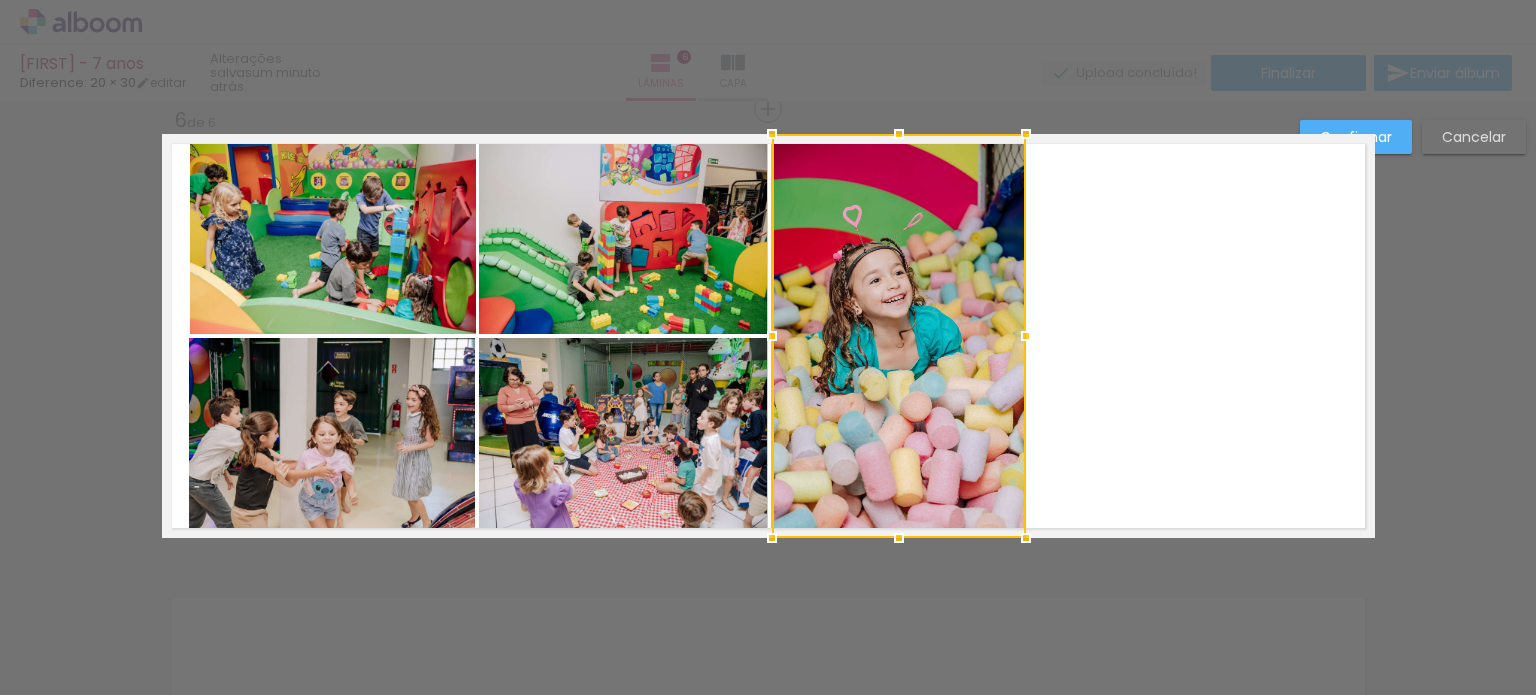 click at bounding box center [768, 336] 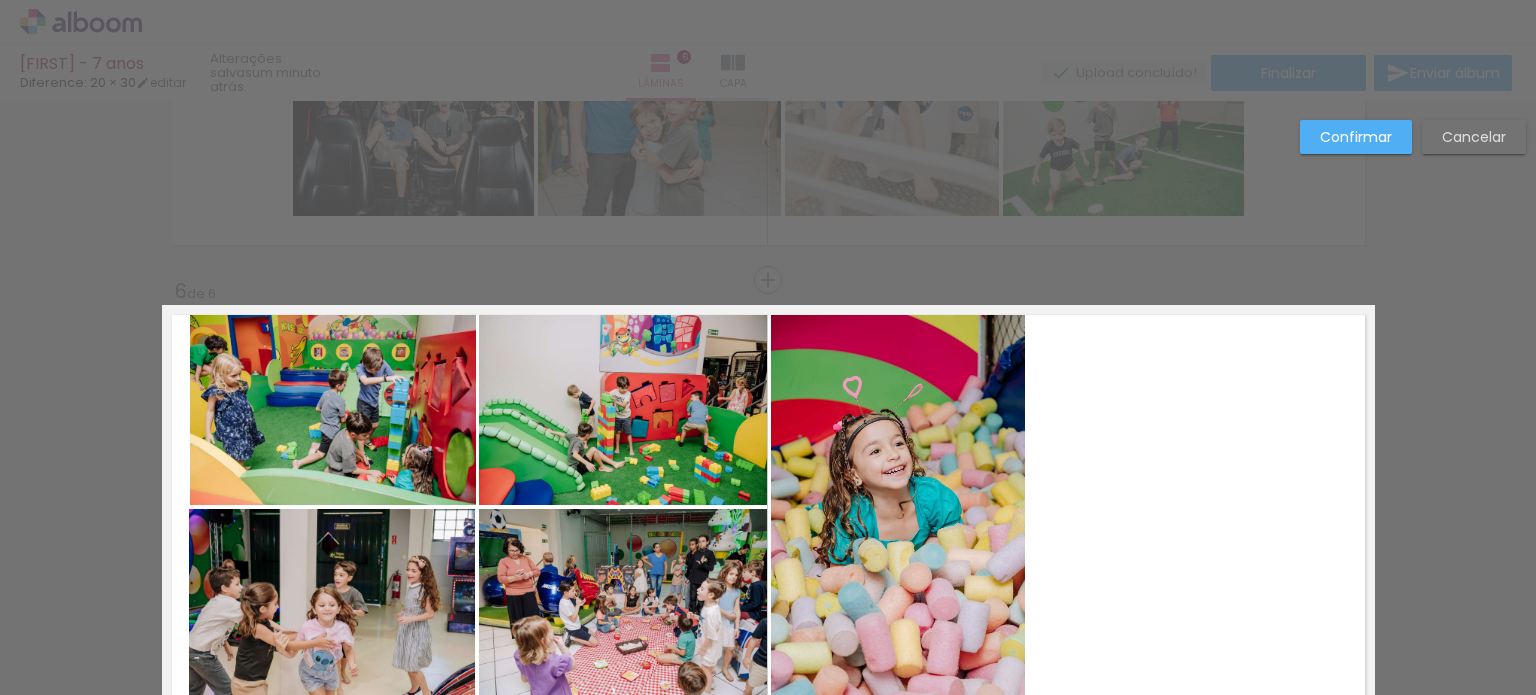 scroll, scrollTop: 2095, scrollLeft: 0, axis: vertical 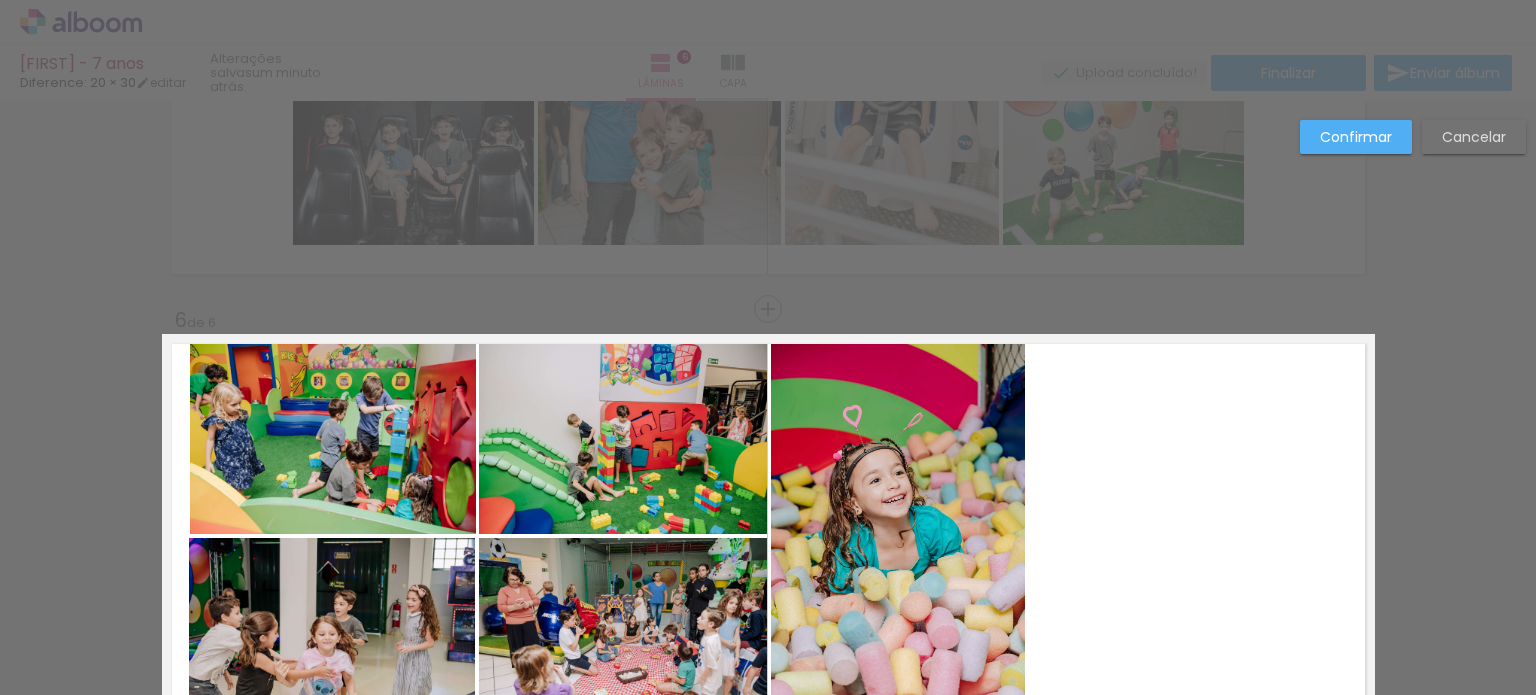 click on "Confirmar" at bounding box center [1356, 137] 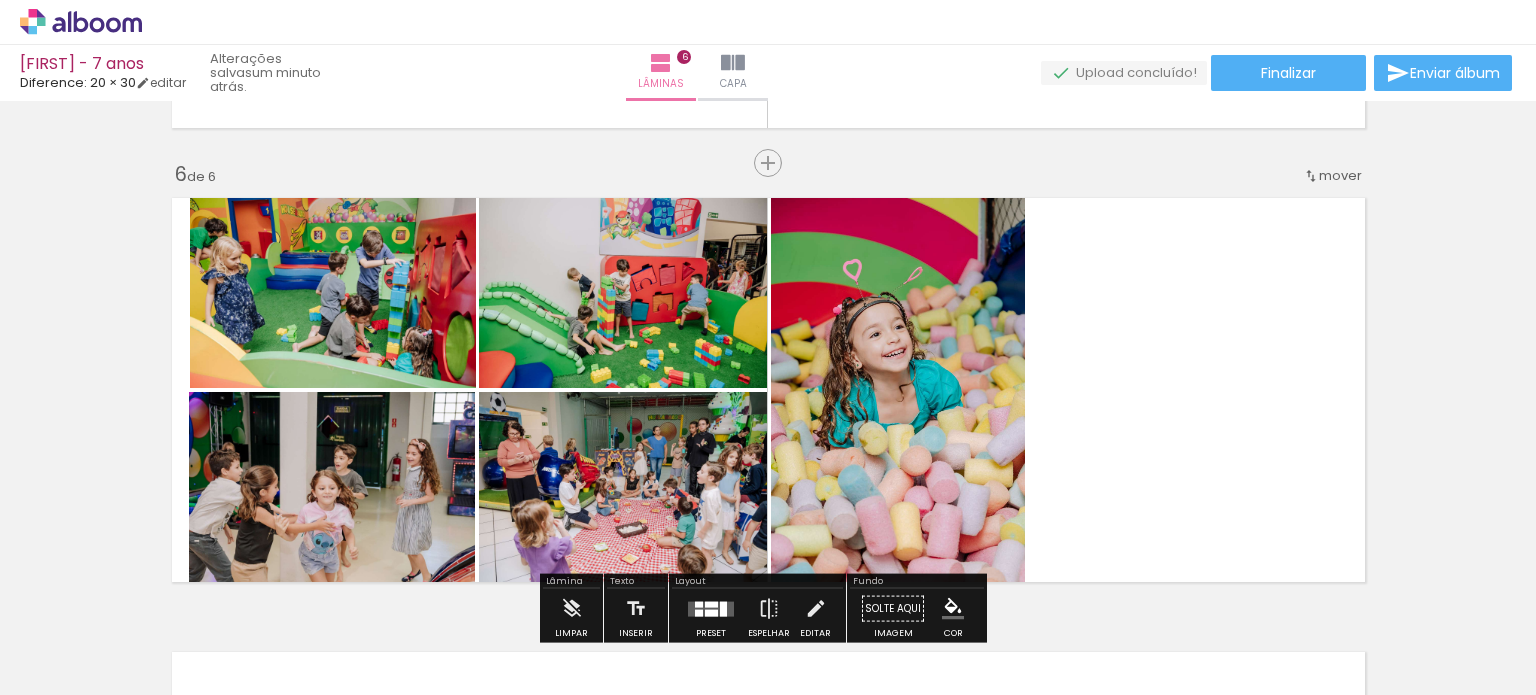 scroll, scrollTop: 2295, scrollLeft: 0, axis: vertical 